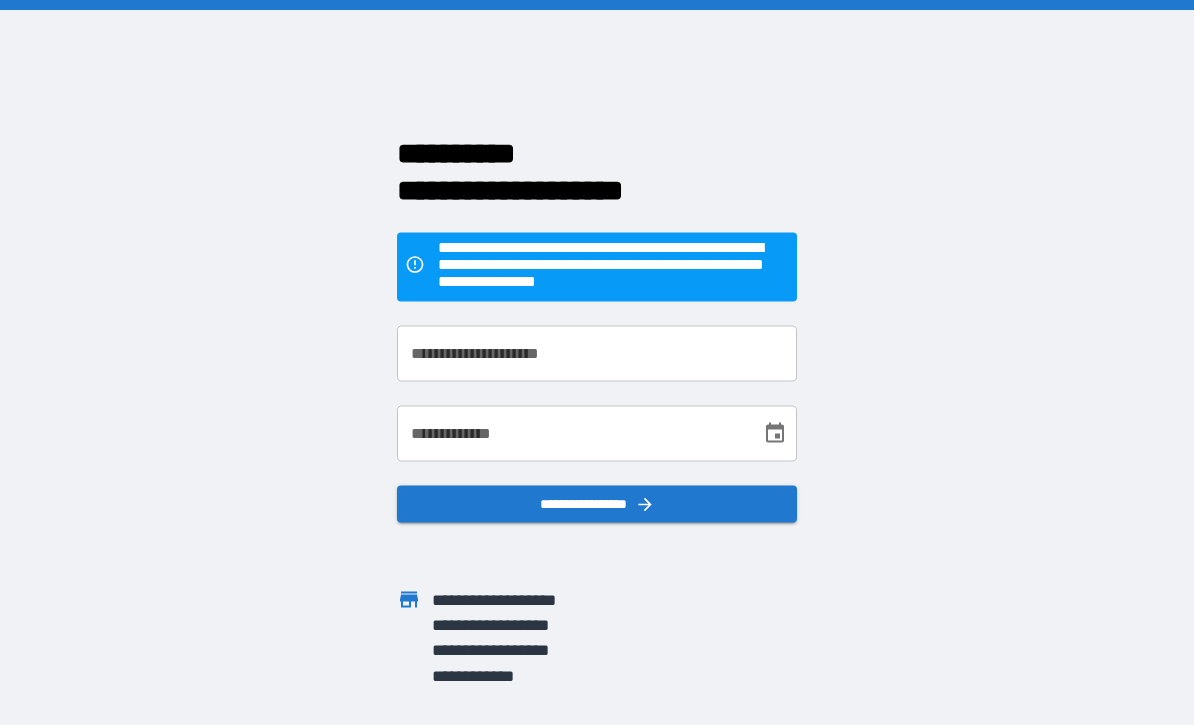 scroll, scrollTop: 0, scrollLeft: 0, axis: both 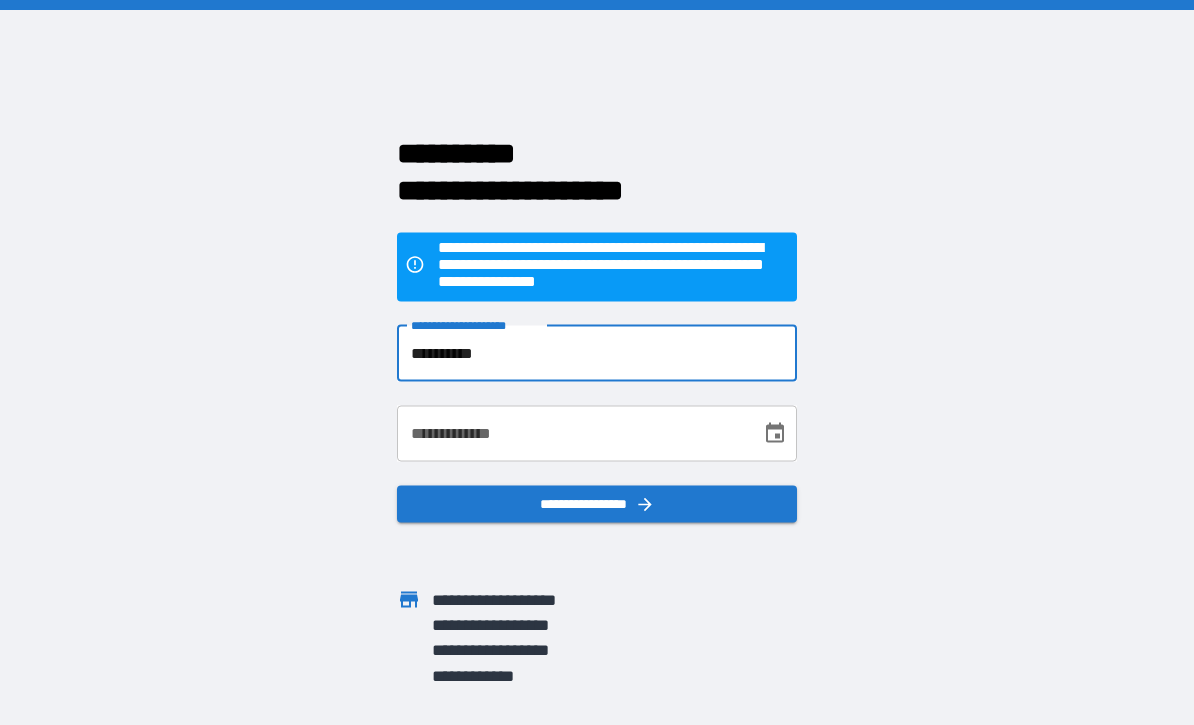 type on "**********" 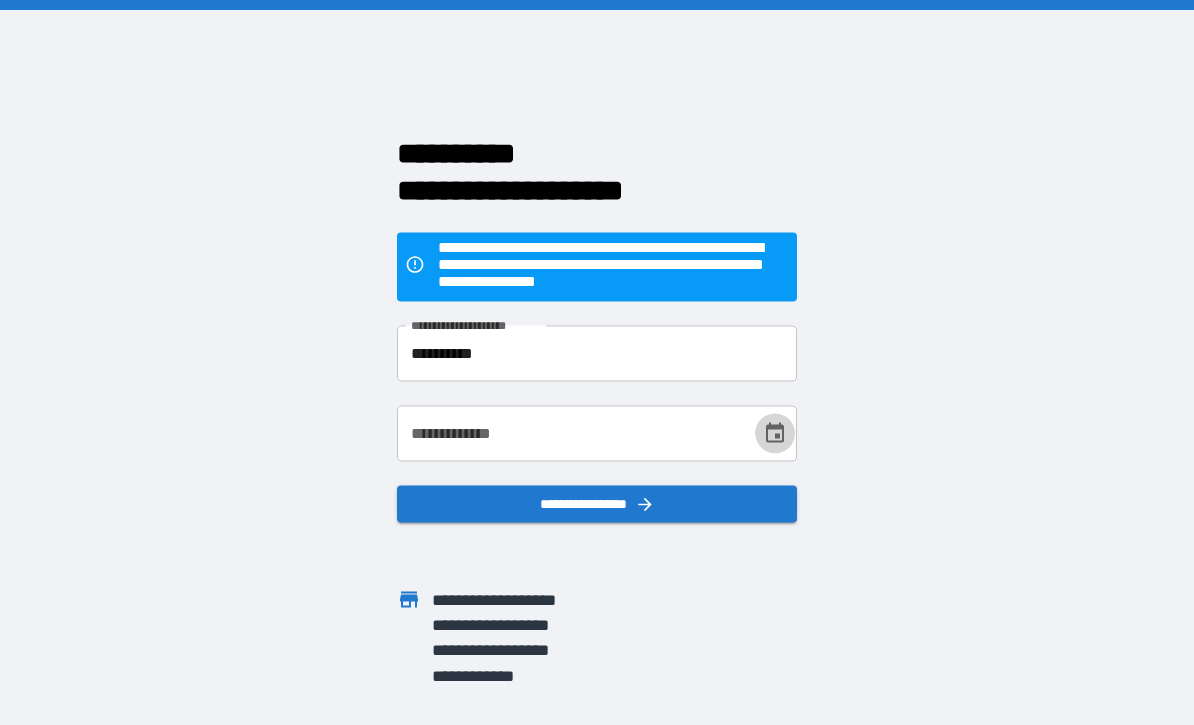 click 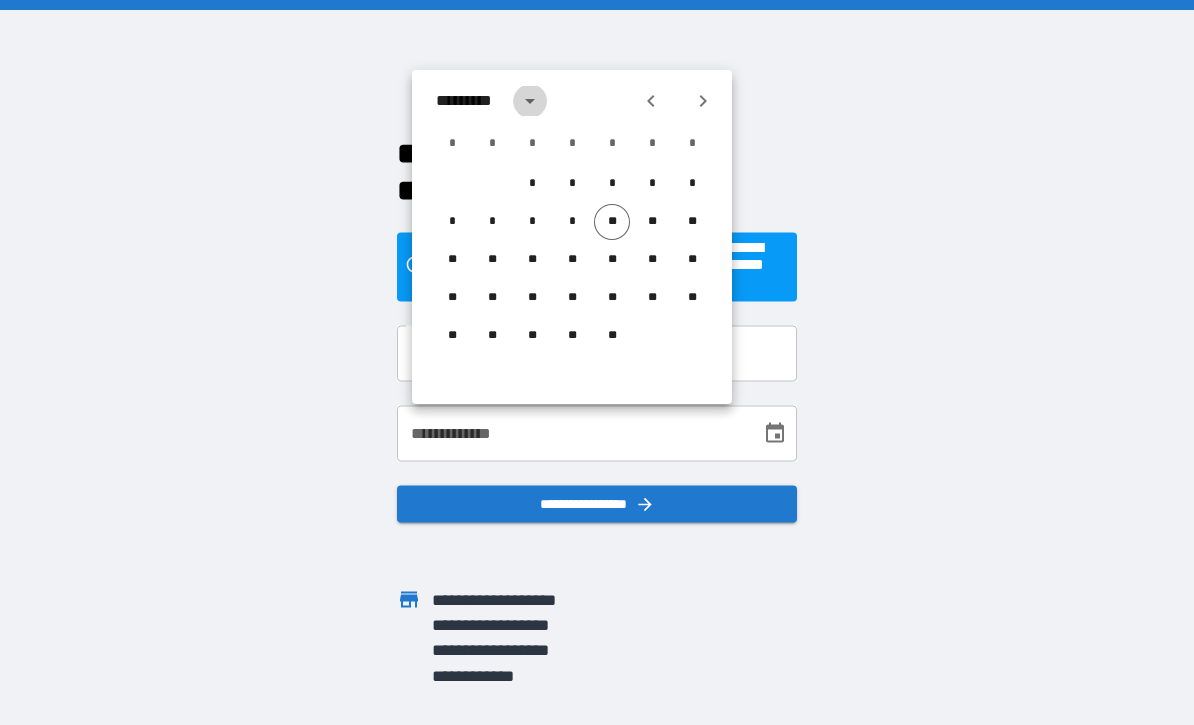 click 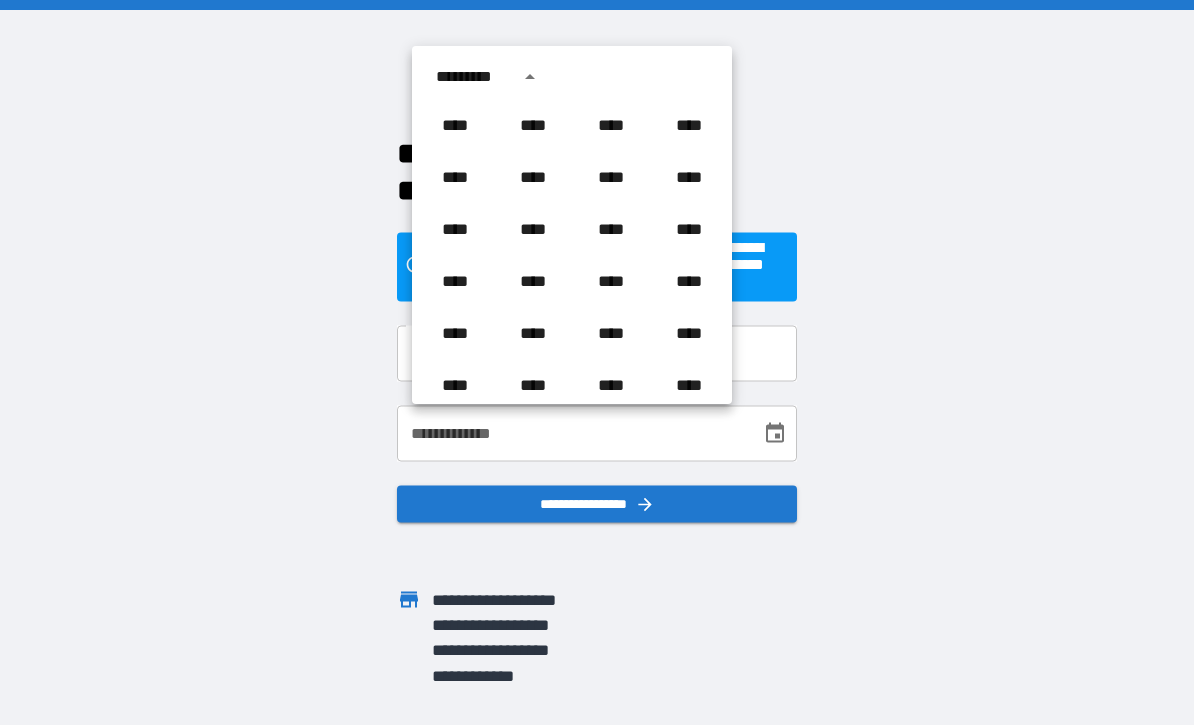 scroll, scrollTop: 1223, scrollLeft: 0, axis: vertical 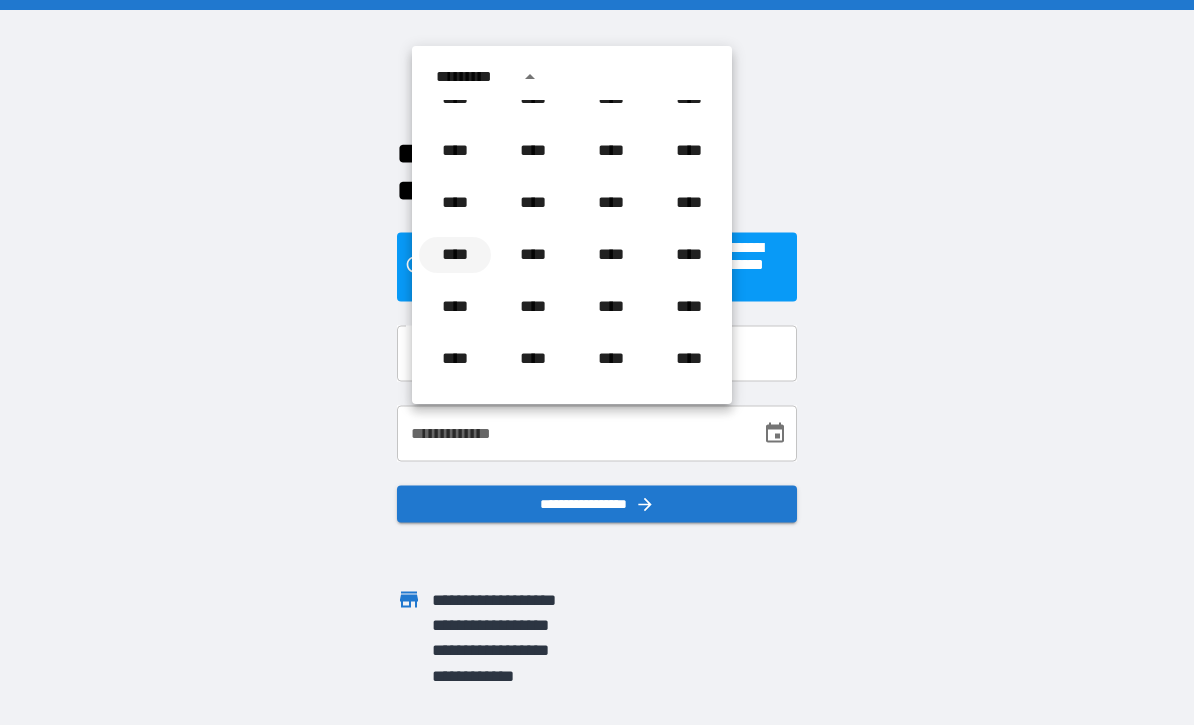 click on "****" at bounding box center (455, 255) 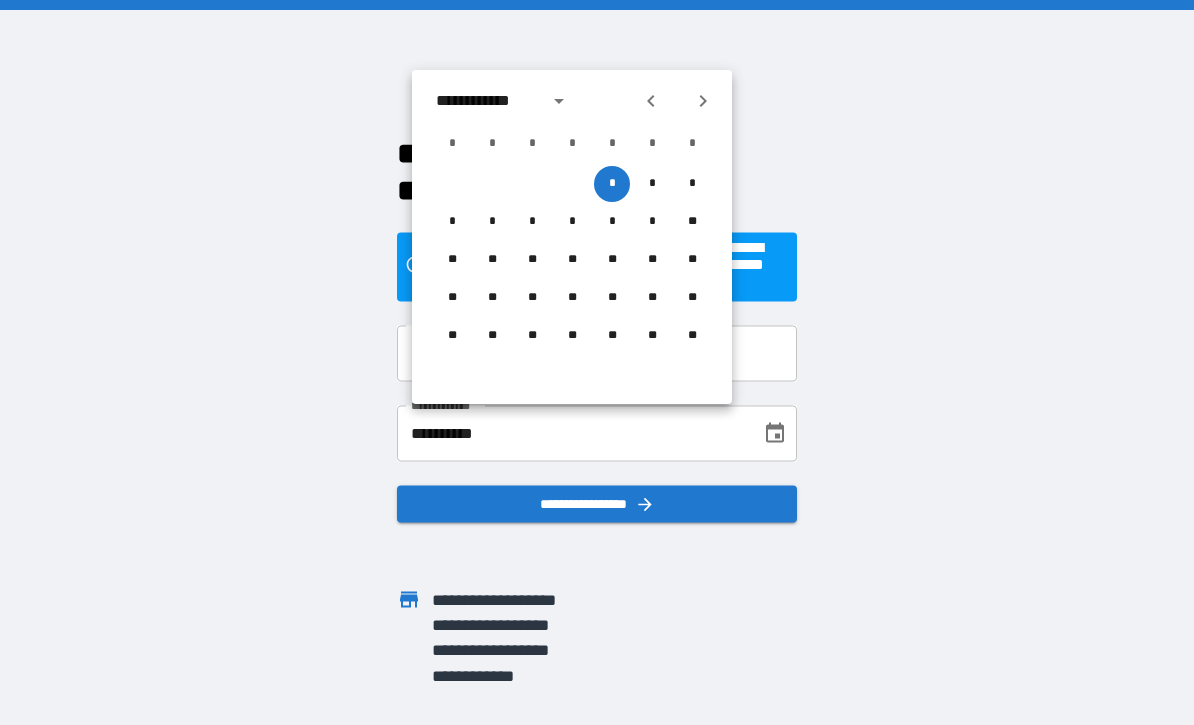 click 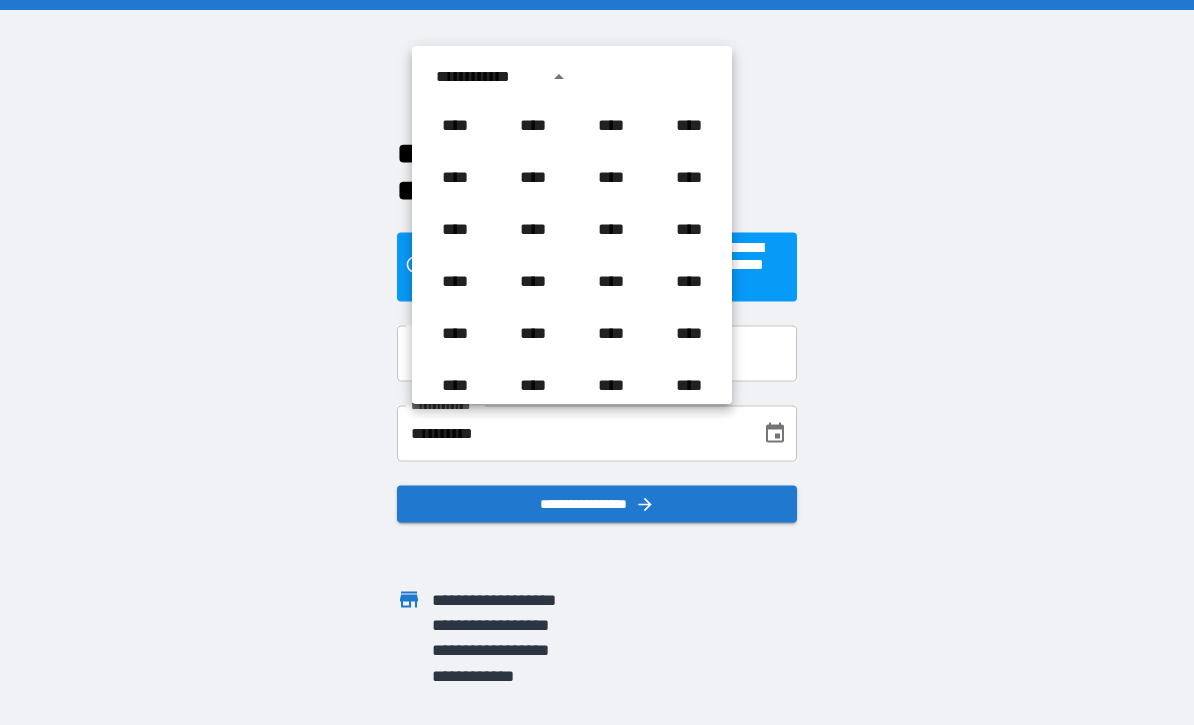 scroll, scrollTop: 1226, scrollLeft: 0, axis: vertical 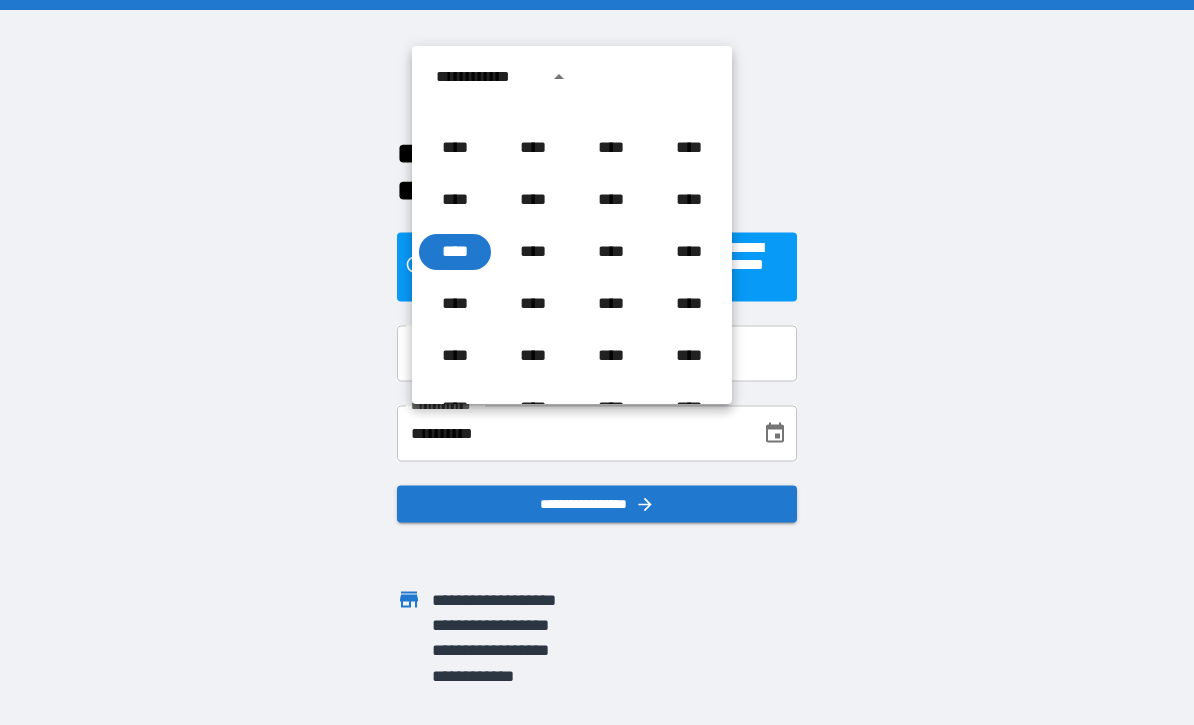 click on "**********" at bounding box center [486, 77] 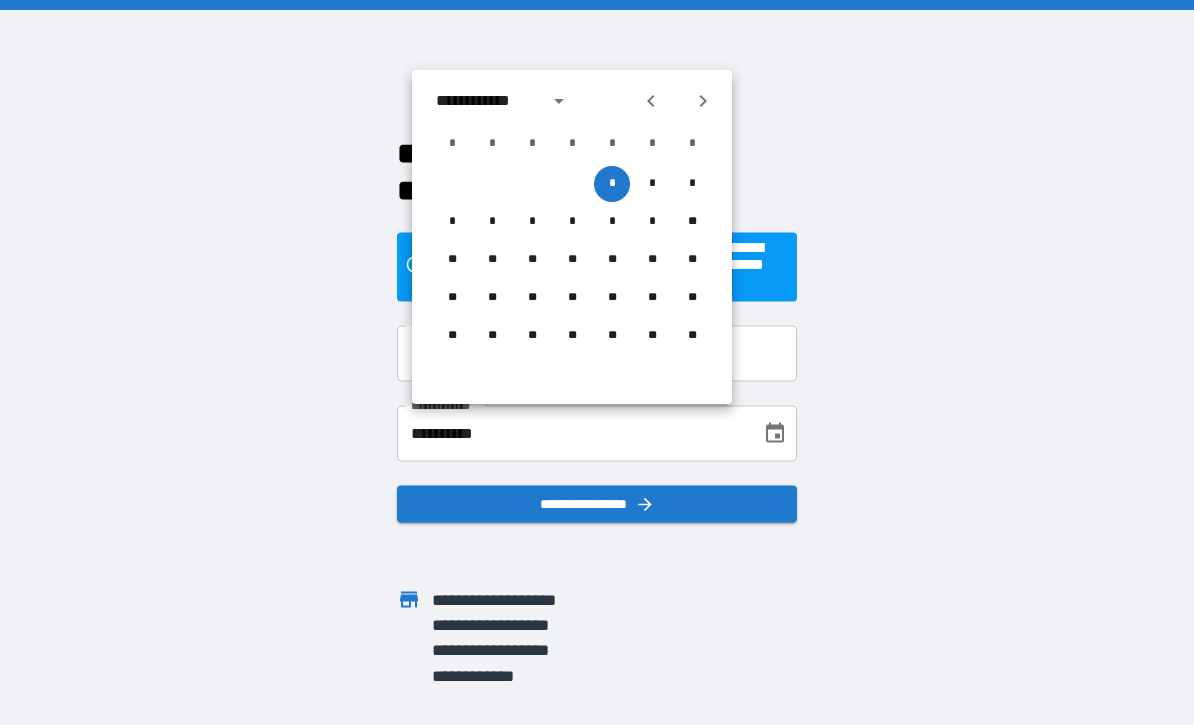 click on "**********" at bounding box center [486, 101] 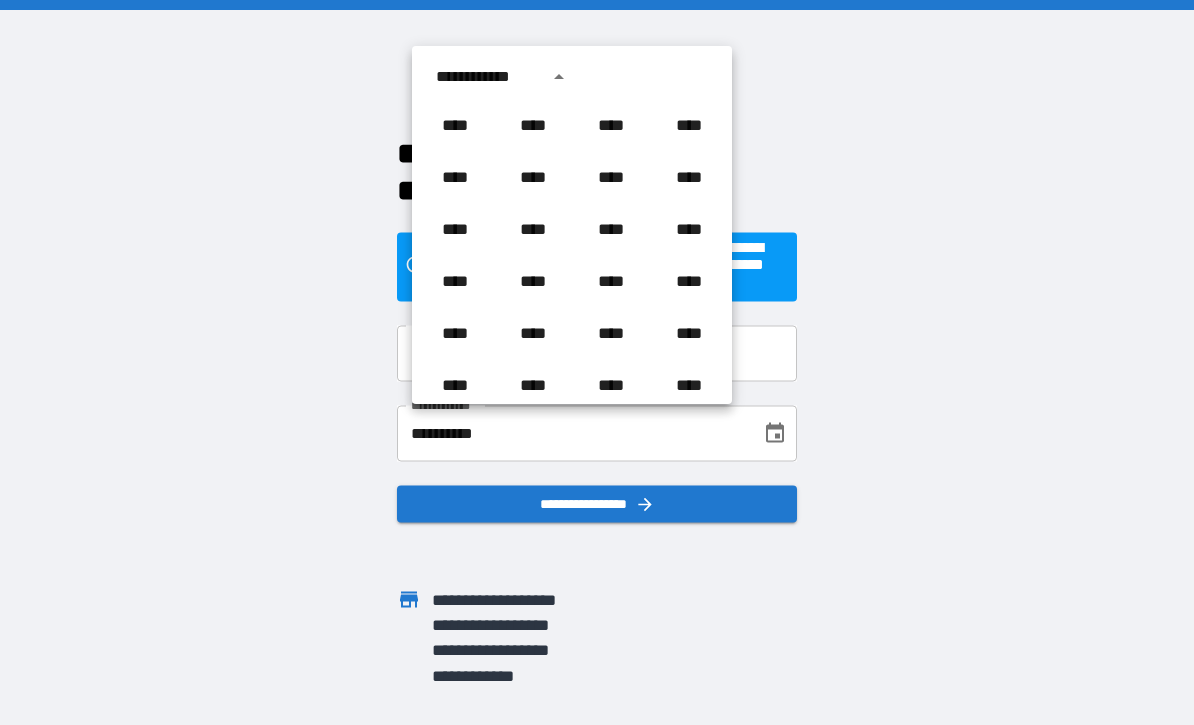 scroll, scrollTop: 1226, scrollLeft: 0, axis: vertical 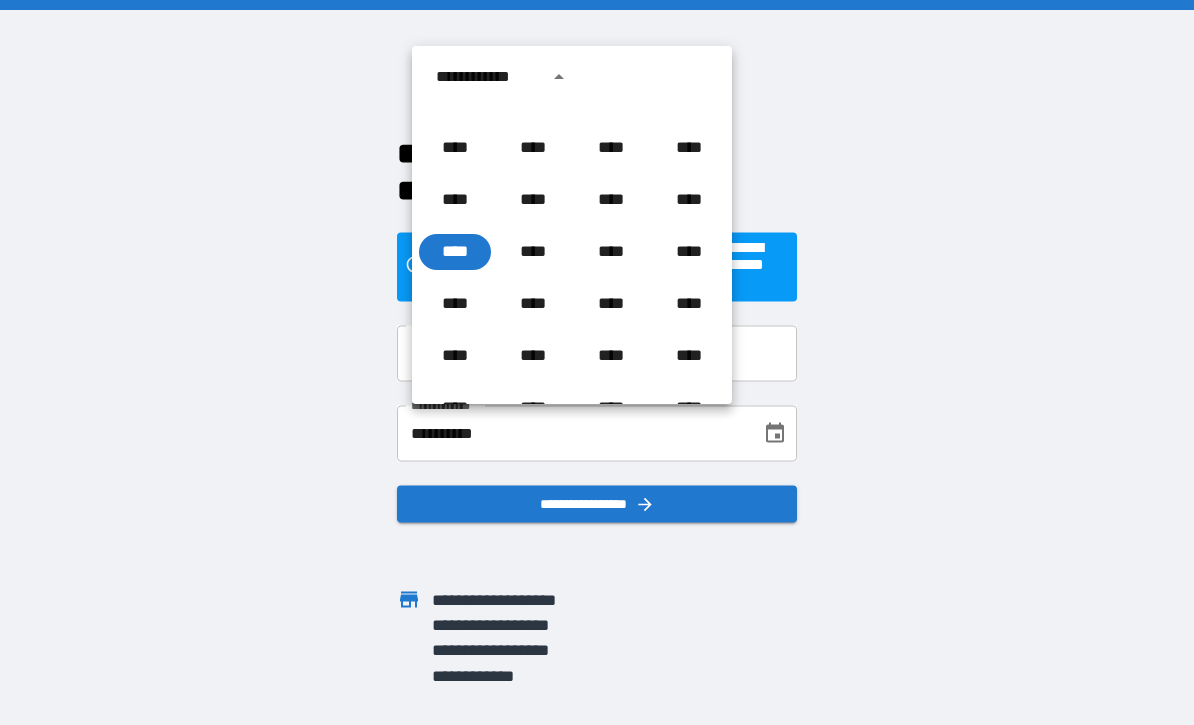 click 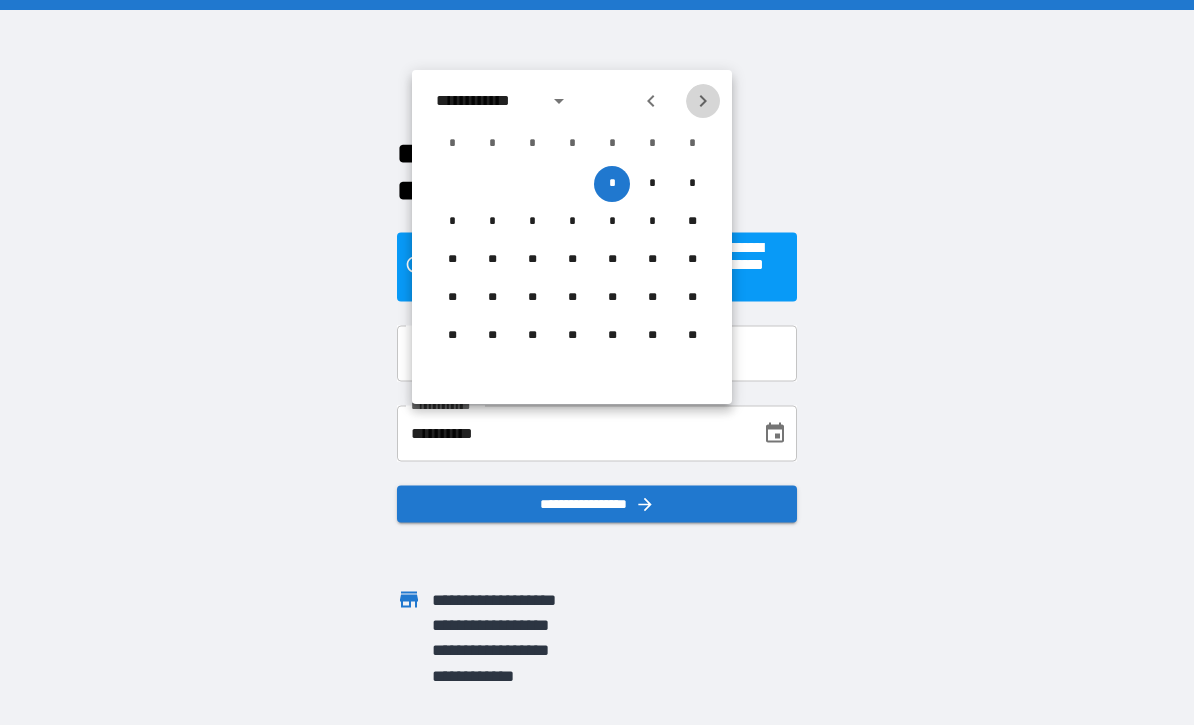 click 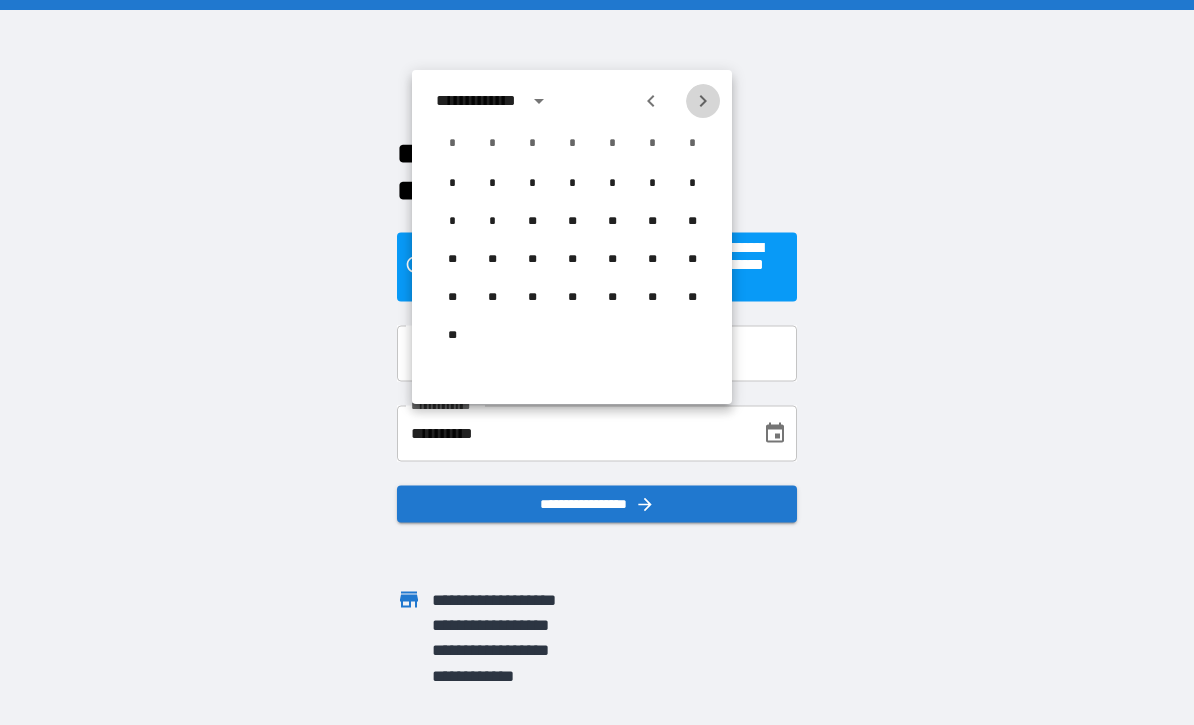 click 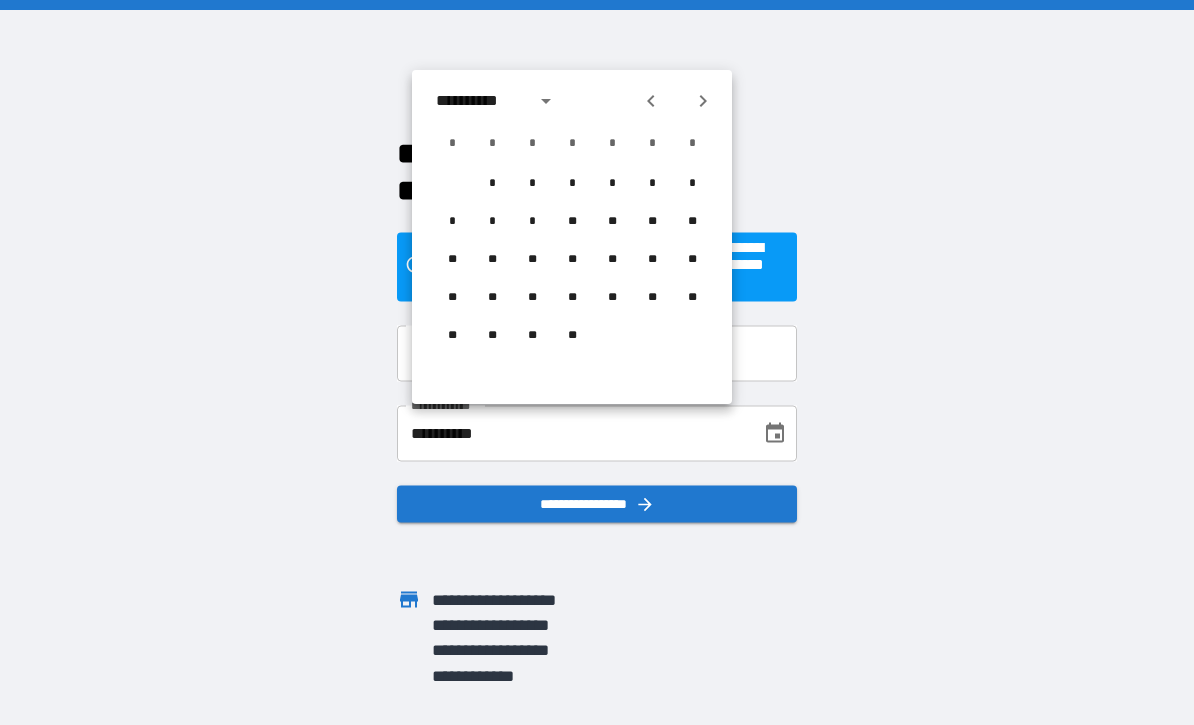 click 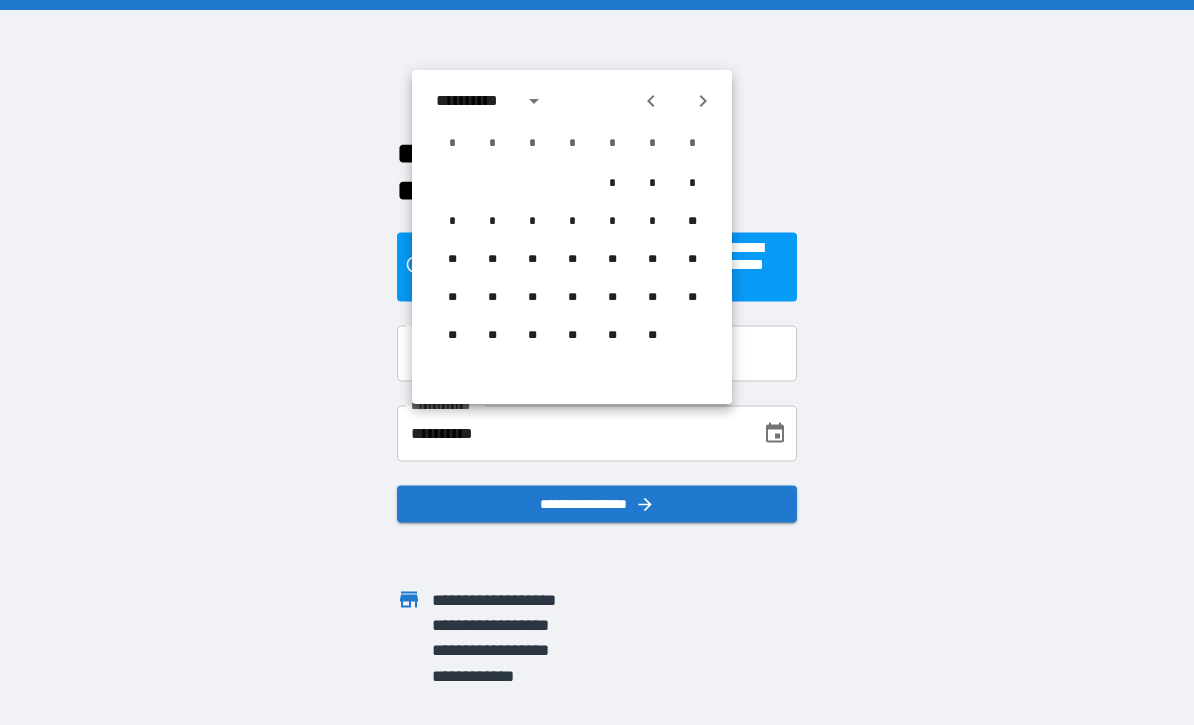 click 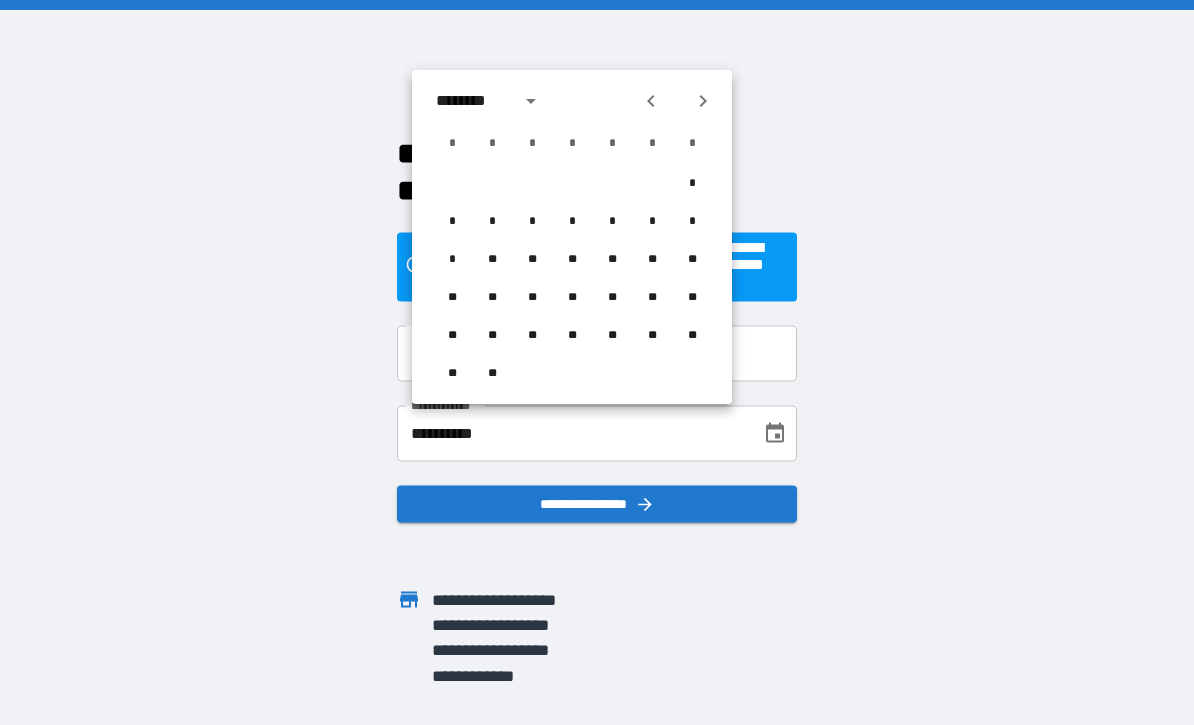 click 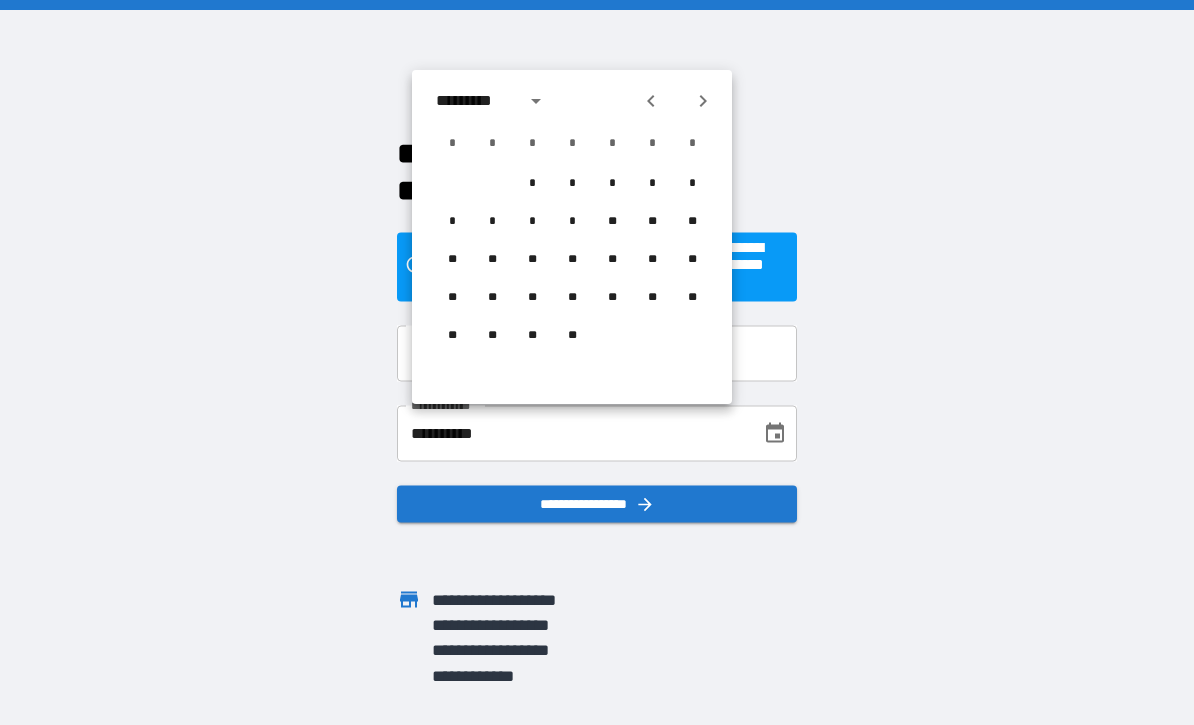 click 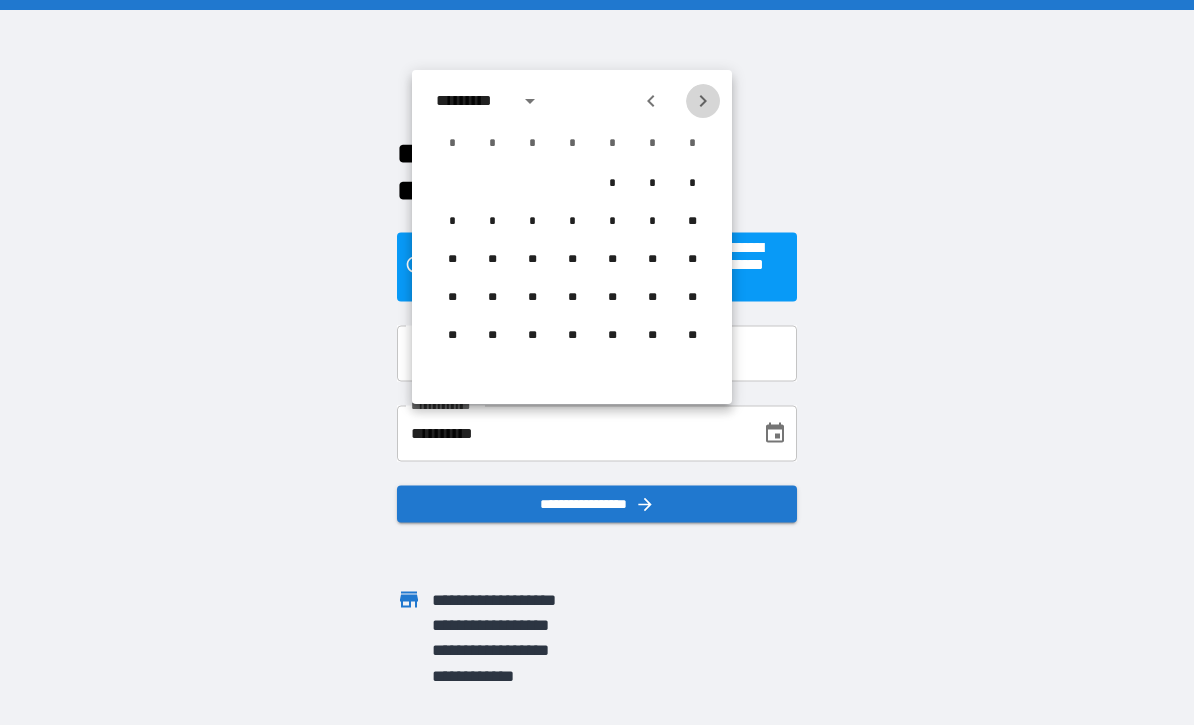 click 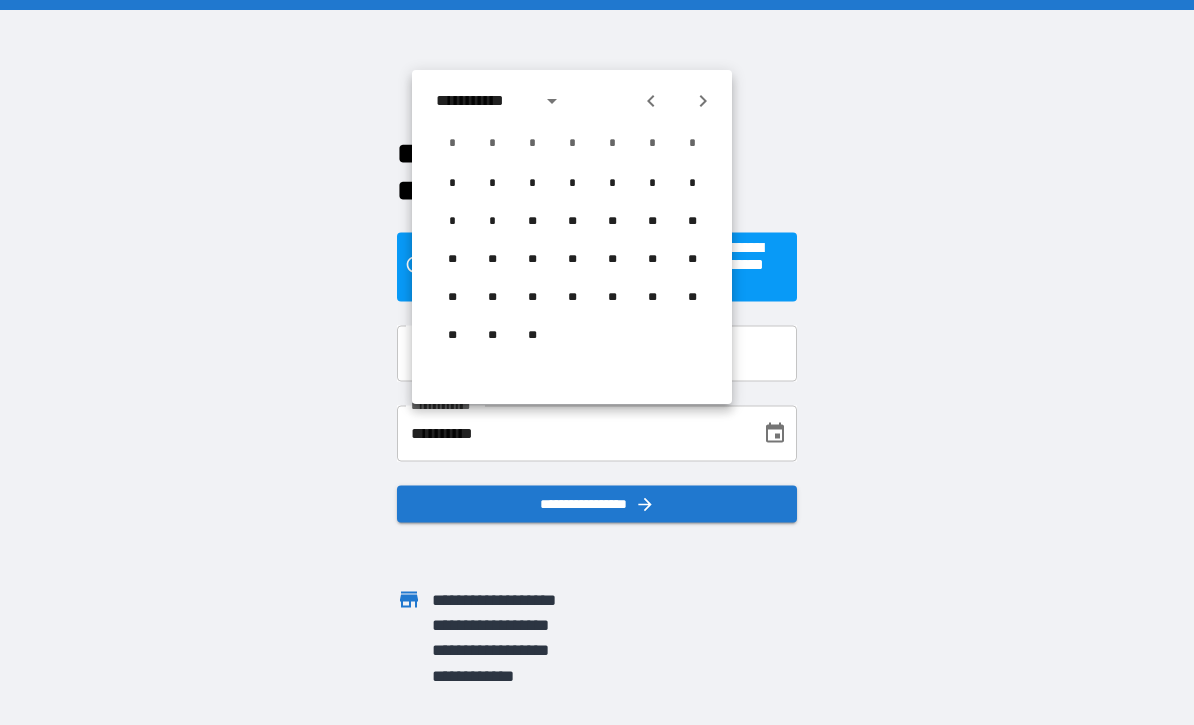 click 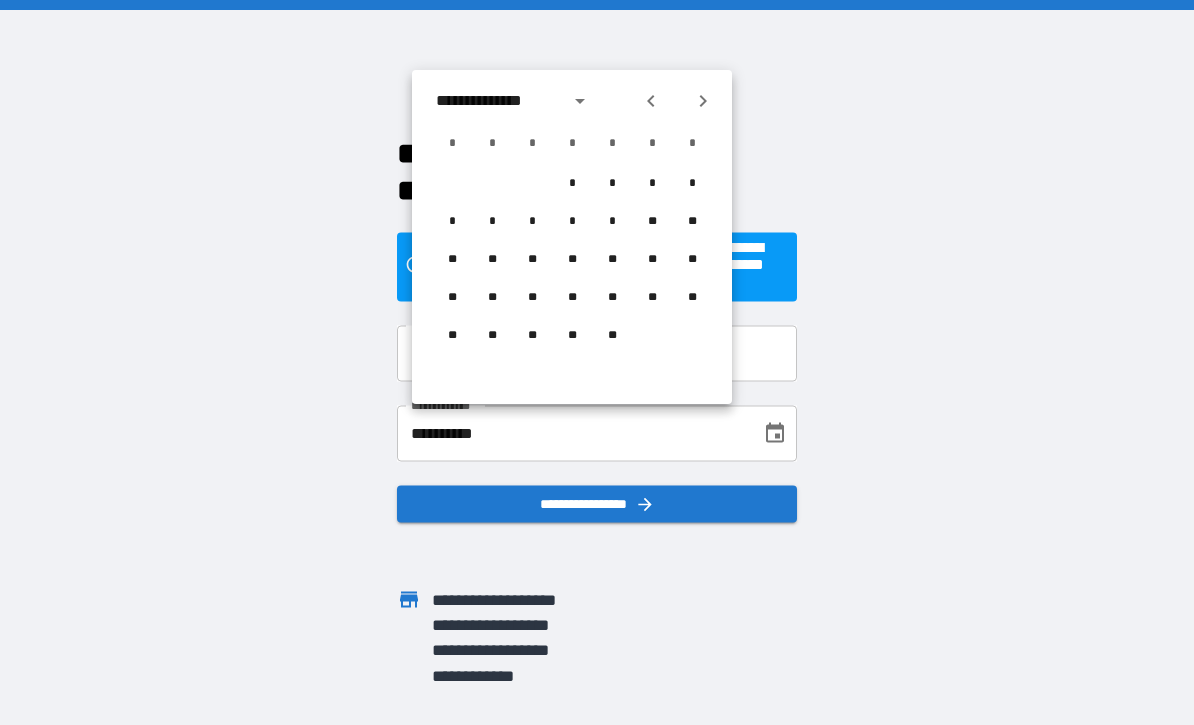 click 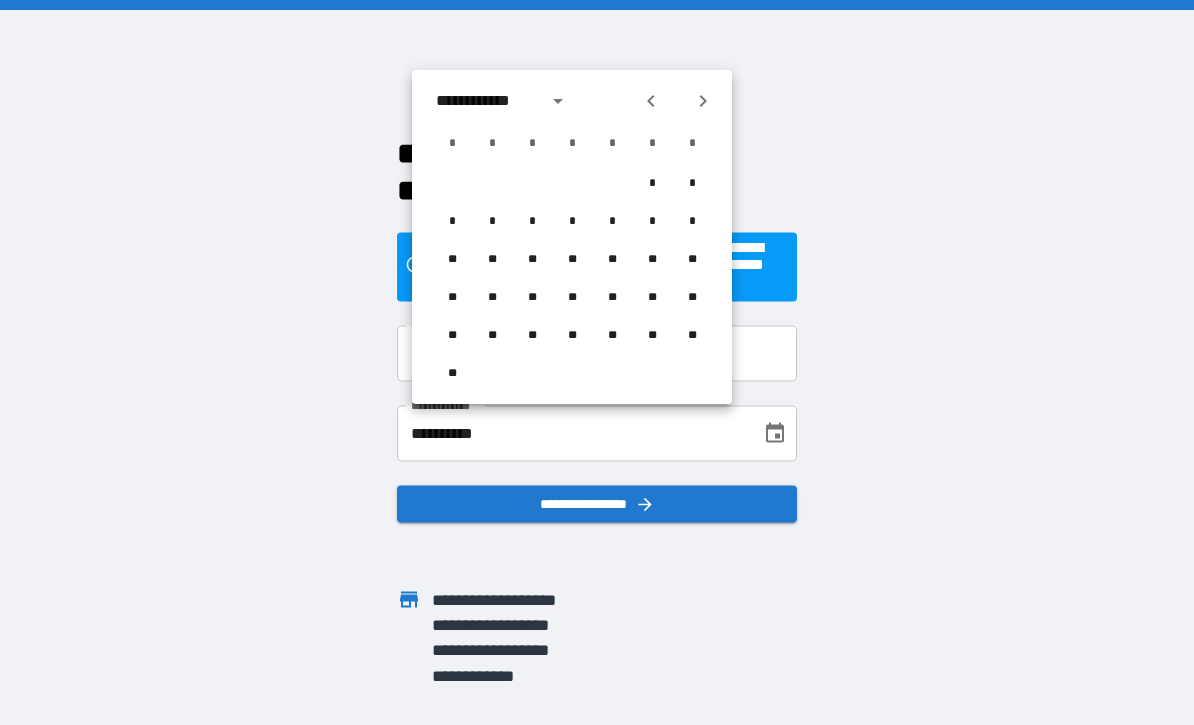 click 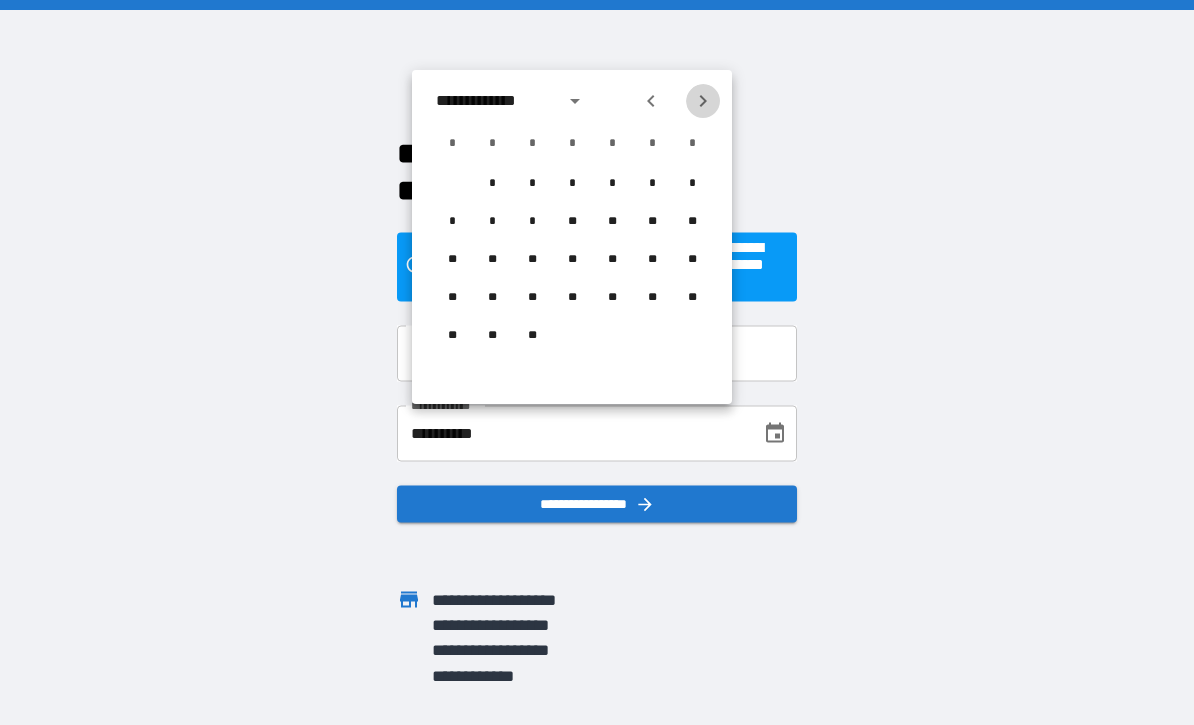 click 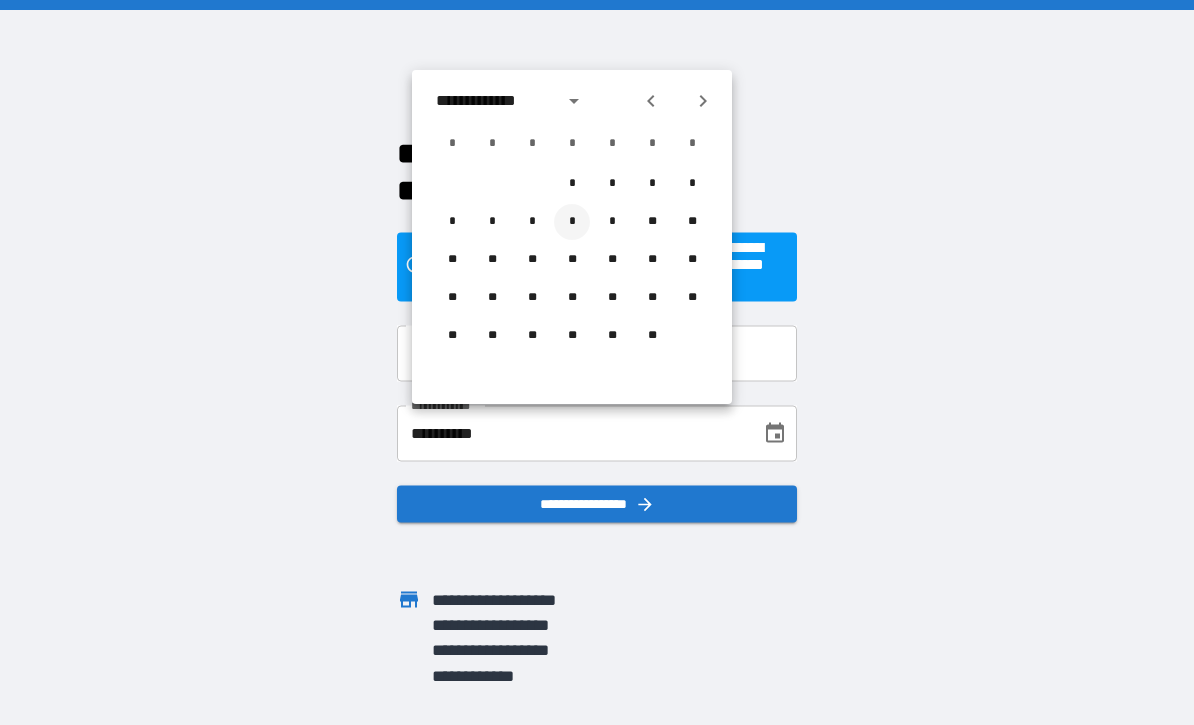 click on "*" at bounding box center (572, 222) 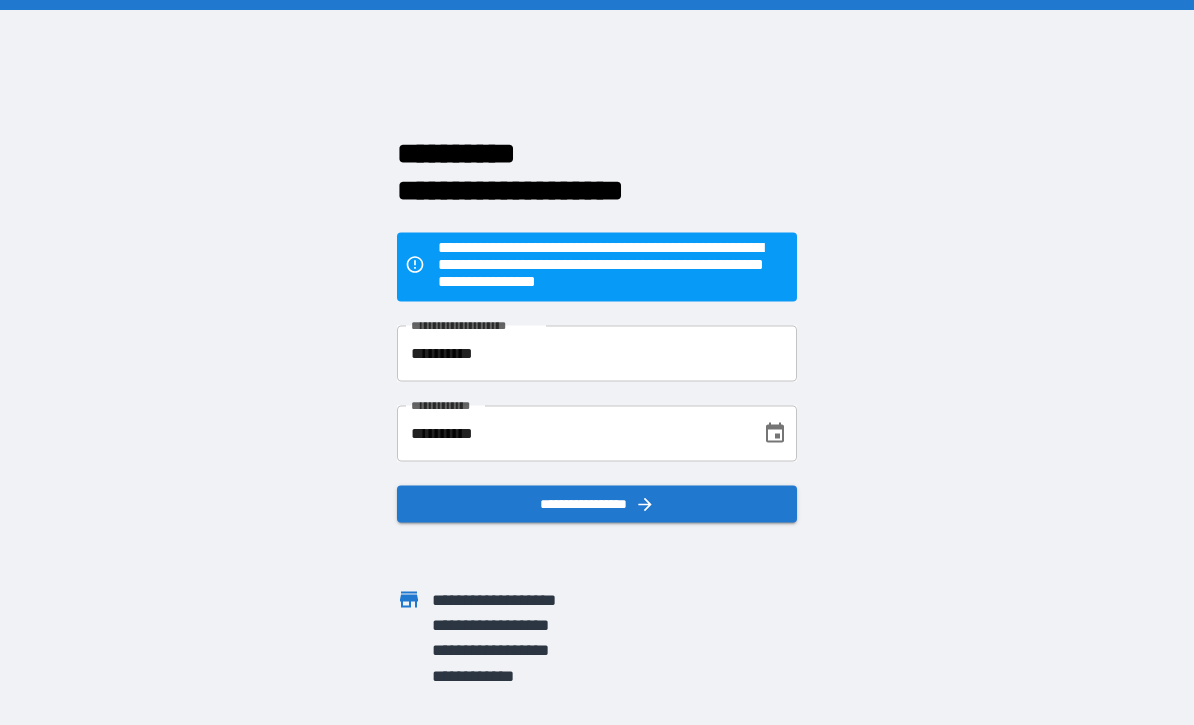 type on "**********" 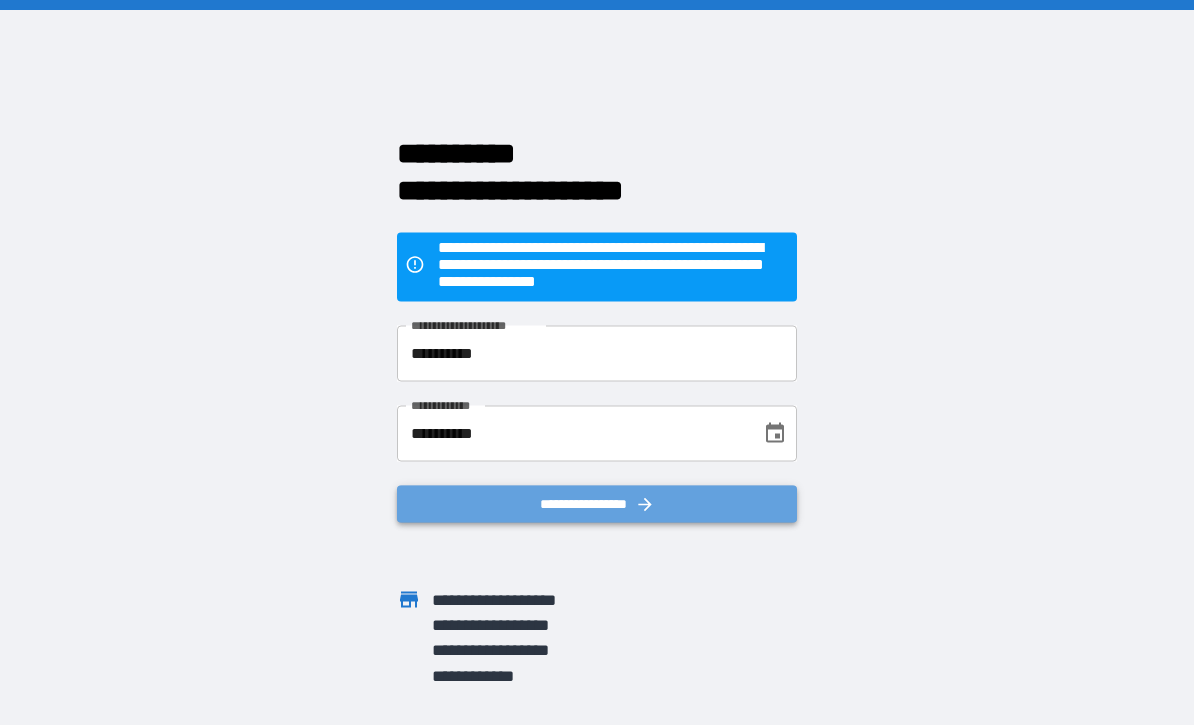 click on "**********" at bounding box center (597, 503) 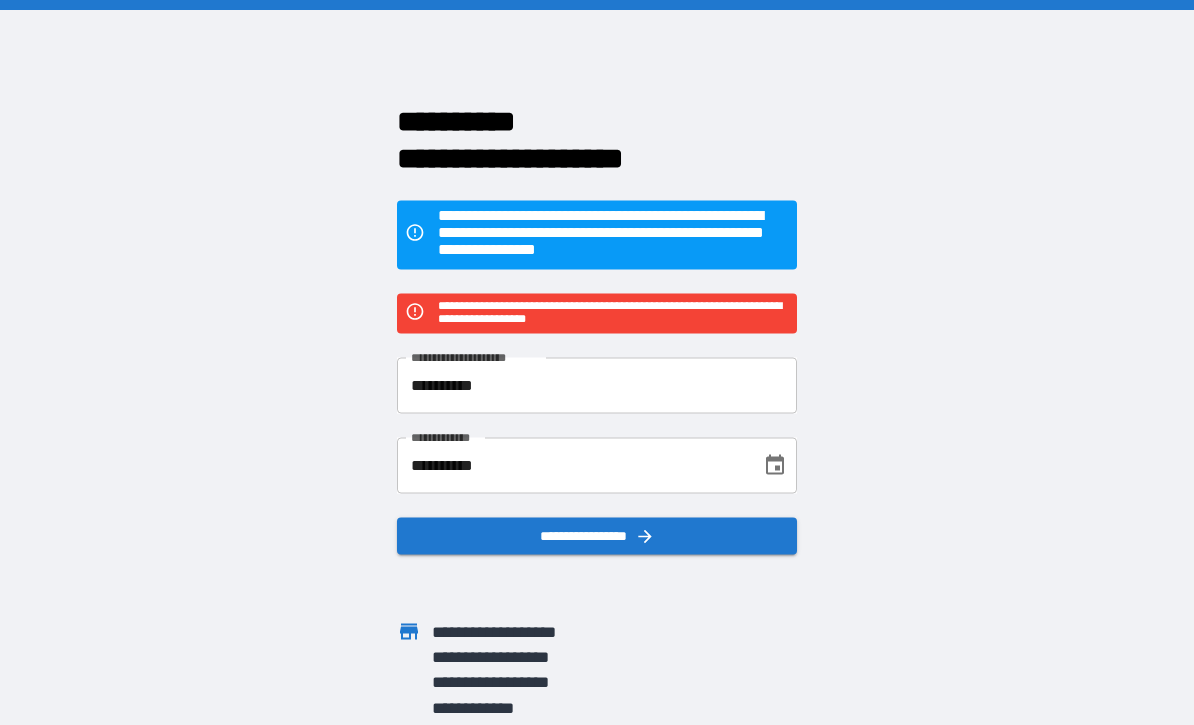 click on "**********" at bounding box center (597, 385) 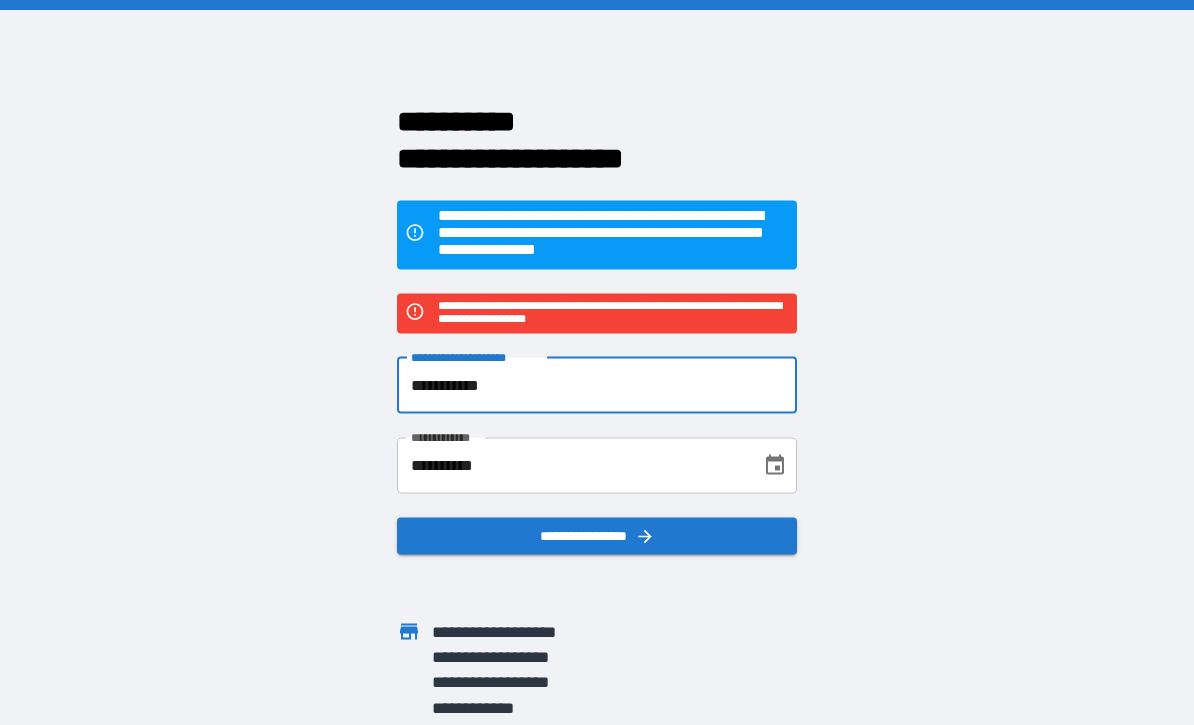 click on "**********" at bounding box center (597, 385) 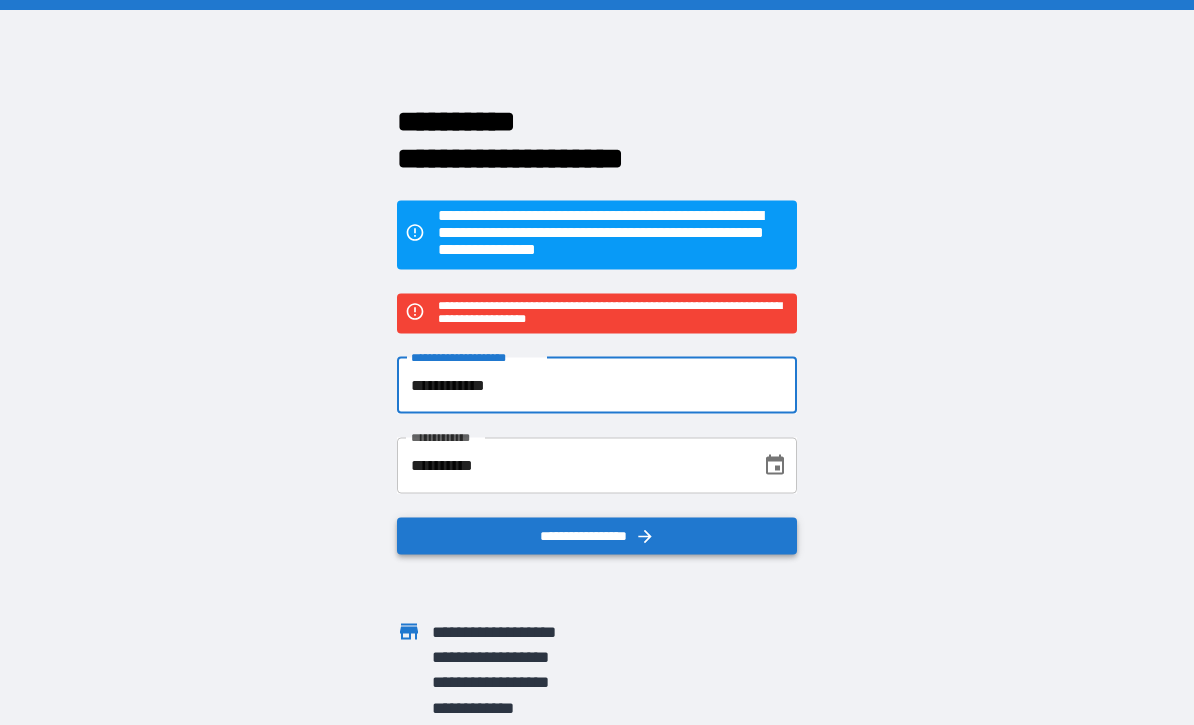 type on "**********" 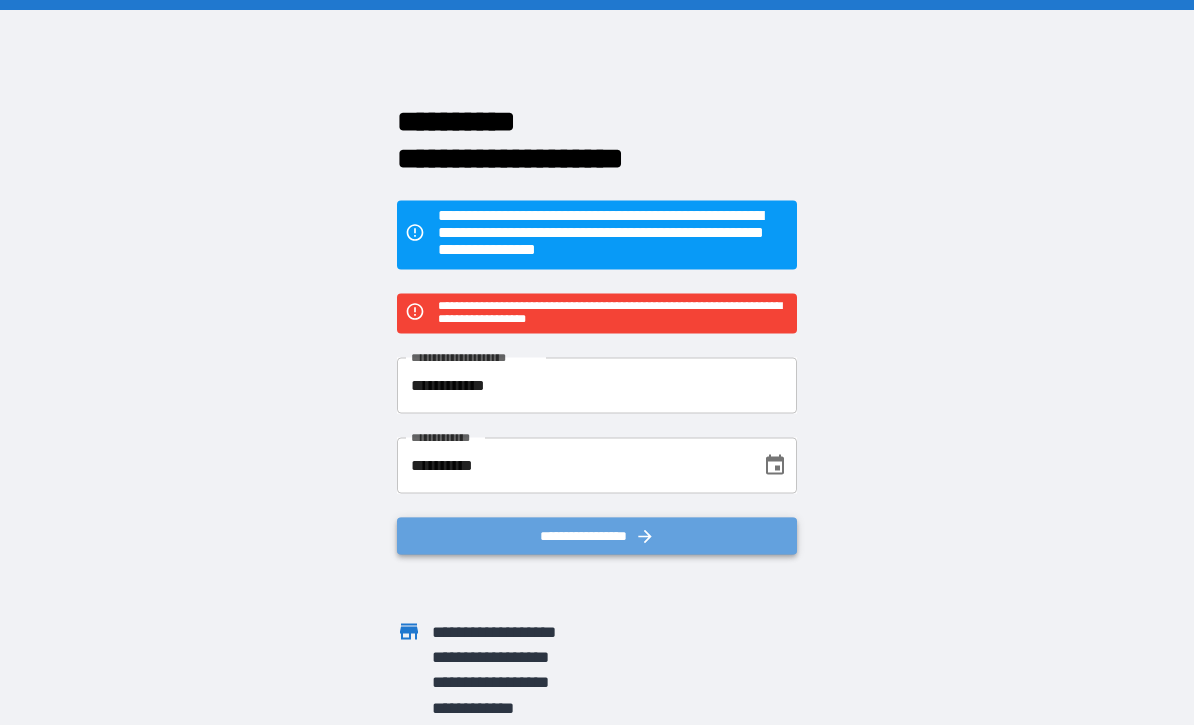 click on "**********" at bounding box center [597, 535] 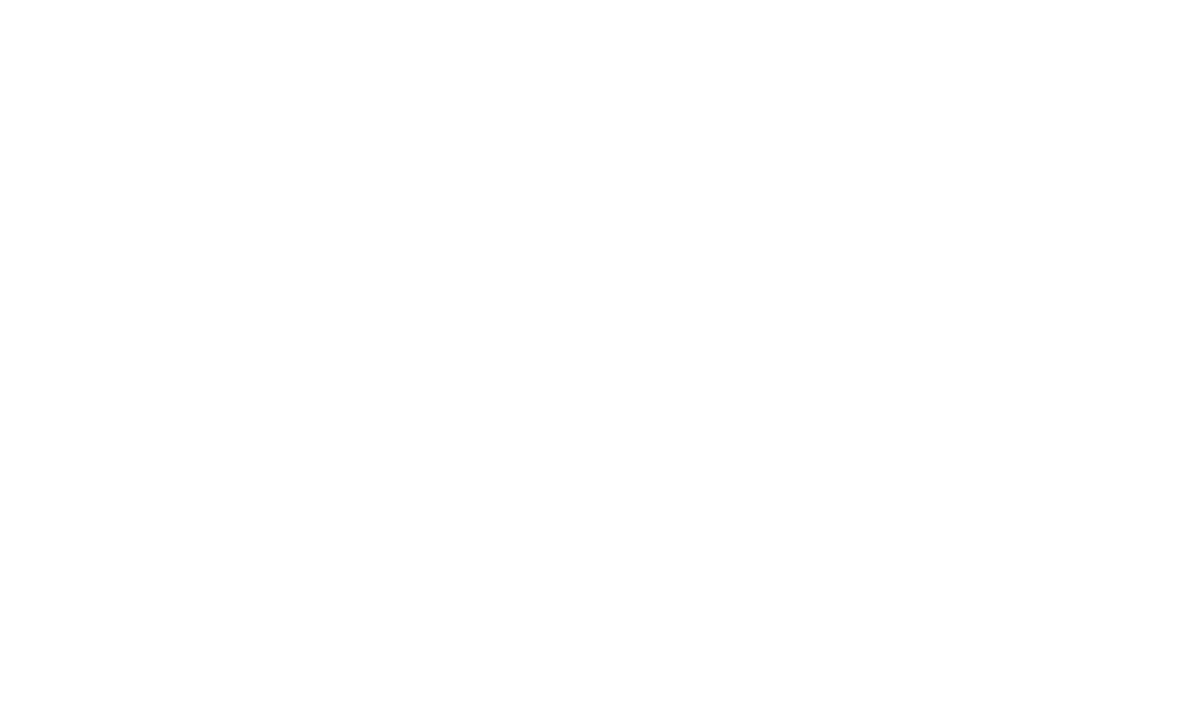 scroll, scrollTop: 0, scrollLeft: 0, axis: both 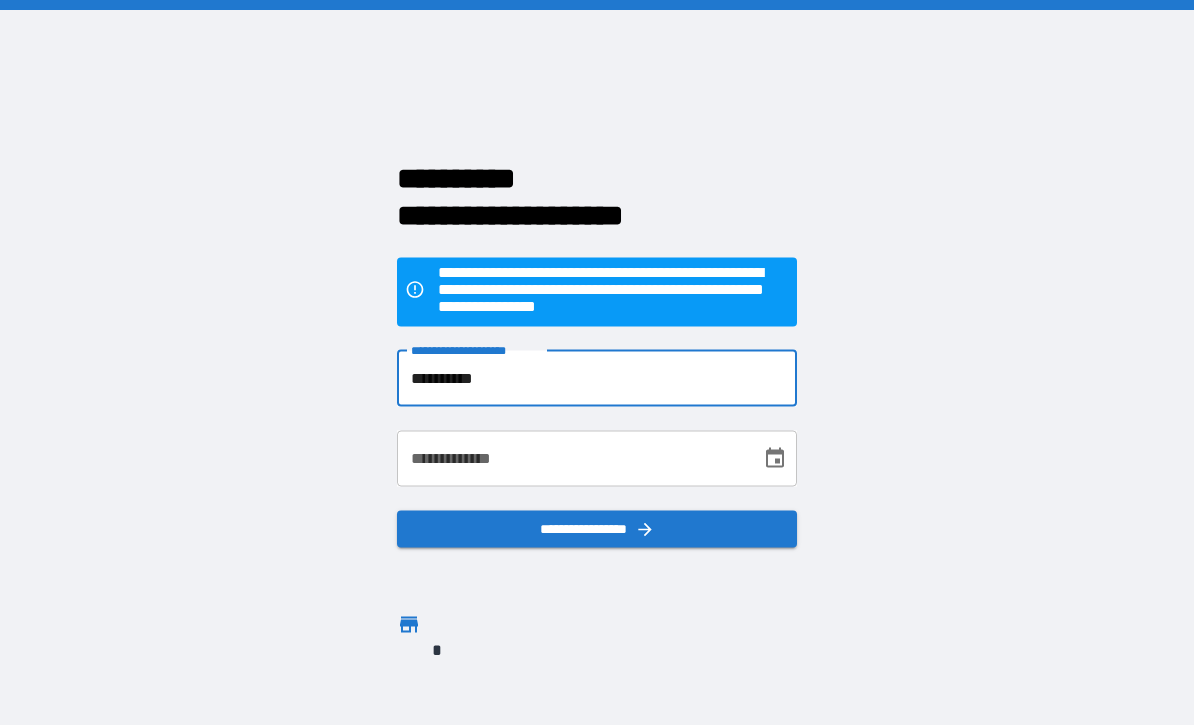 type on "**********" 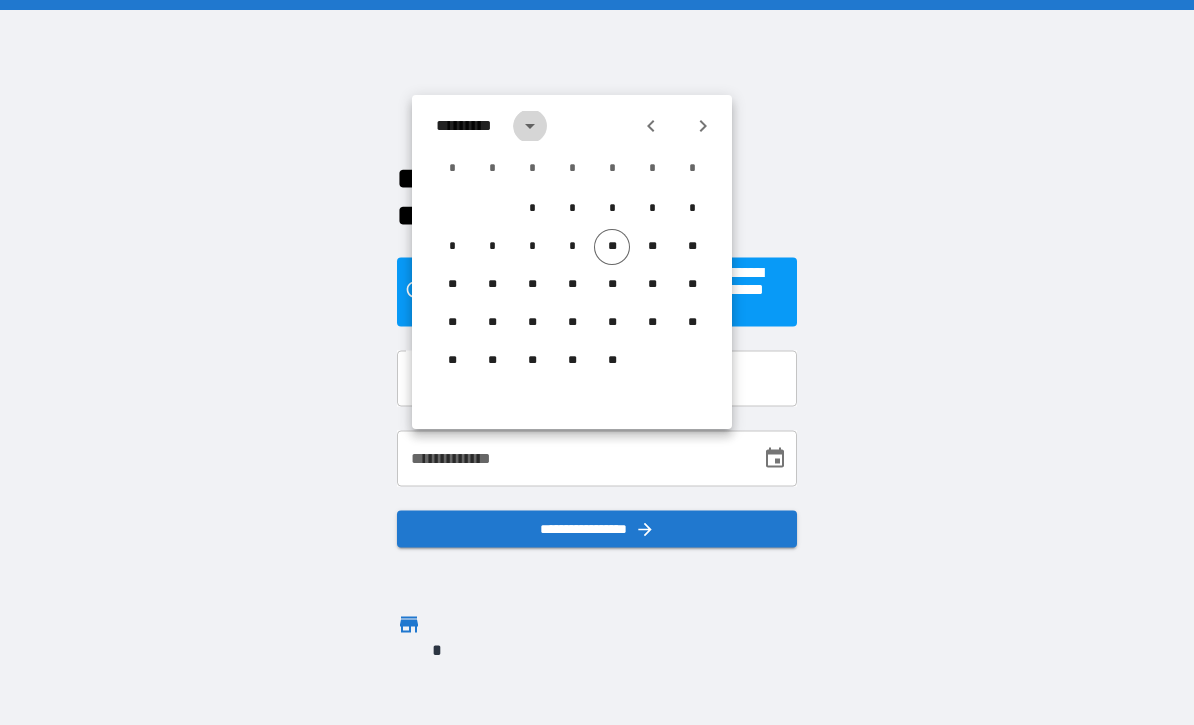 click 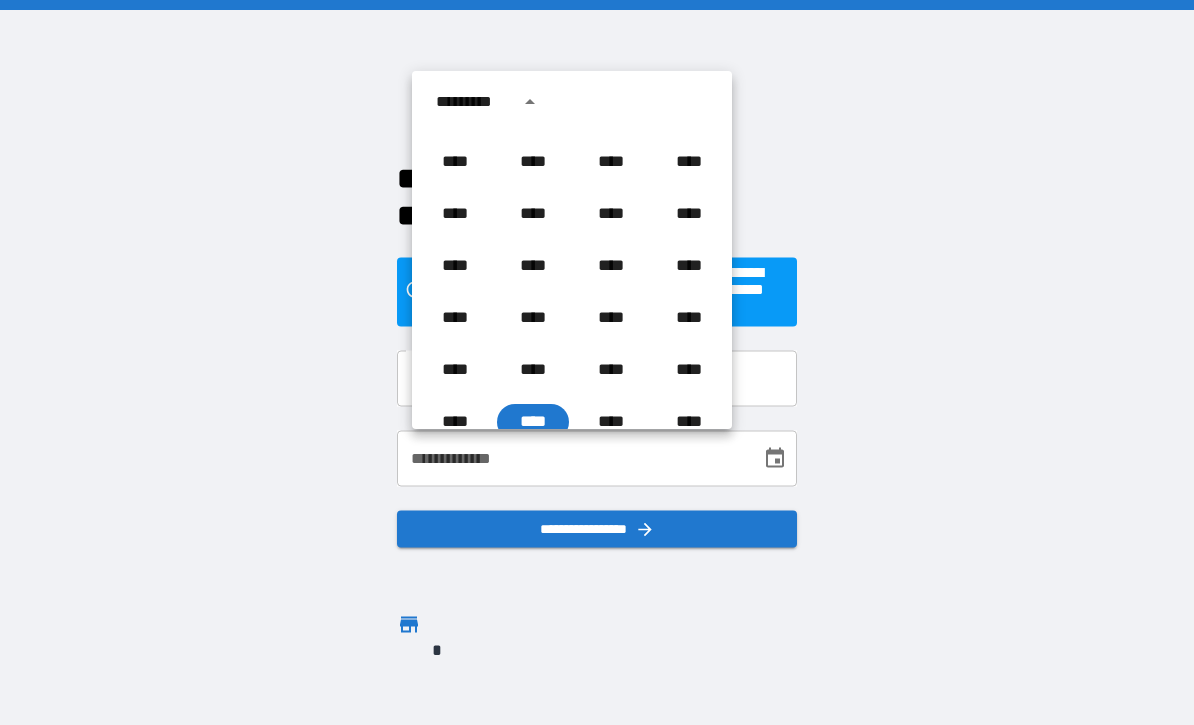 scroll, scrollTop: 1294, scrollLeft: 0, axis: vertical 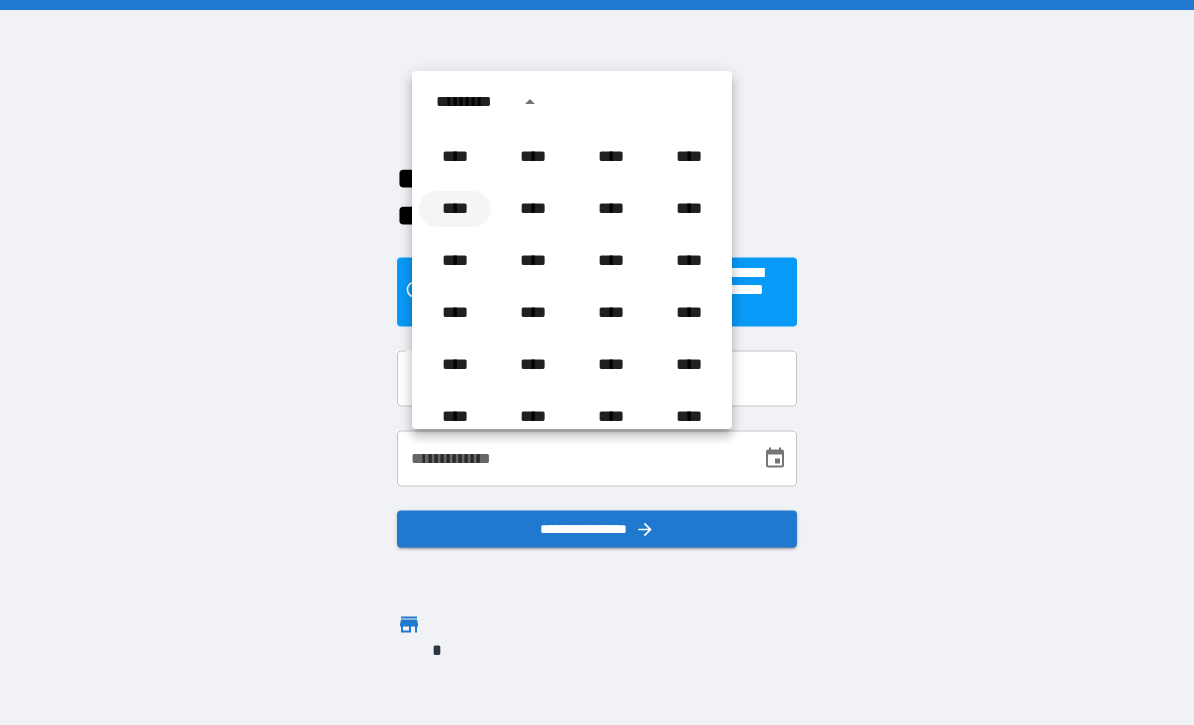 click on "****" at bounding box center [455, 209] 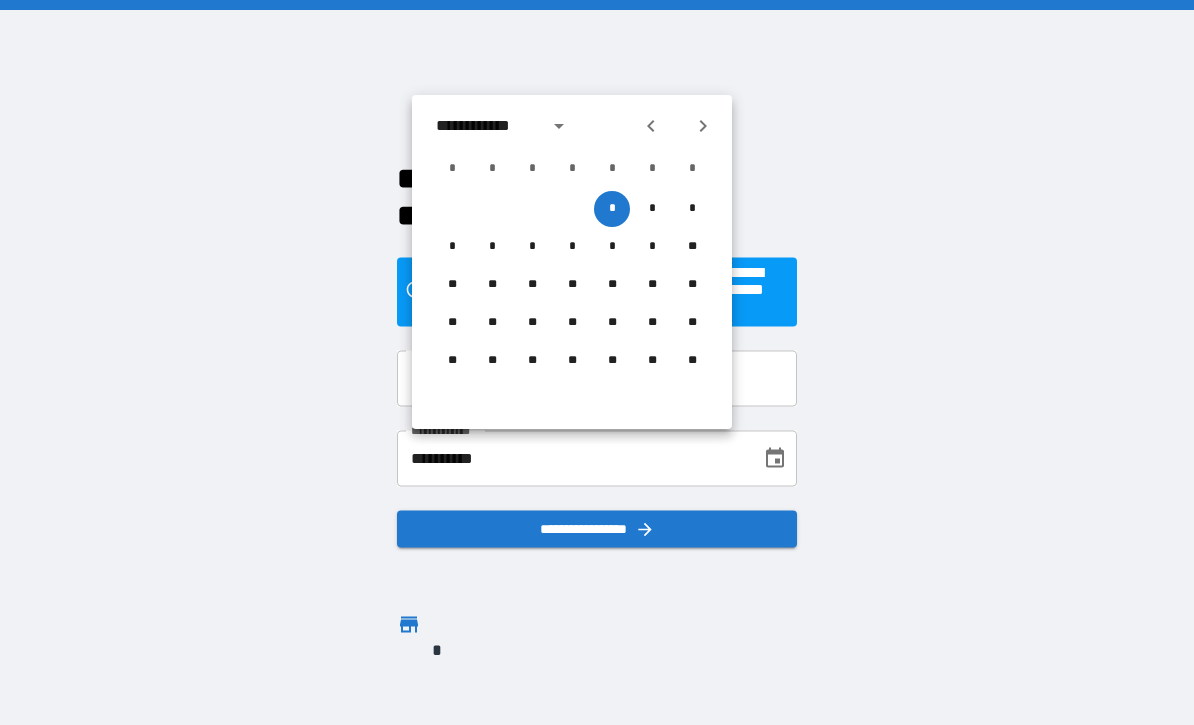 click 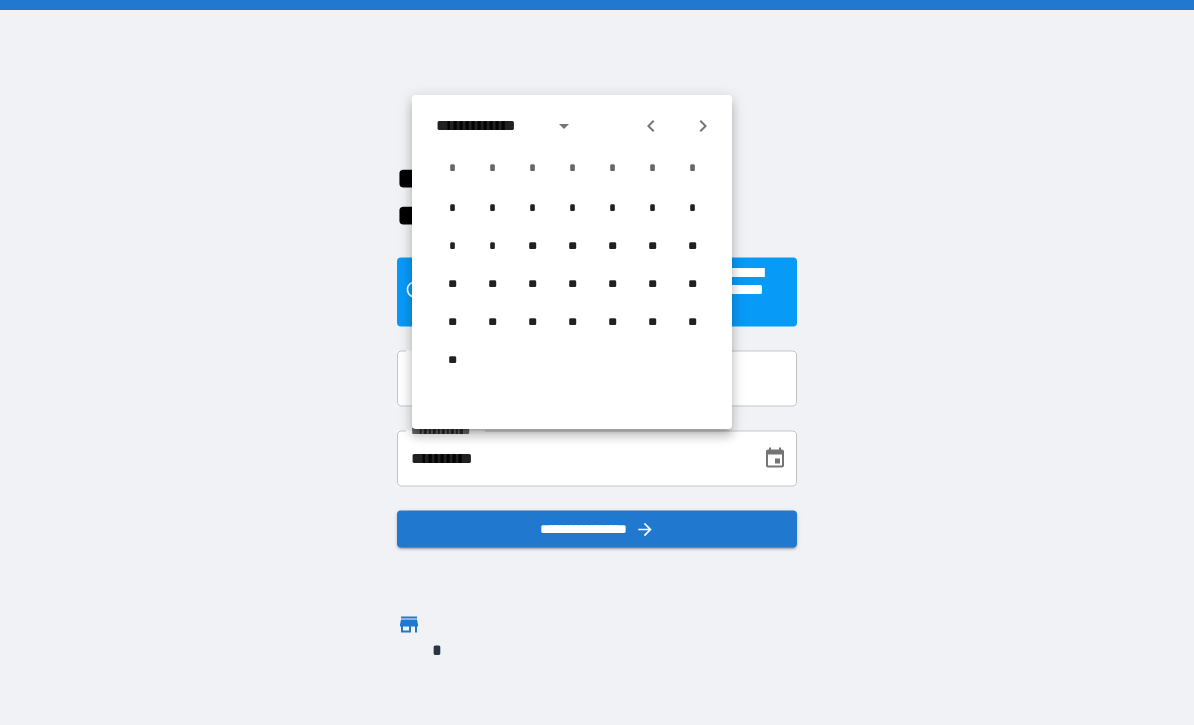 click 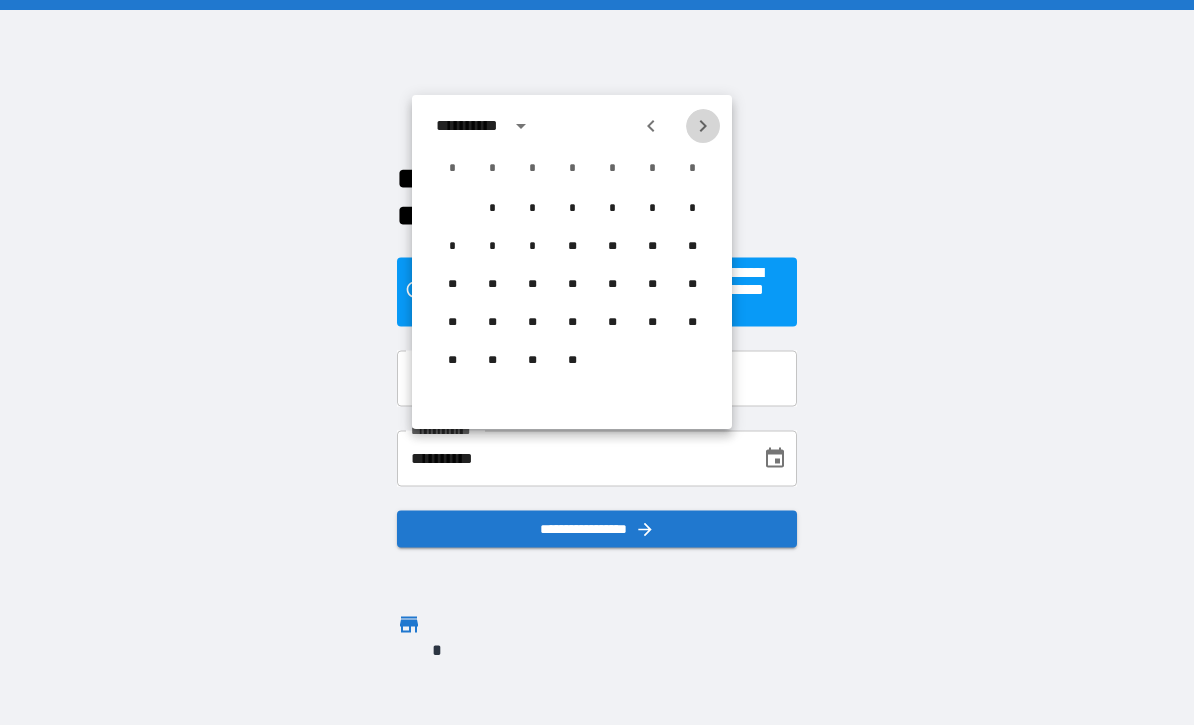click 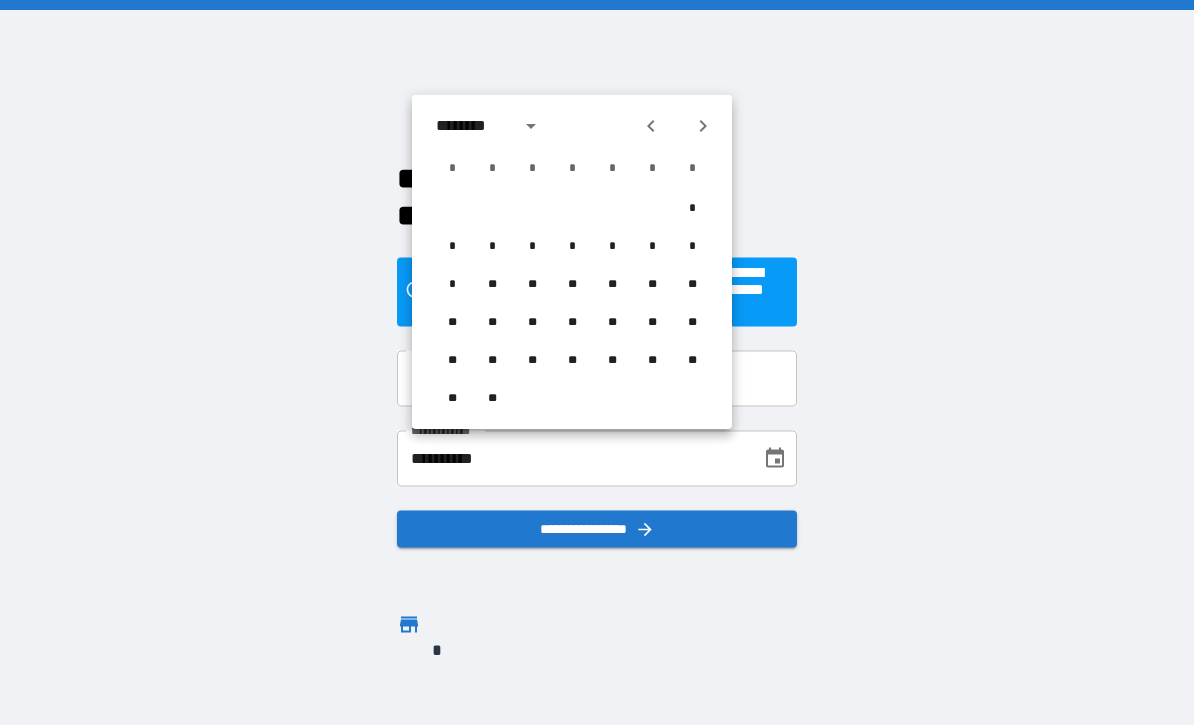 click 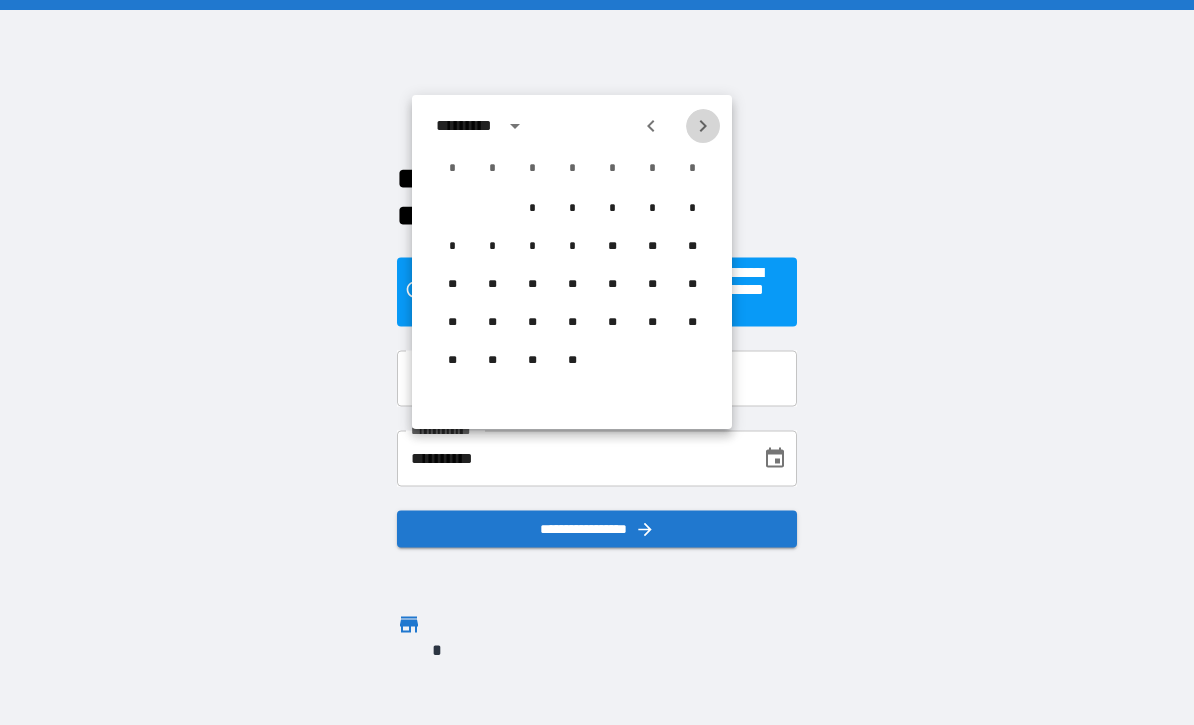 click 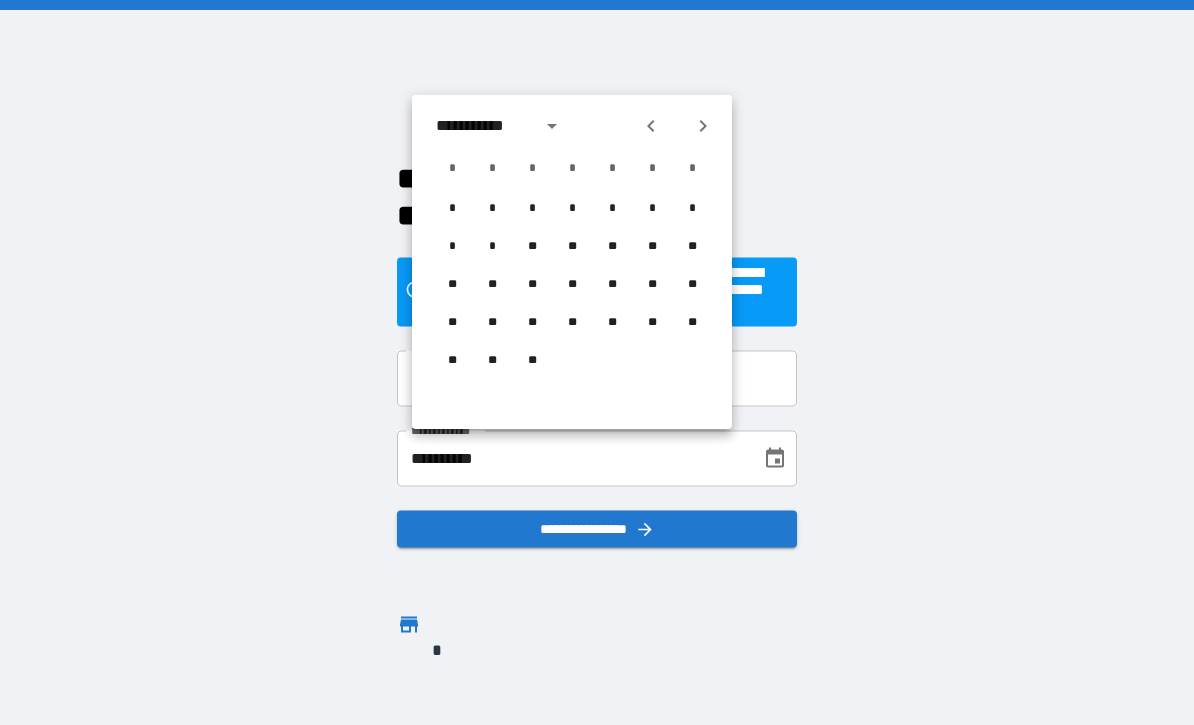 click 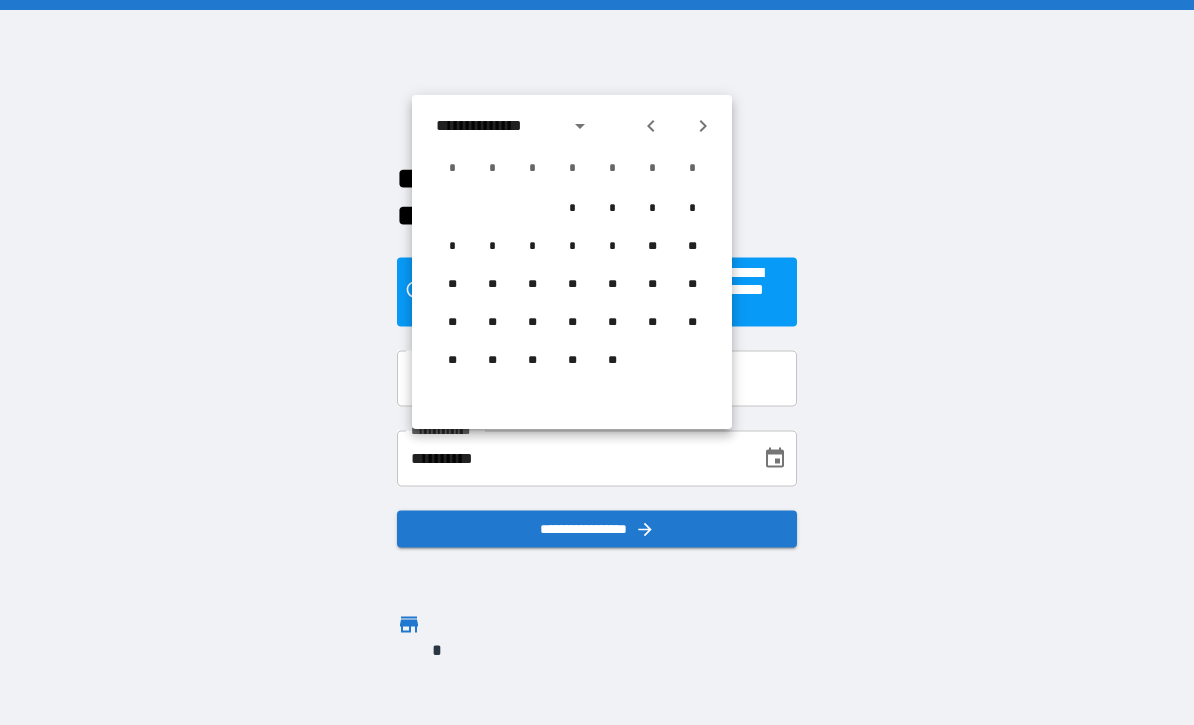 click 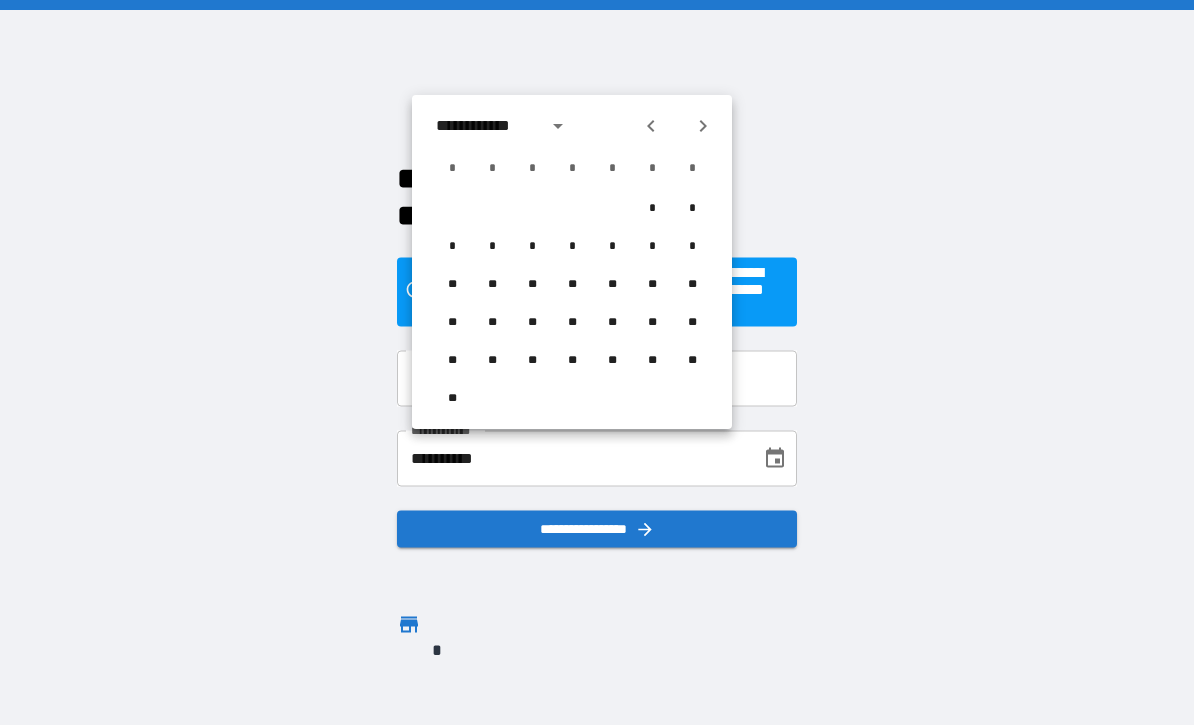 click 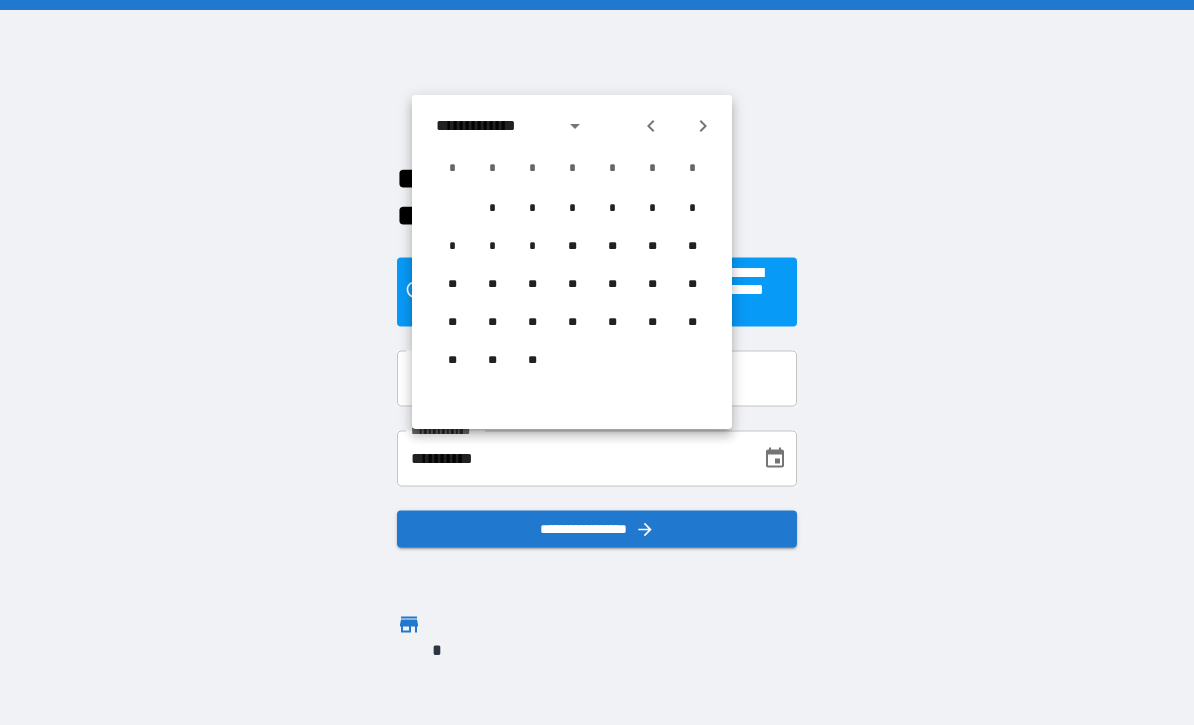 click 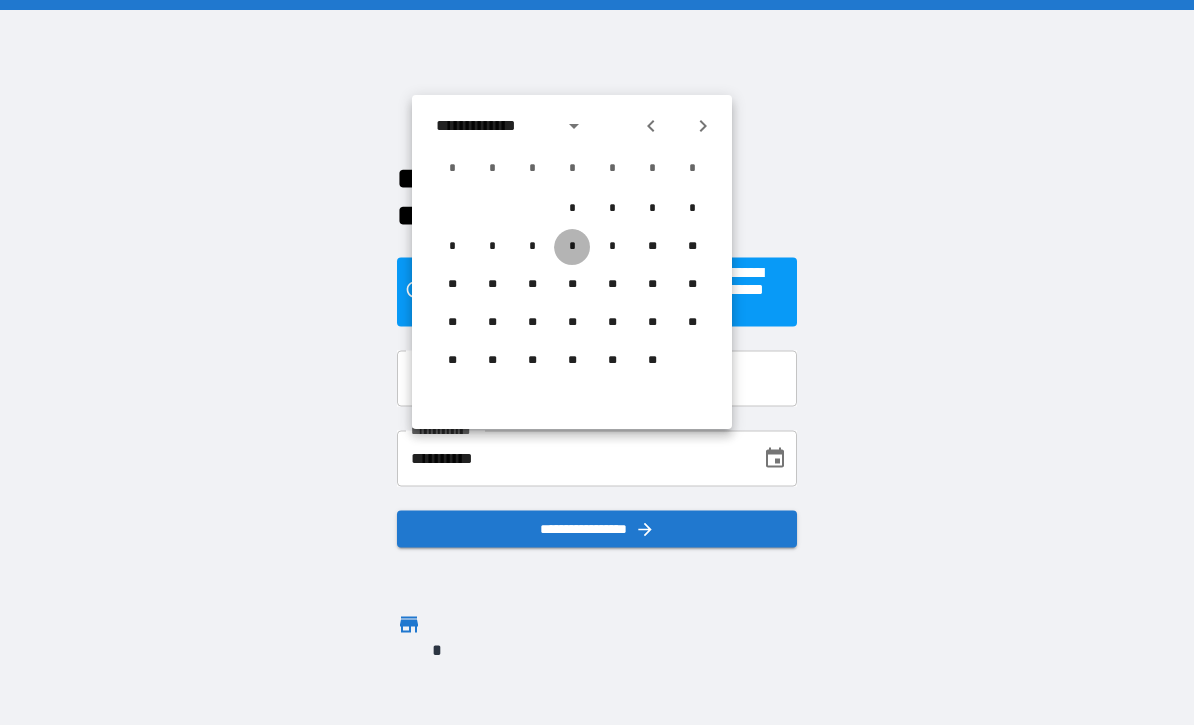 click on "*" at bounding box center (572, 247) 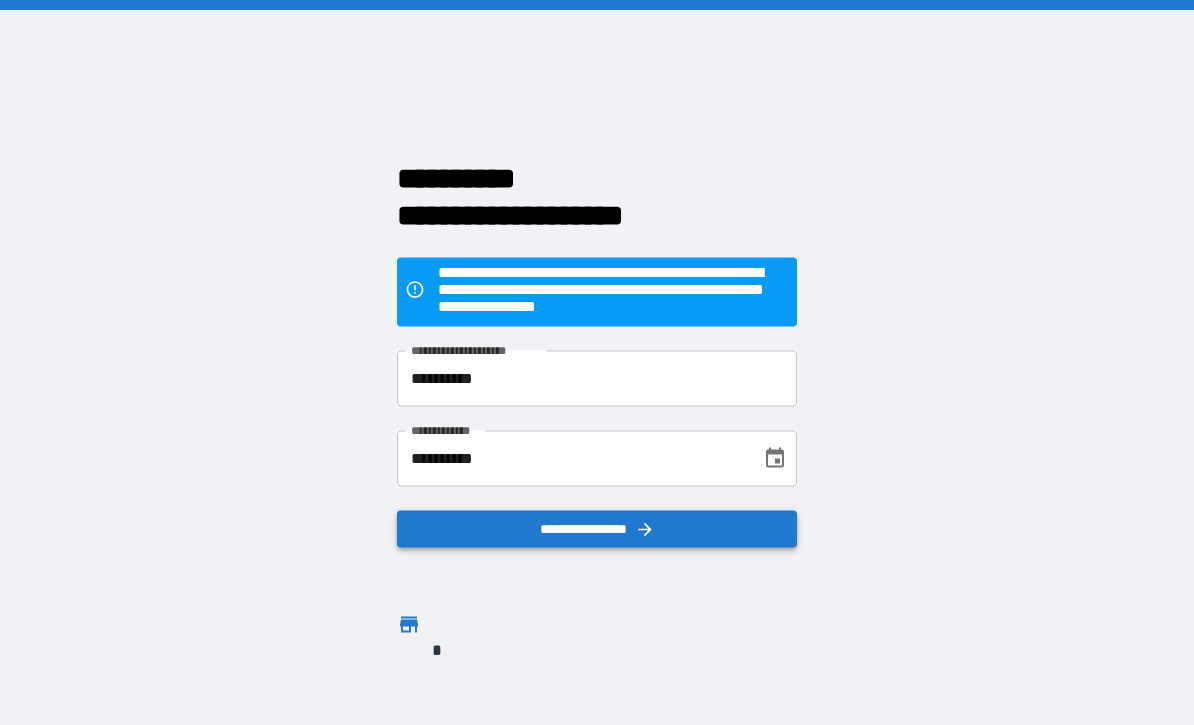 click on "**********" at bounding box center [597, 528] 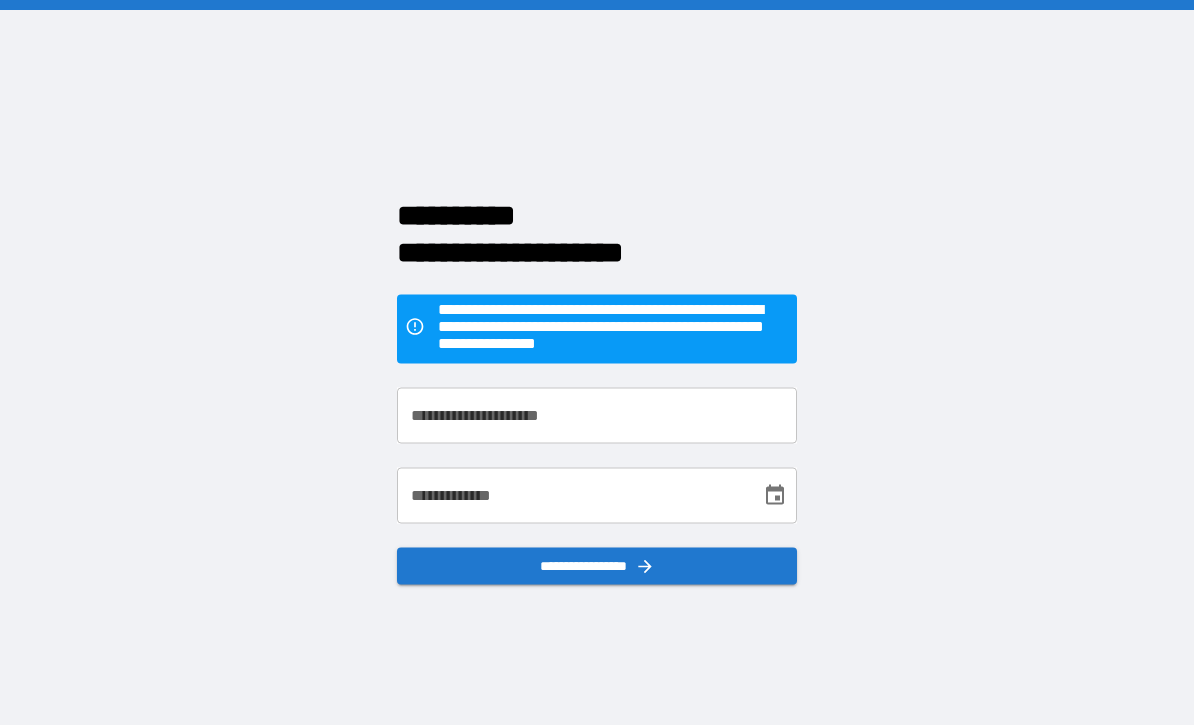 scroll, scrollTop: 0, scrollLeft: 0, axis: both 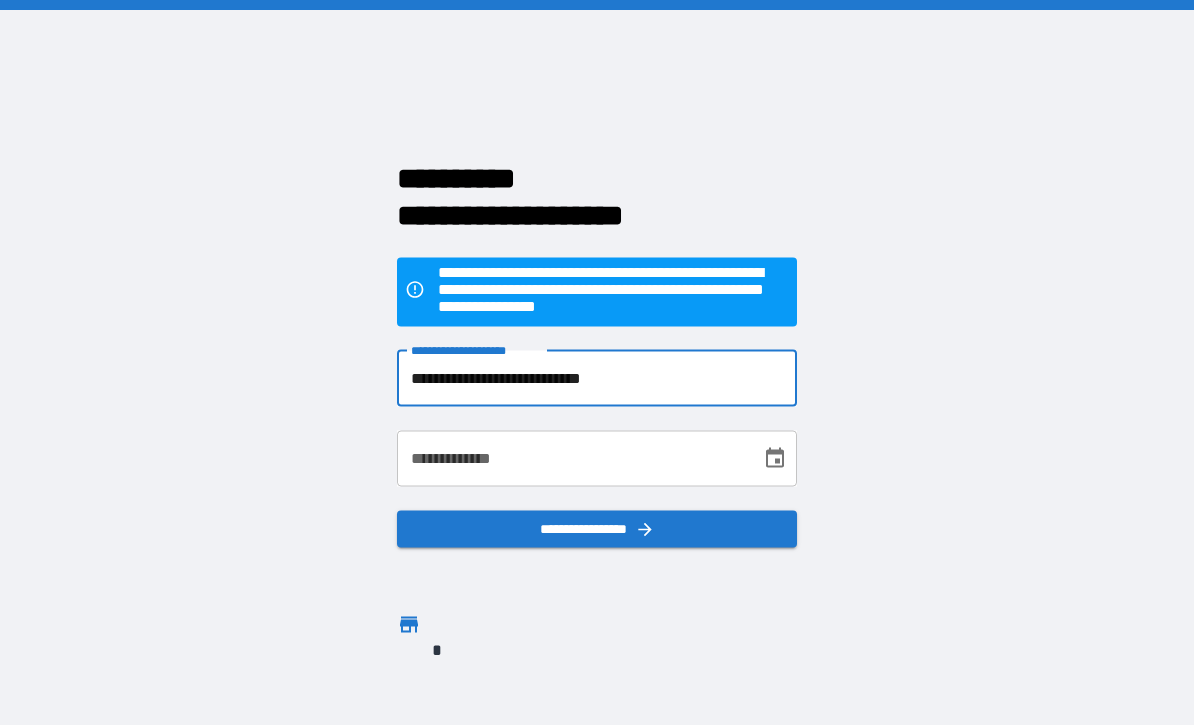 type on "**********" 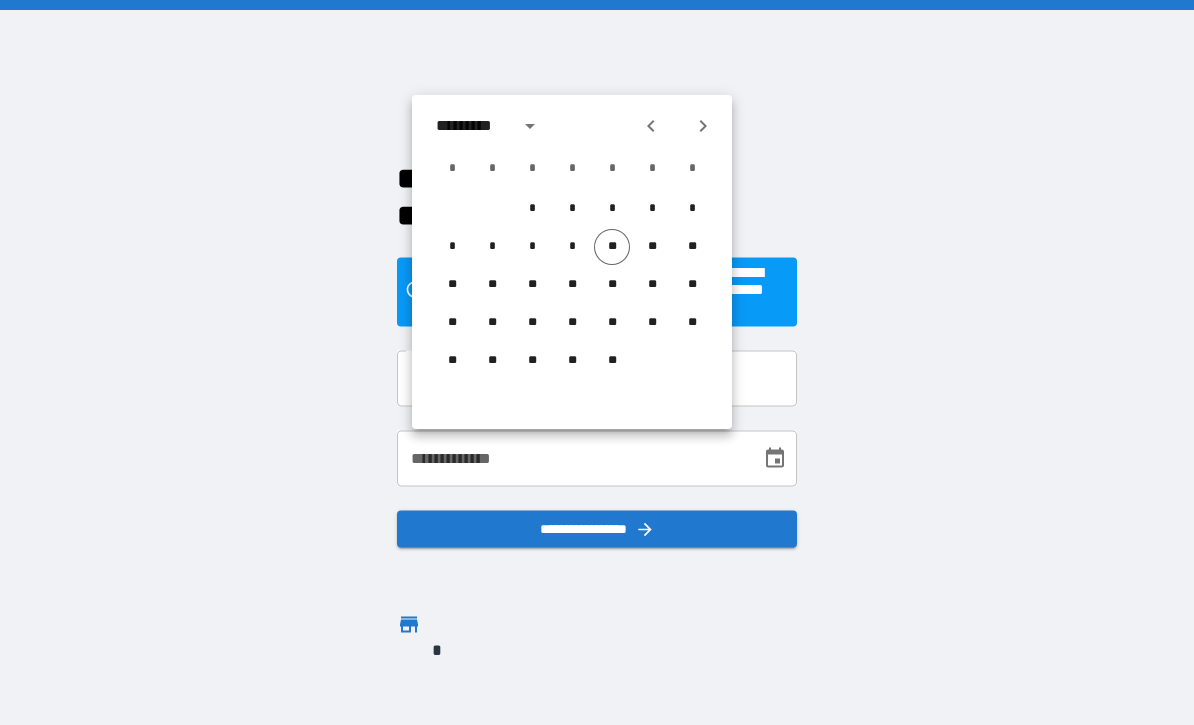 click 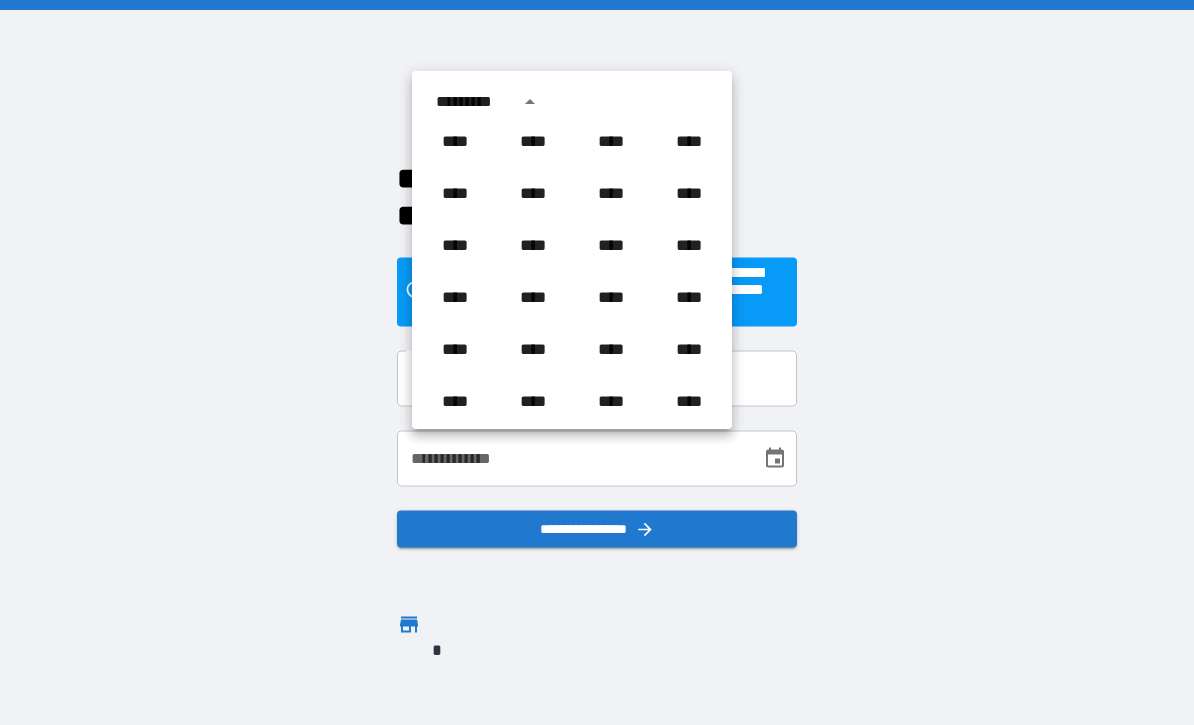 scroll, scrollTop: 1238, scrollLeft: 0, axis: vertical 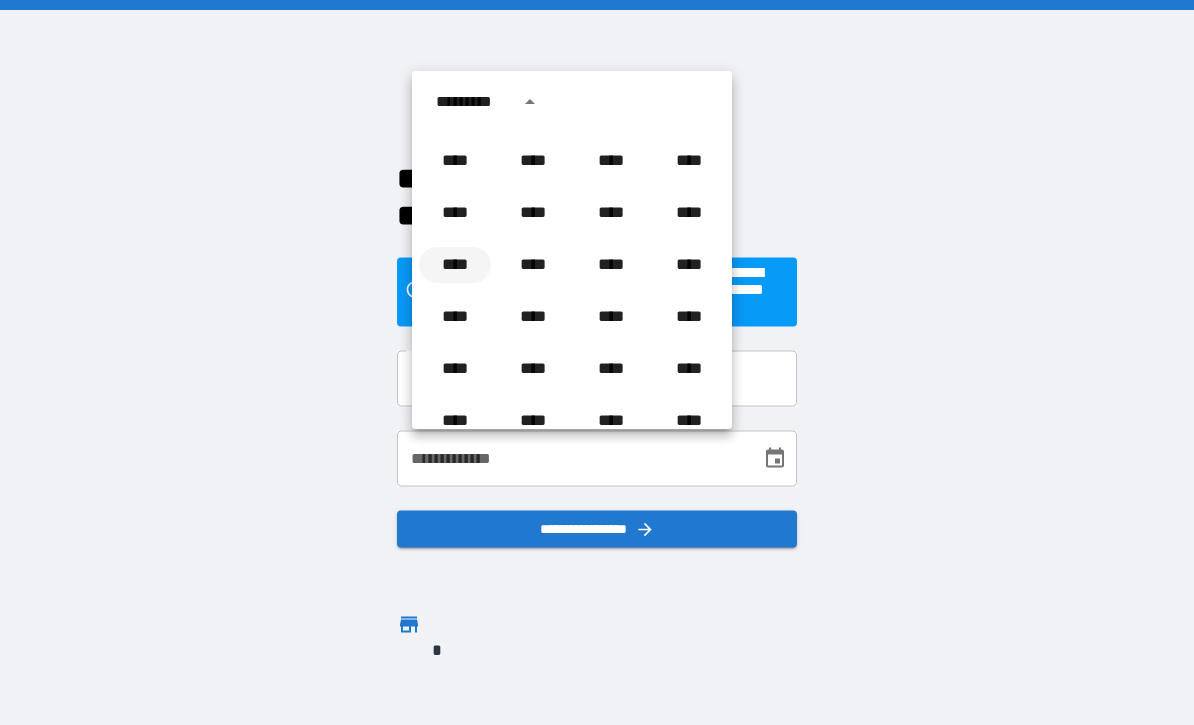 click on "****" at bounding box center (455, 265) 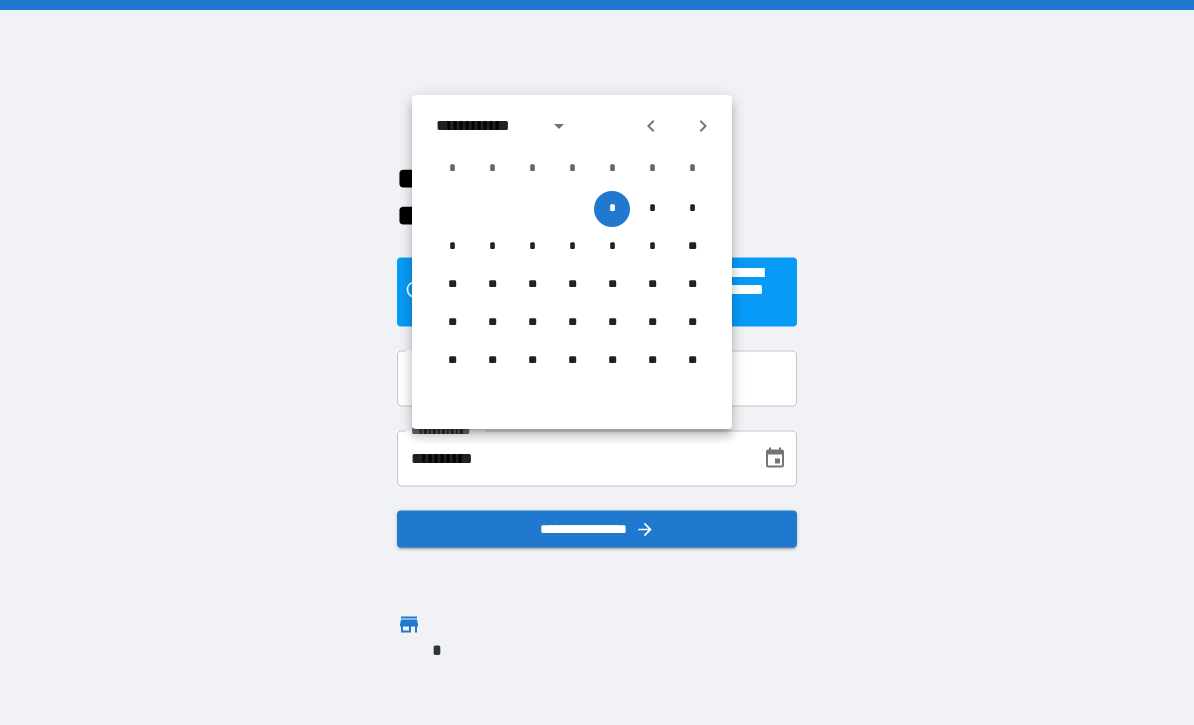 click 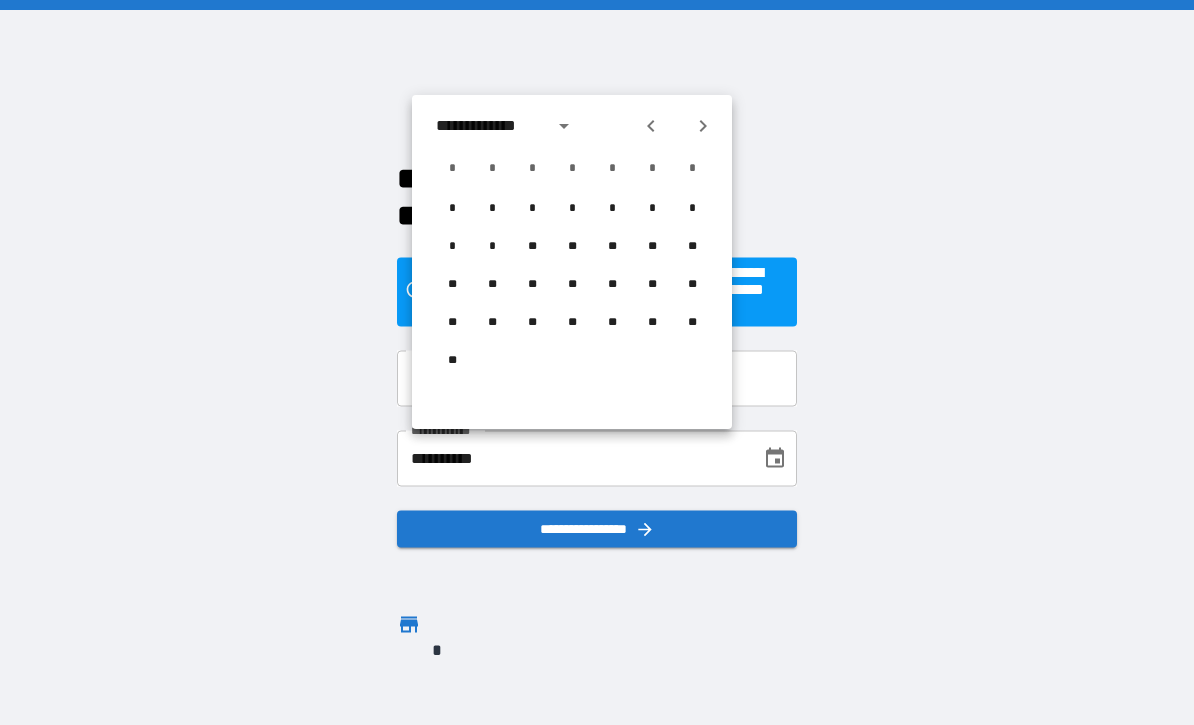 click 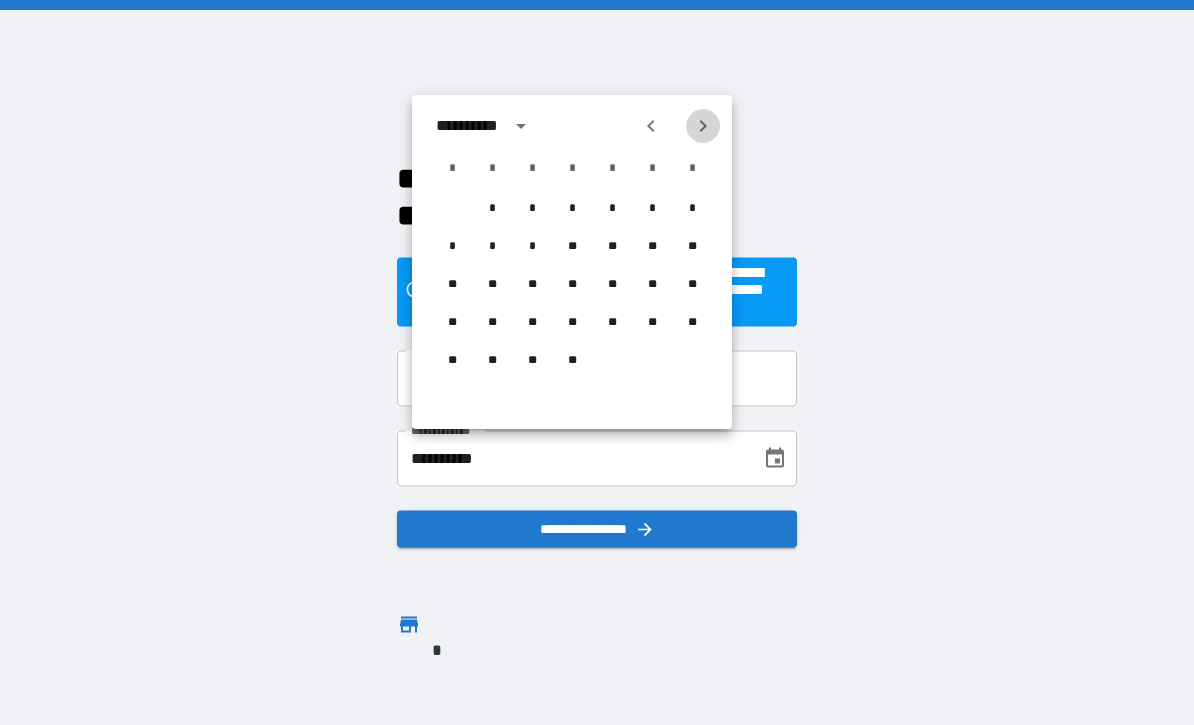 click 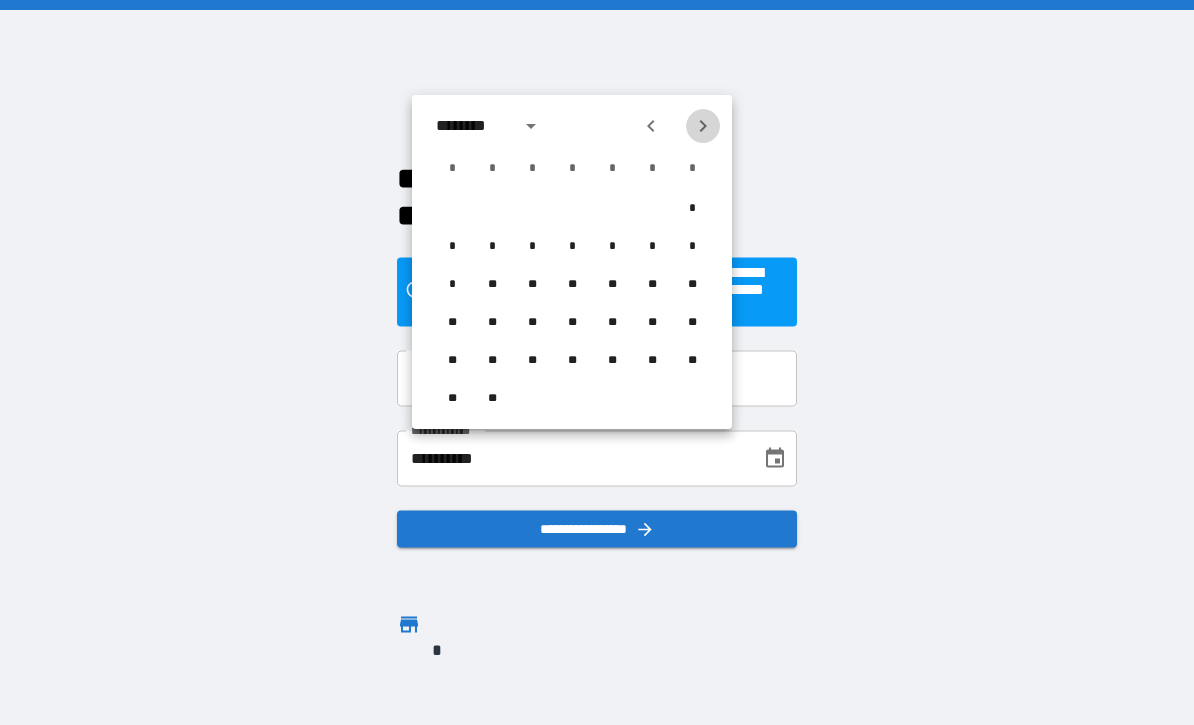 click 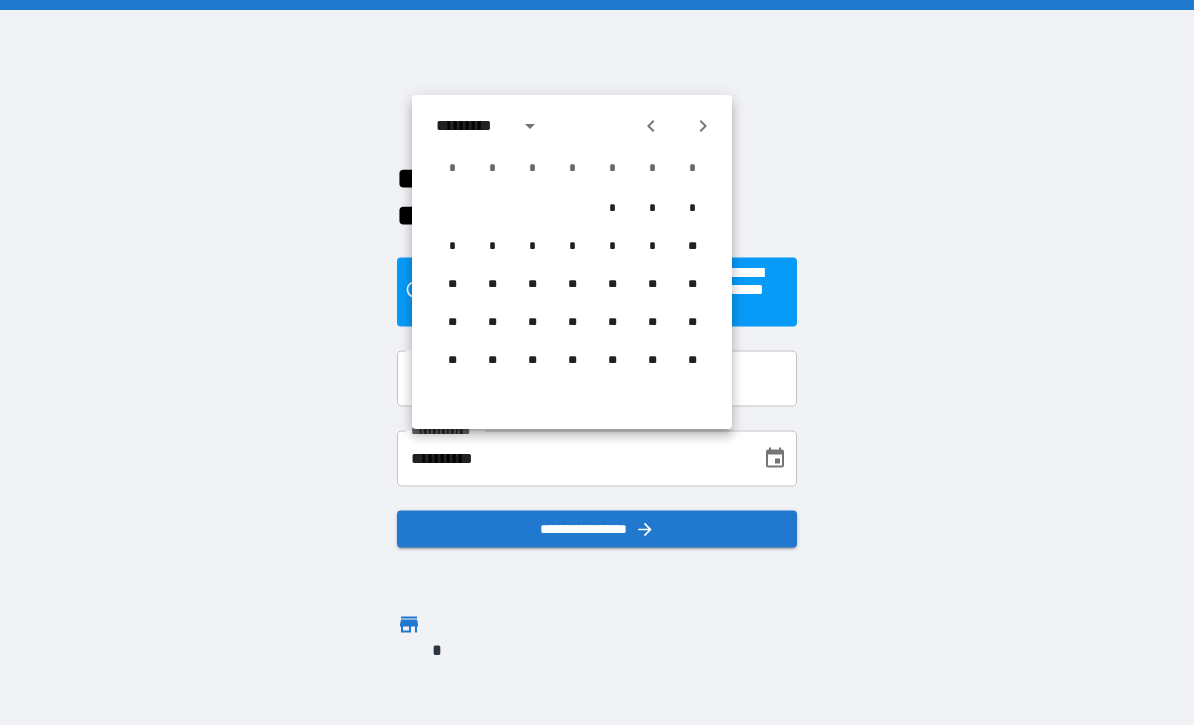 click 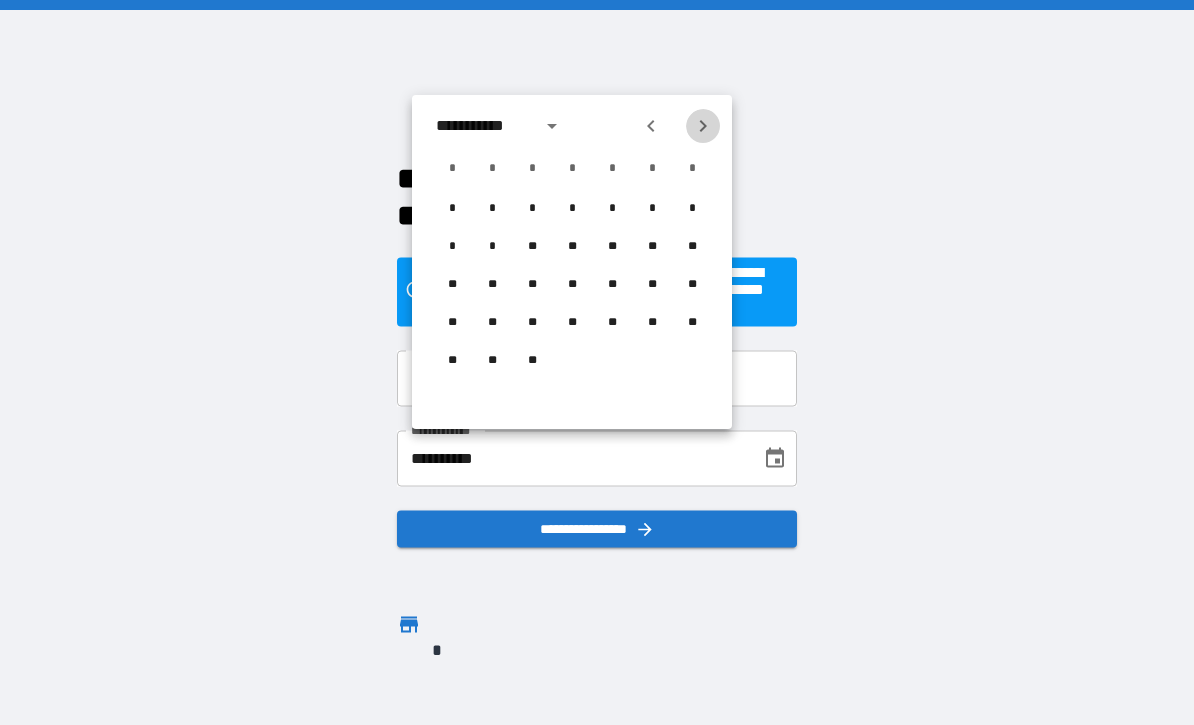 click 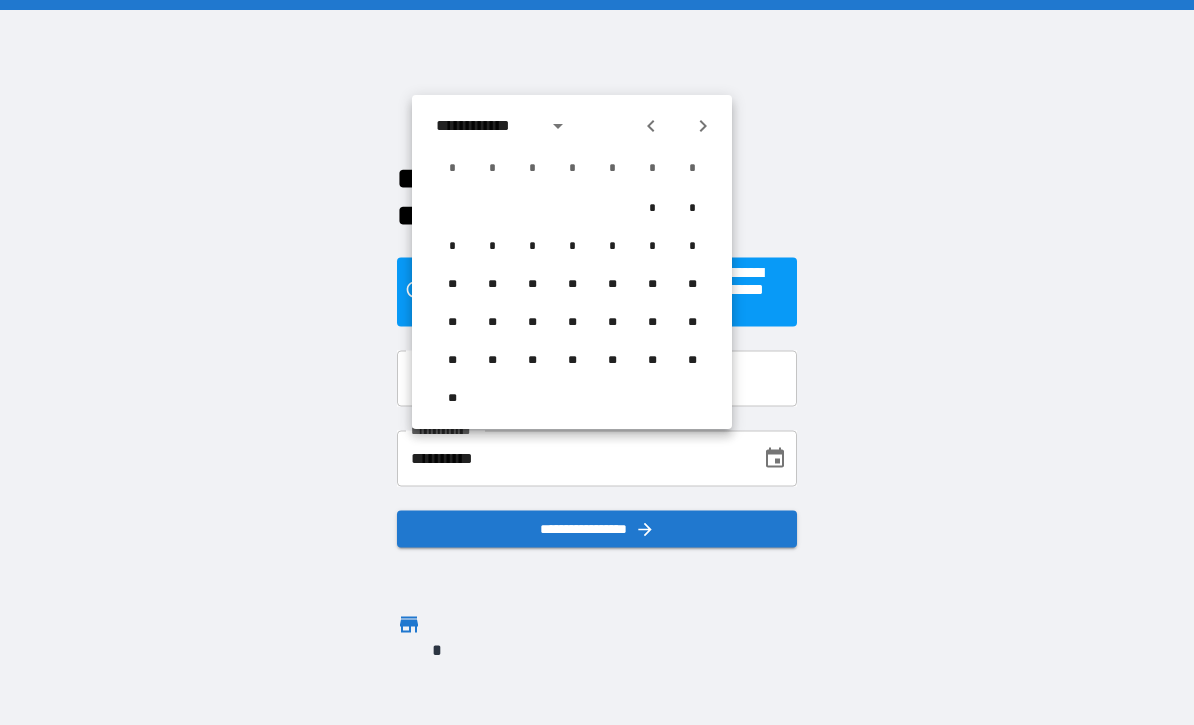 click 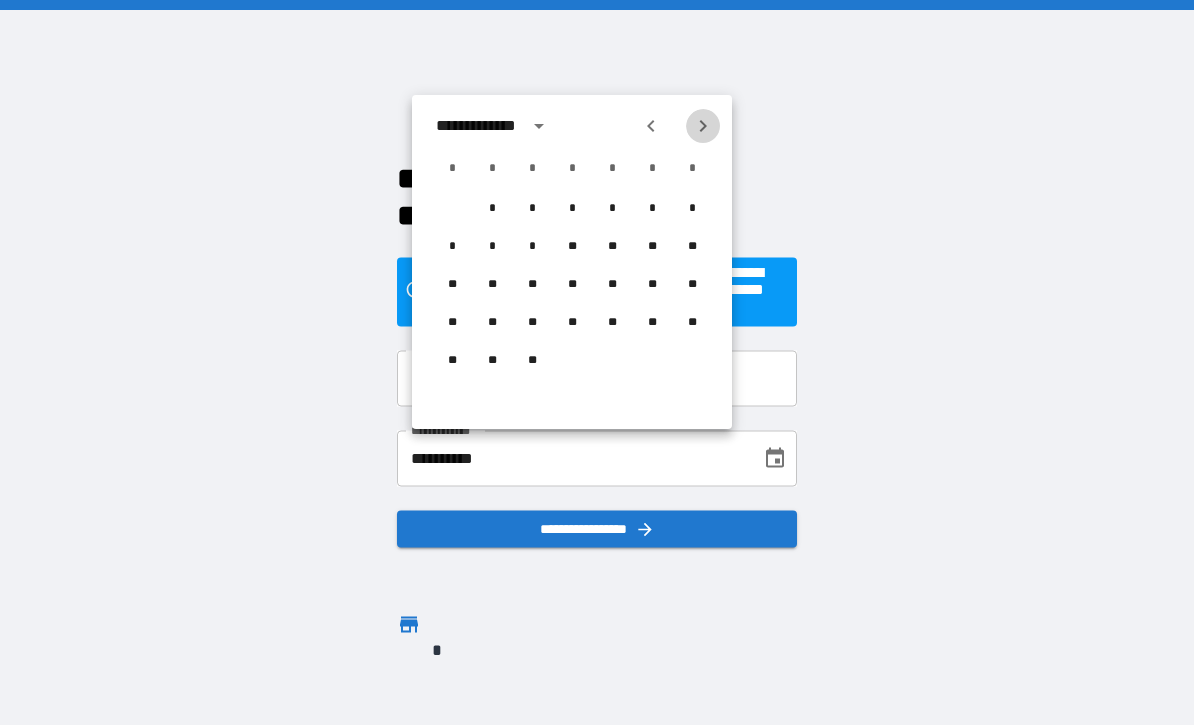 click 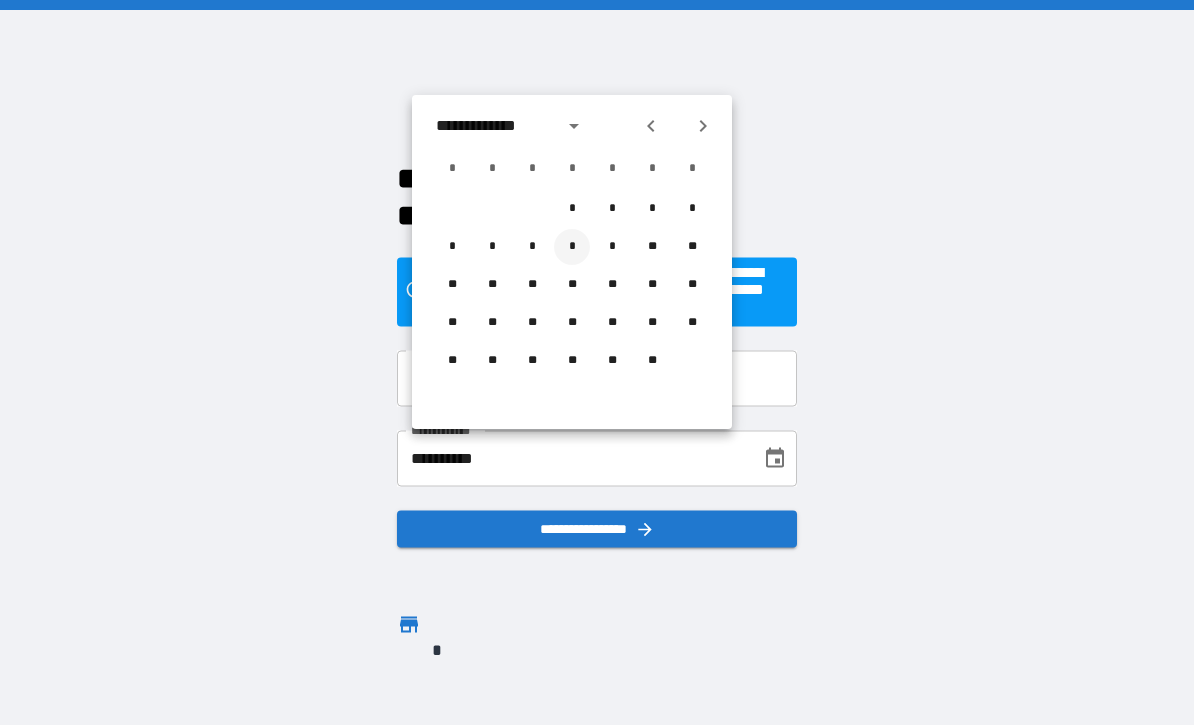click on "*" at bounding box center (572, 247) 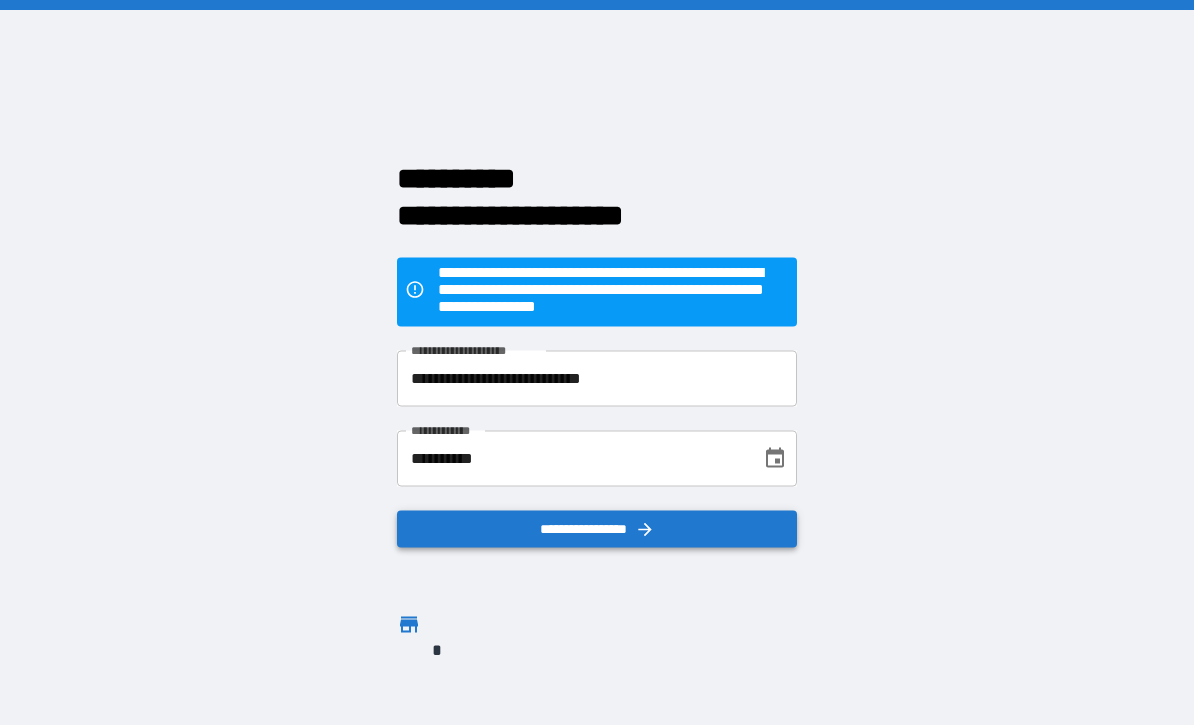 click on "**********" at bounding box center [597, 528] 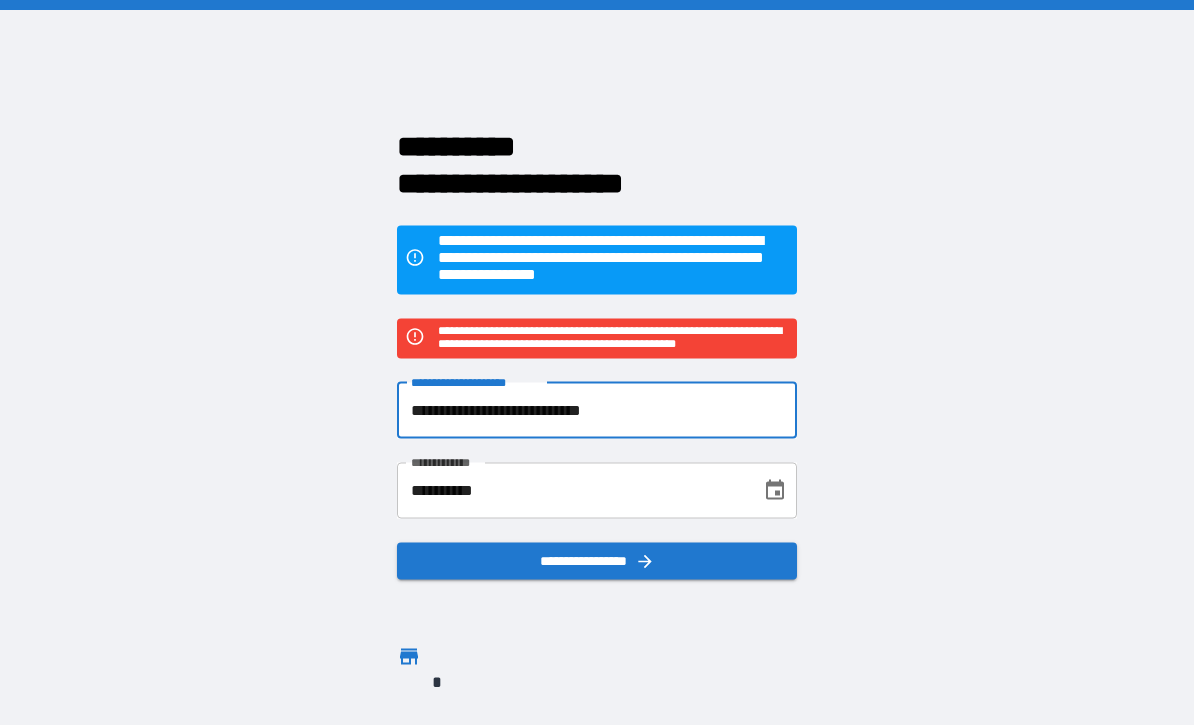 drag, startPoint x: 672, startPoint y: 410, endPoint x: 318, endPoint y: 410, distance: 354 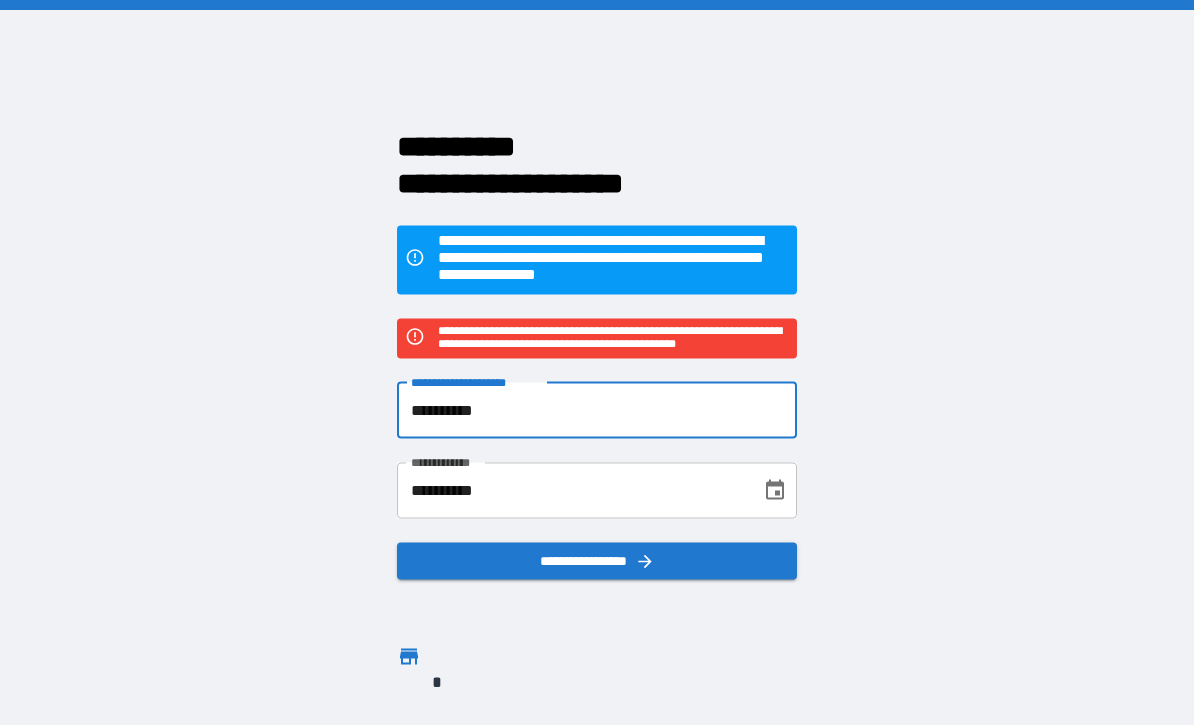 type on "**********" 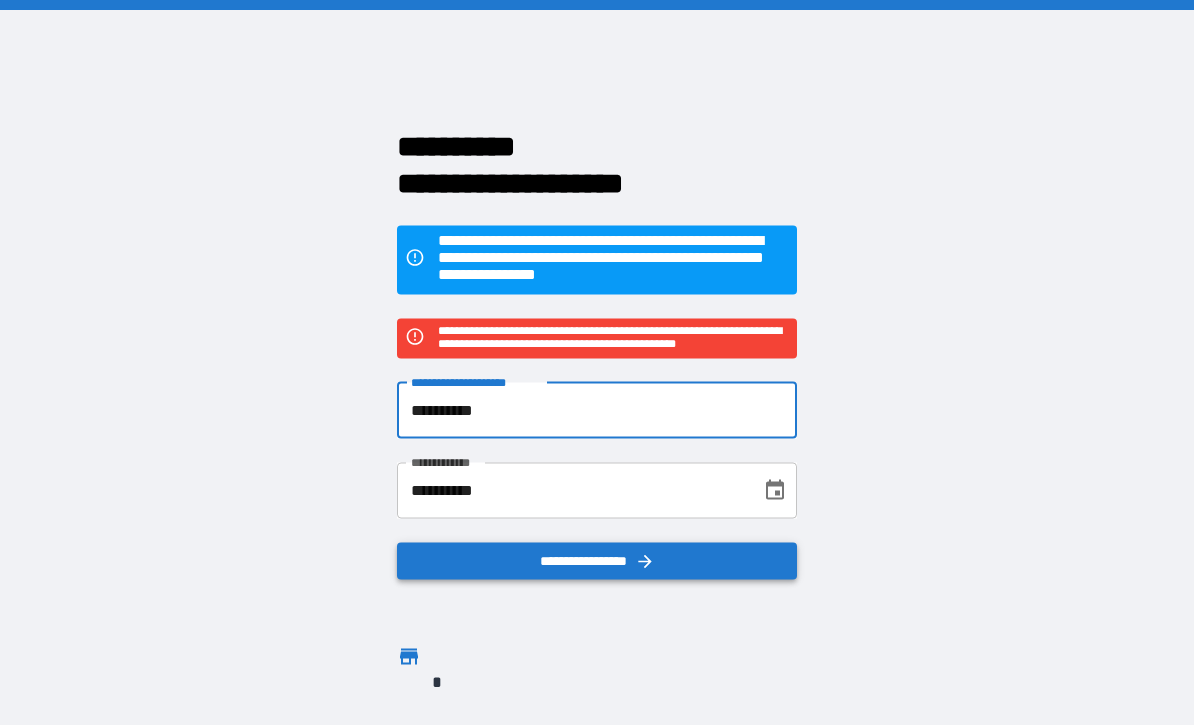 click on "**********" at bounding box center (597, 560) 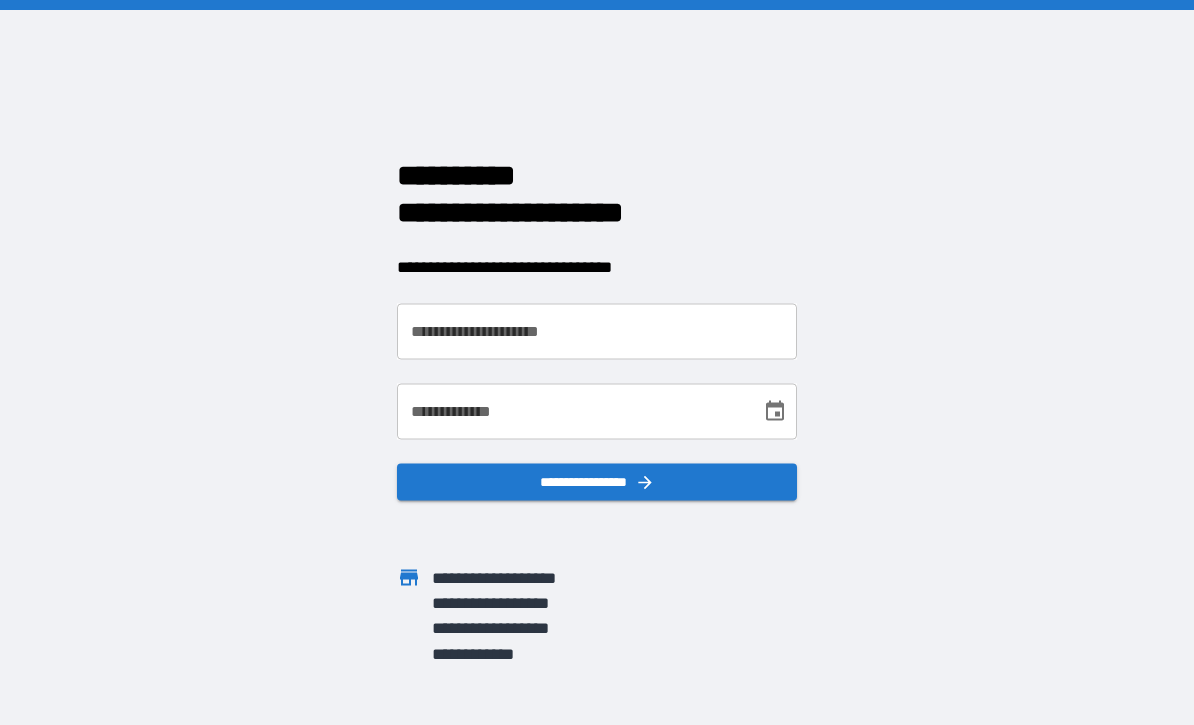 scroll, scrollTop: 0, scrollLeft: 0, axis: both 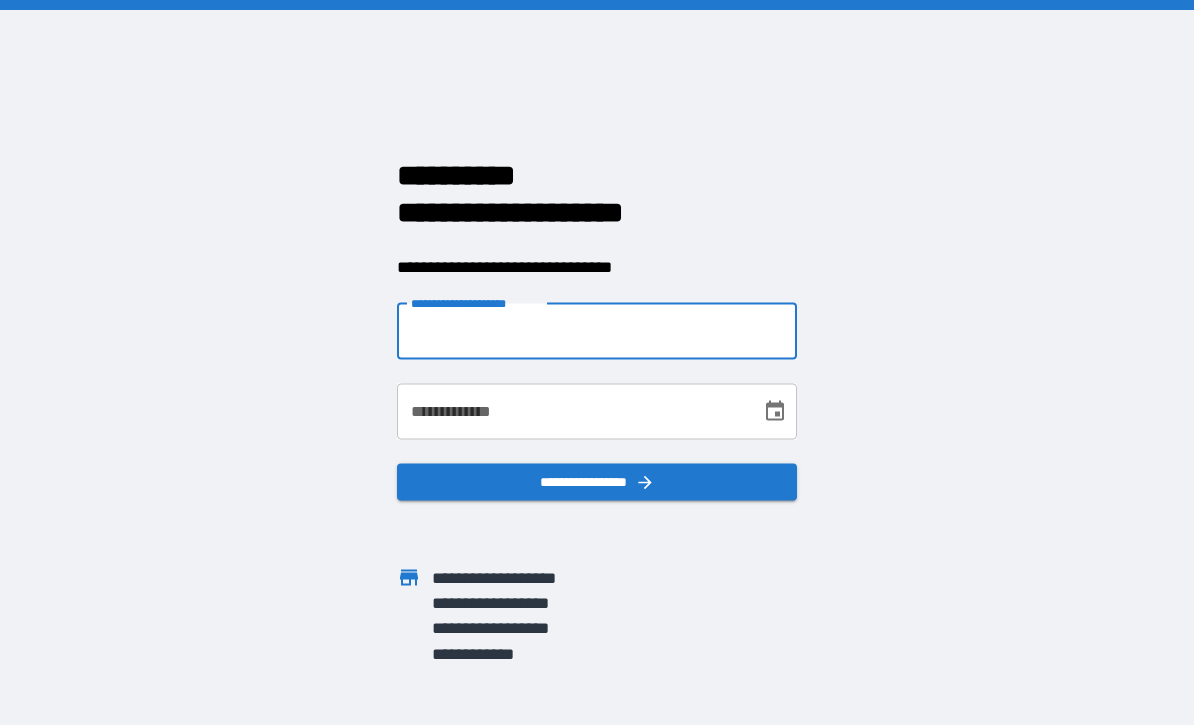 click on "**********" at bounding box center [597, 362] 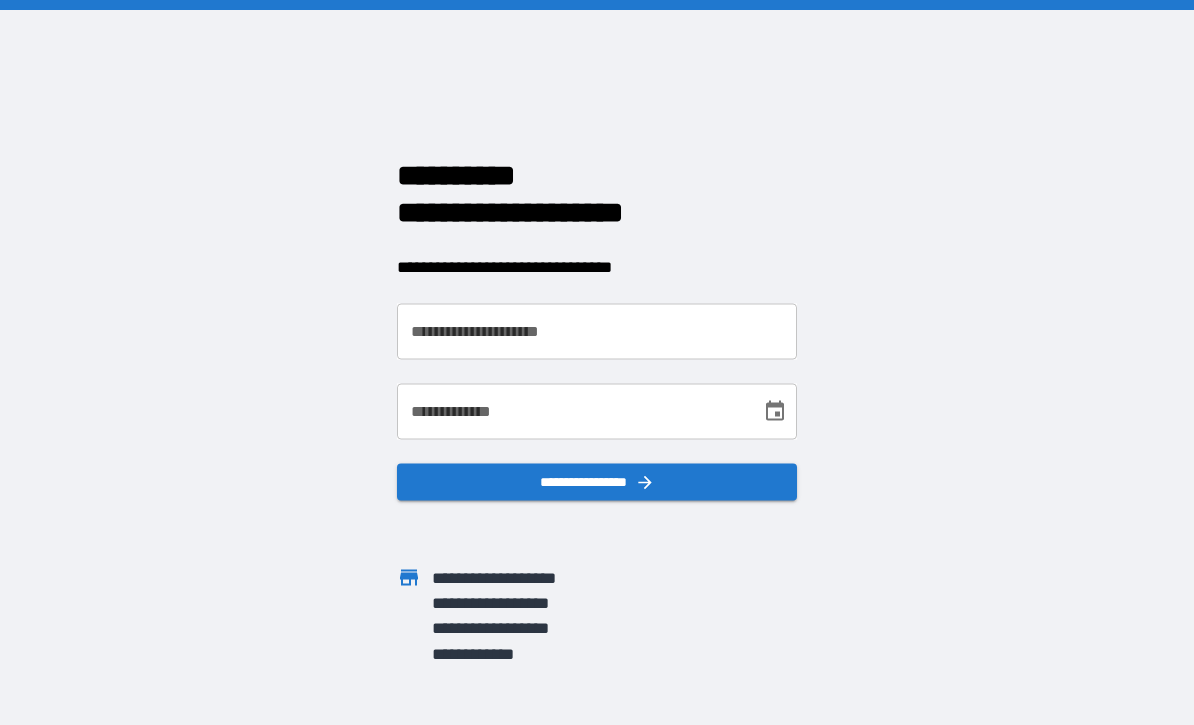 click 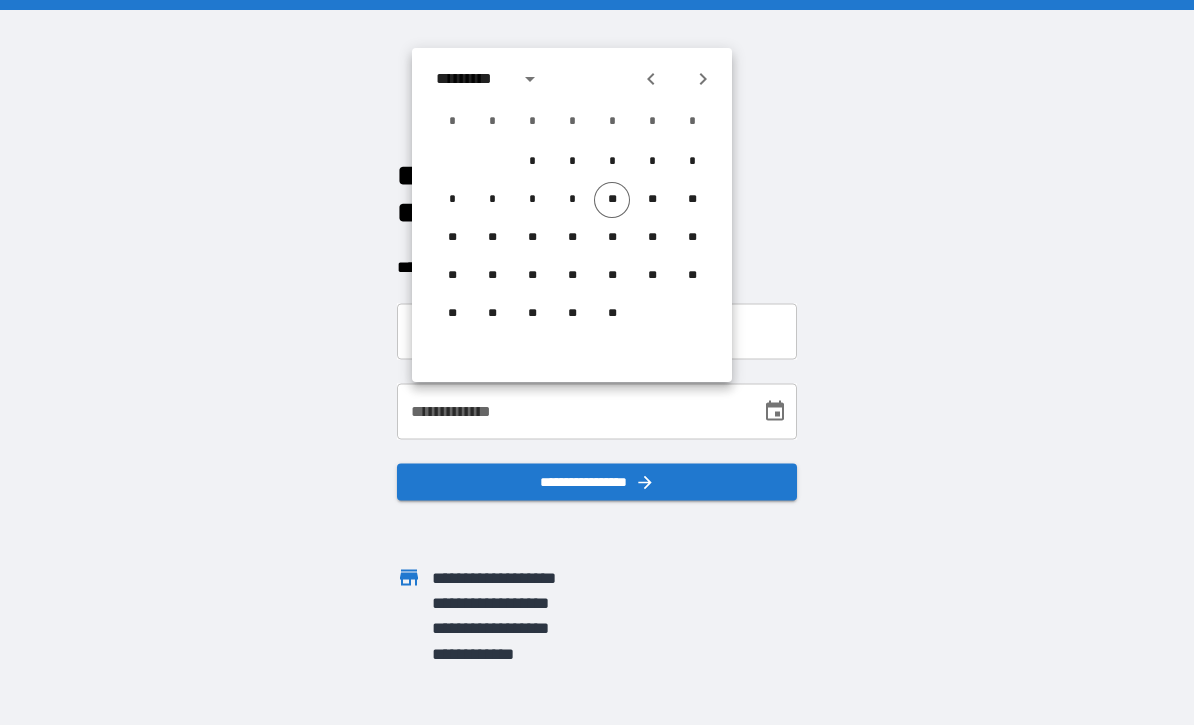 click on "*********" at bounding box center [474, 79] 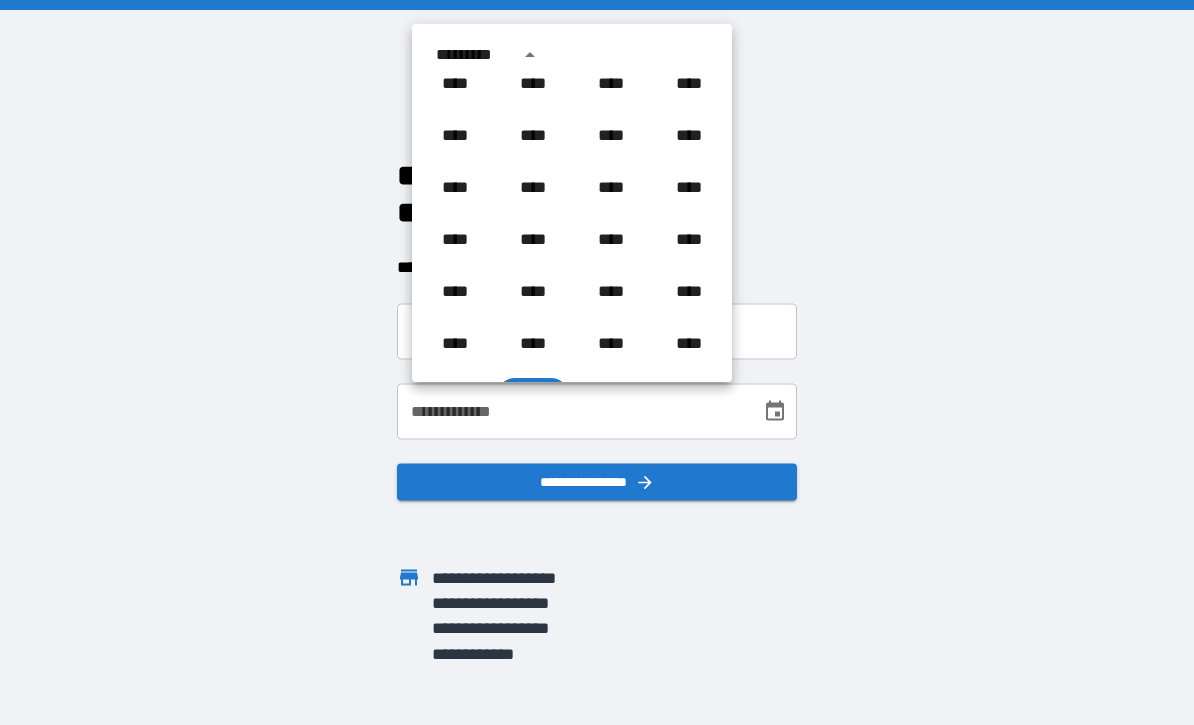 scroll, scrollTop: 1314, scrollLeft: 0, axis: vertical 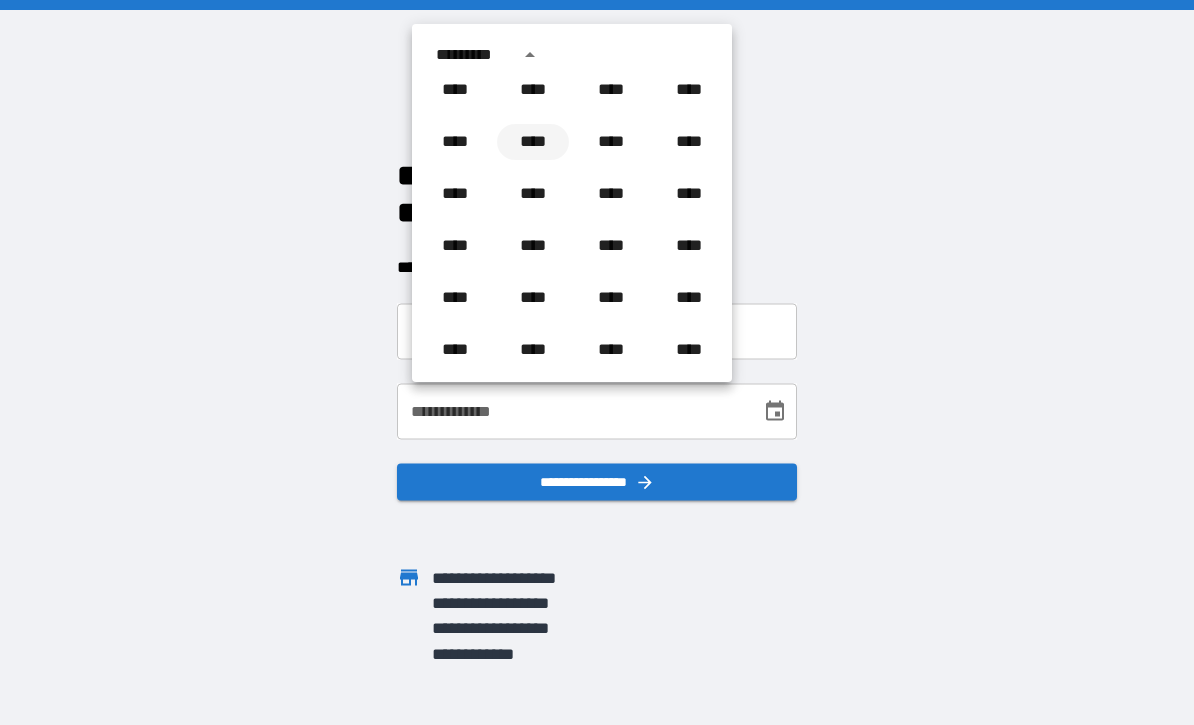 click on "****" at bounding box center [533, 142] 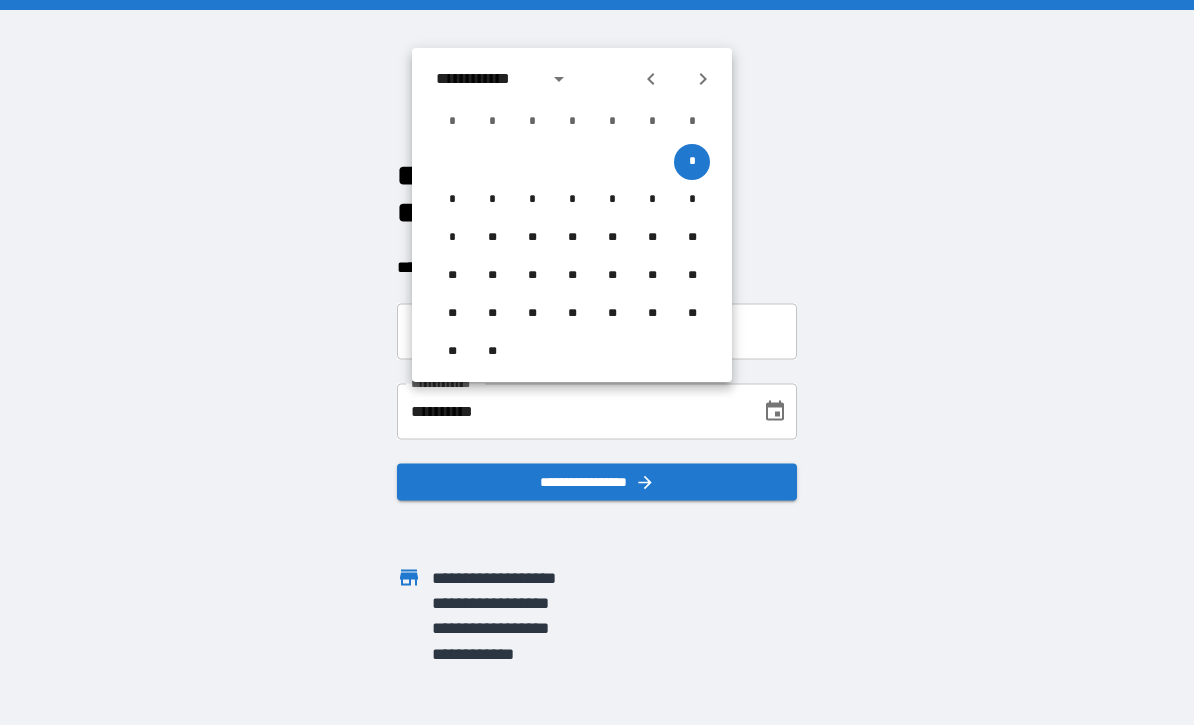 click on "**********" at bounding box center [597, 211] 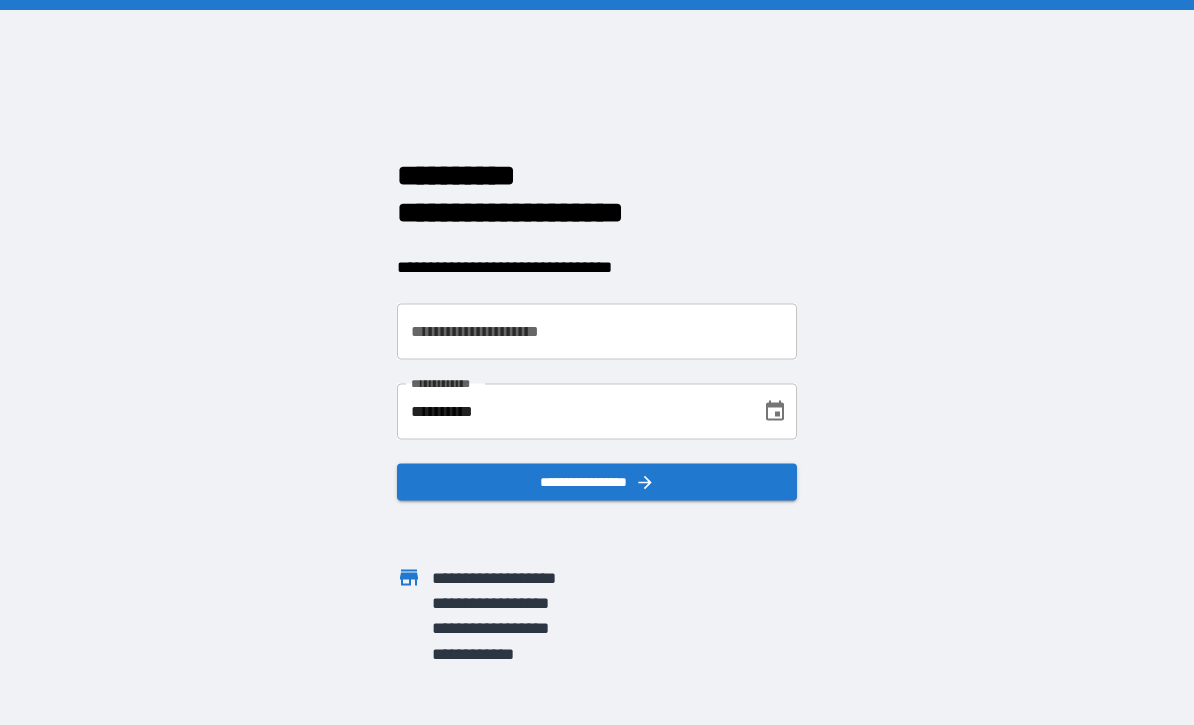 click on "**********" at bounding box center [597, 331] 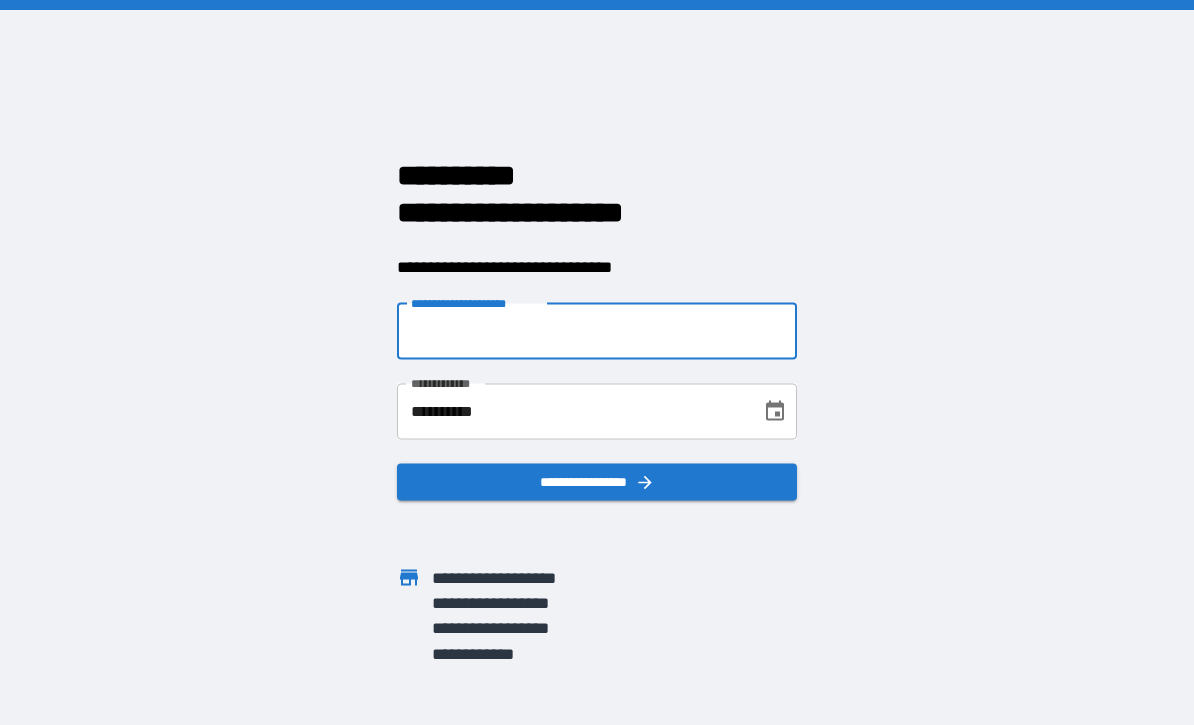 click on "**********" at bounding box center [597, 362] 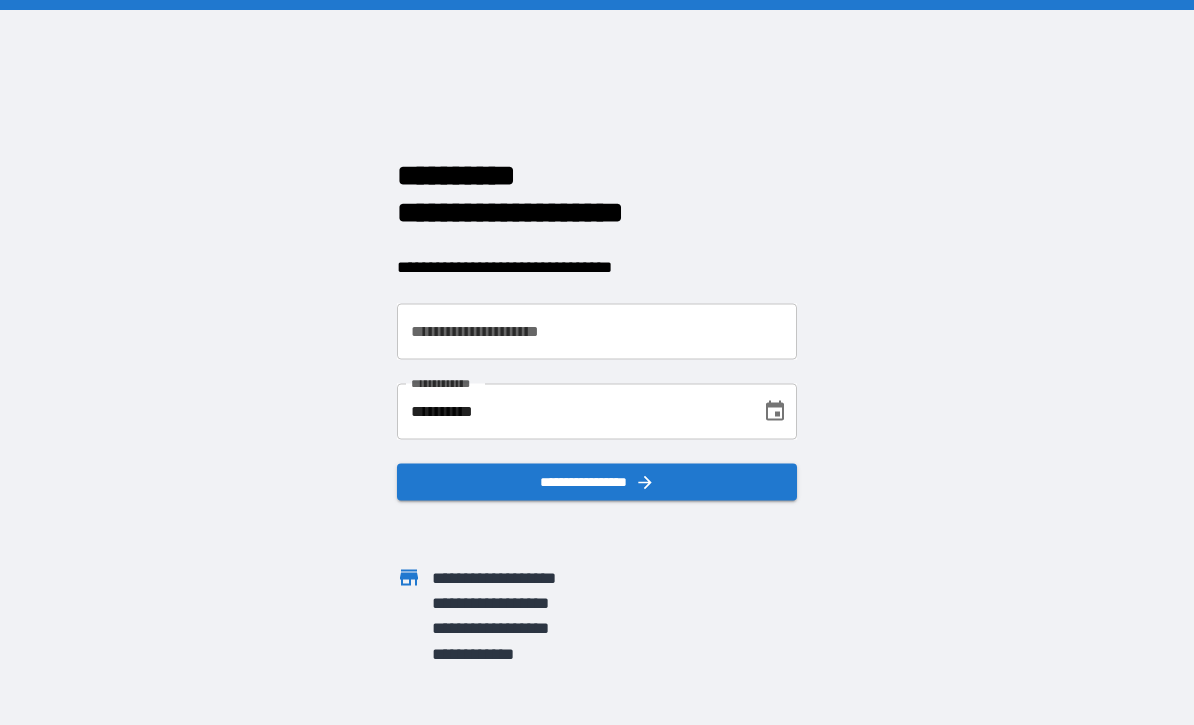 click on "**********" at bounding box center (597, 411) 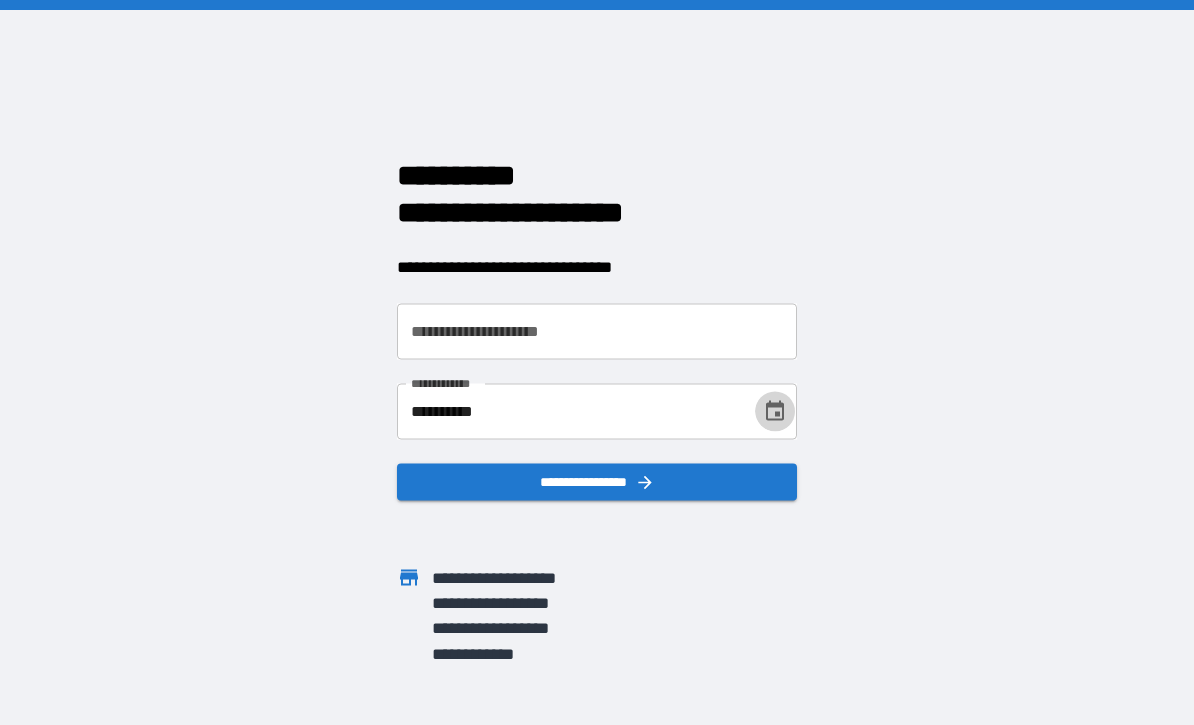 click 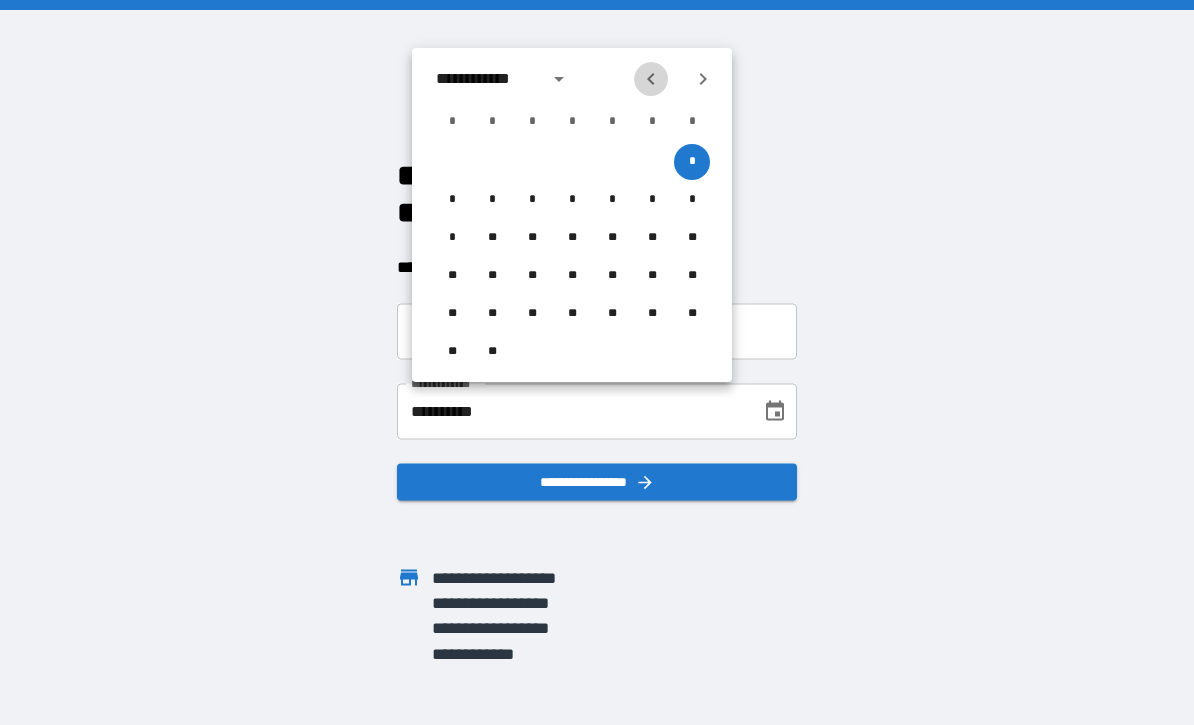 click 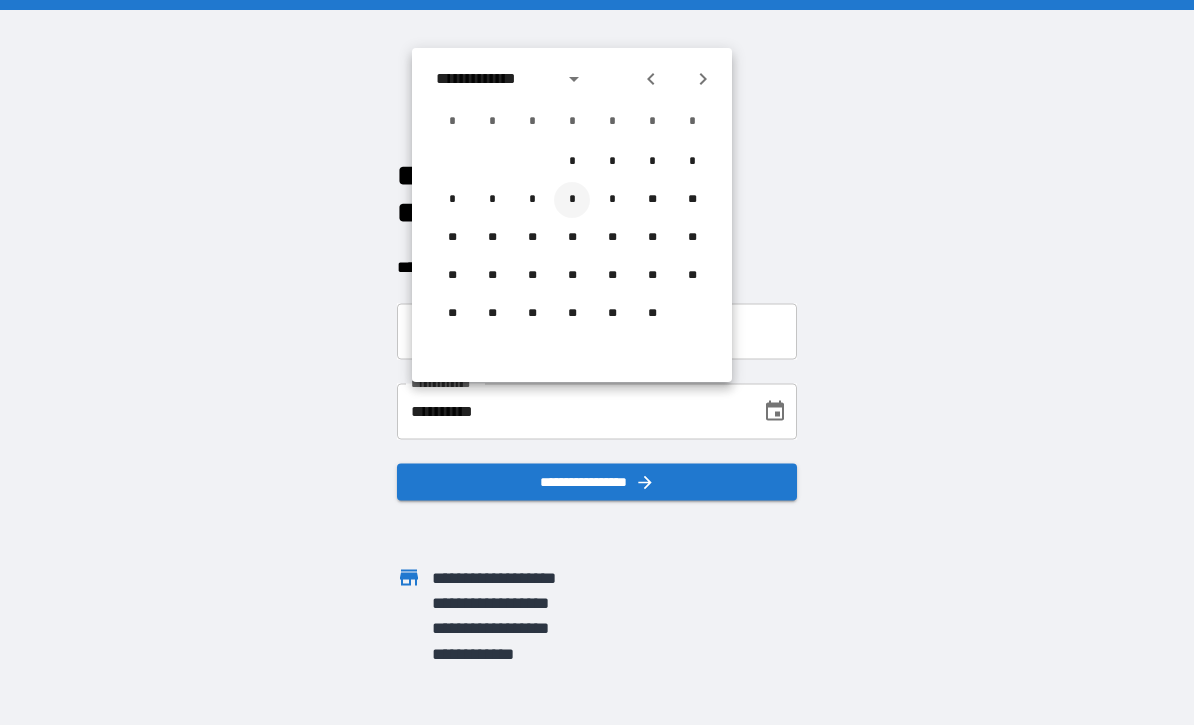click on "*" at bounding box center [572, 200] 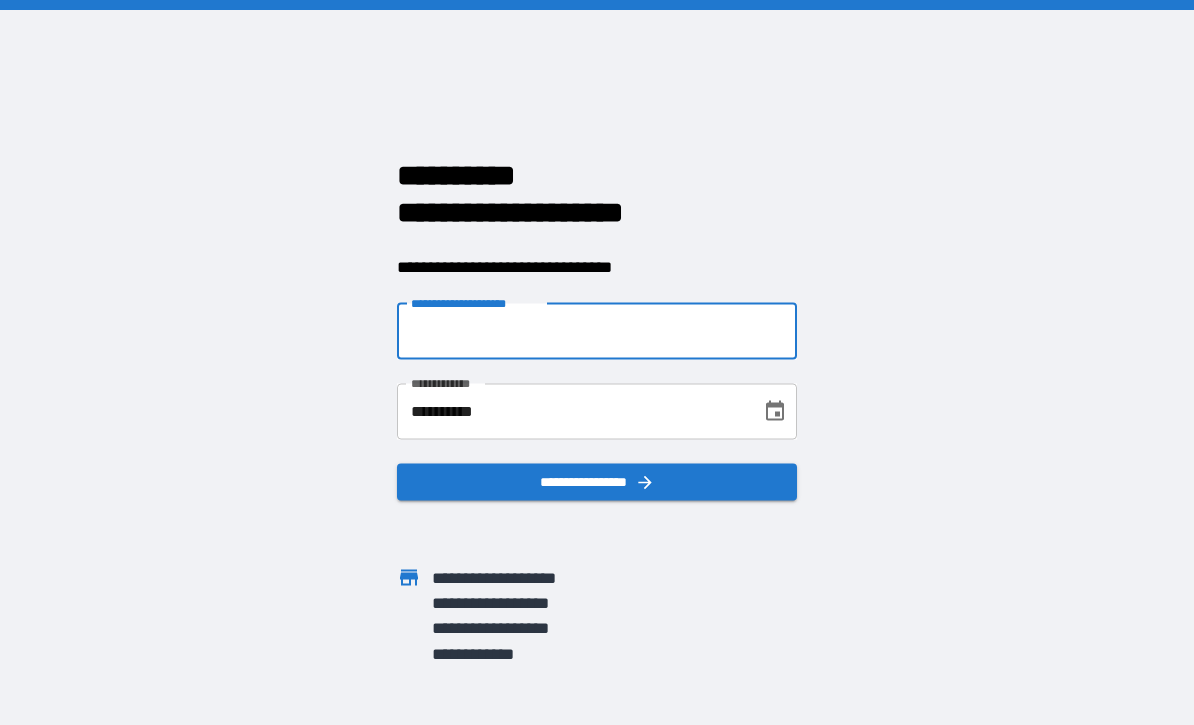 click on "**********" at bounding box center [597, 331] 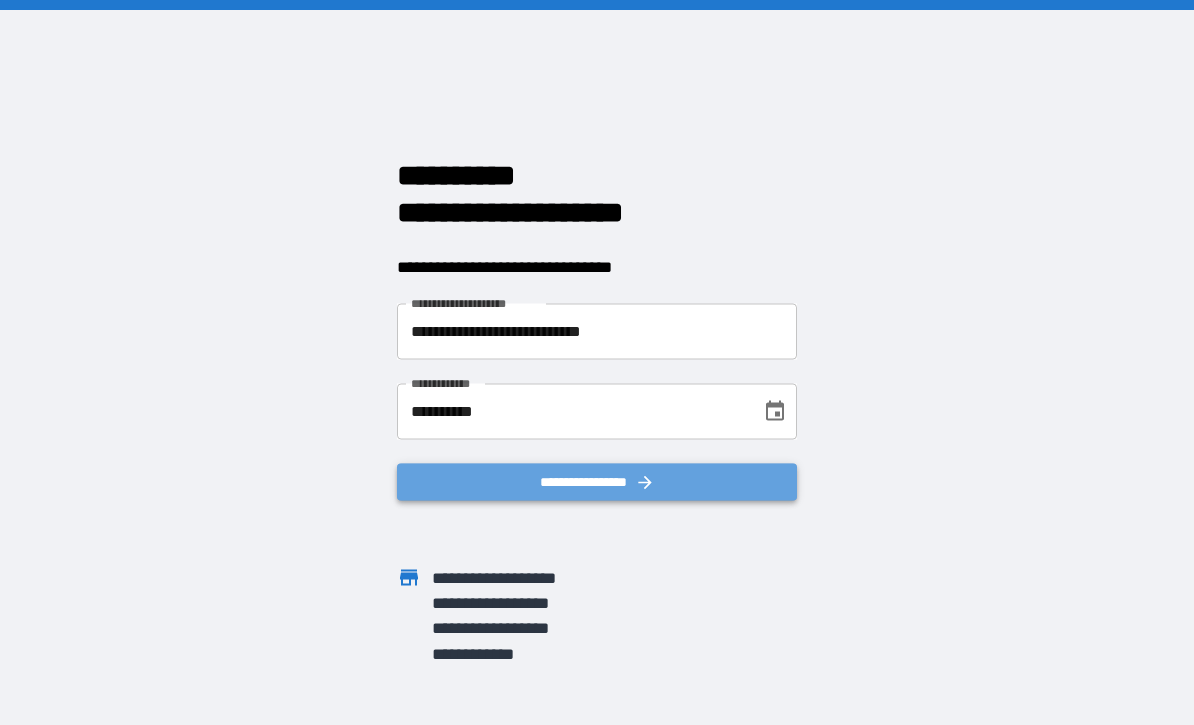 click on "**********" at bounding box center [597, 481] 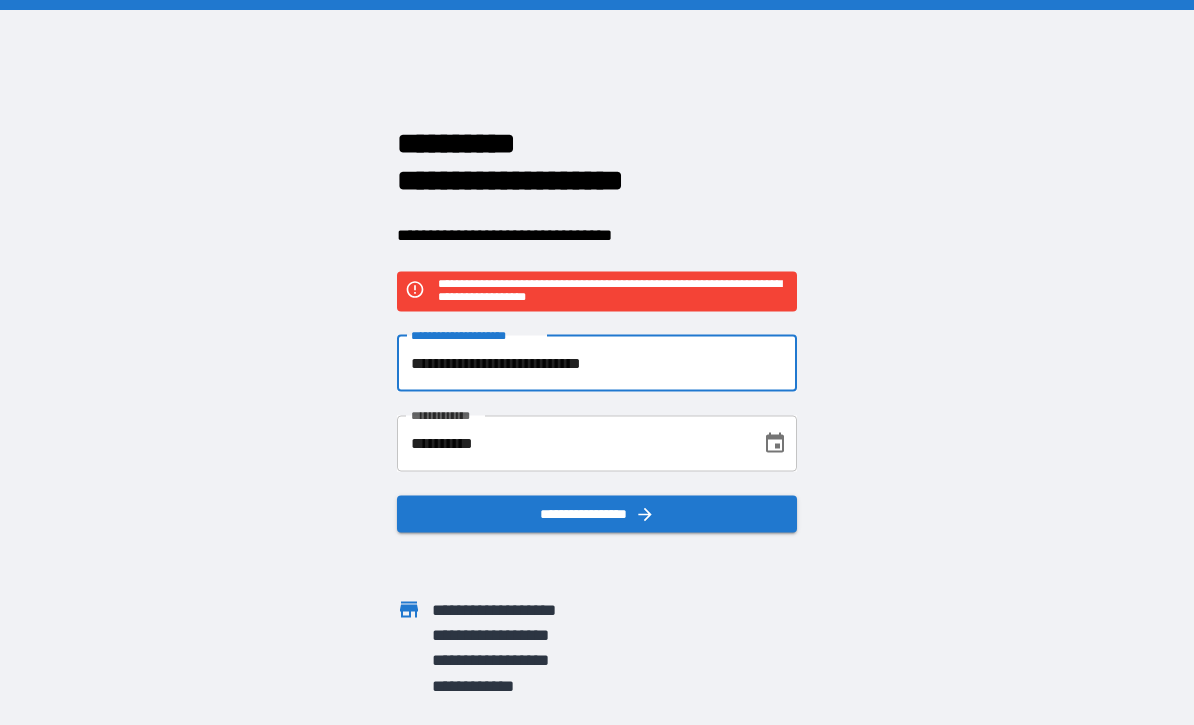 drag, startPoint x: 657, startPoint y: 365, endPoint x: 228, endPoint y: 373, distance: 429.0746 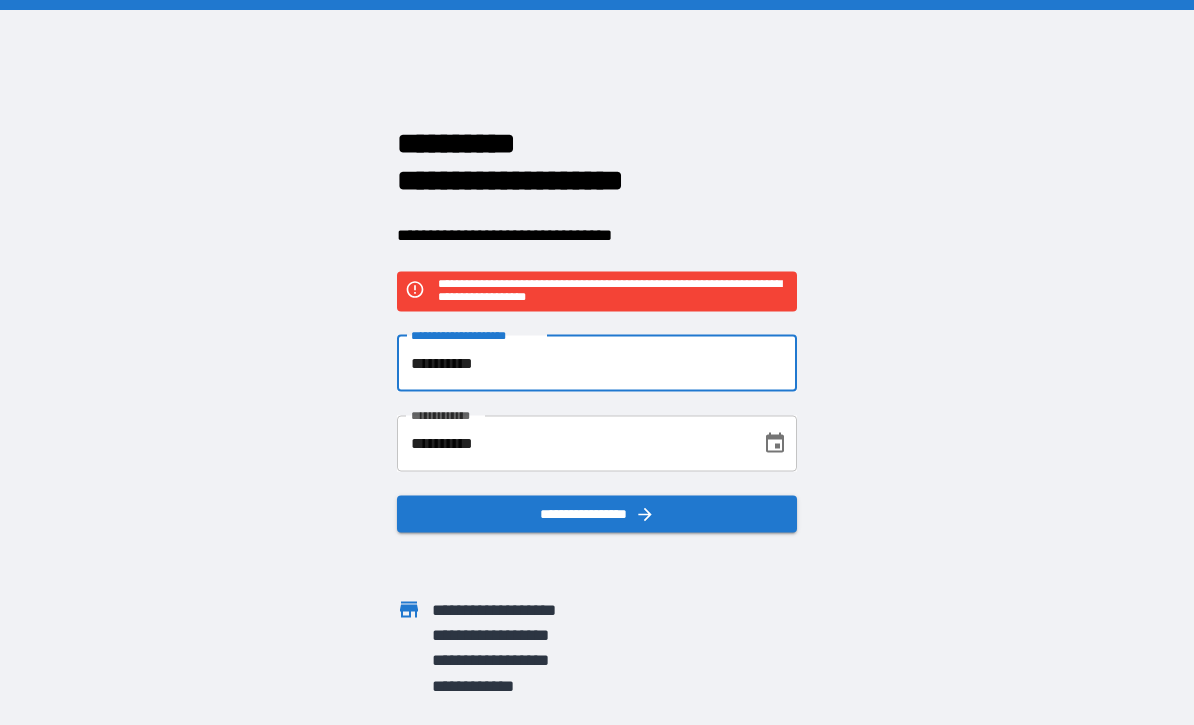 type on "**********" 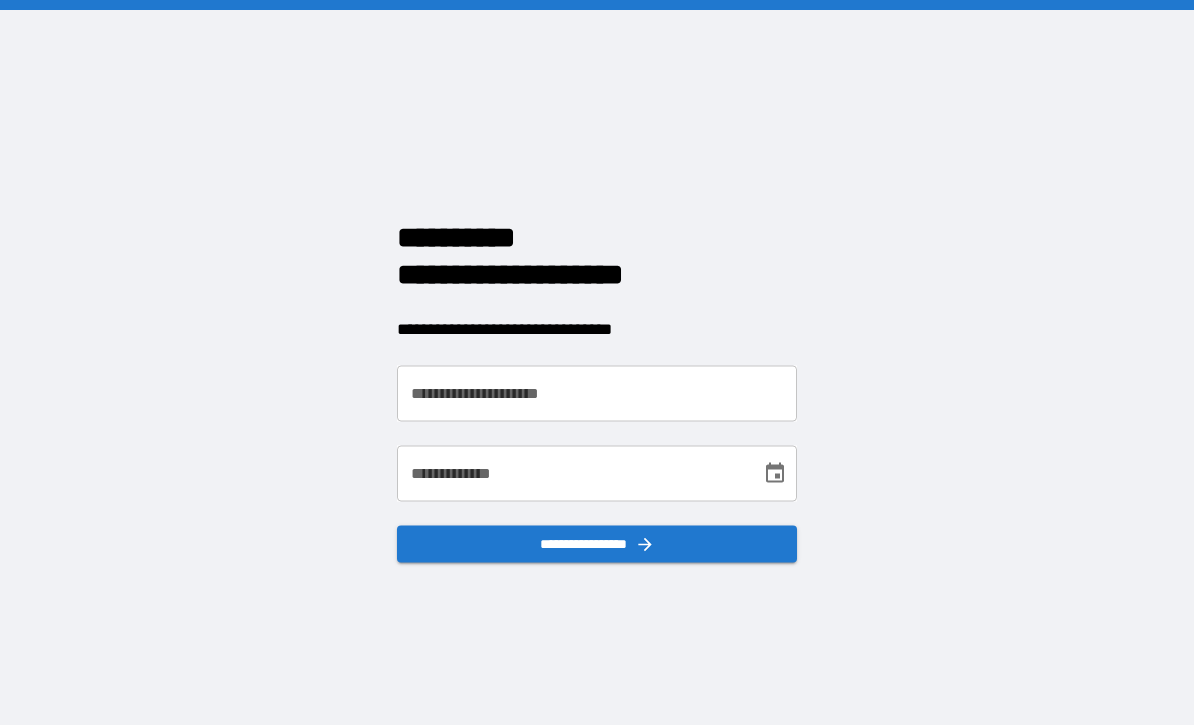 scroll, scrollTop: 0, scrollLeft: 0, axis: both 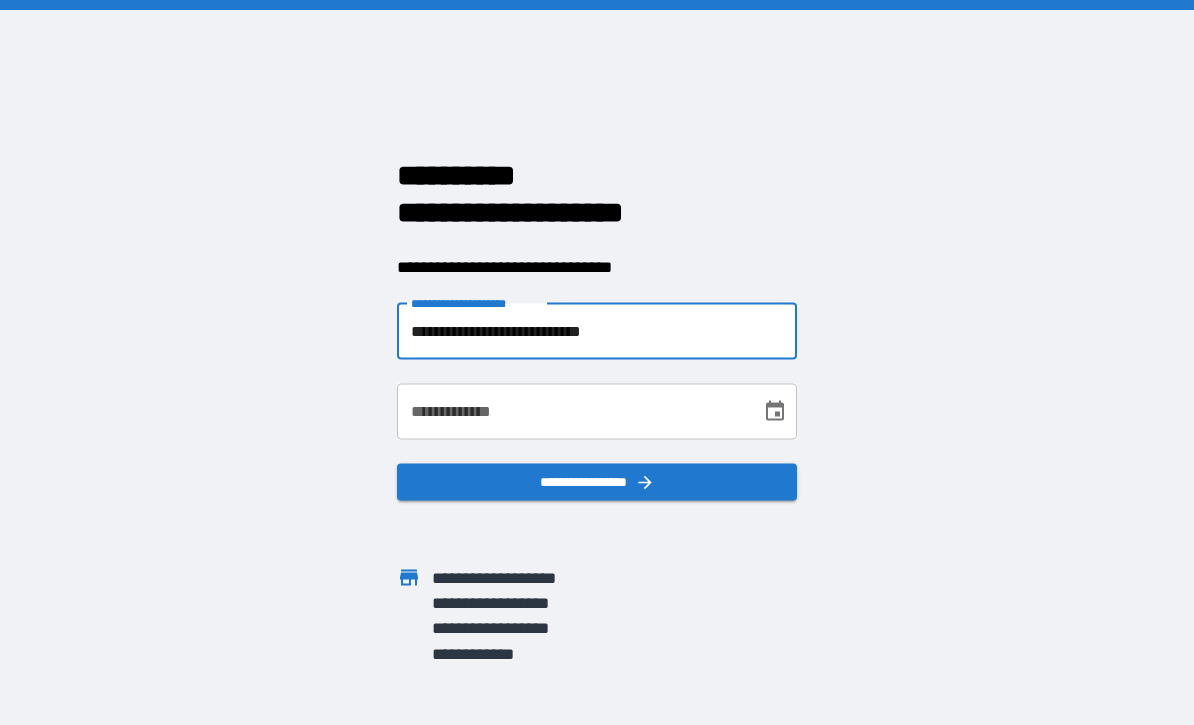 type on "**********" 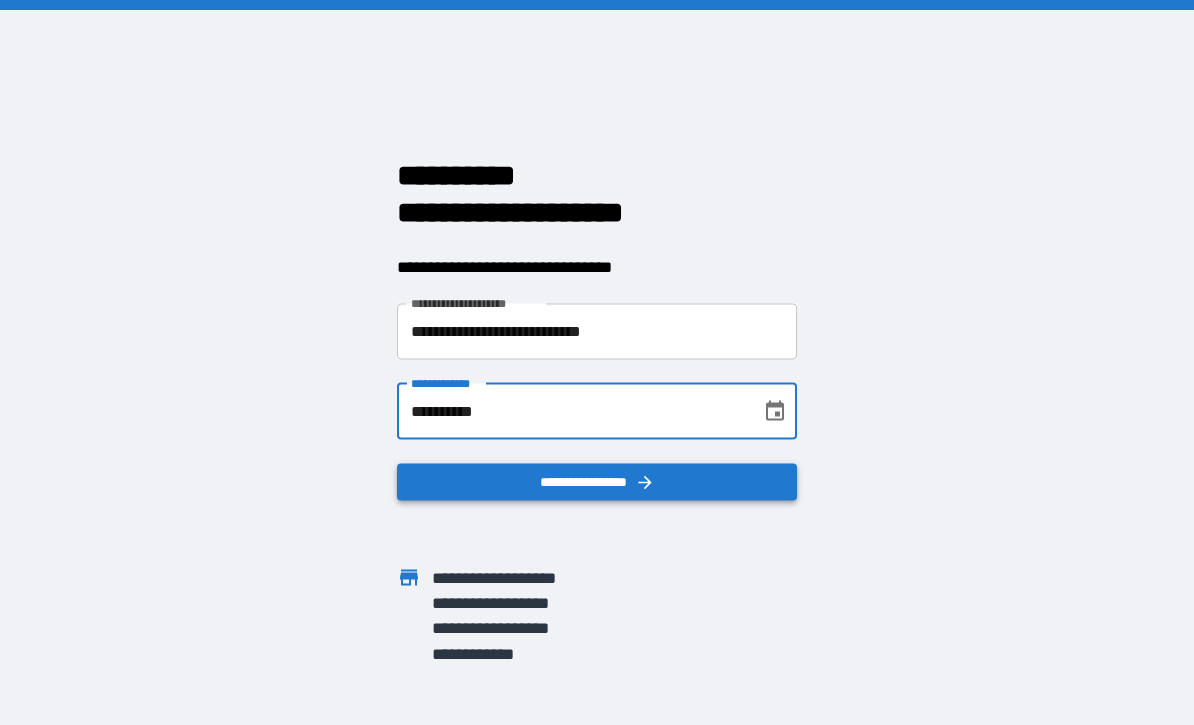 type on "**********" 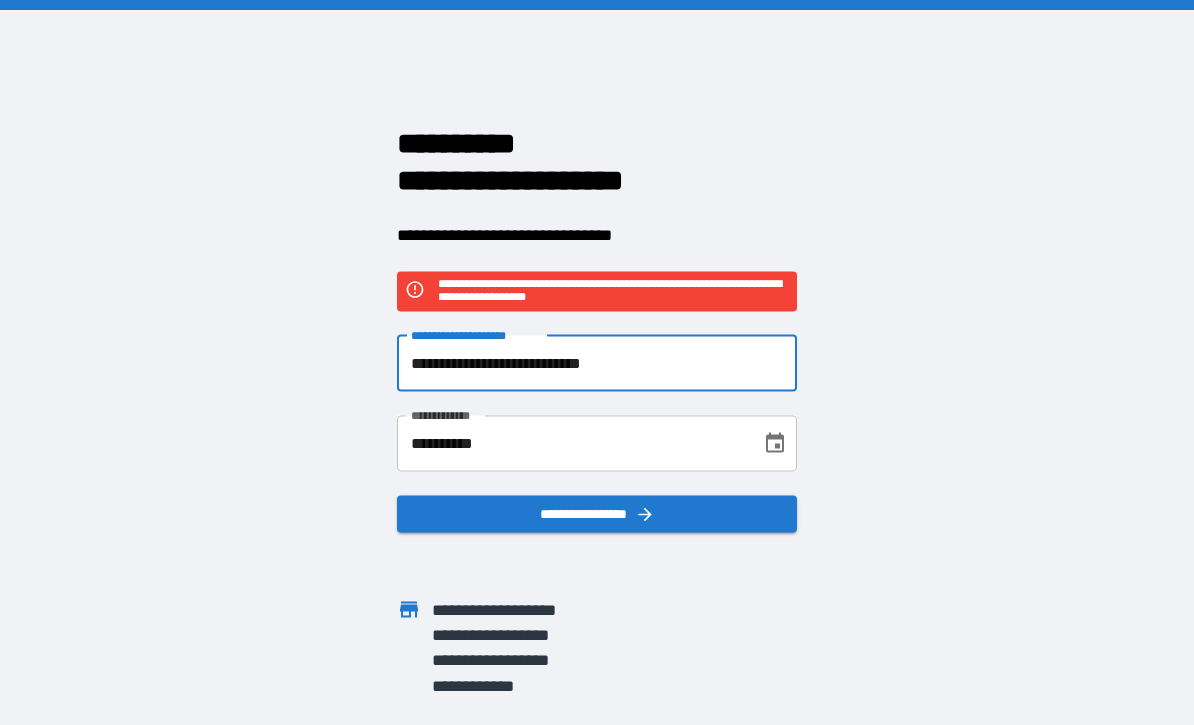 drag, startPoint x: 668, startPoint y: 362, endPoint x: 347, endPoint y: 359, distance: 321.014 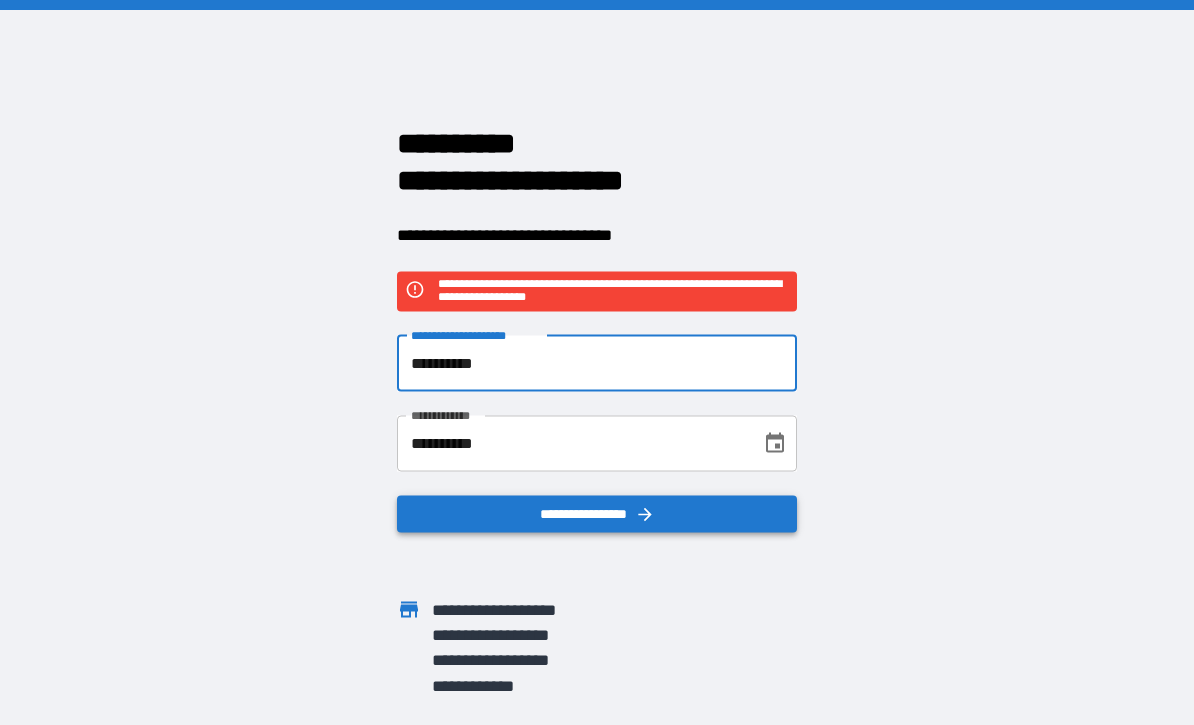 type on "**********" 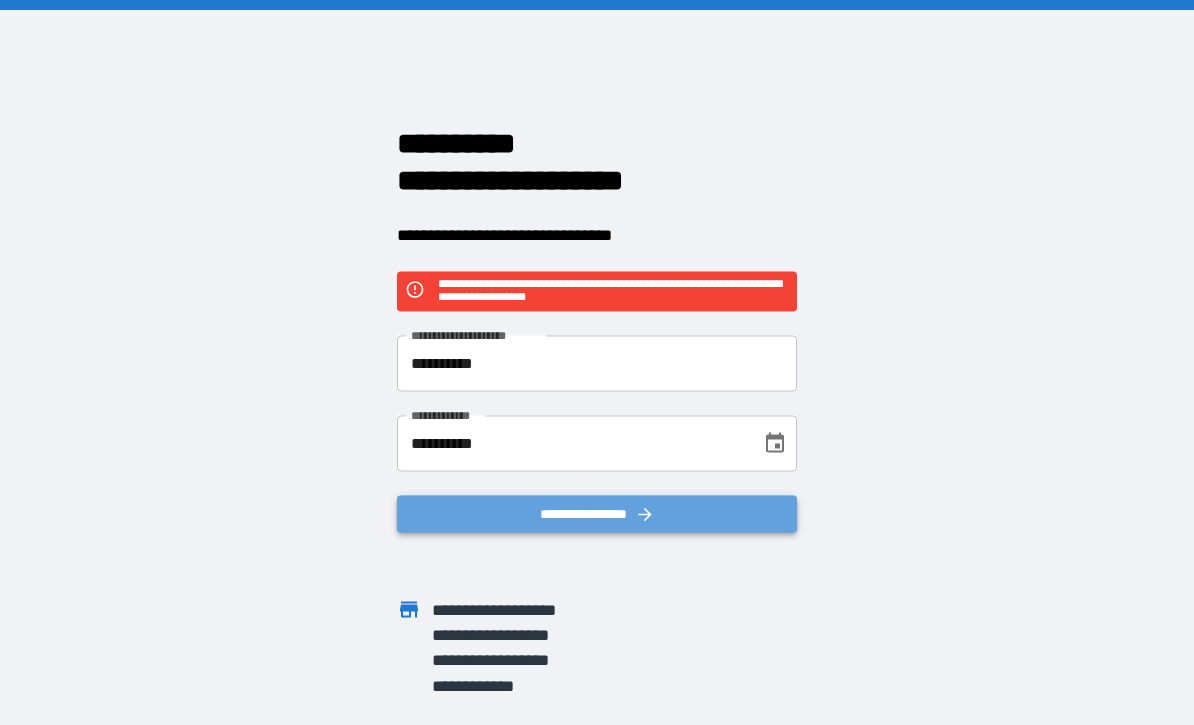 click on "**********" at bounding box center [597, 513] 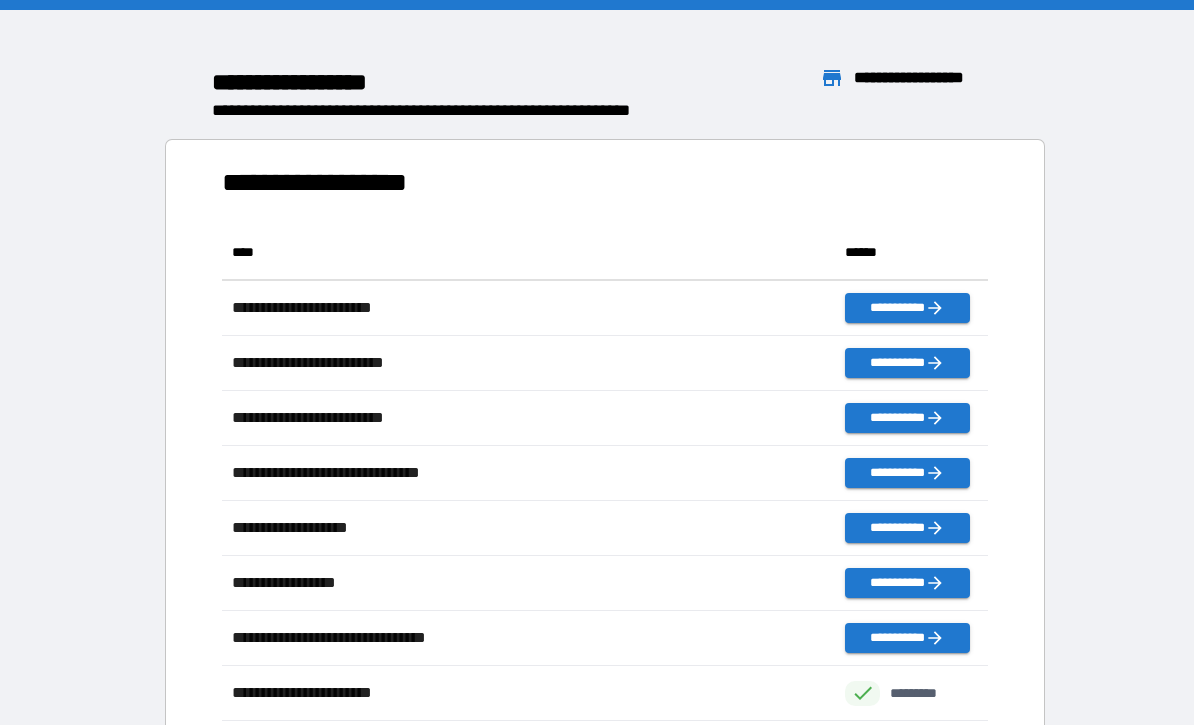 scroll, scrollTop: 826, scrollLeft: 765, axis: both 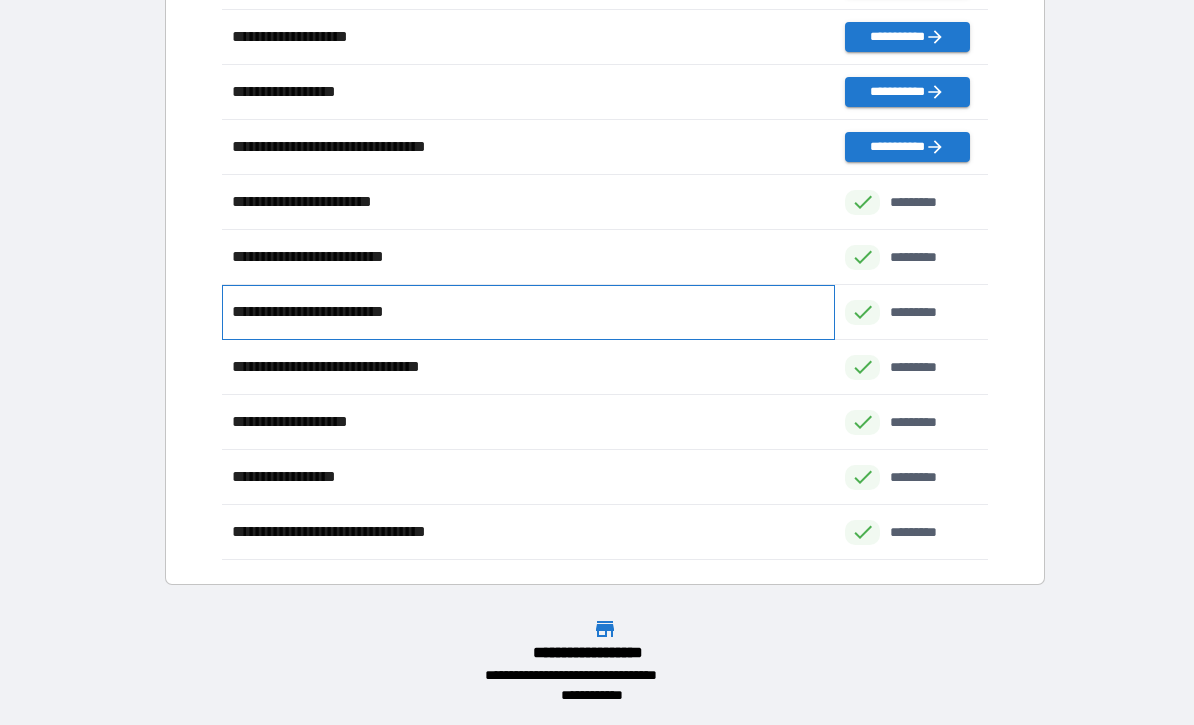 click on "**********" at bounding box center (528, 312) 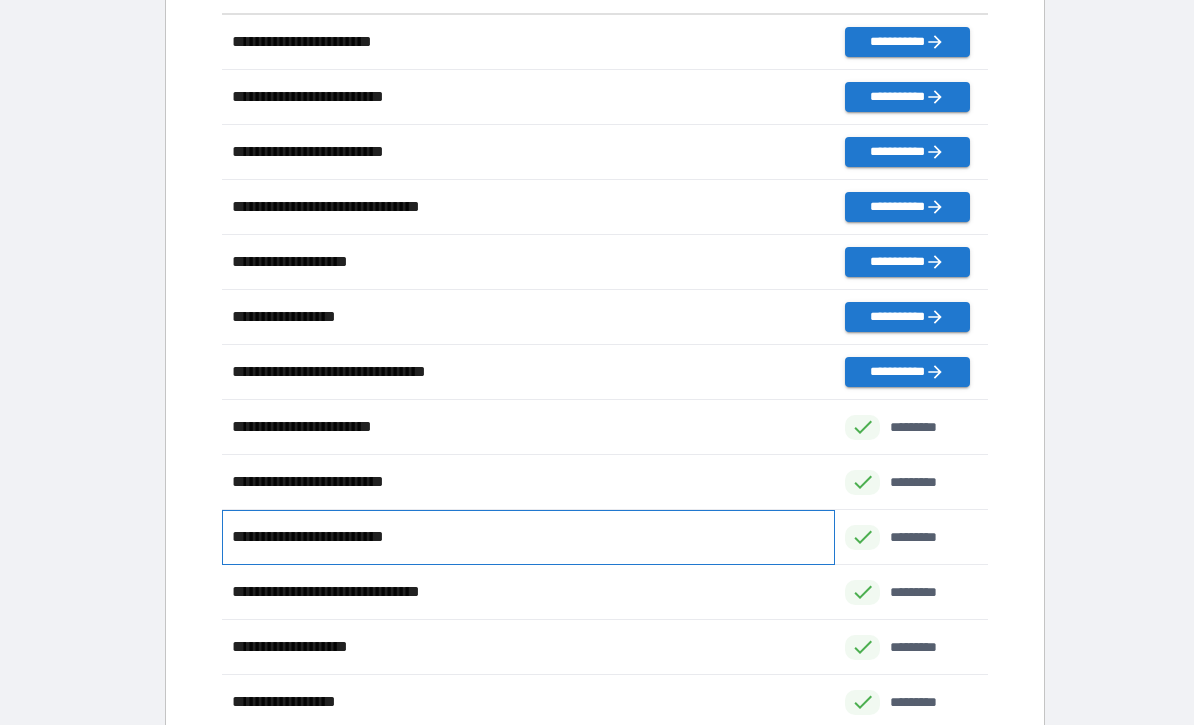 scroll, scrollTop: 259, scrollLeft: 0, axis: vertical 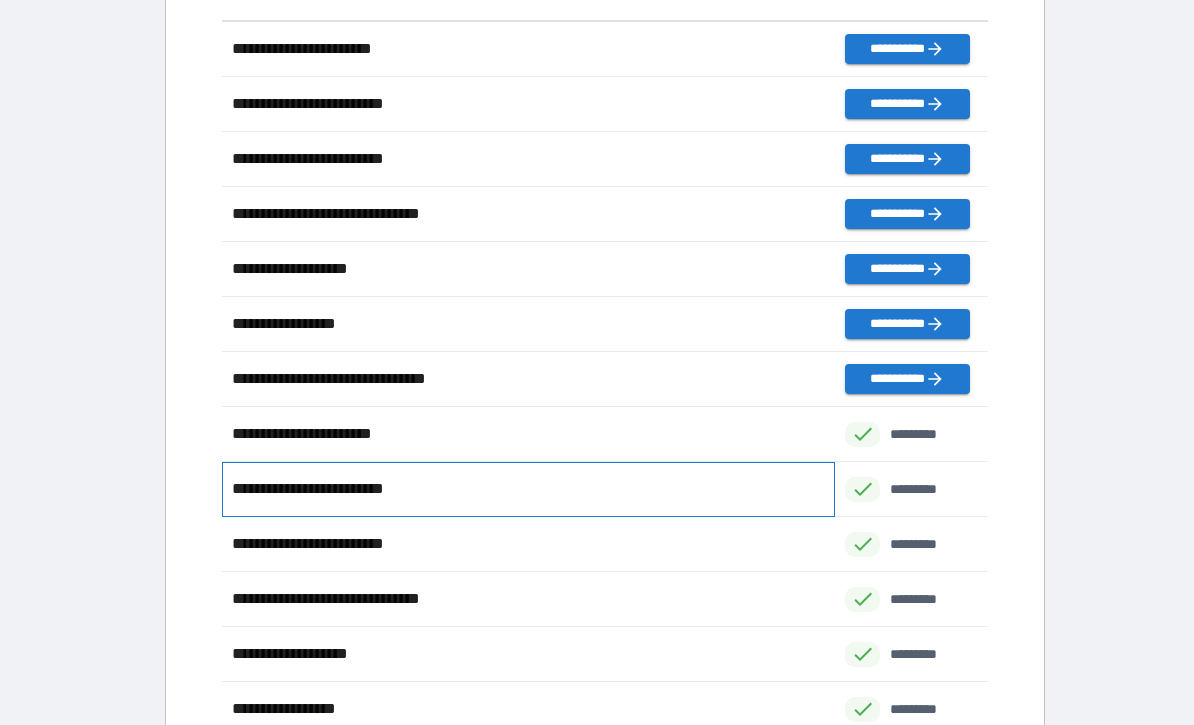 click on "**********" at bounding box center (328, 489) 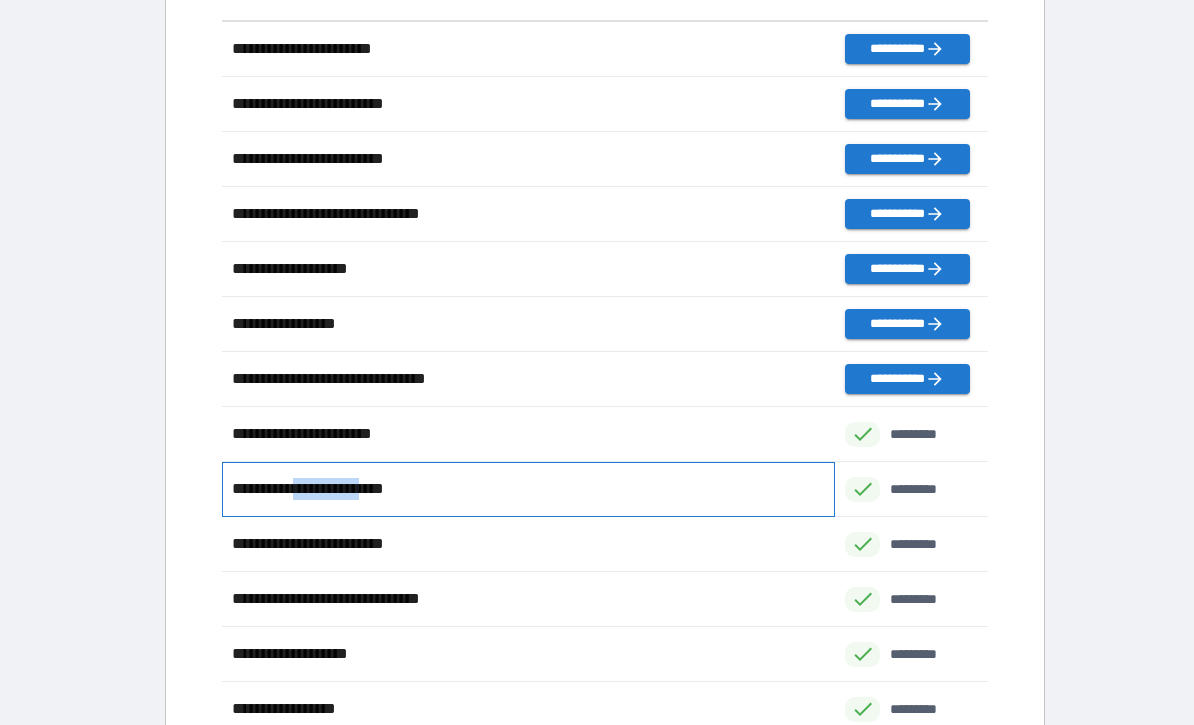 click on "**********" at bounding box center (328, 489) 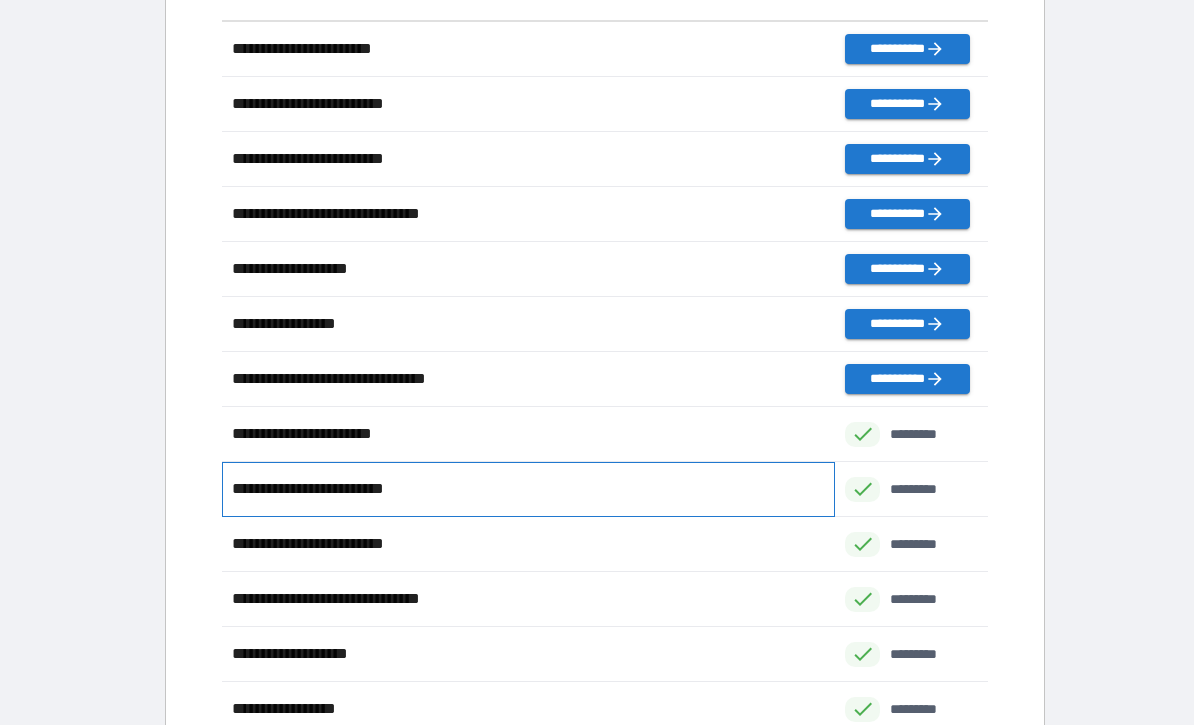 click on "**********" at bounding box center (528, 489) 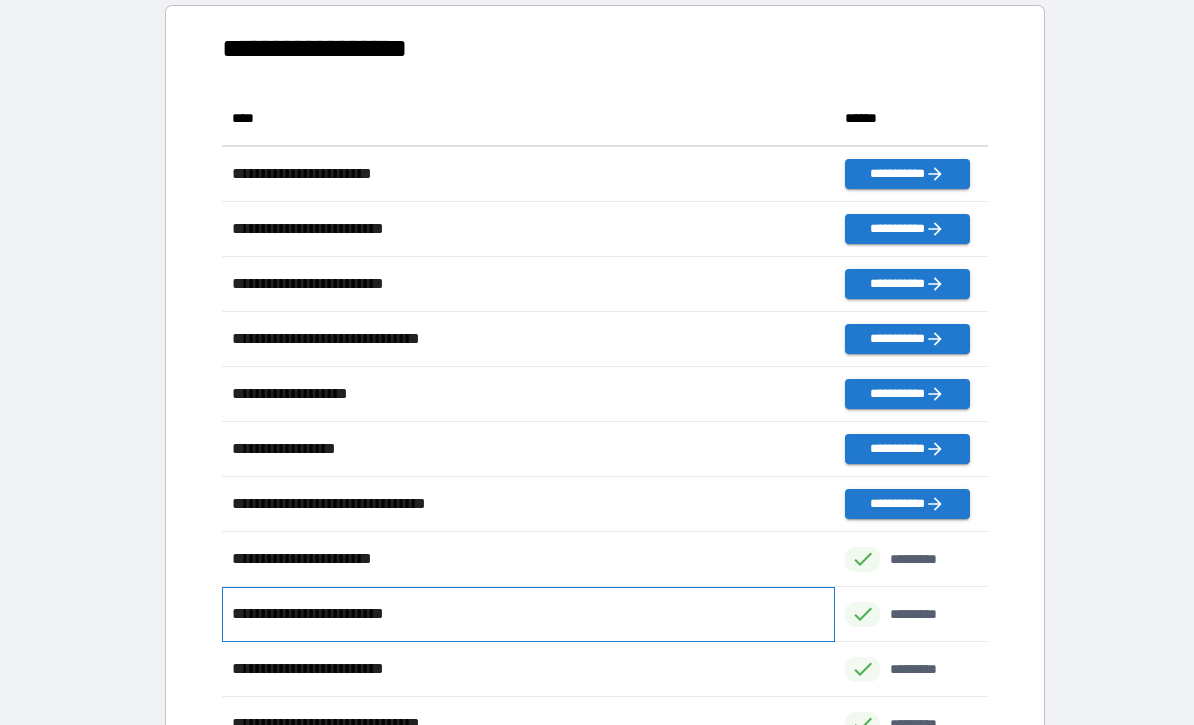 scroll, scrollTop: 127, scrollLeft: 0, axis: vertical 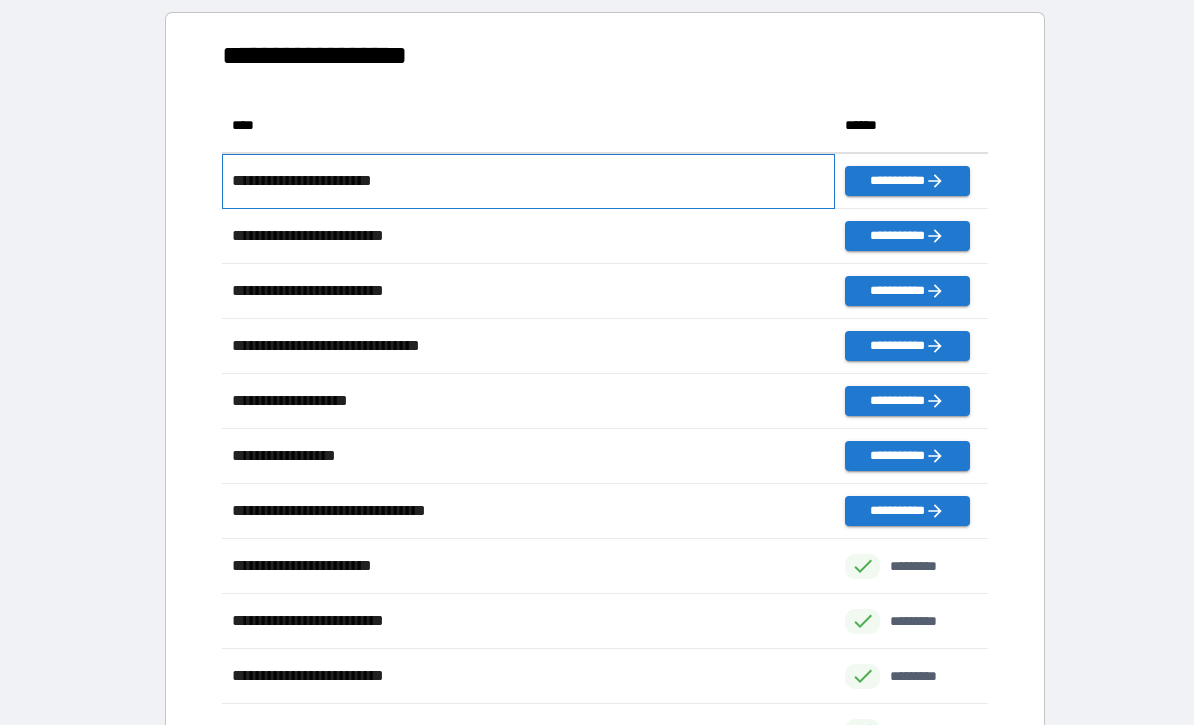 click on "**********" at bounding box center (318, 181) 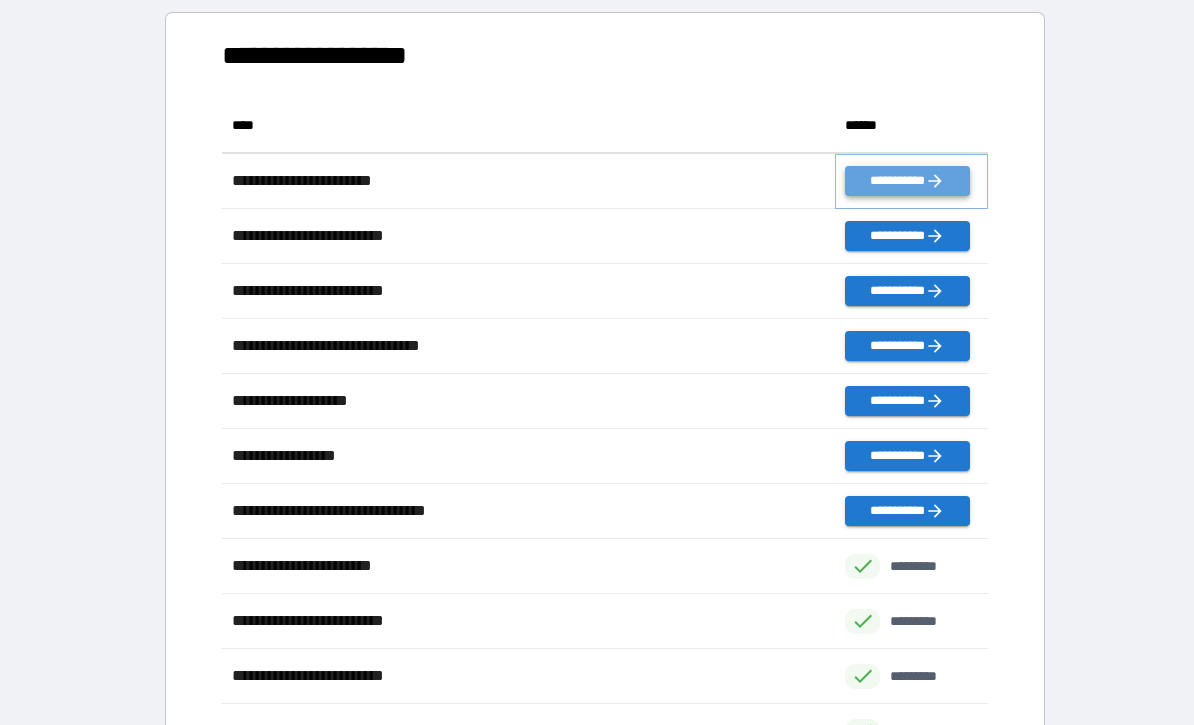 click on "**********" at bounding box center [907, 181] 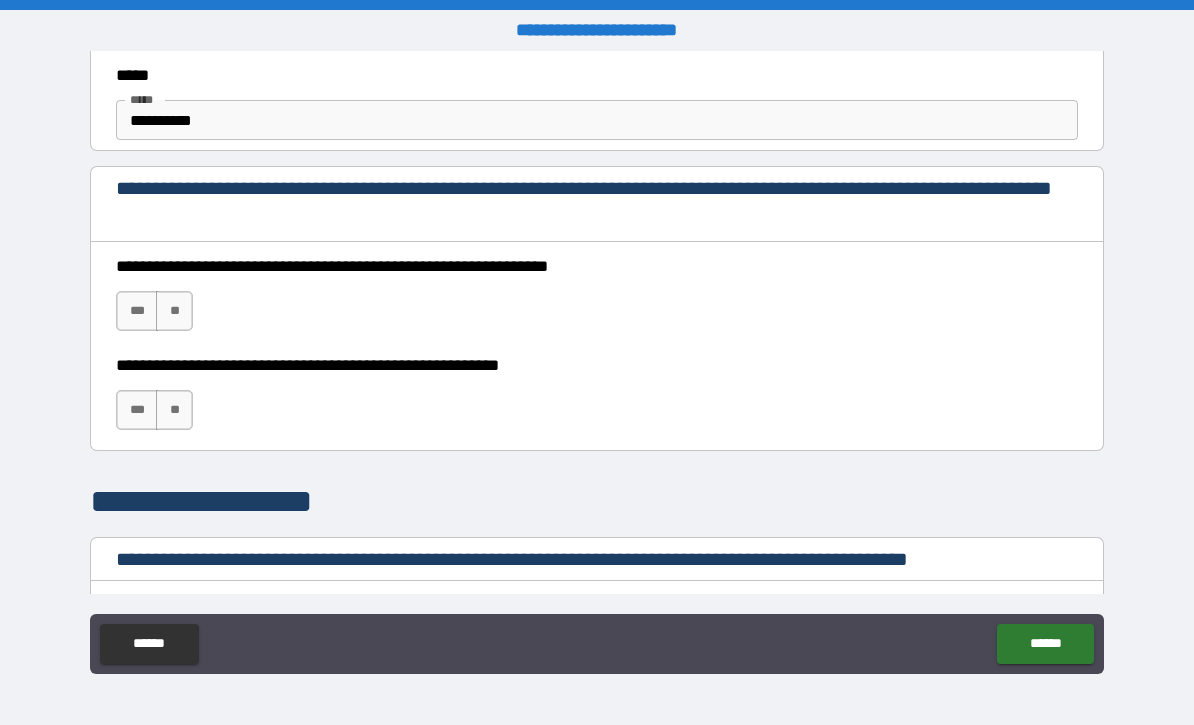 scroll, scrollTop: 1248, scrollLeft: 0, axis: vertical 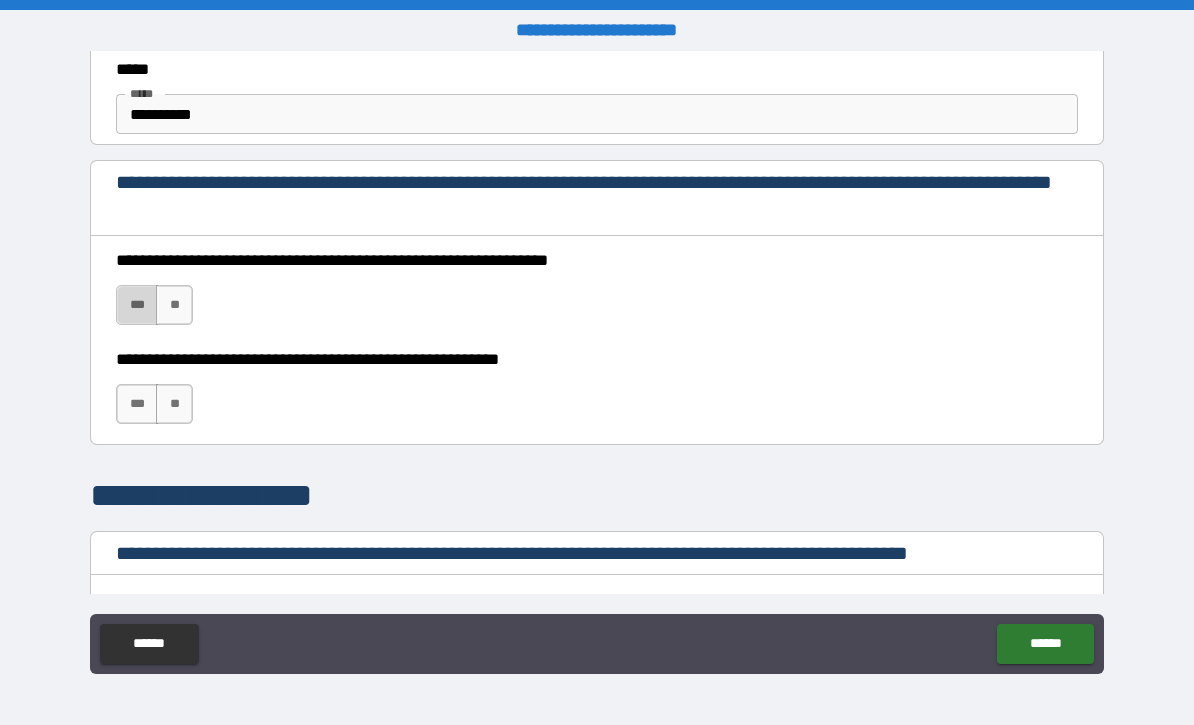 click on "***" at bounding box center [137, 305] 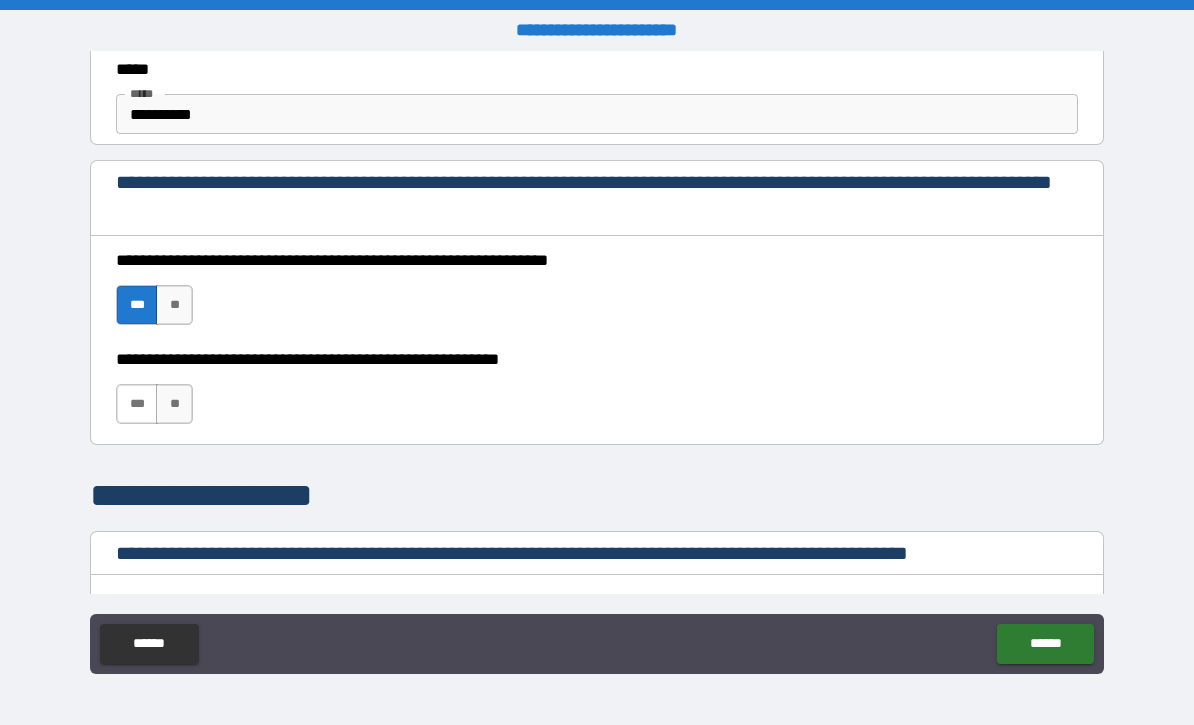 click on "***" at bounding box center (137, 404) 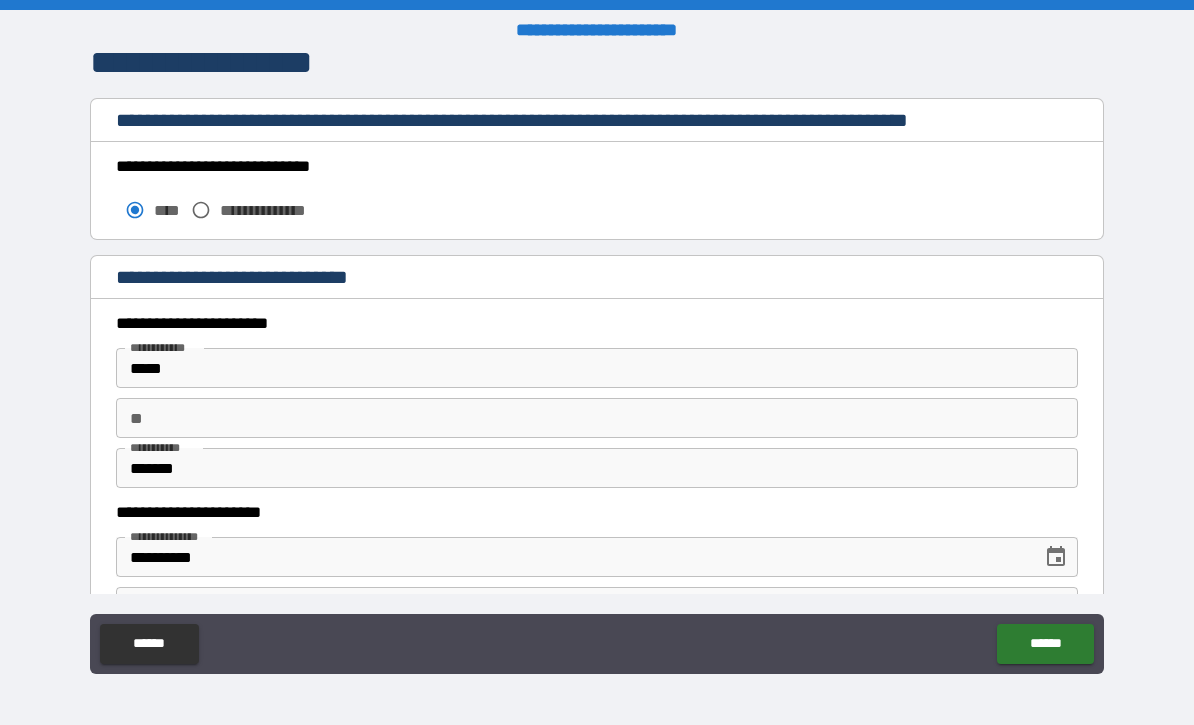scroll, scrollTop: 1685, scrollLeft: 0, axis: vertical 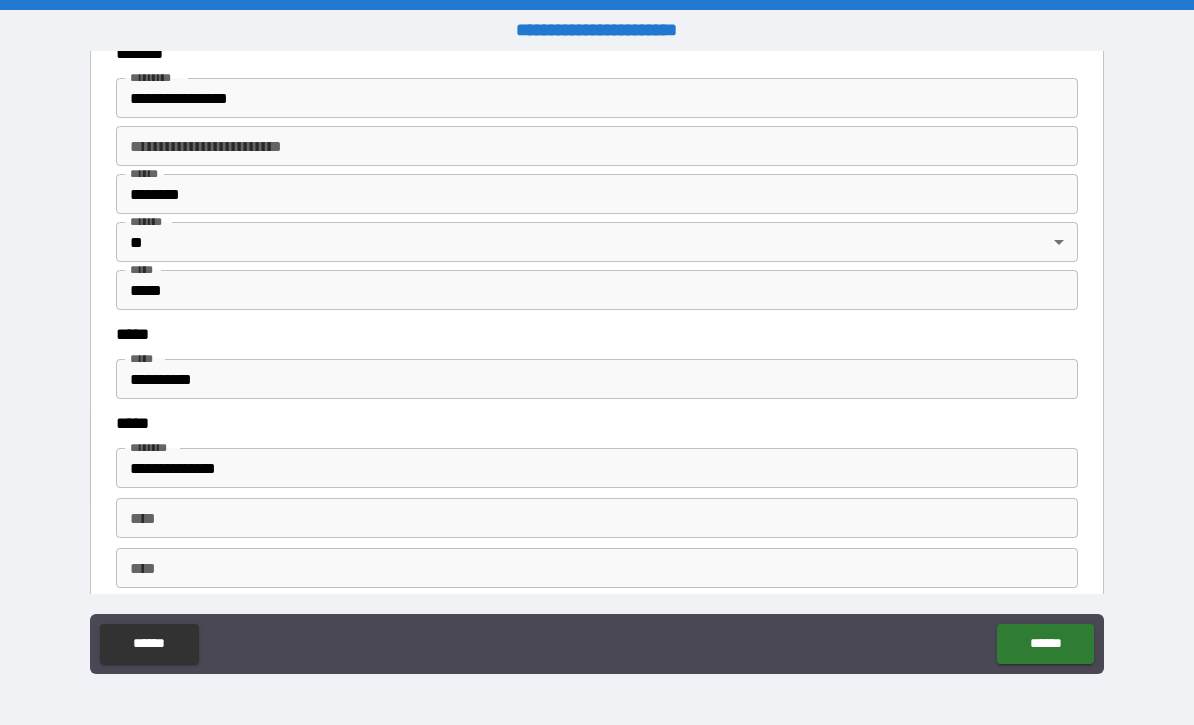 type on "*" 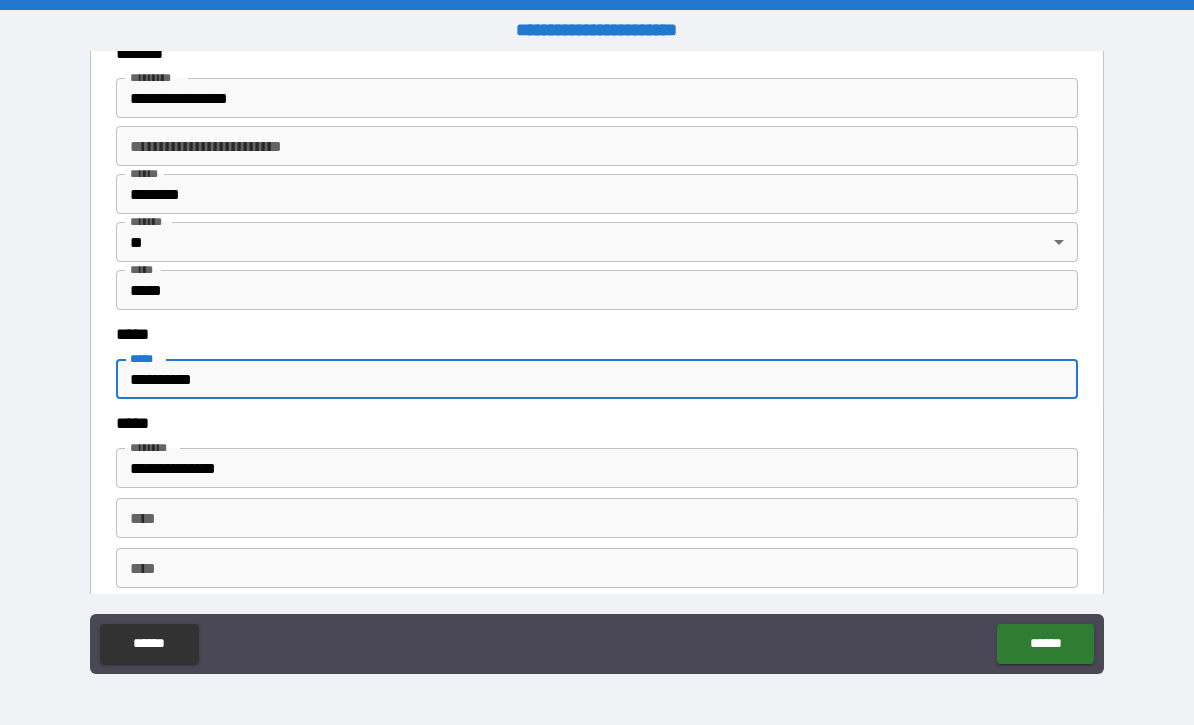 click on "**********" at bounding box center [597, 379] 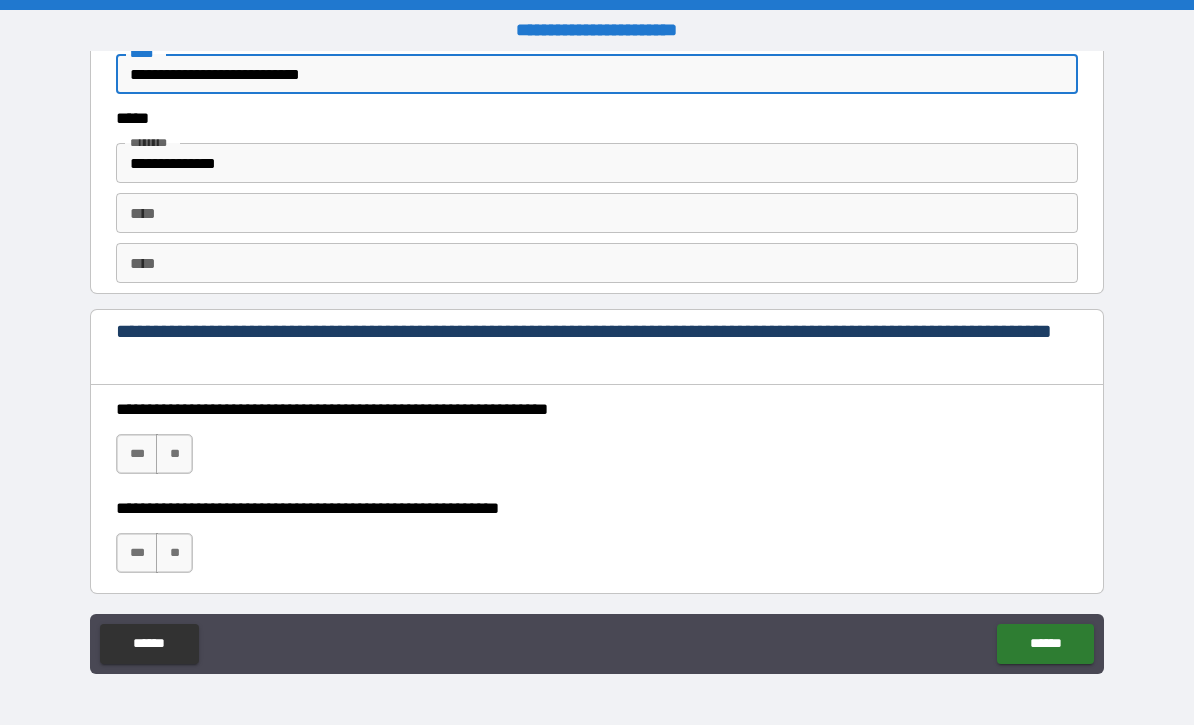 scroll, scrollTop: 2707, scrollLeft: 0, axis: vertical 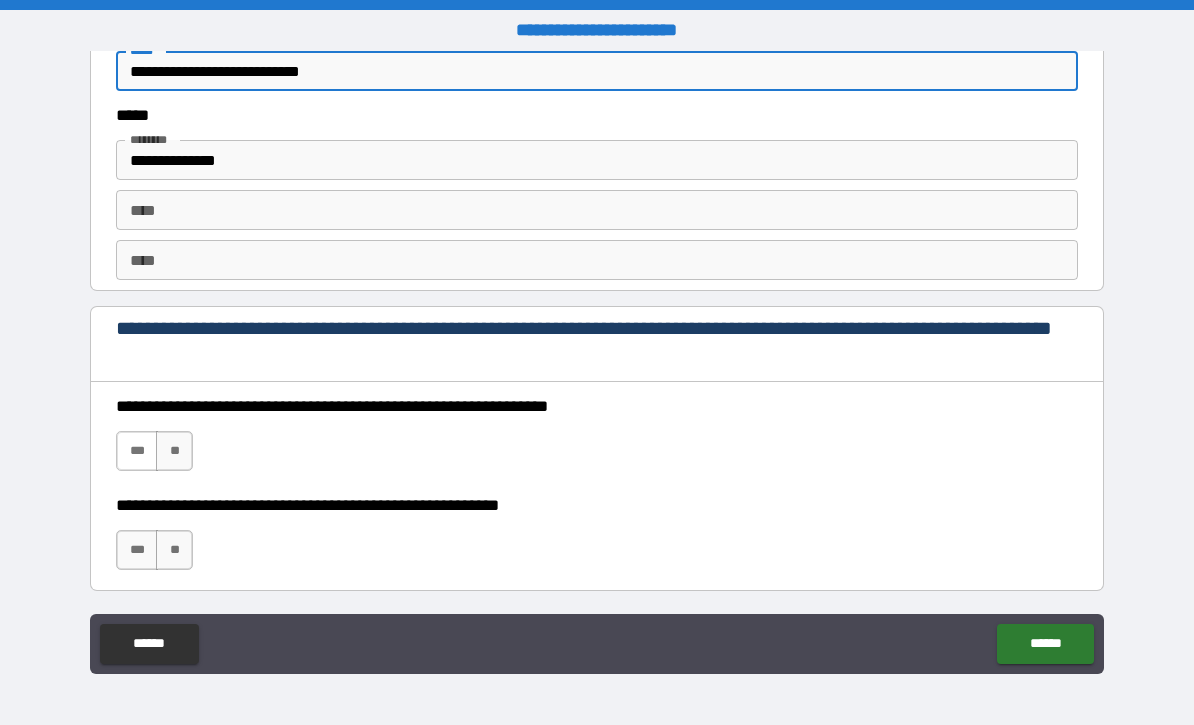 type on "**********" 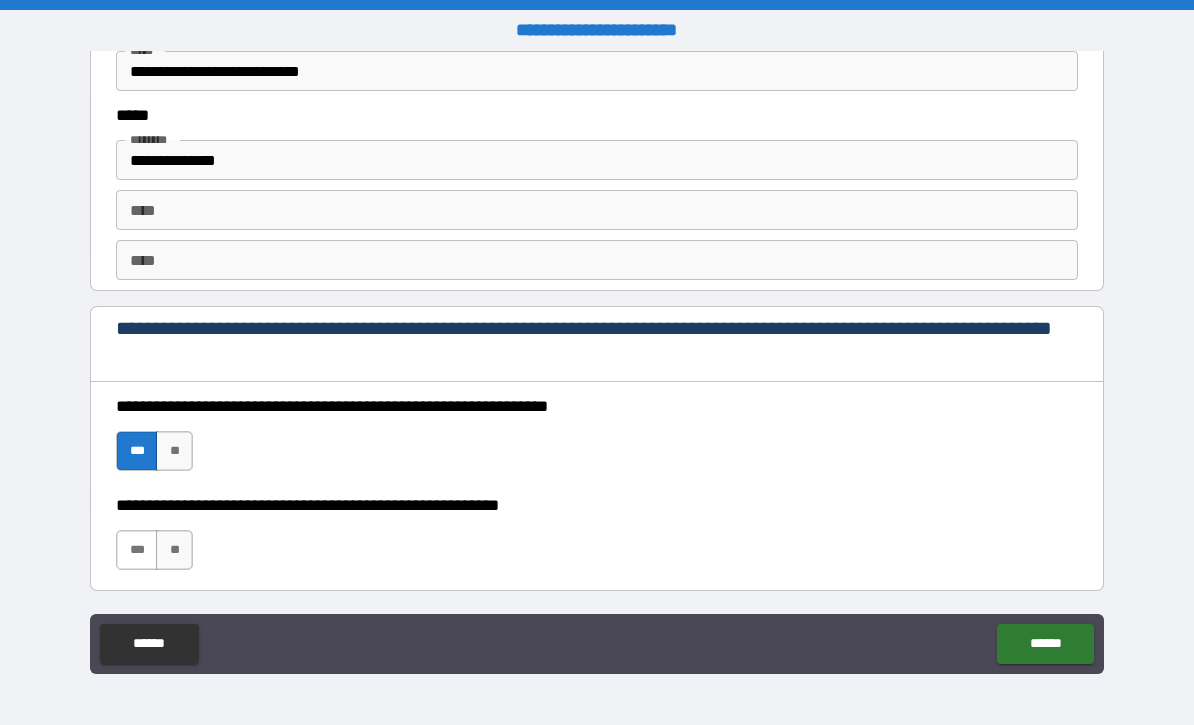 click on "***" at bounding box center [137, 550] 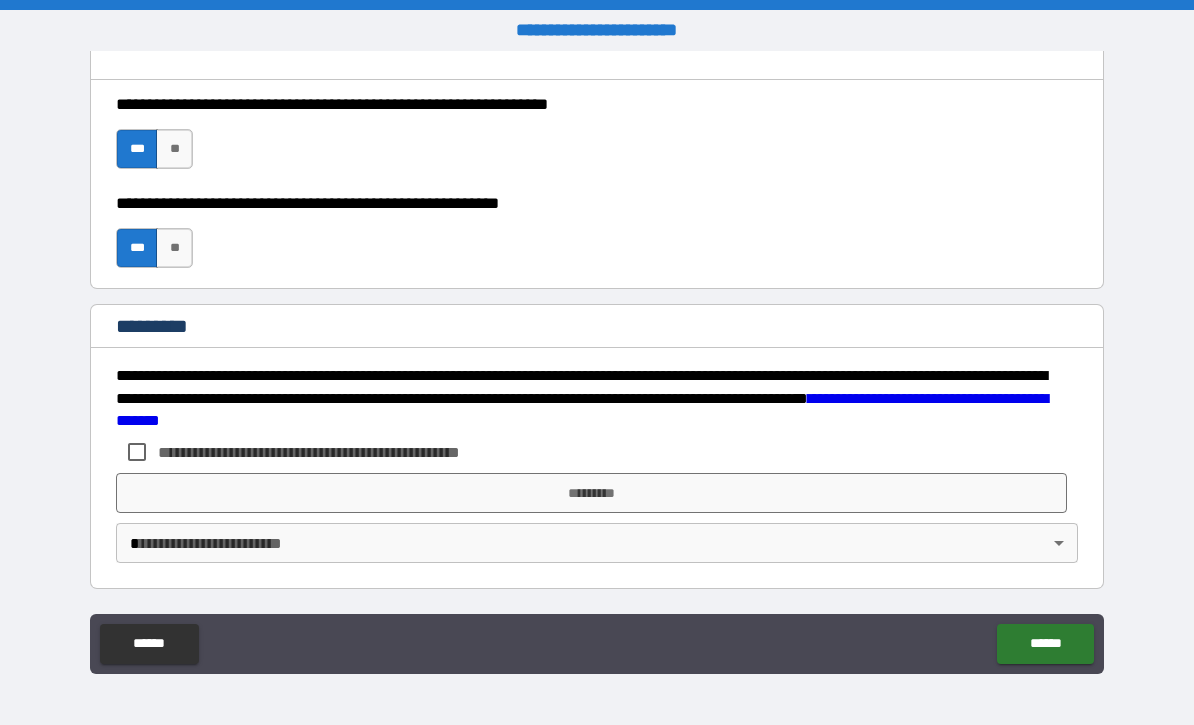 scroll, scrollTop: 3009, scrollLeft: 0, axis: vertical 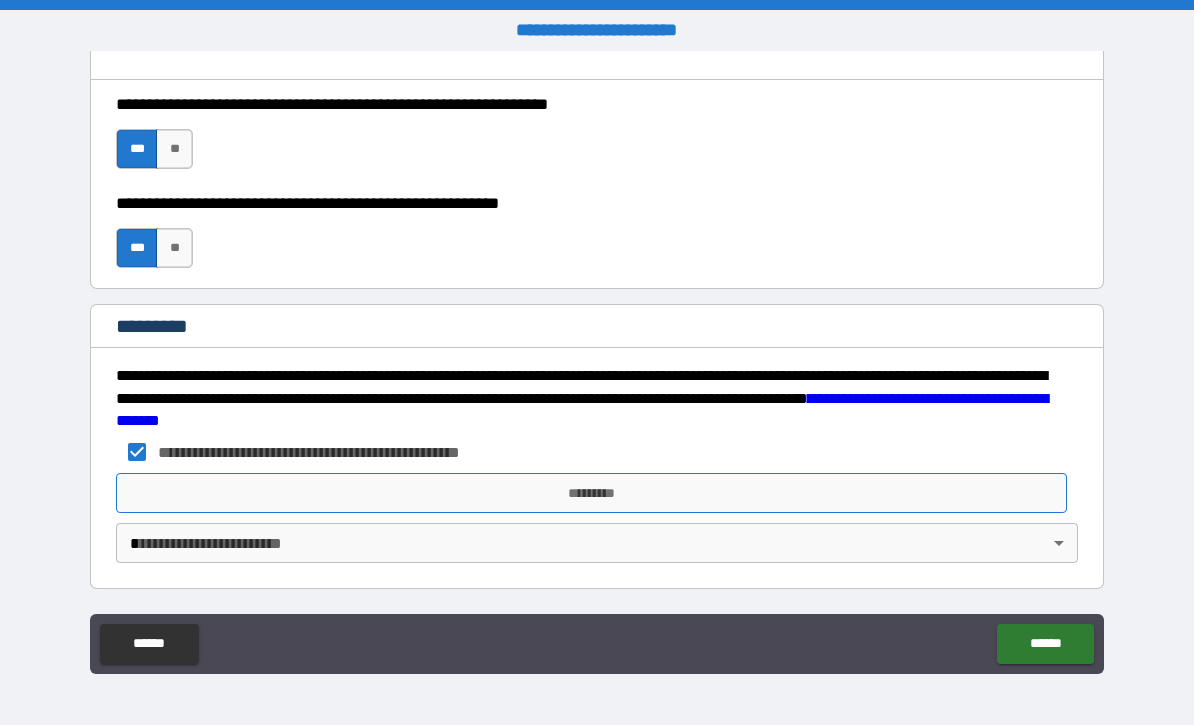 click on "*********" at bounding box center (591, 493) 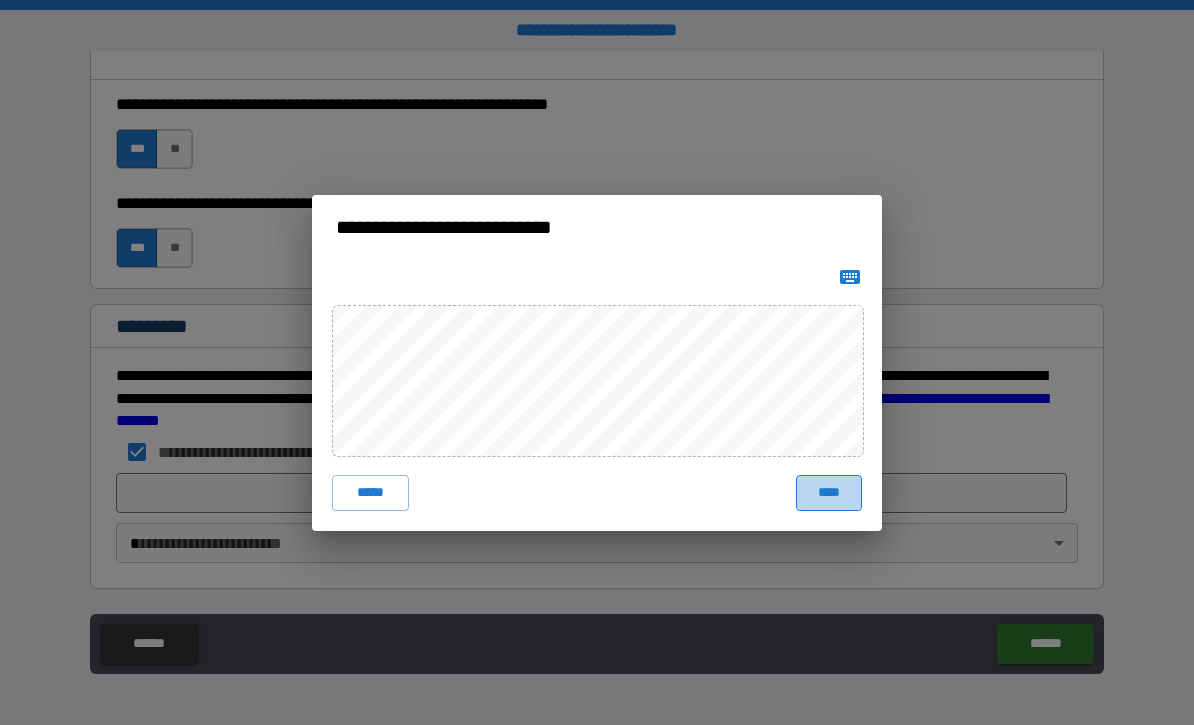click on "****" at bounding box center [829, 493] 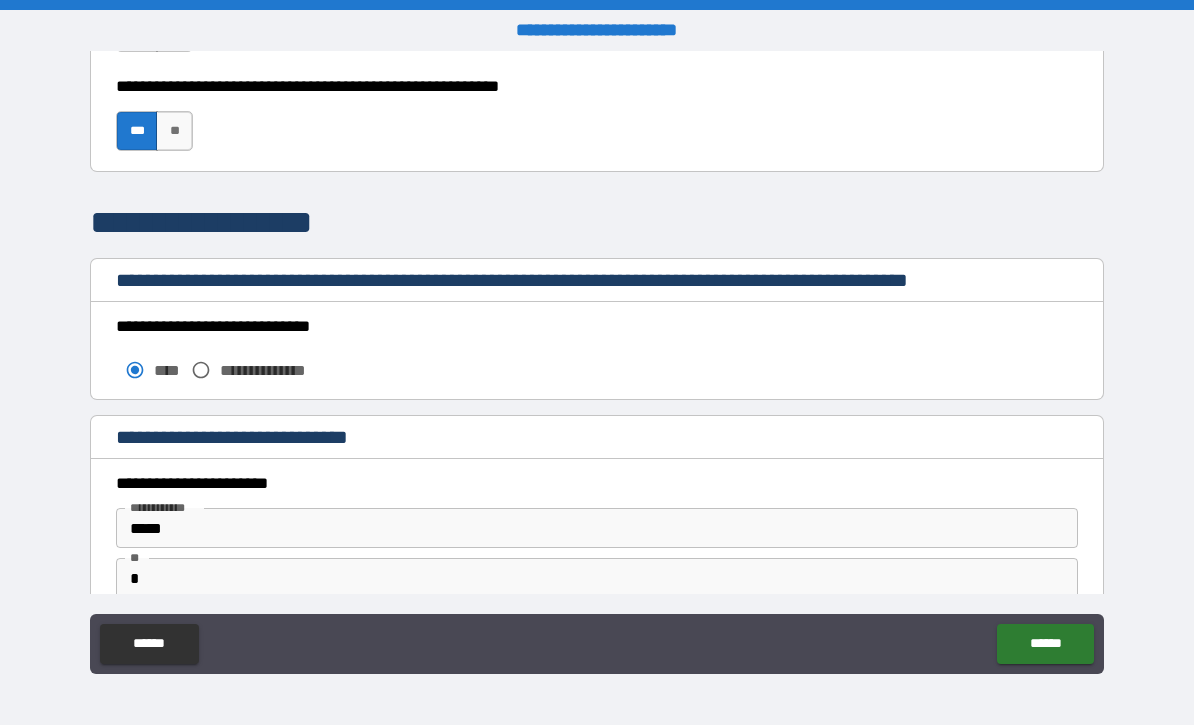 scroll, scrollTop: 1578, scrollLeft: 0, axis: vertical 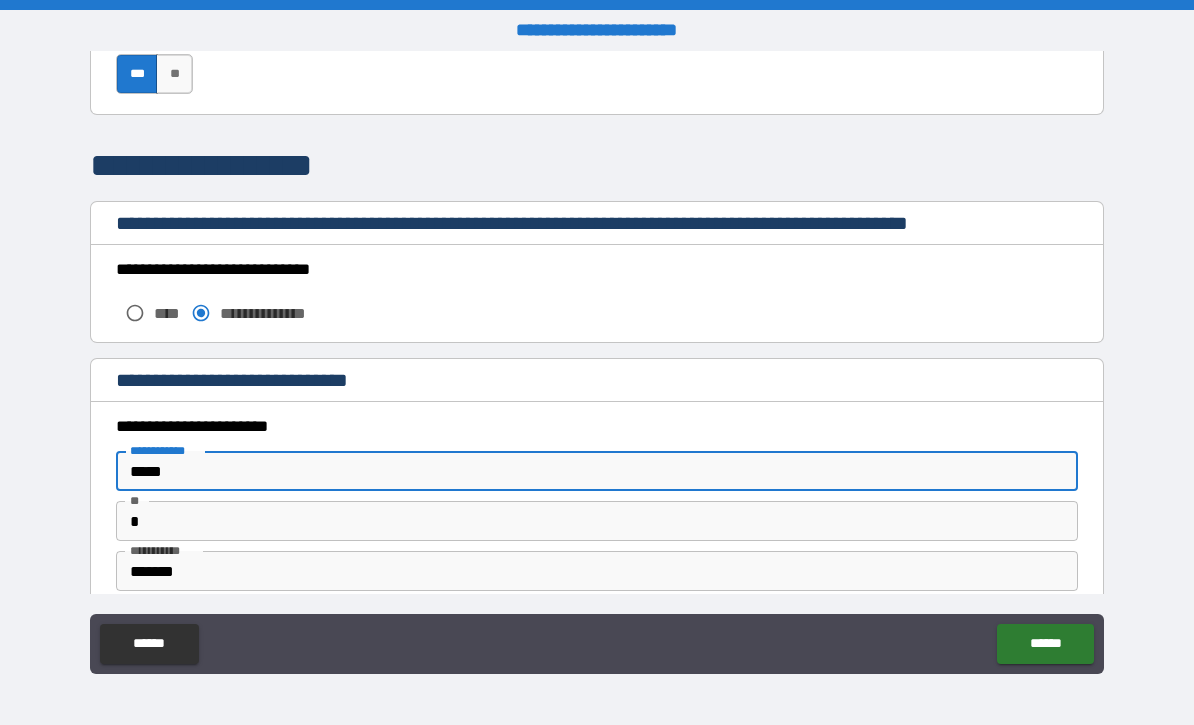 click on "*****" at bounding box center (597, 471) 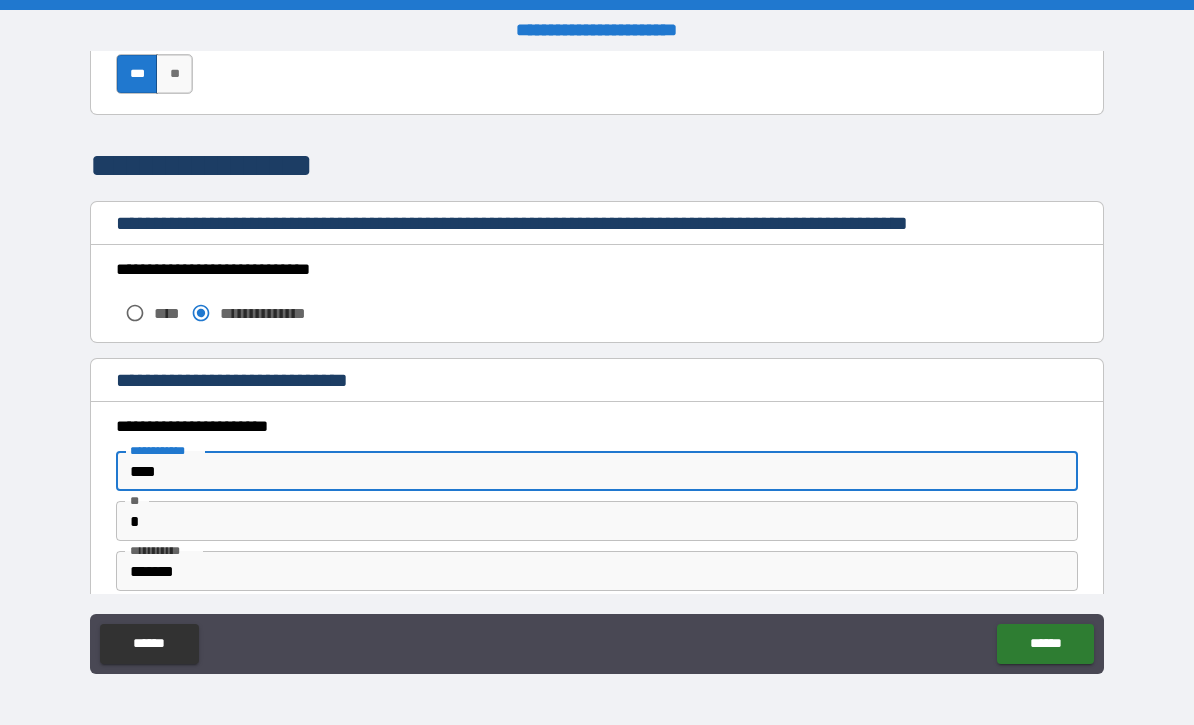 type on "****" 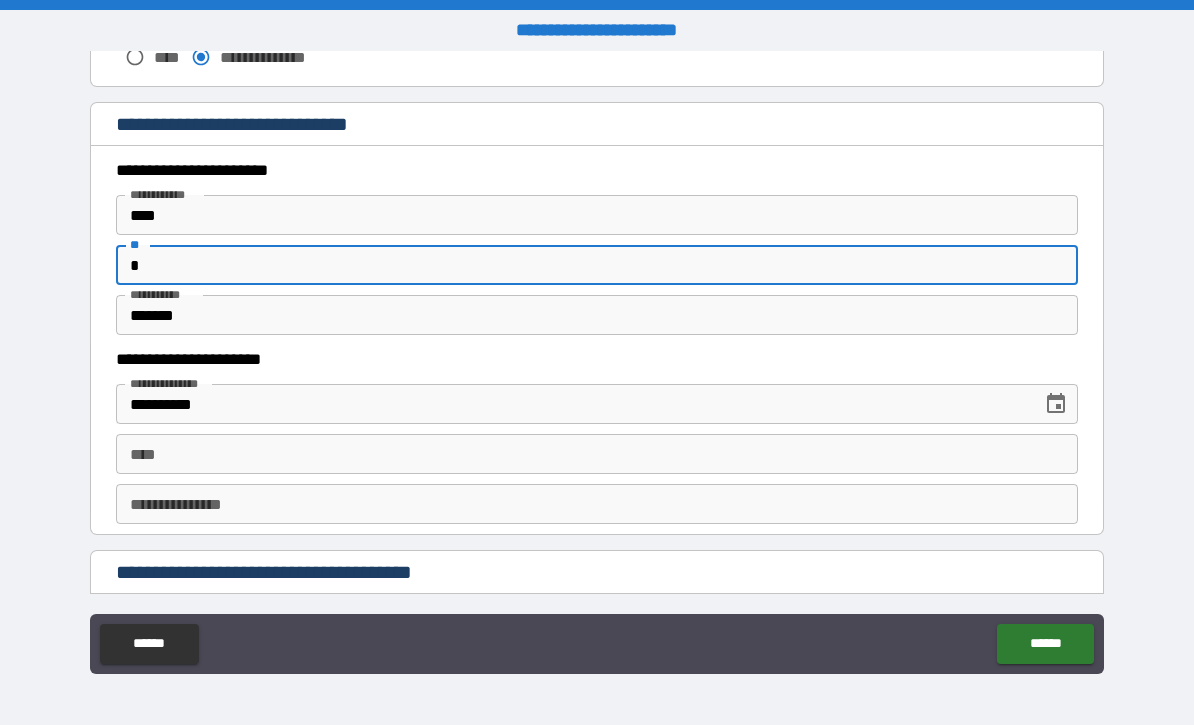 scroll, scrollTop: 1854, scrollLeft: 0, axis: vertical 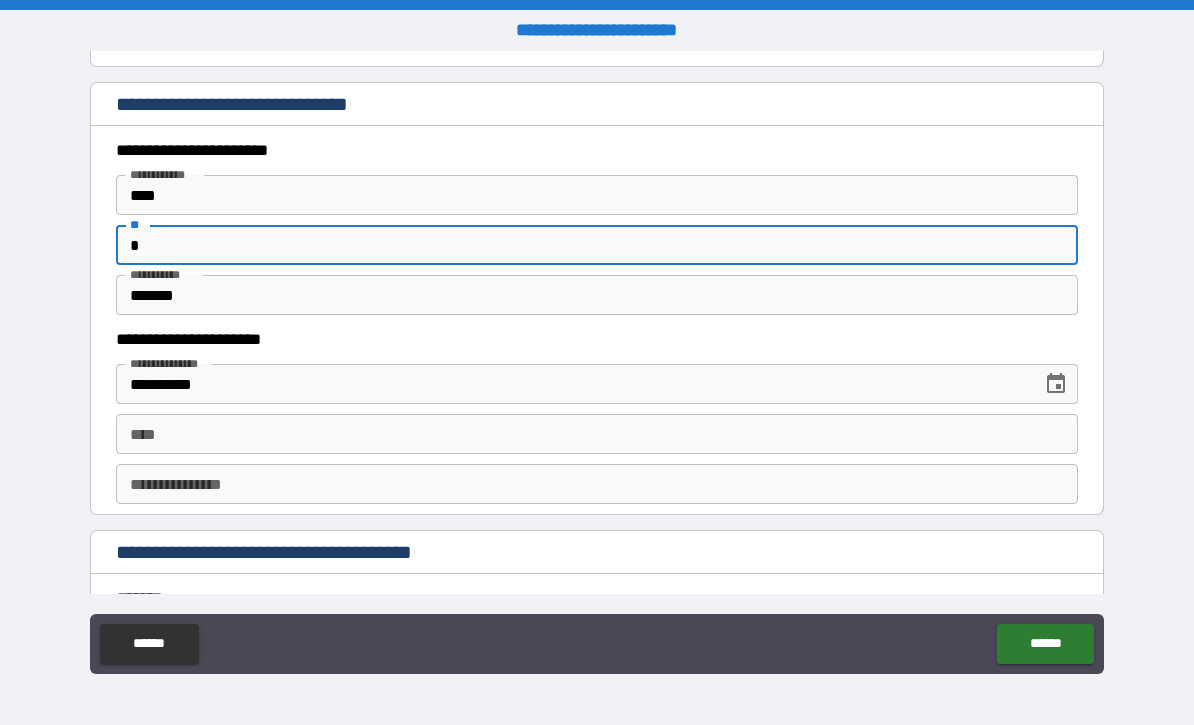 type on "*" 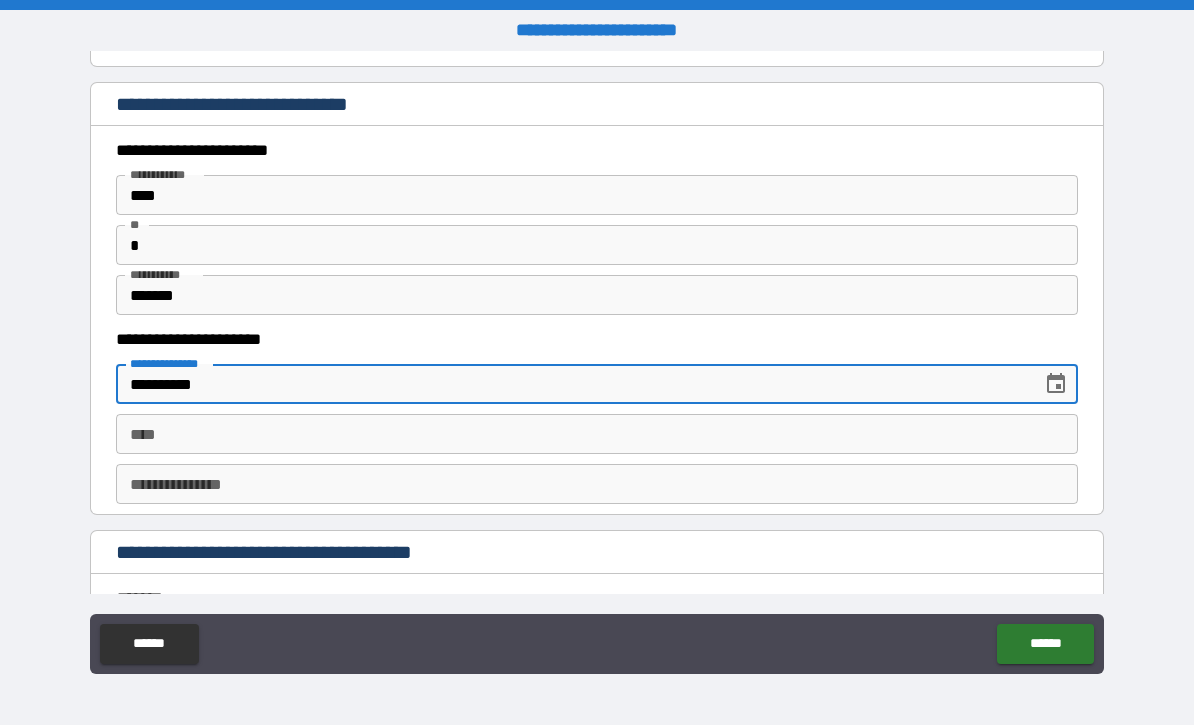 drag, startPoint x: 233, startPoint y: 388, endPoint x: 103, endPoint y: 383, distance: 130.09612 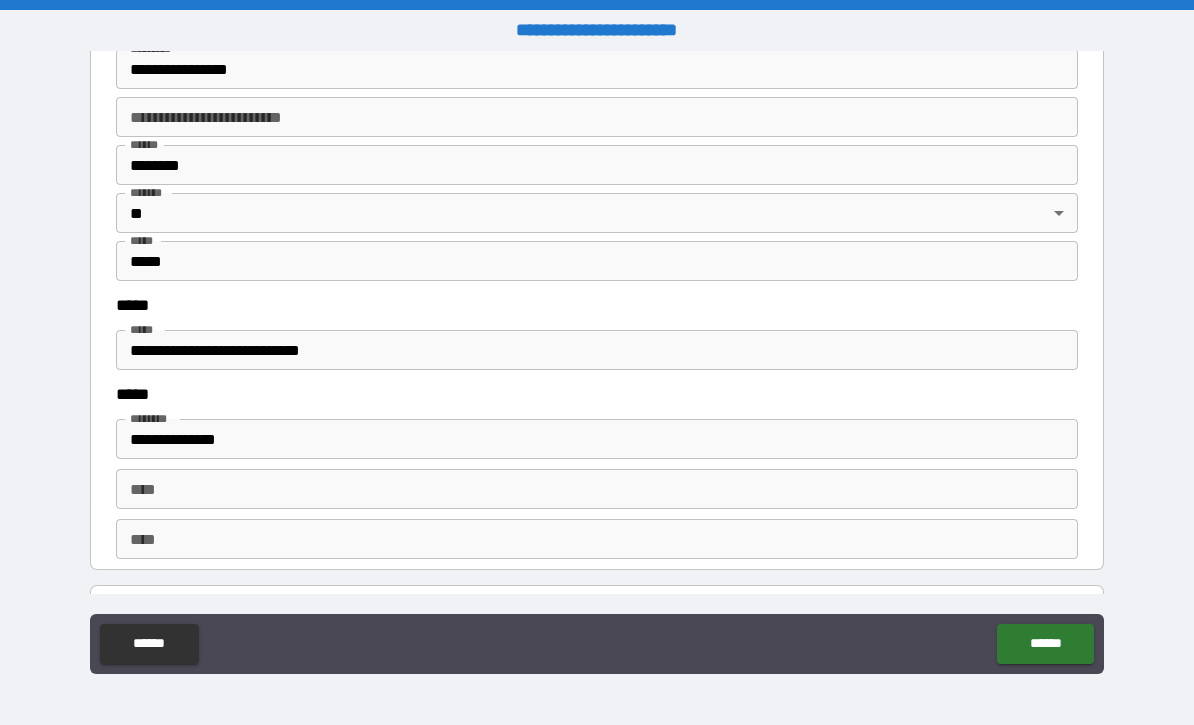 scroll, scrollTop: 2436, scrollLeft: 0, axis: vertical 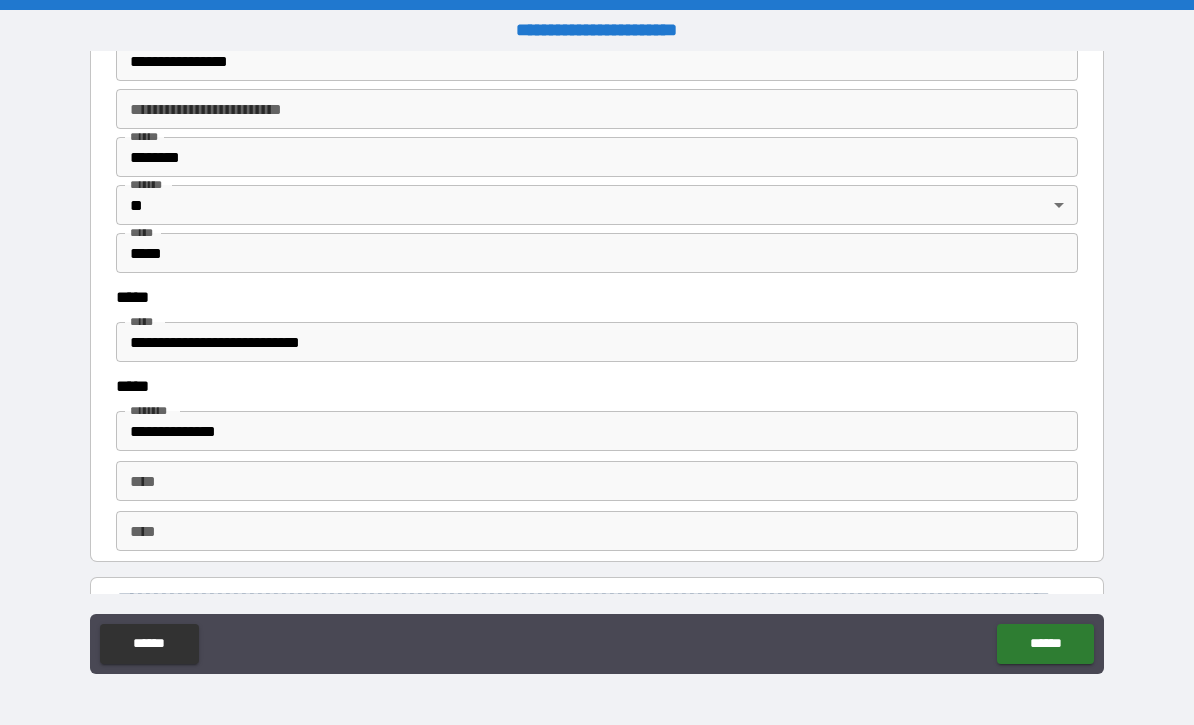 type on "**********" 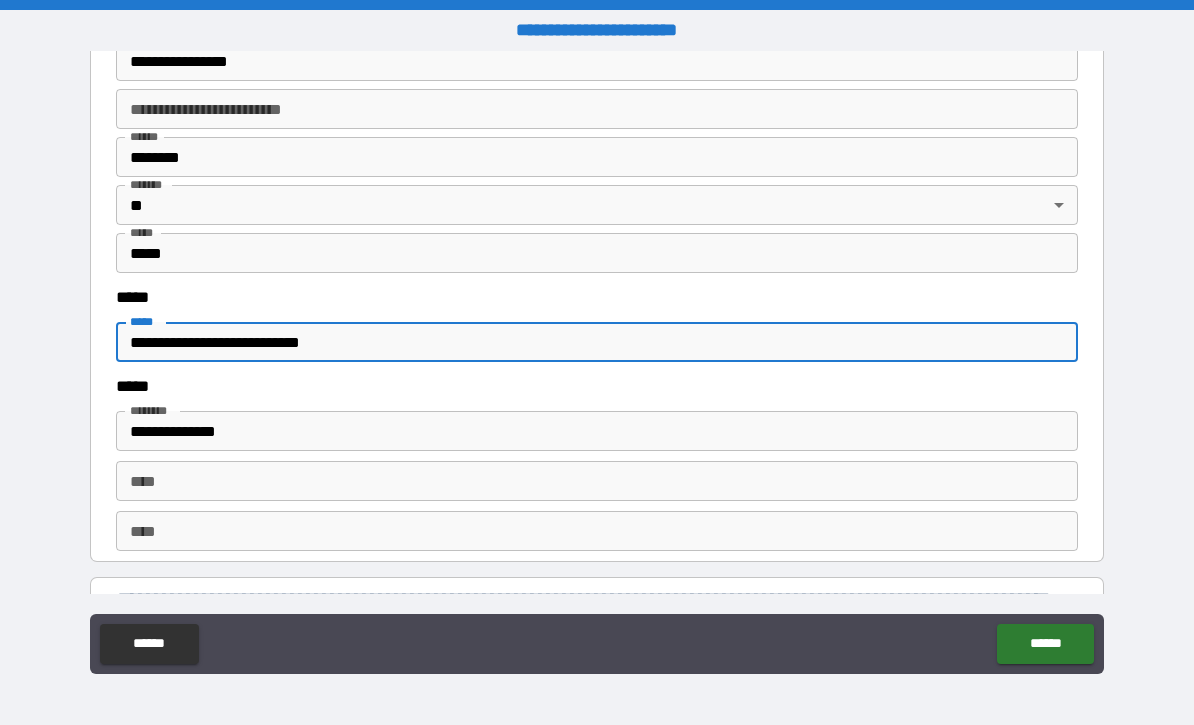 click on "**********" at bounding box center [597, 342] 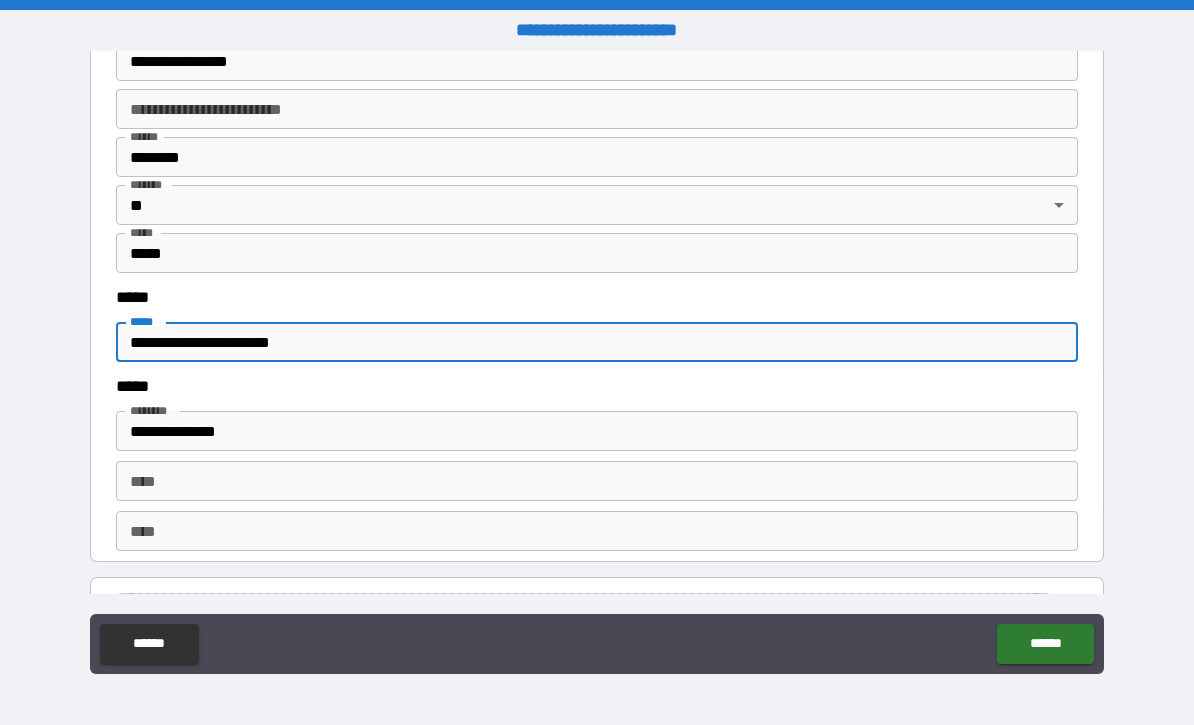 type on "**********" 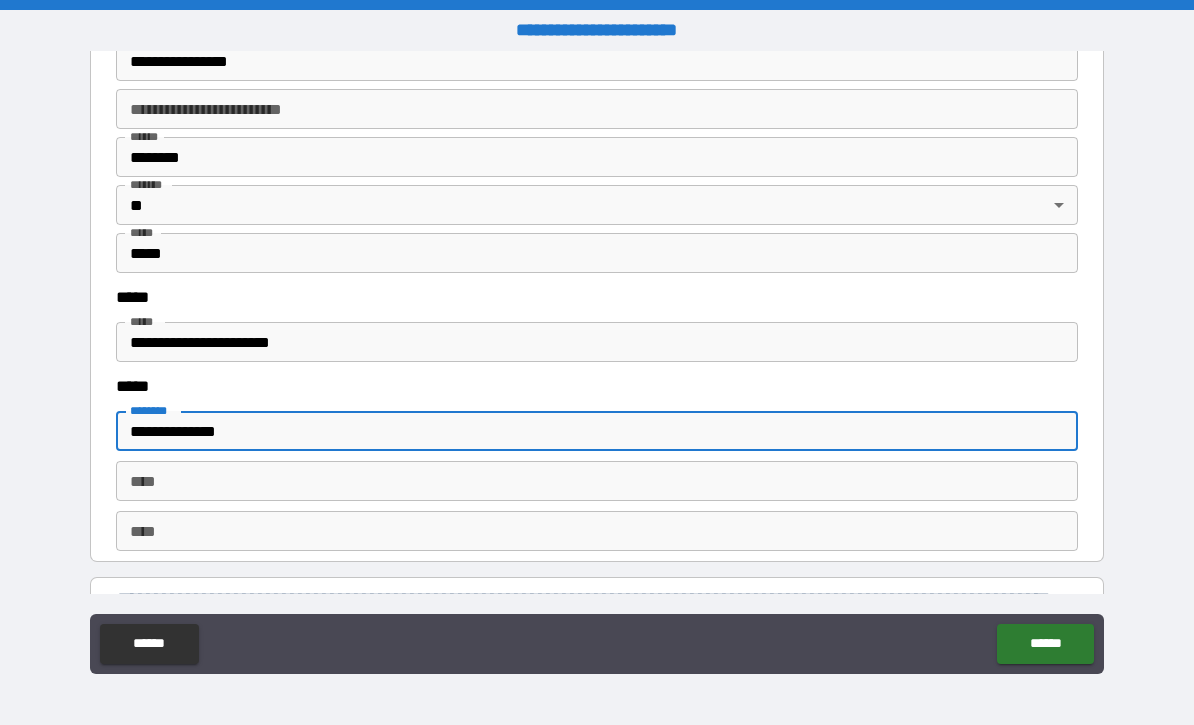 drag, startPoint x: 252, startPoint y: 431, endPoint x: 106, endPoint y: 433, distance: 146.0137 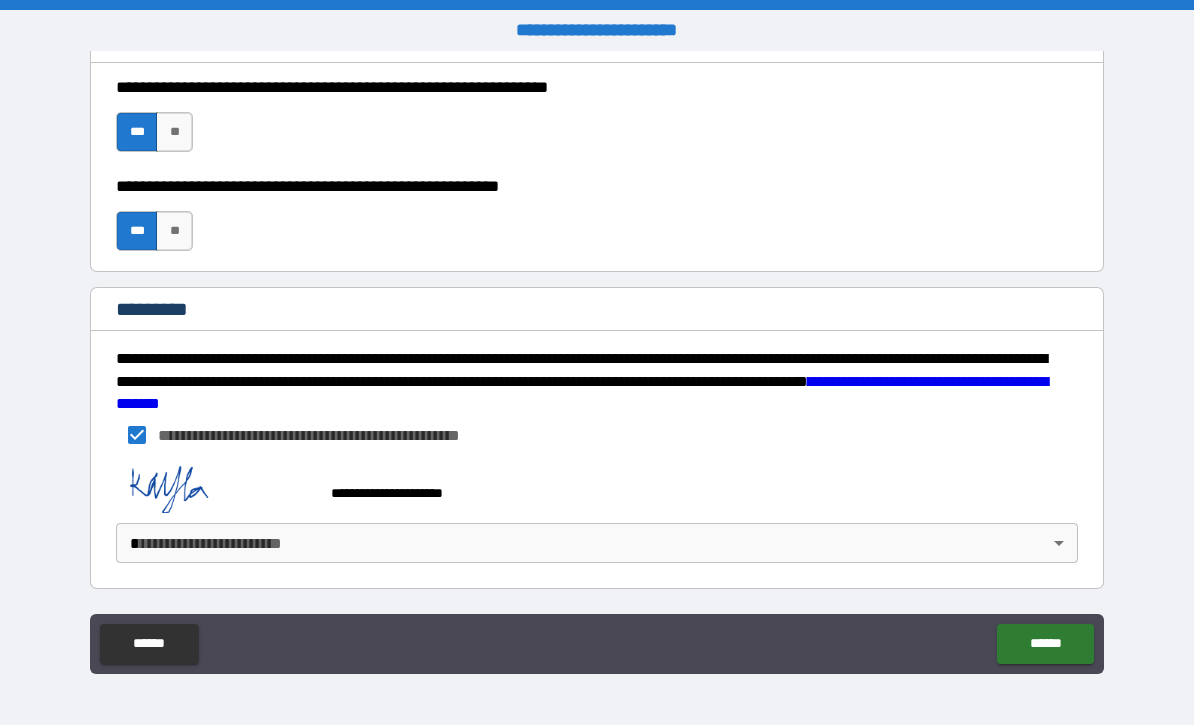 scroll, scrollTop: 3026, scrollLeft: 0, axis: vertical 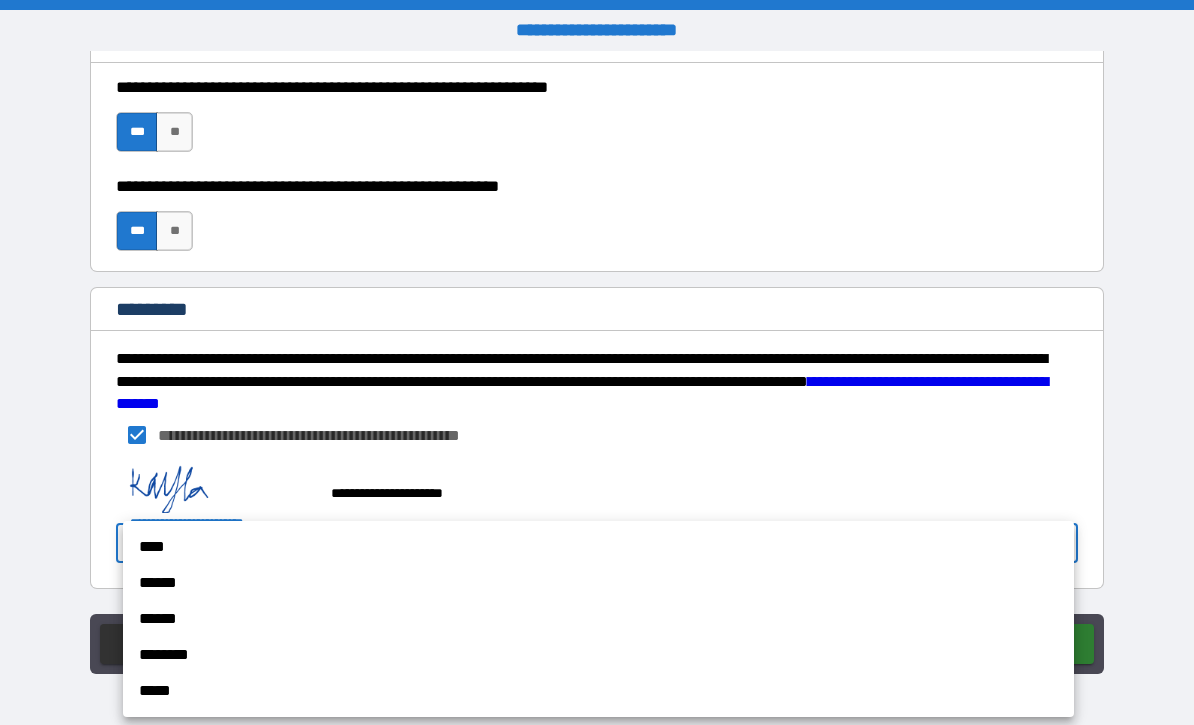 click on "****" at bounding box center [598, 547] 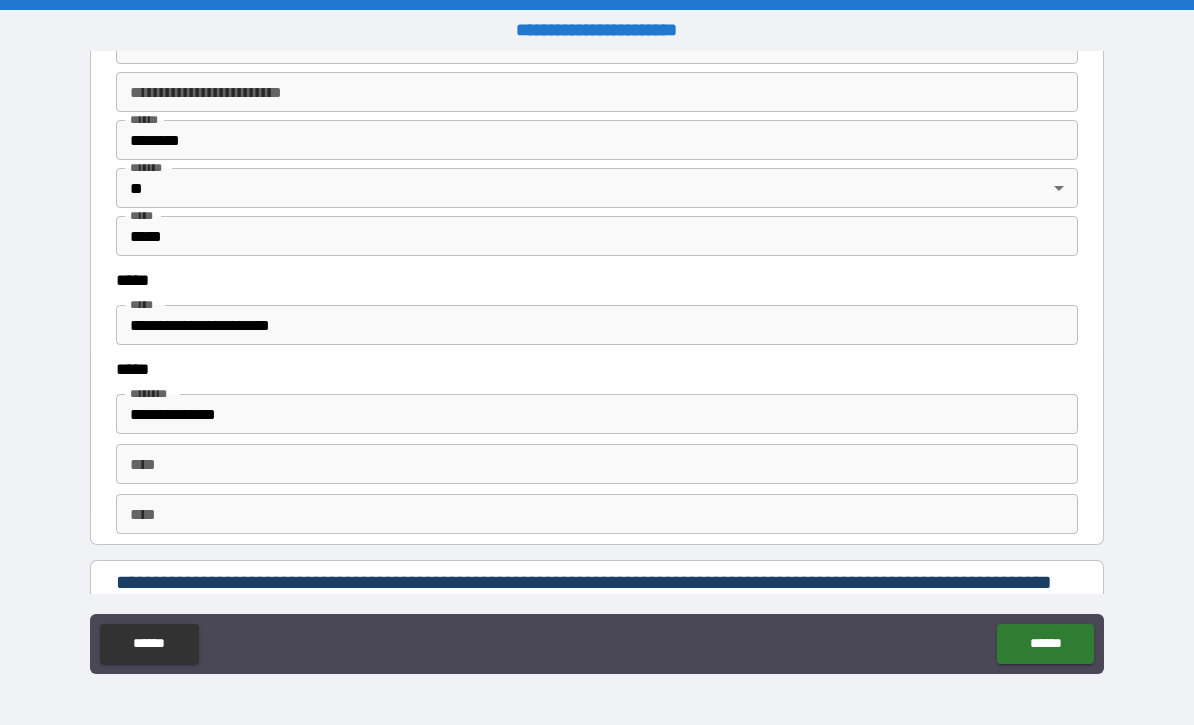 scroll, scrollTop: 2451, scrollLeft: 0, axis: vertical 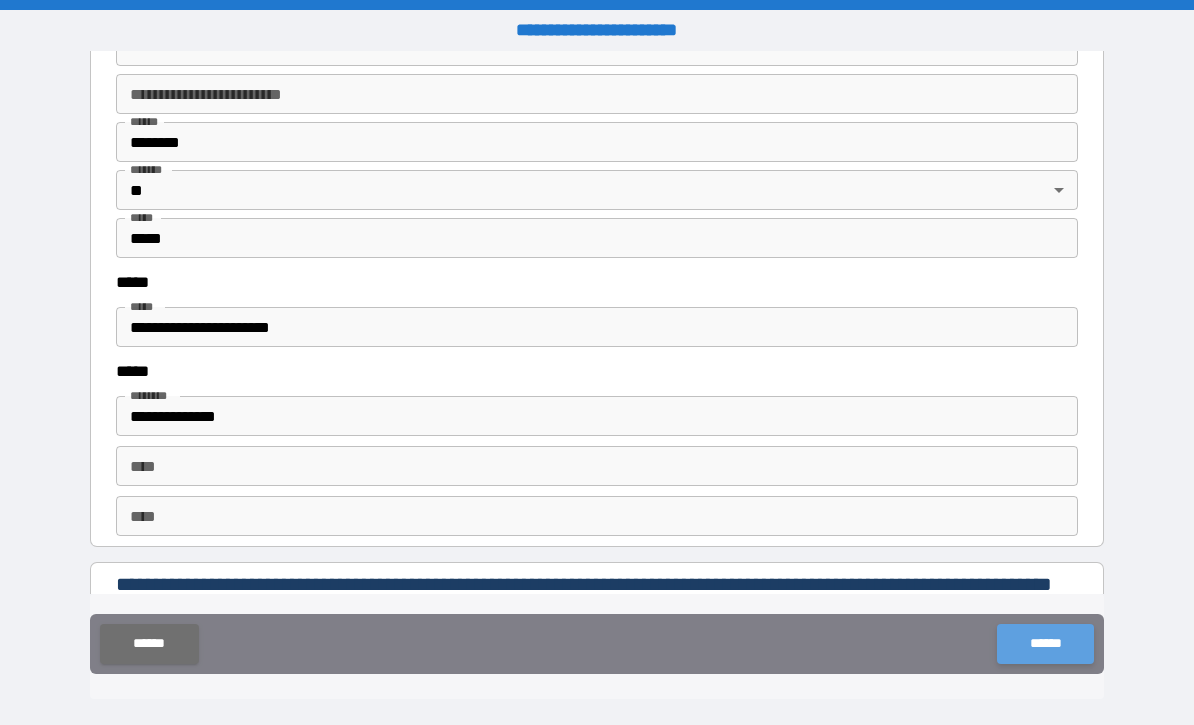 click on "******" at bounding box center (1045, 644) 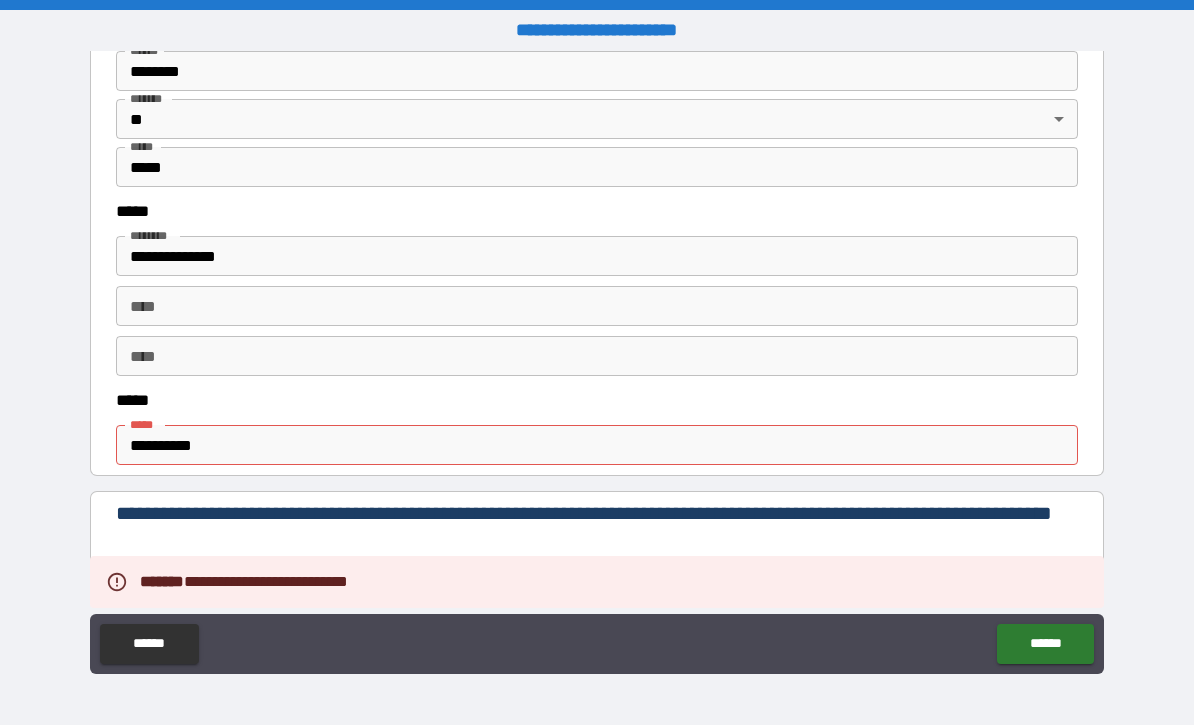 scroll, scrollTop: 913, scrollLeft: 0, axis: vertical 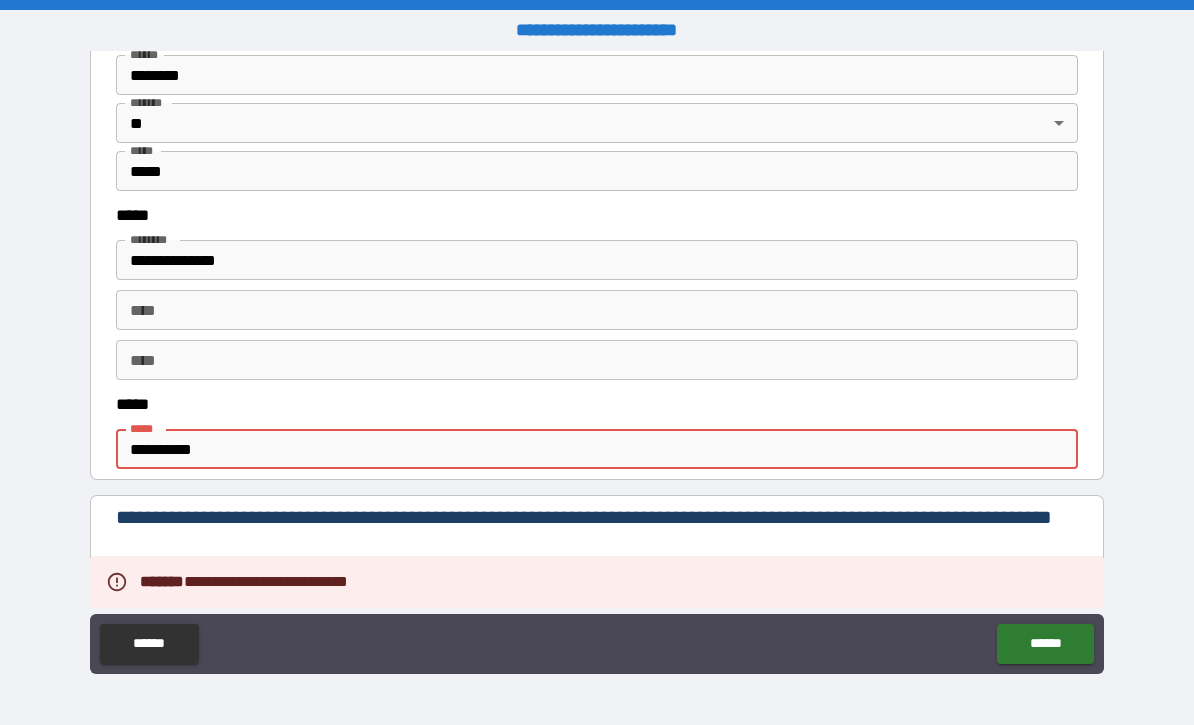 click on "**********" at bounding box center [597, 449] 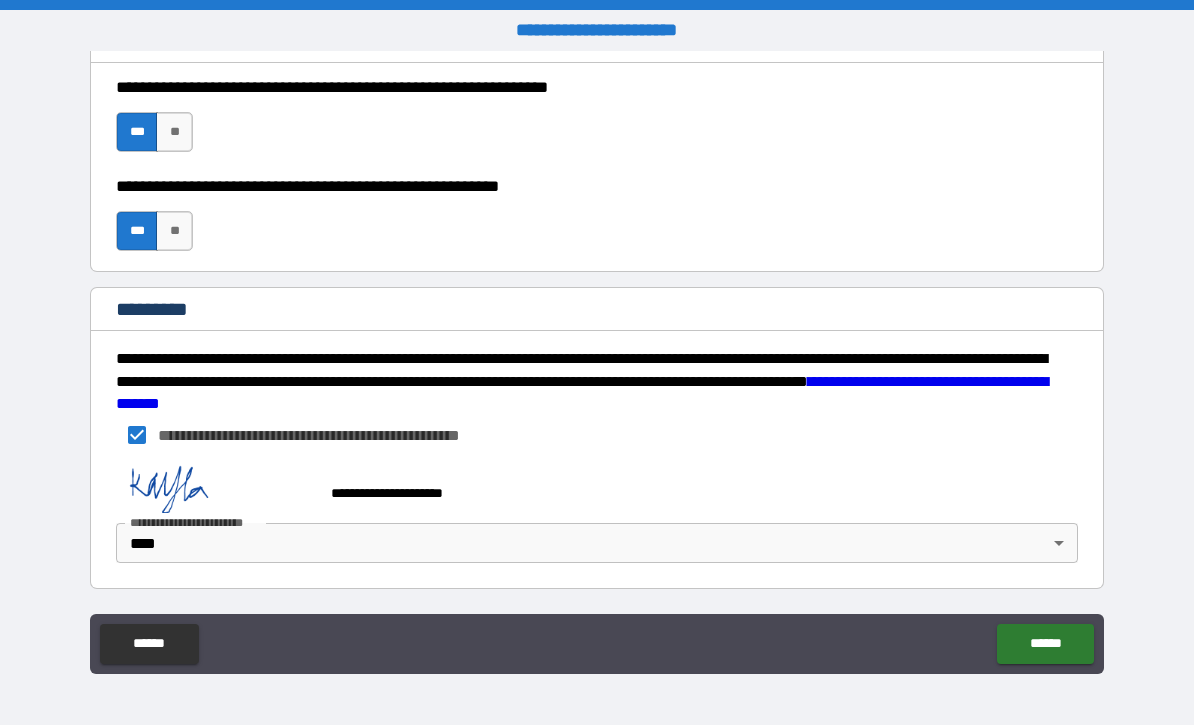 scroll, scrollTop: 3026, scrollLeft: 0, axis: vertical 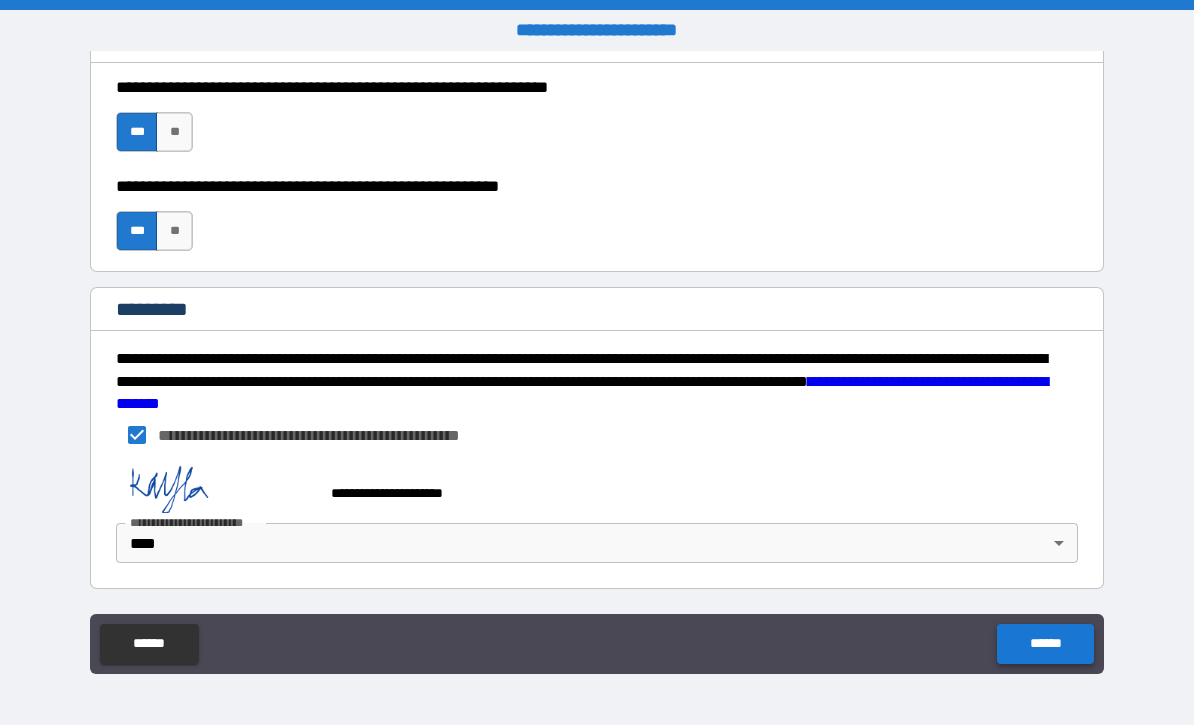 type on "**********" 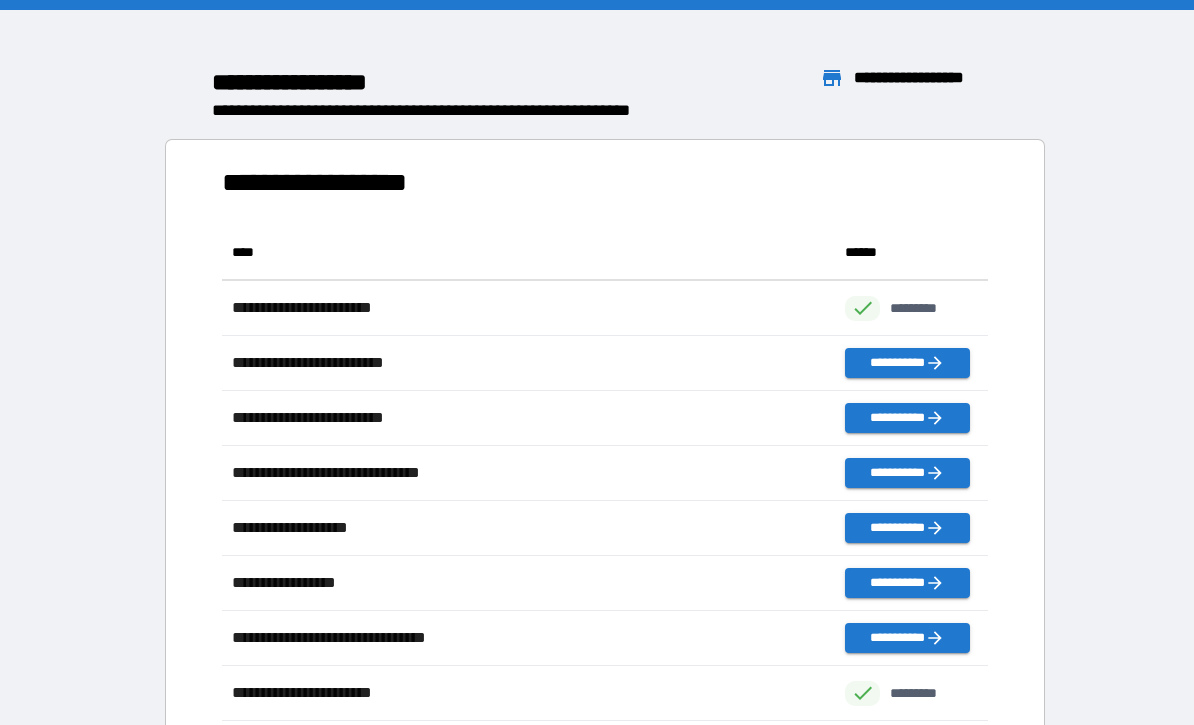 scroll, scrollTop: 1, scrollLeft: 1, axis: both 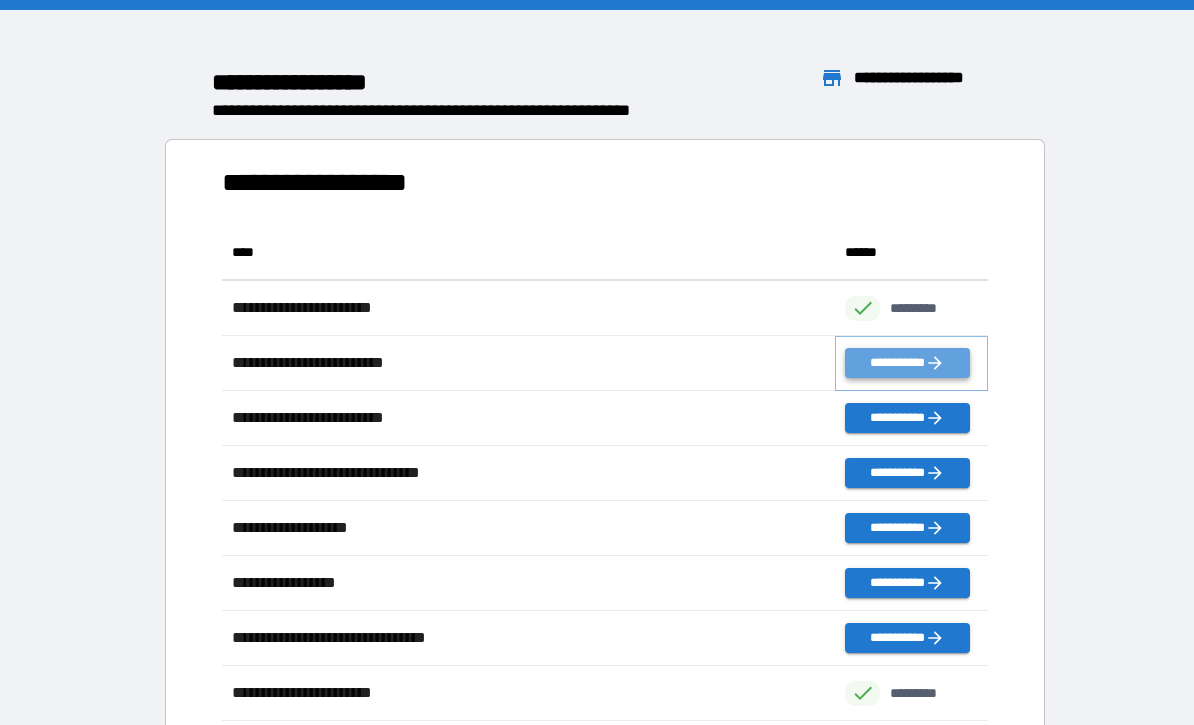 click 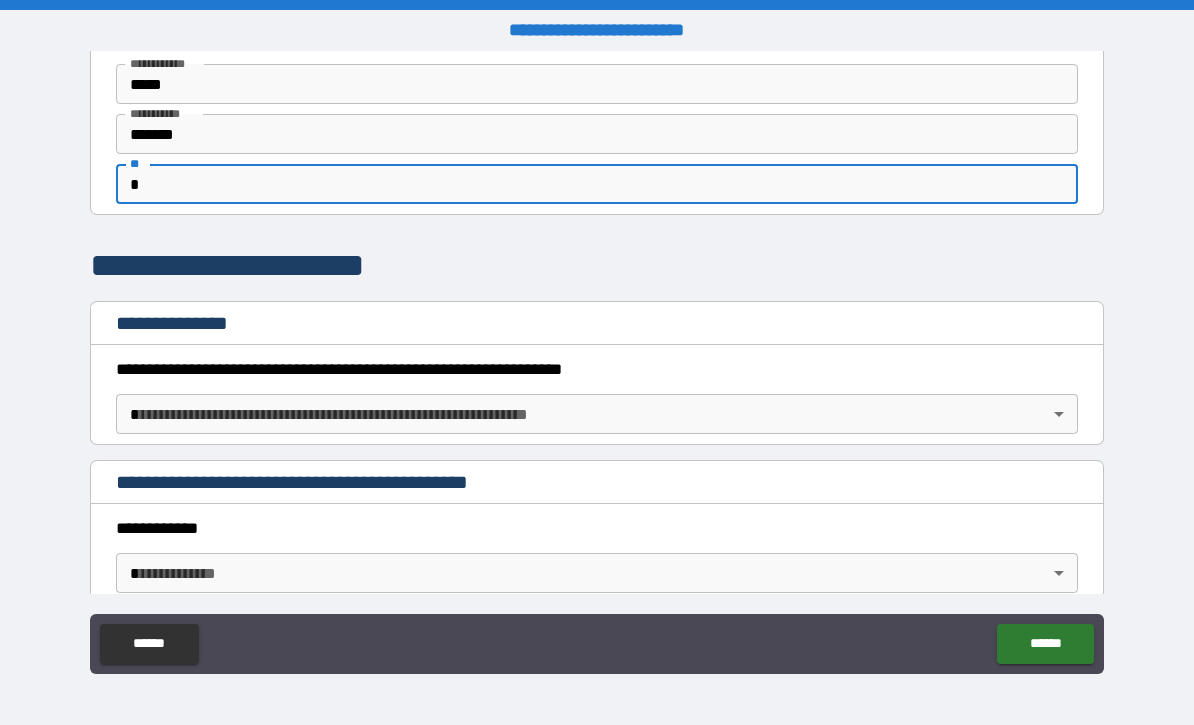 scroll, scrollTop: 97, scrollLeft: 0, axis: vertical 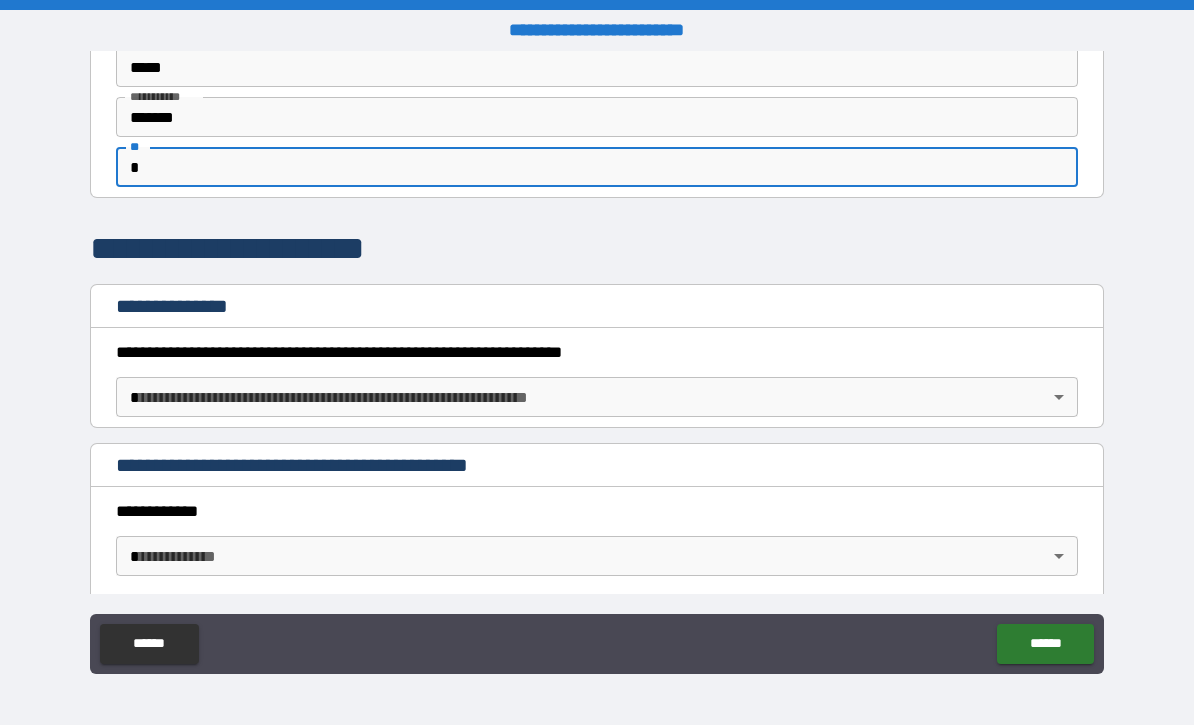 type on "*" 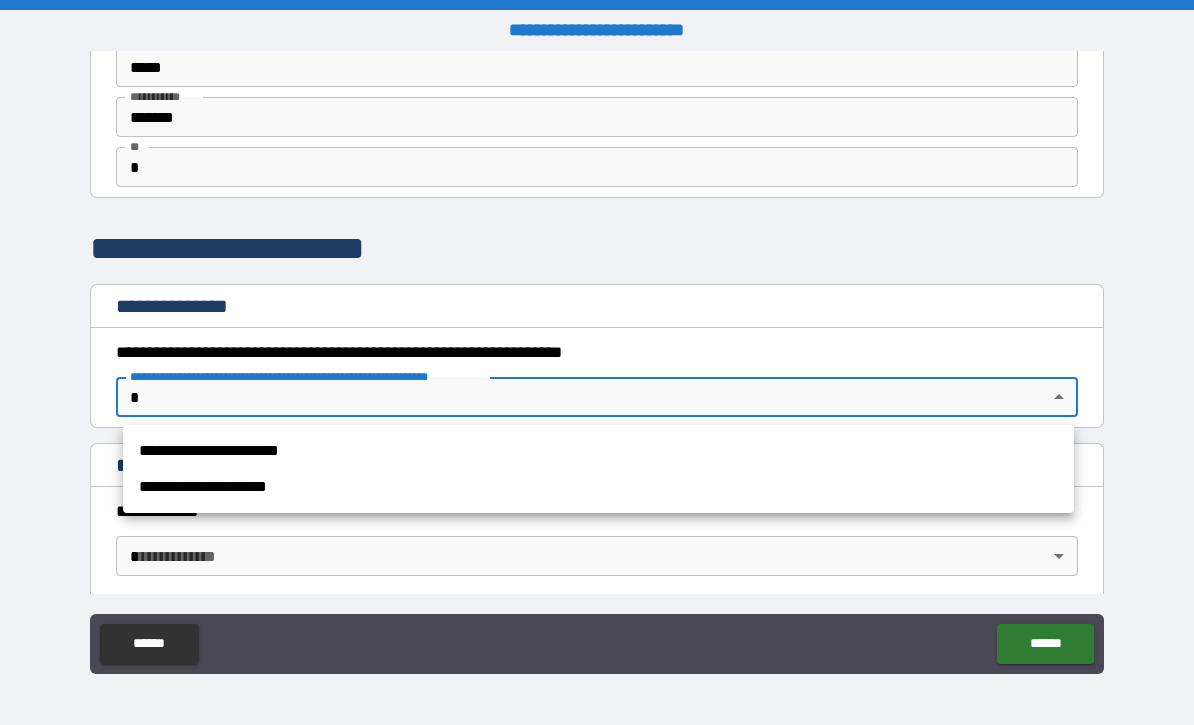click on "**********" at bounding box center [598, 451] 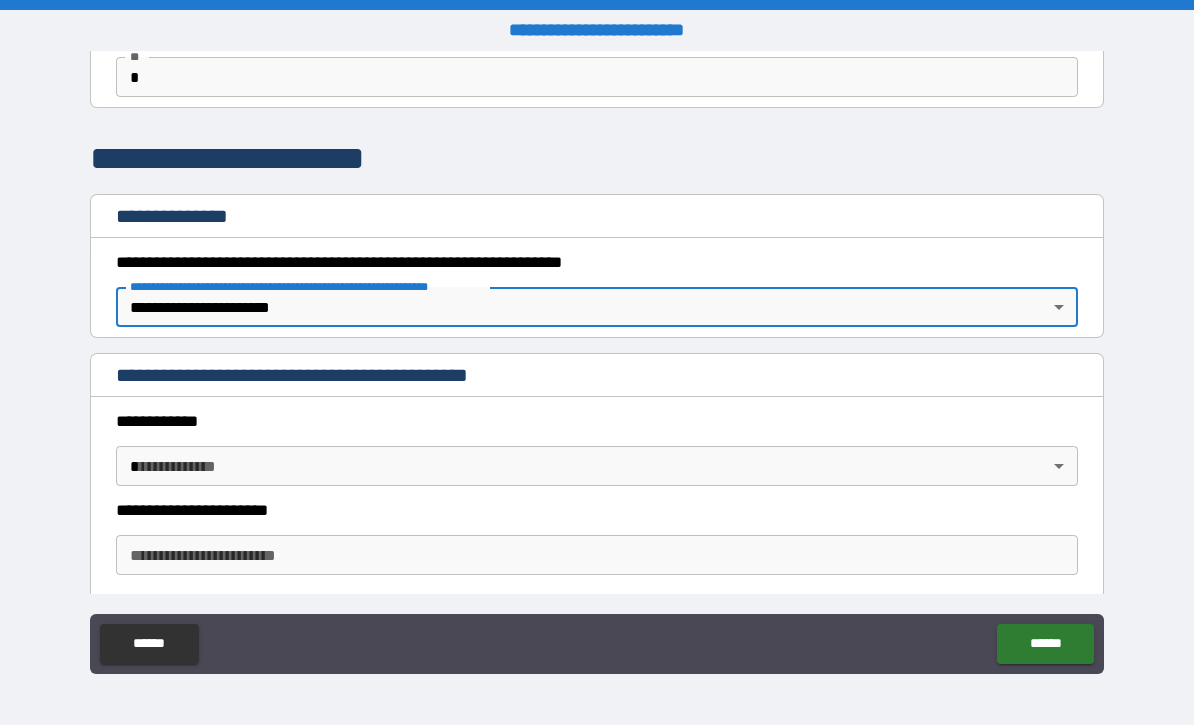 scroll, scrollTop: 188, scrollLeft: 0, axis: vertical 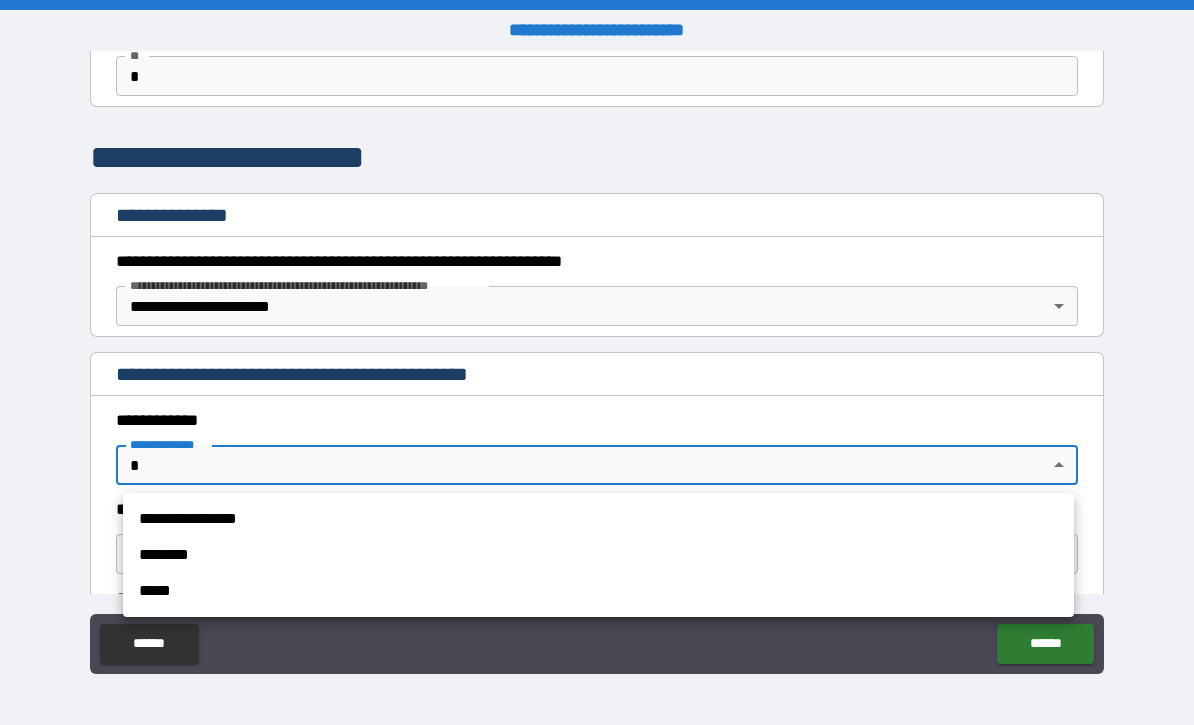 click on "**********" at bounding box center (597, 362) 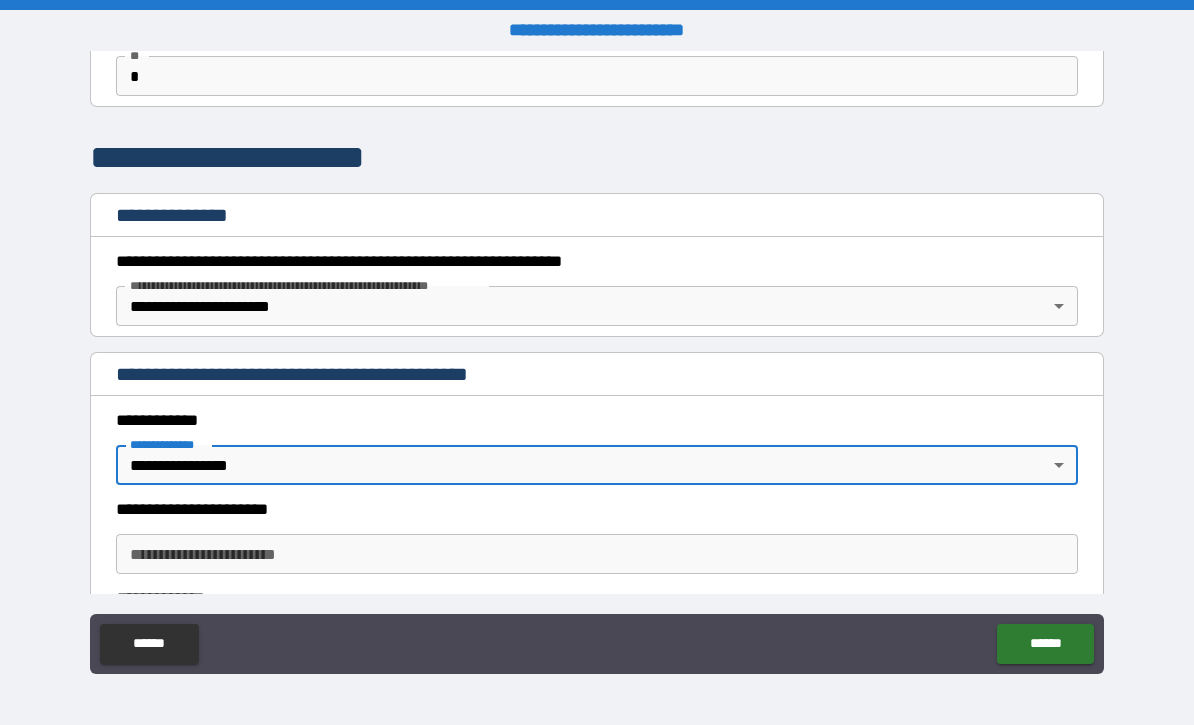 type on "*" 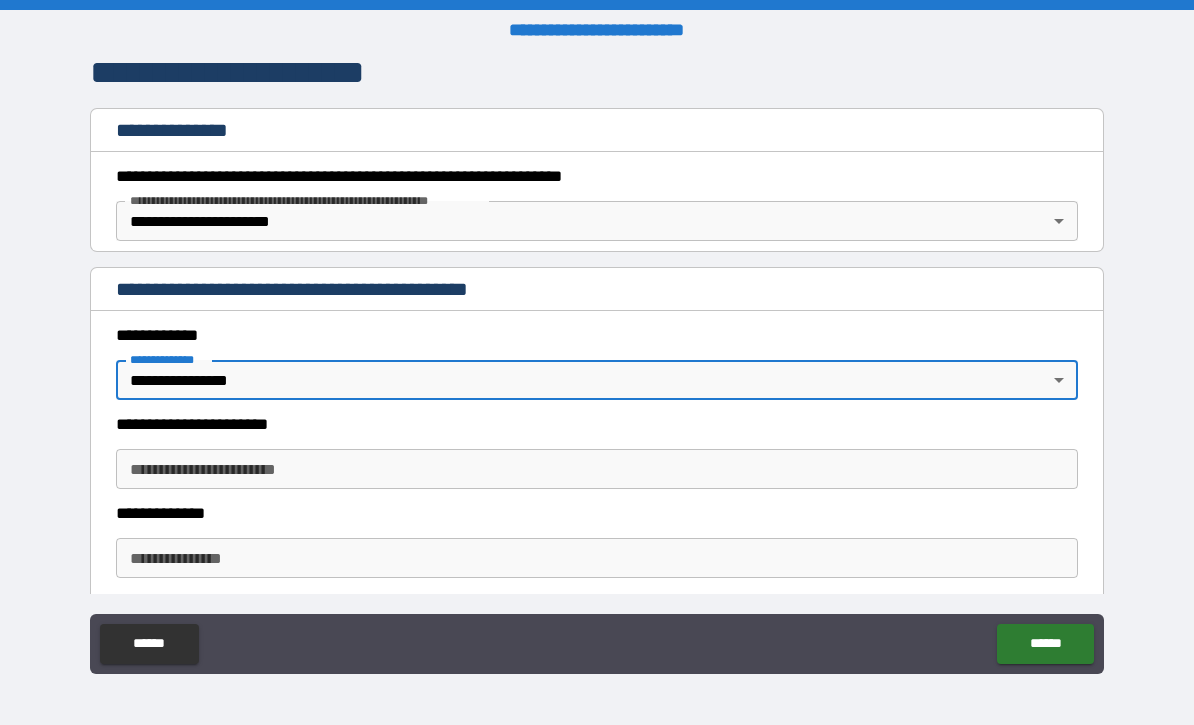 scroll, scrollTop: 305, scrollLeft: 0, axis: vertical 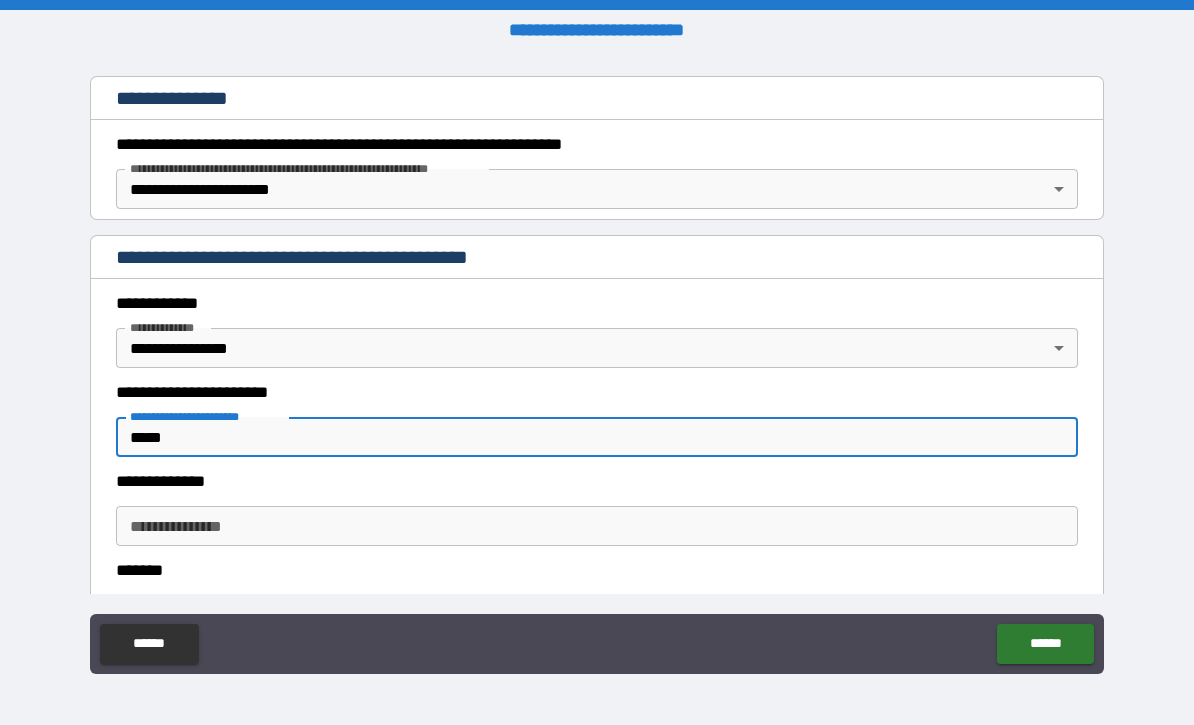 type on "*****" 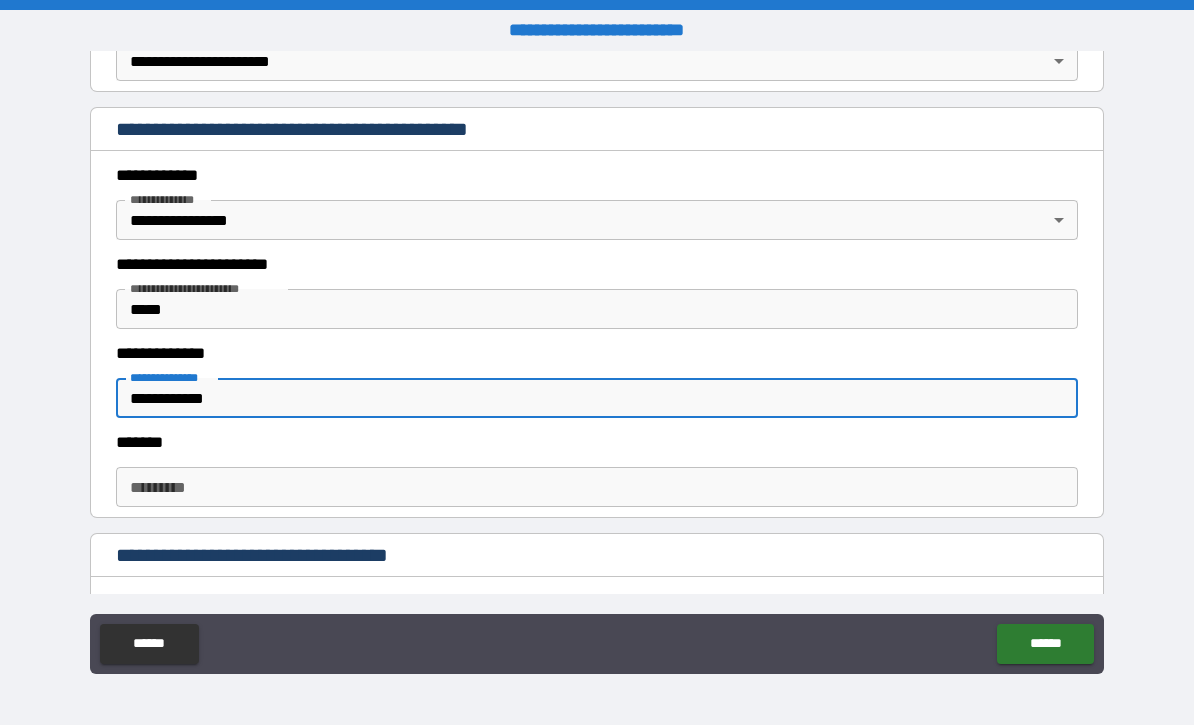 scroll, scrollTop: 435, scrollLeft: 0, axis: vertical 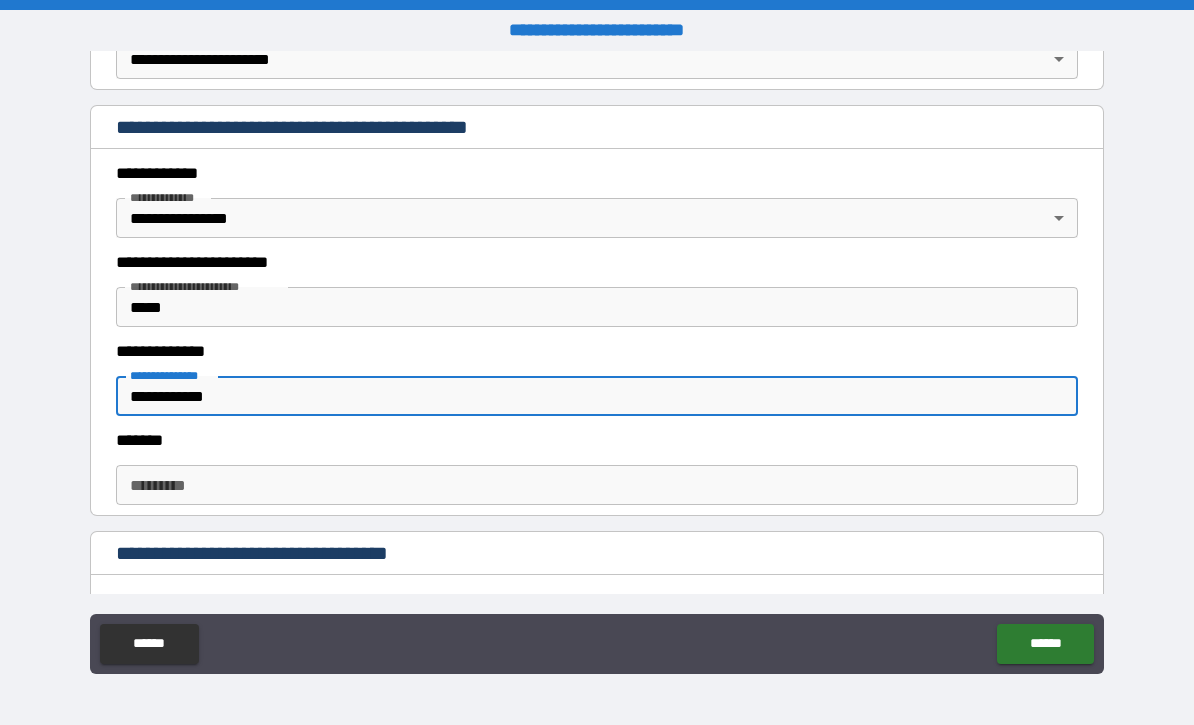 type on "**********" 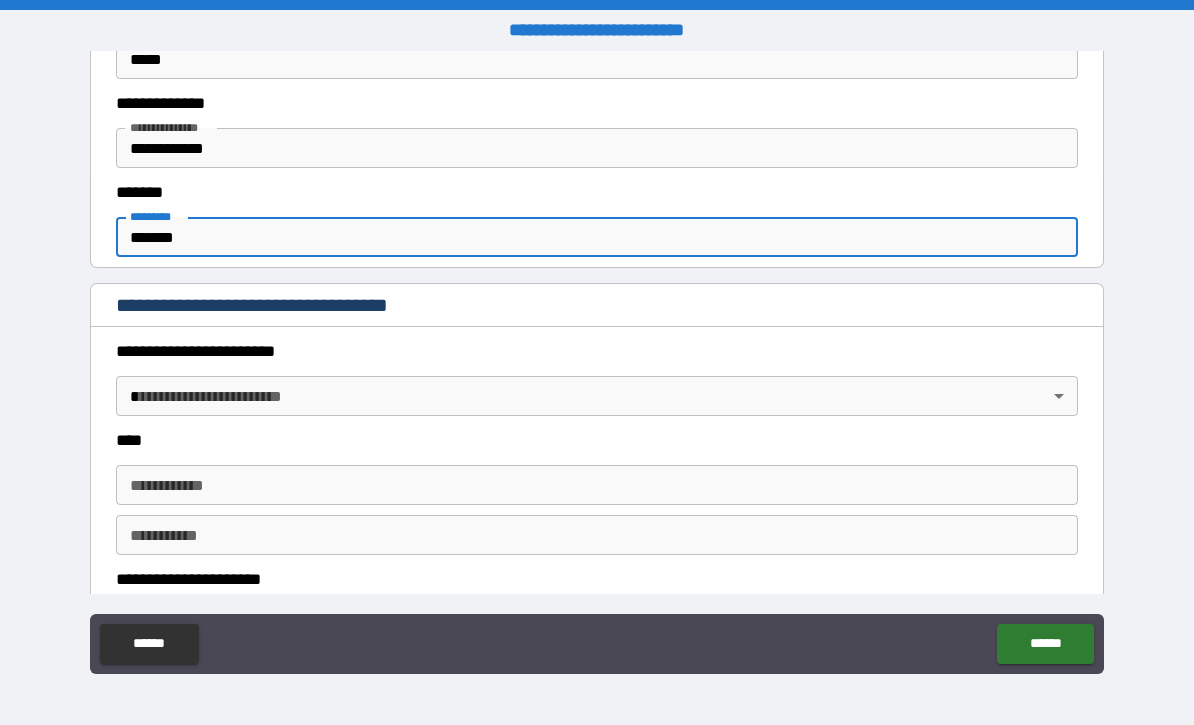 scroll, scrollTop: 692, scrollLeft: 0, axis: vertical 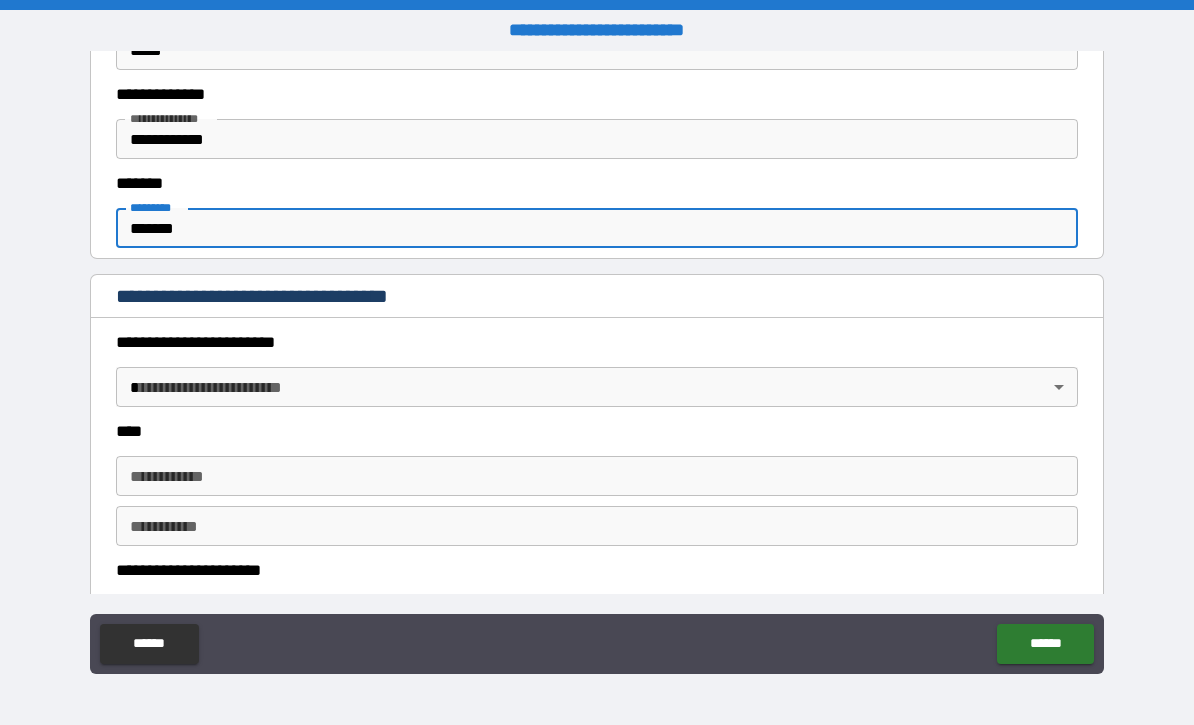type on "*******" 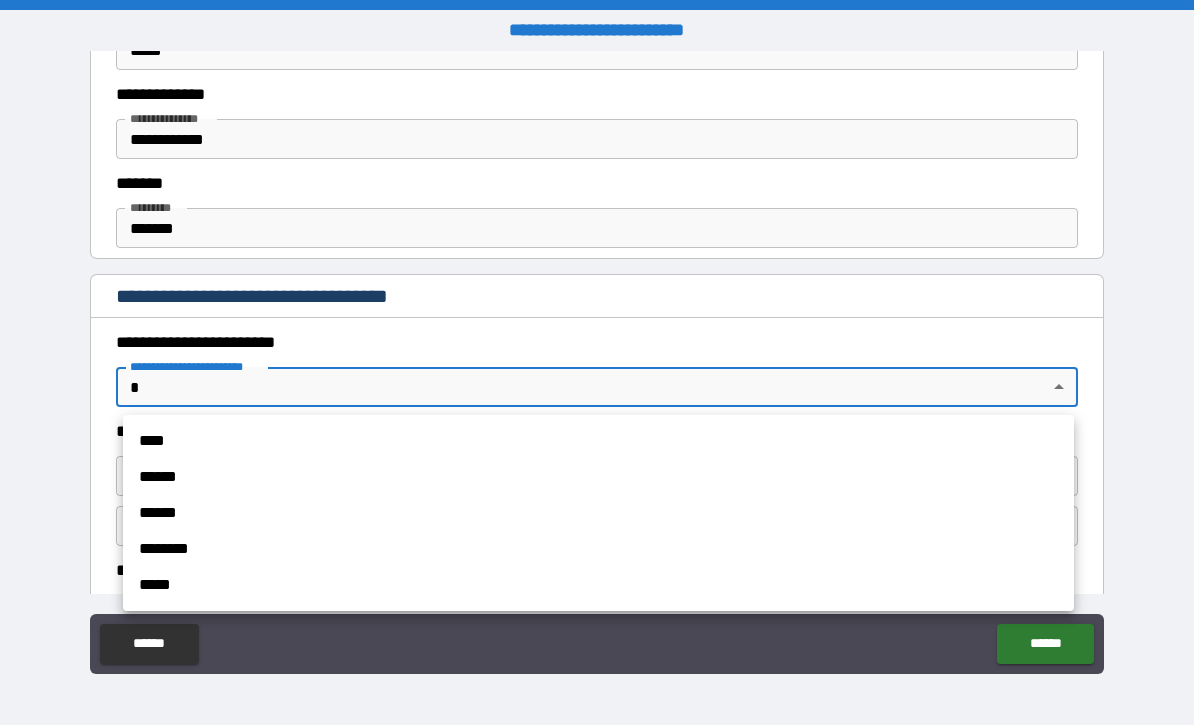 click on "**********" at bounding box center (597, 362) 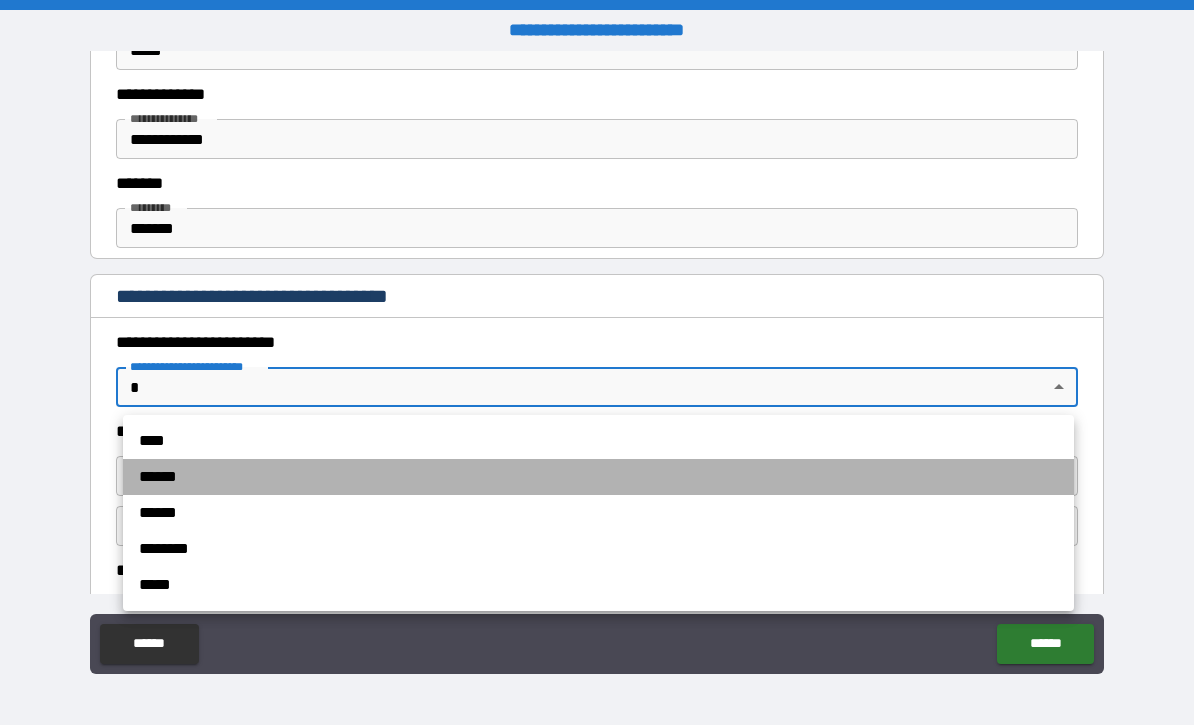 click on "******" at bounding box center [598, 477] 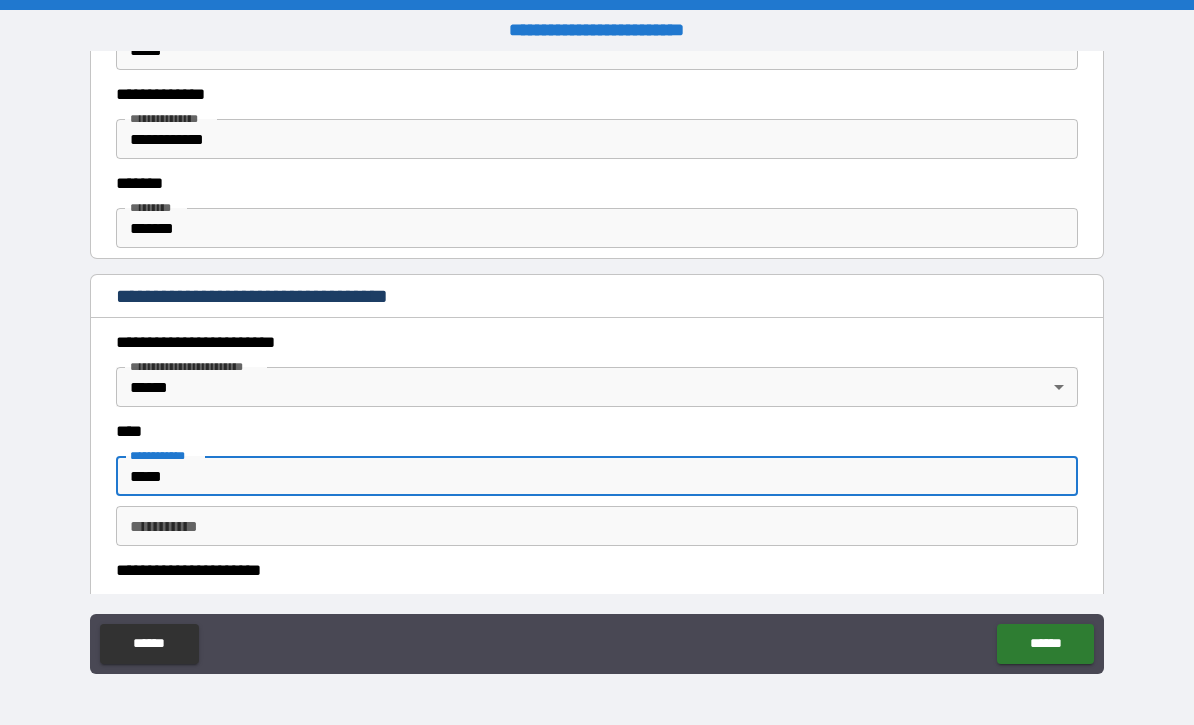 type on "*****" 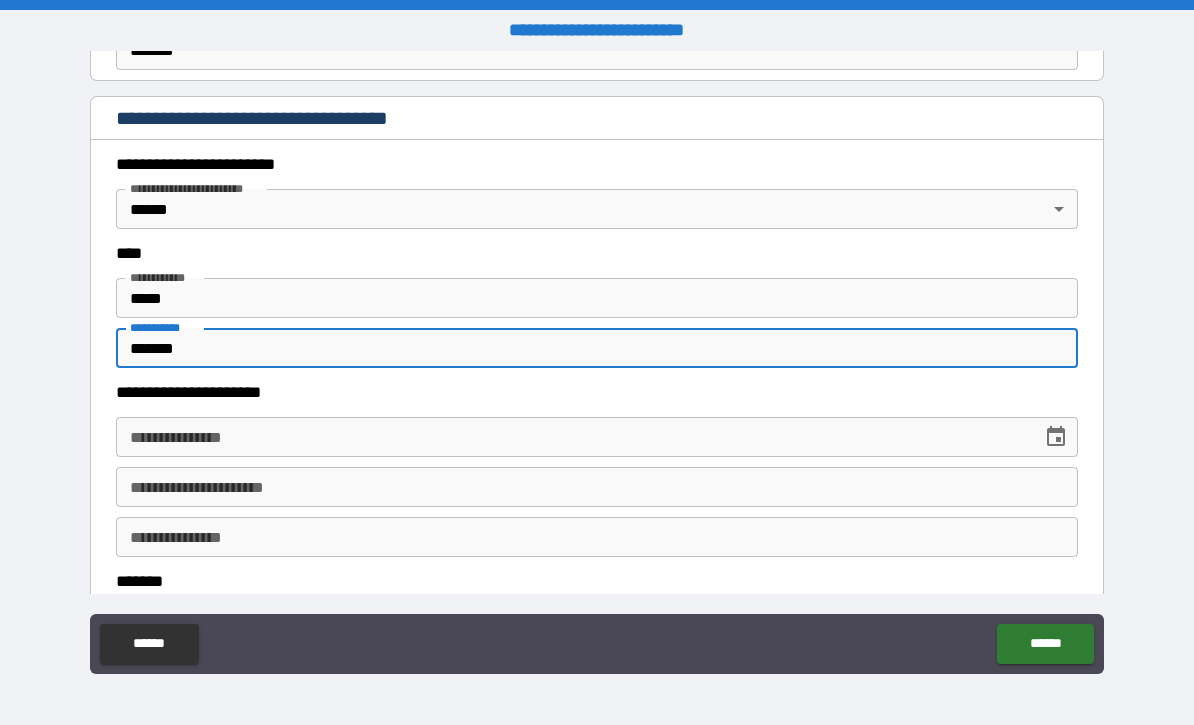 scroll, scrollTop: 872, scrollLeft: 0, axis: vertical 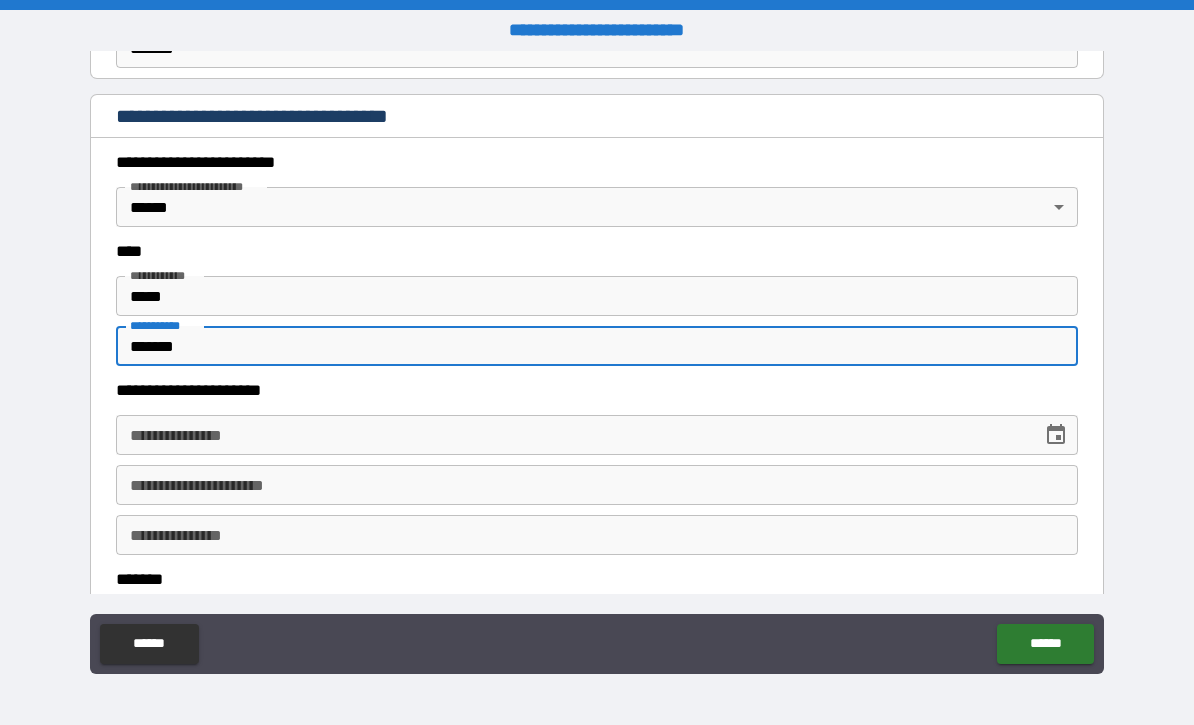 type on "*******" 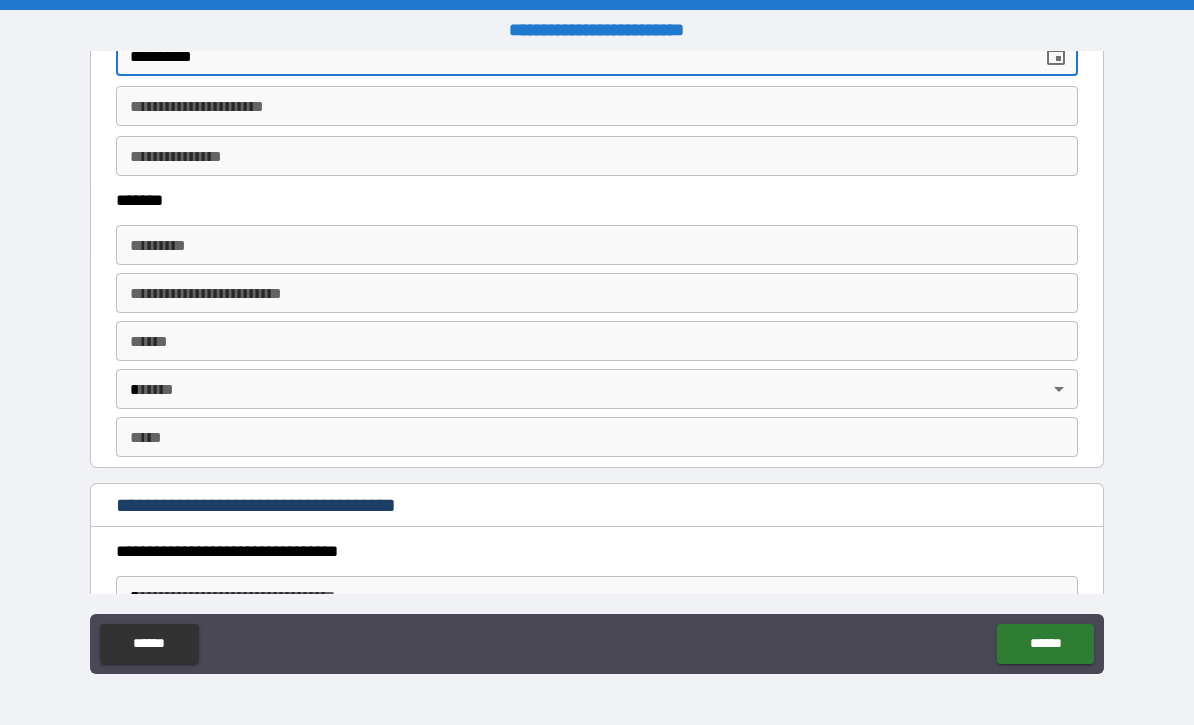 scroll, scrollTop: 1304, scrollLeft: 0, axis: vertical 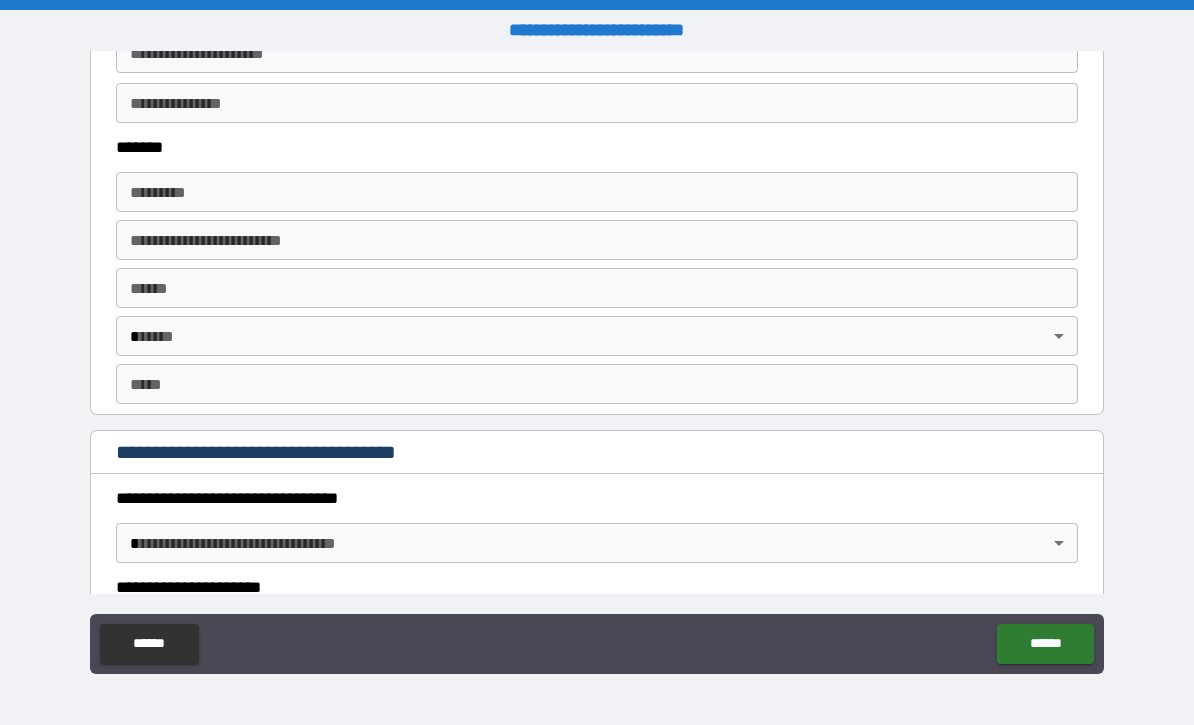 type on "**********" 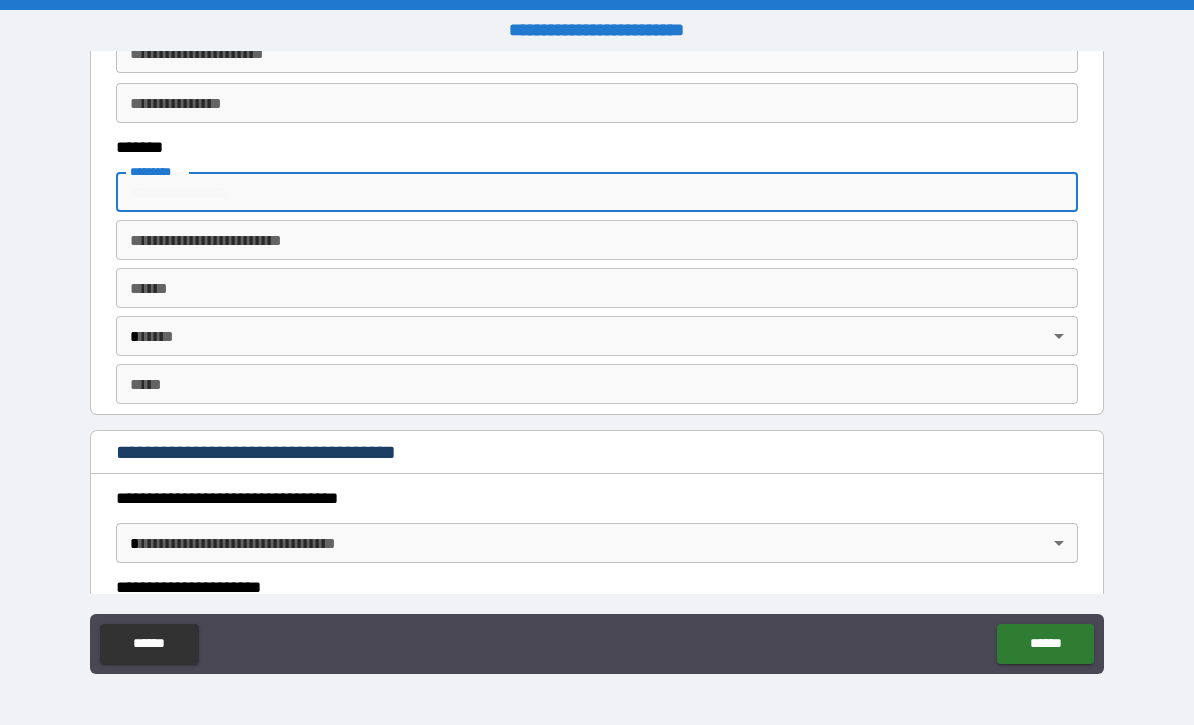 type on "**********" 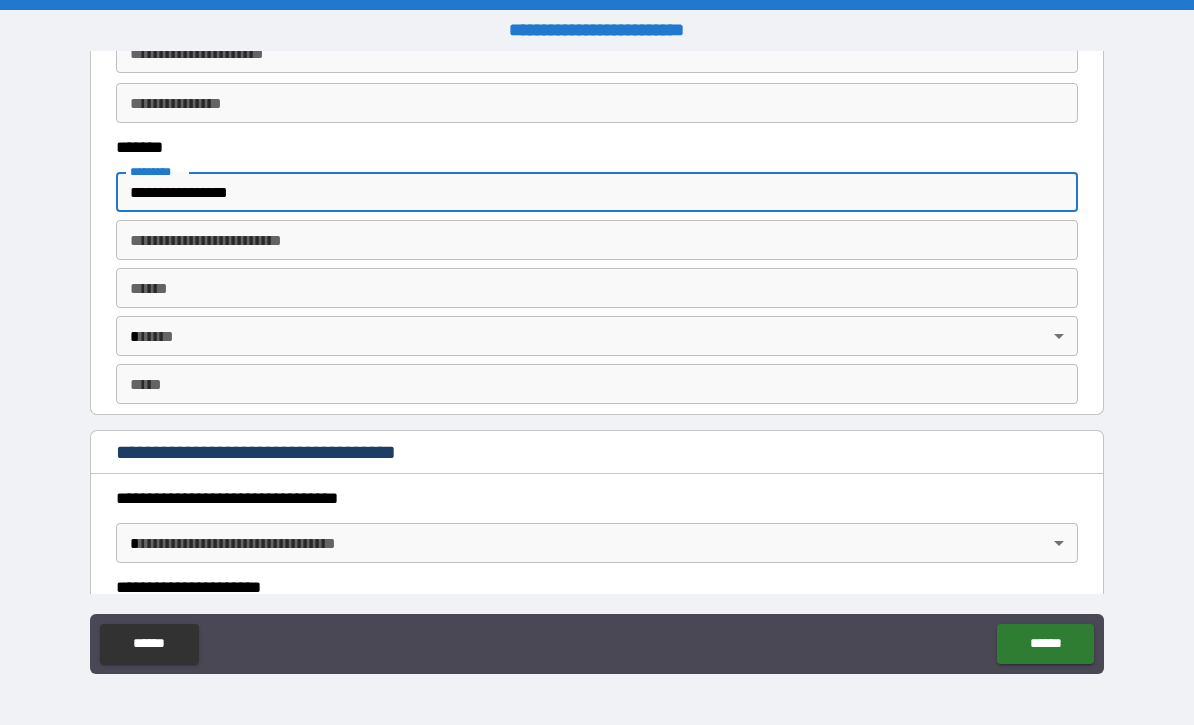 type on "********" 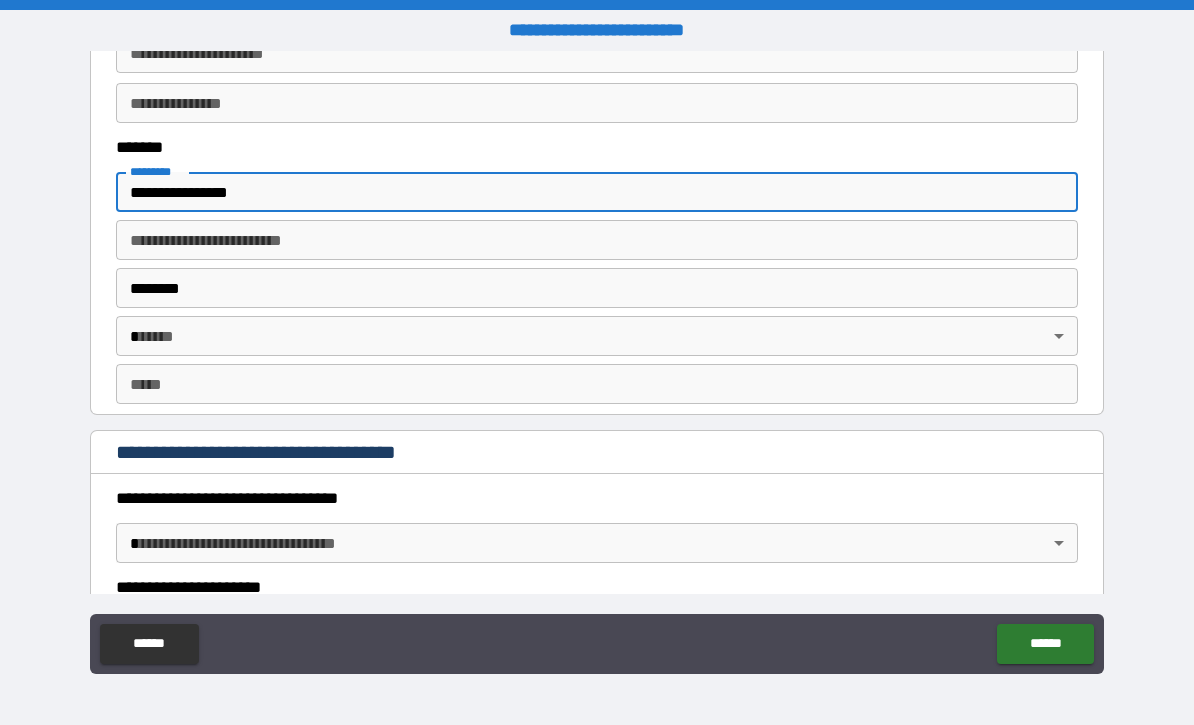 type on "*****" 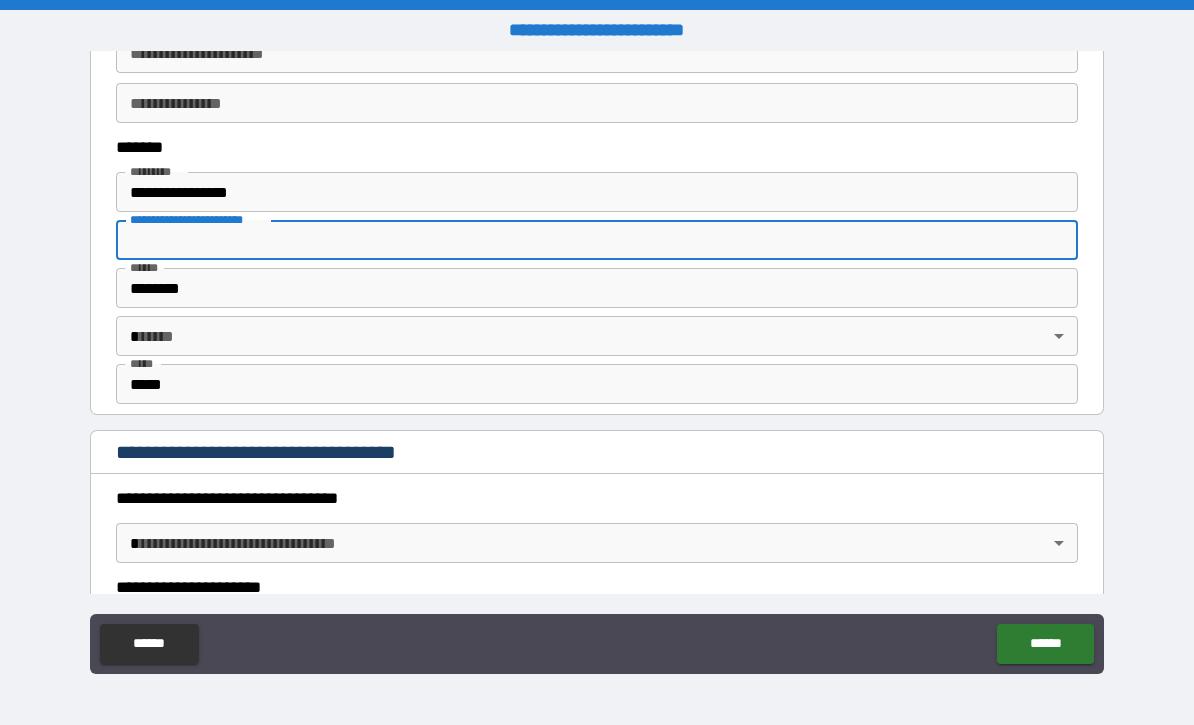 click on "**********" at bounding box center (597, 362) 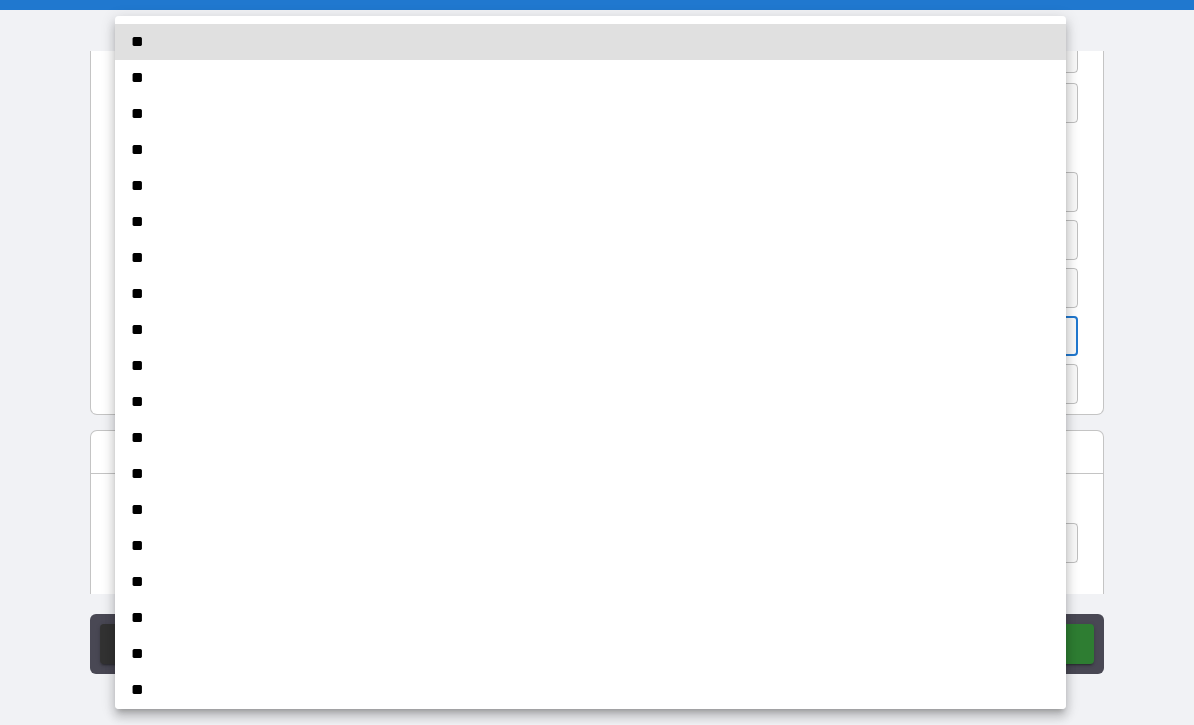 type 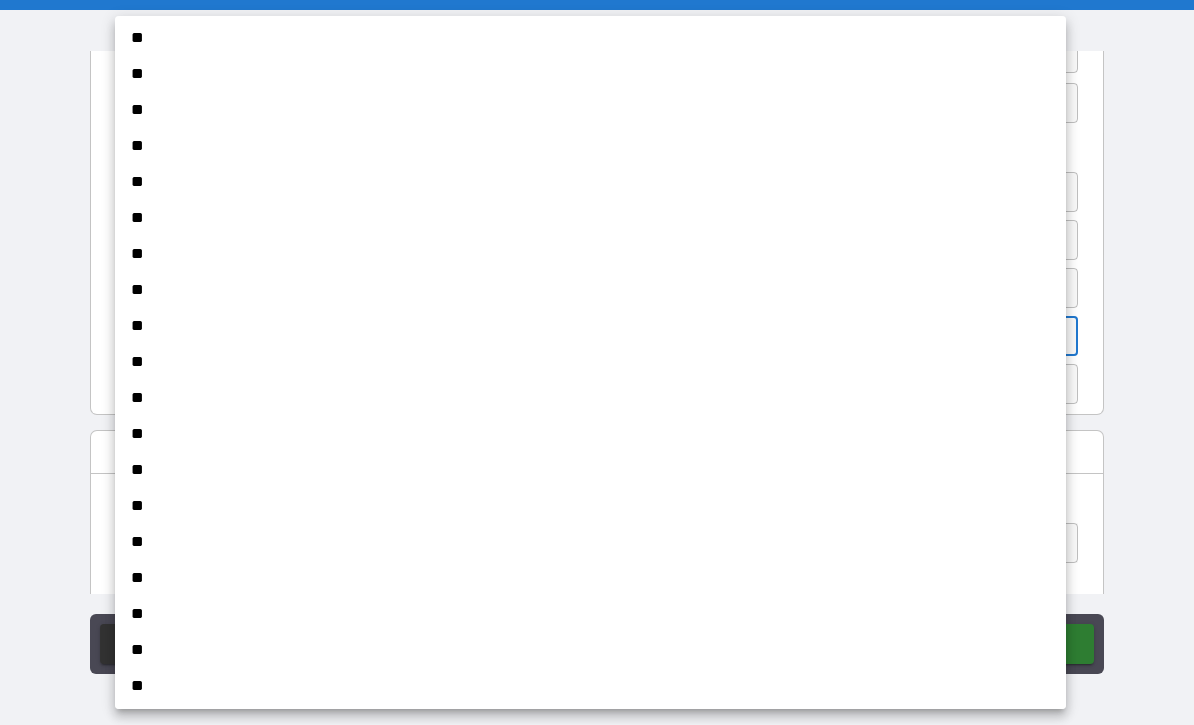 type 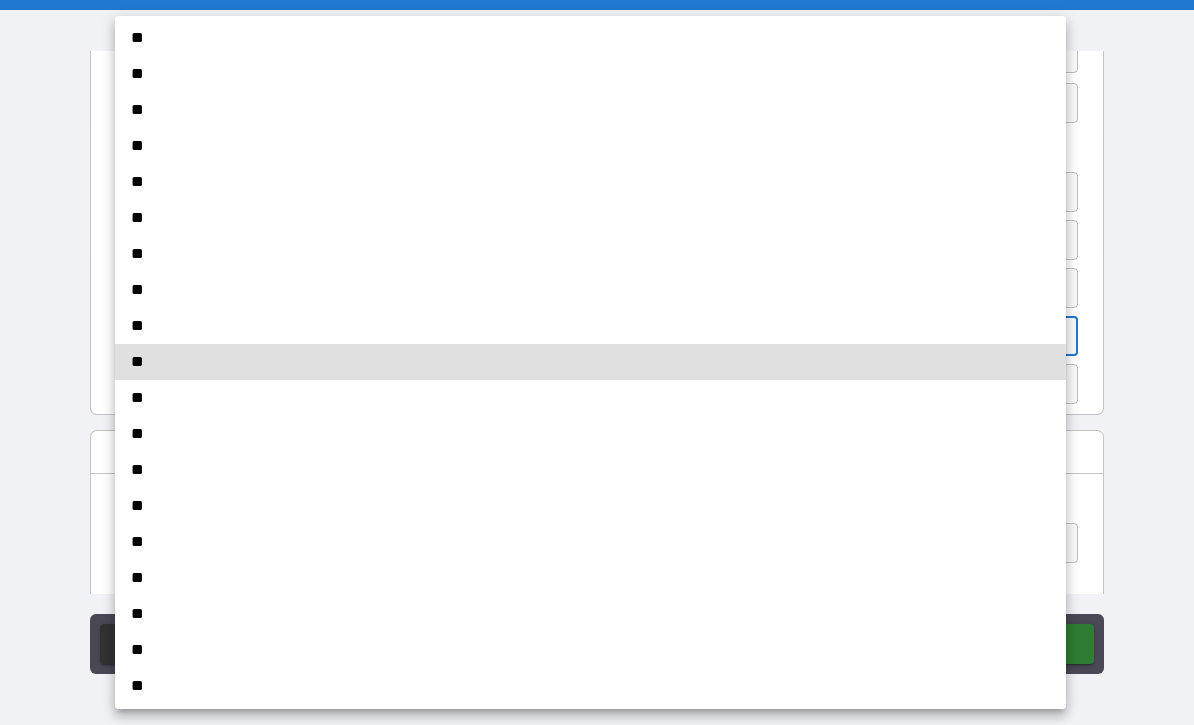 click on "**" at bounding box center [590, 362] 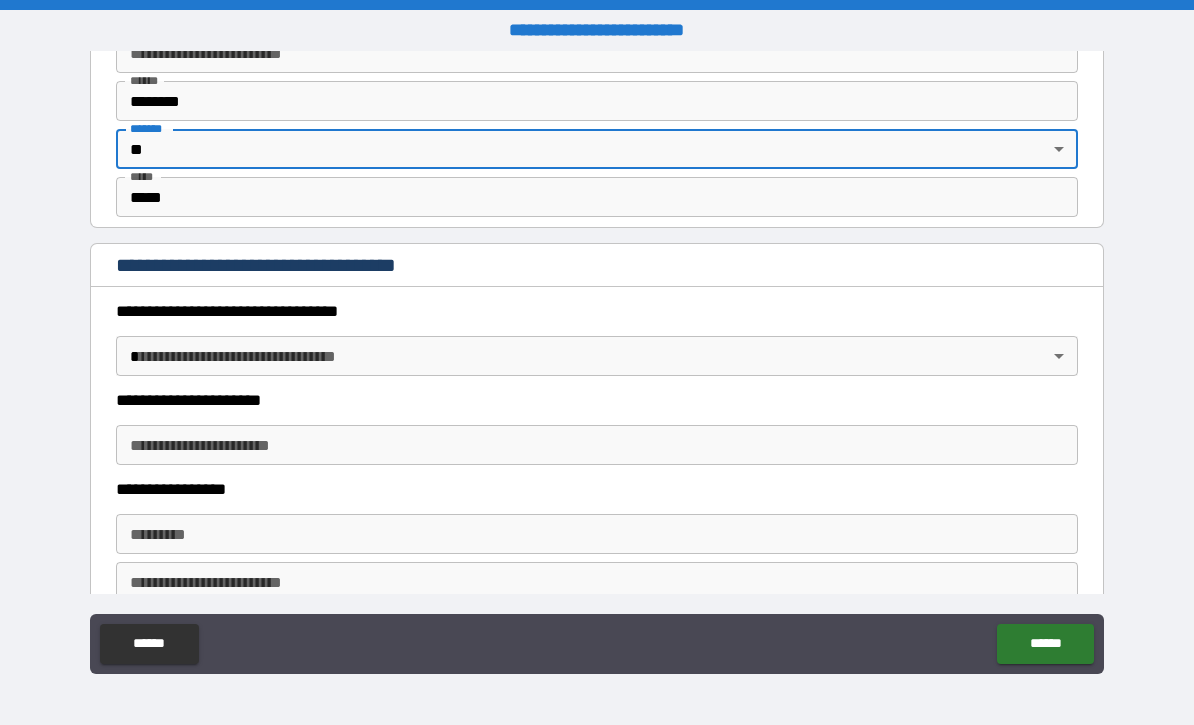 scroll, scrollTop: 1495, scrollLeft: 0, axis: vertical 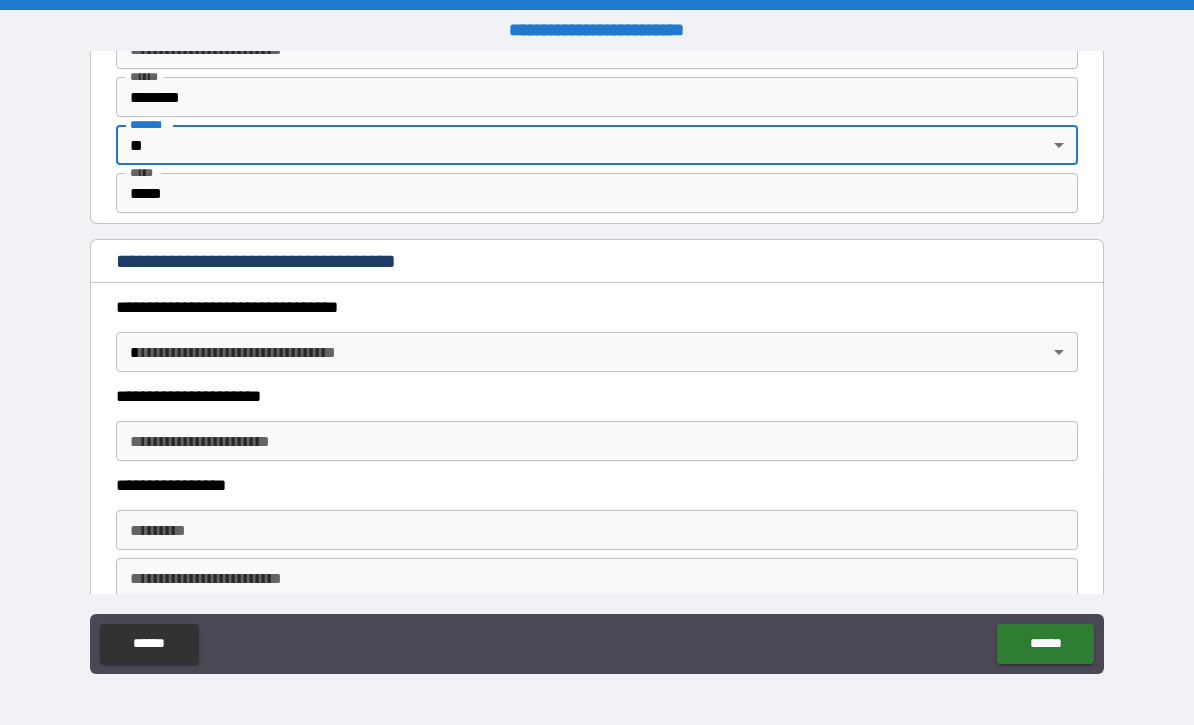 click on "**********" at bounding box center [597, 362] 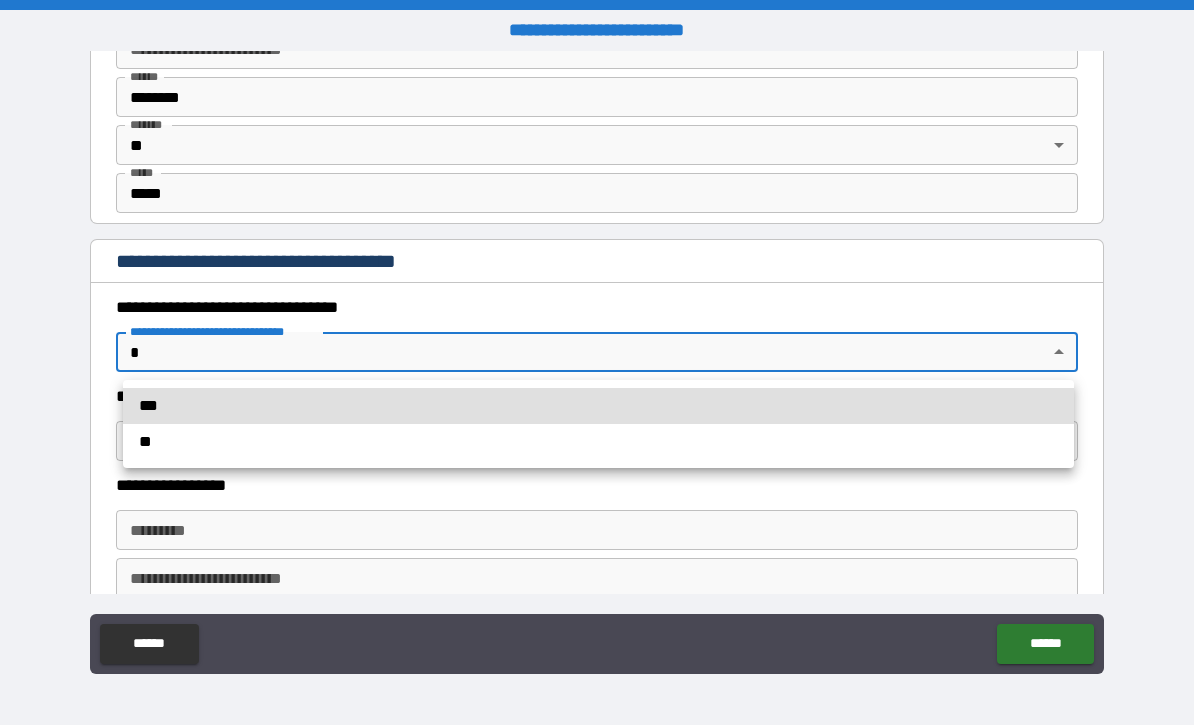 click on "***" at bounding box center (598, 406) 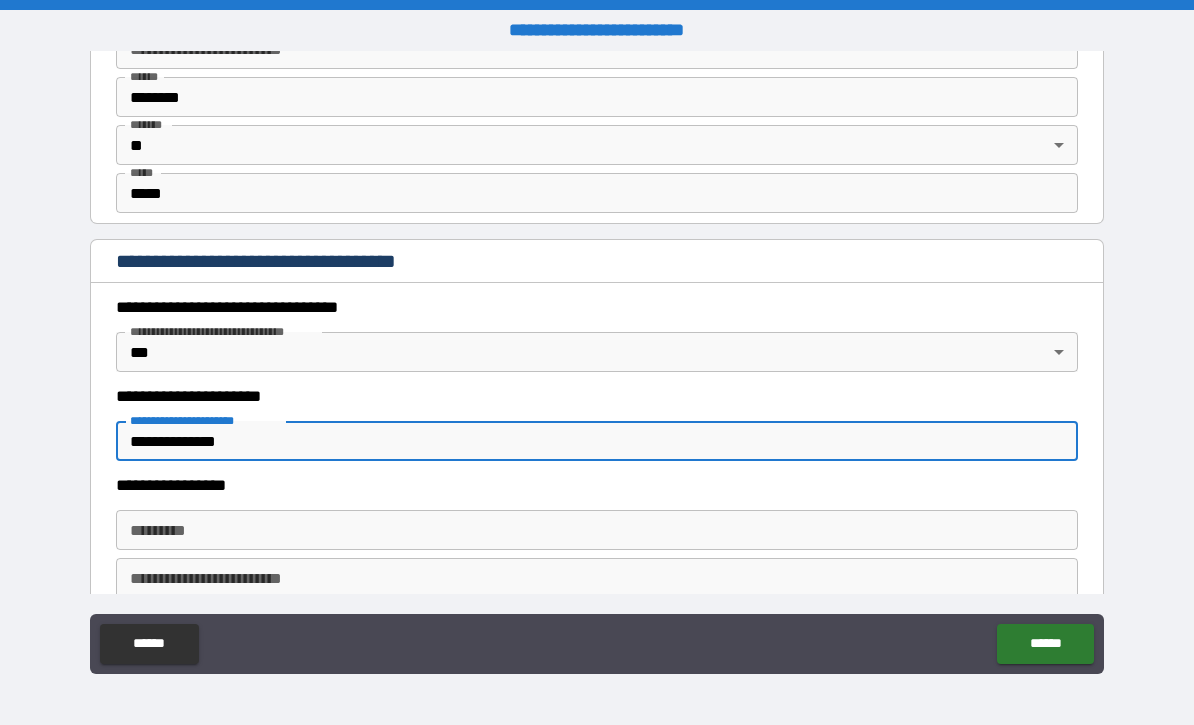 type on "**********" 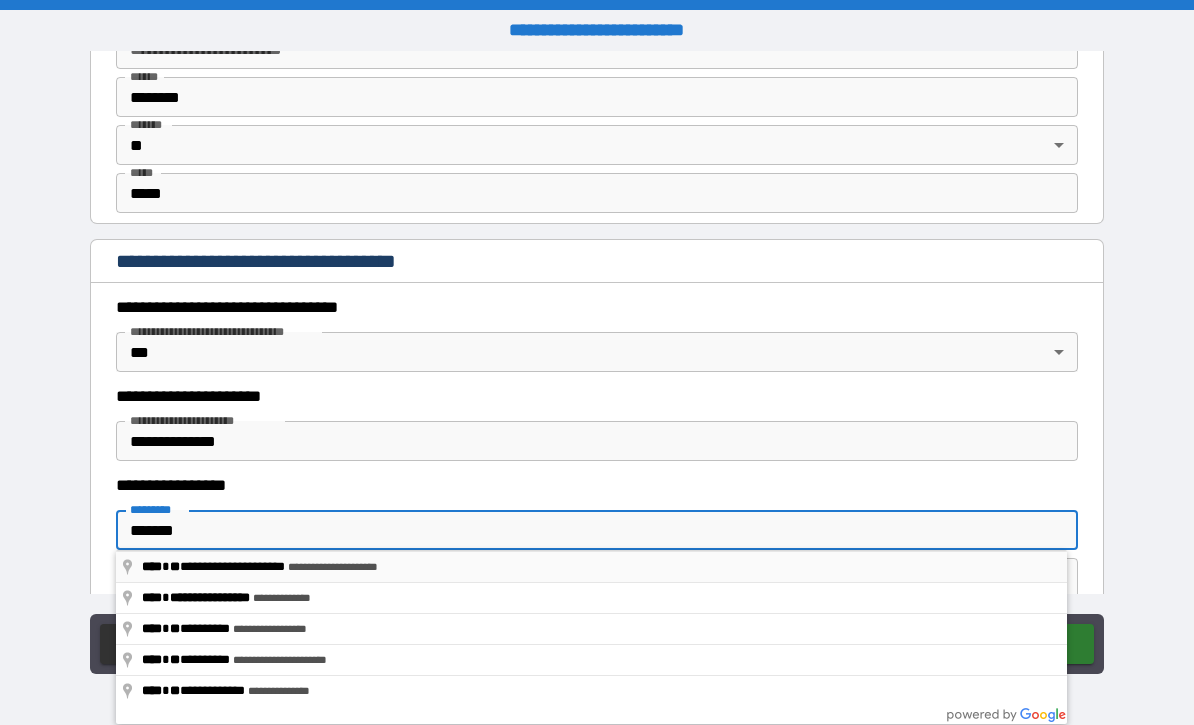 type on "**********" 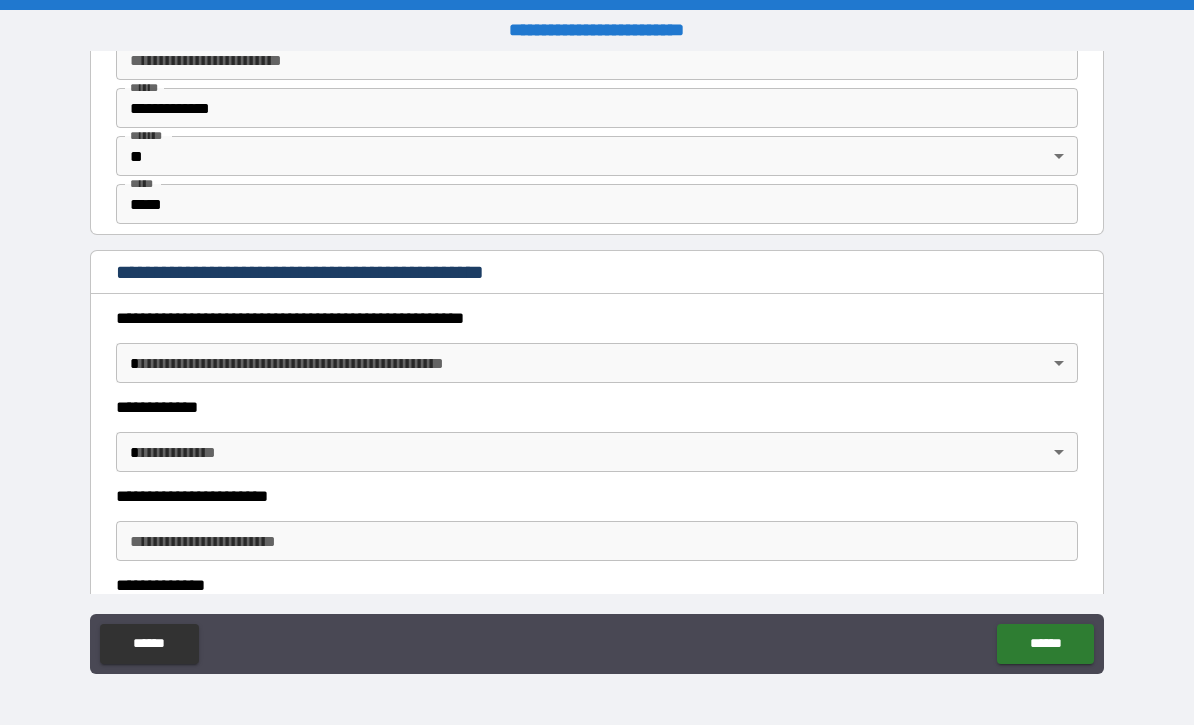 scroll, scrollTop: 2032, scrollLeft: 0, axis: vertical 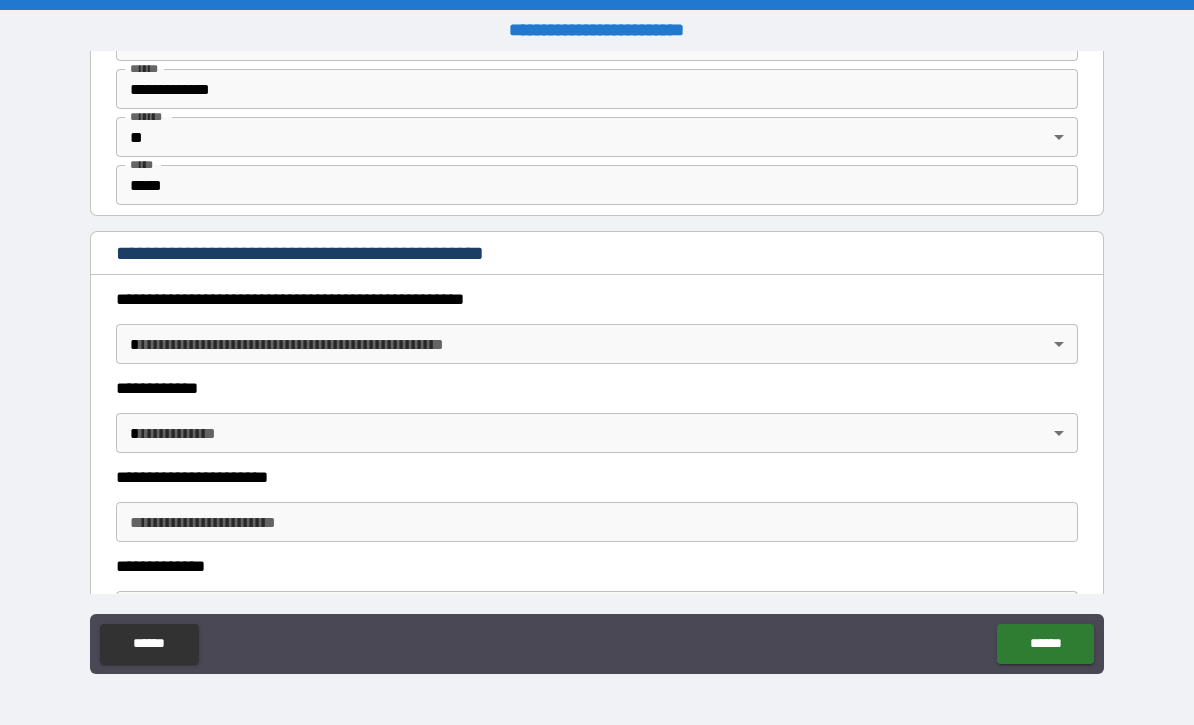click on "**********" at bounding box center (597, 362) 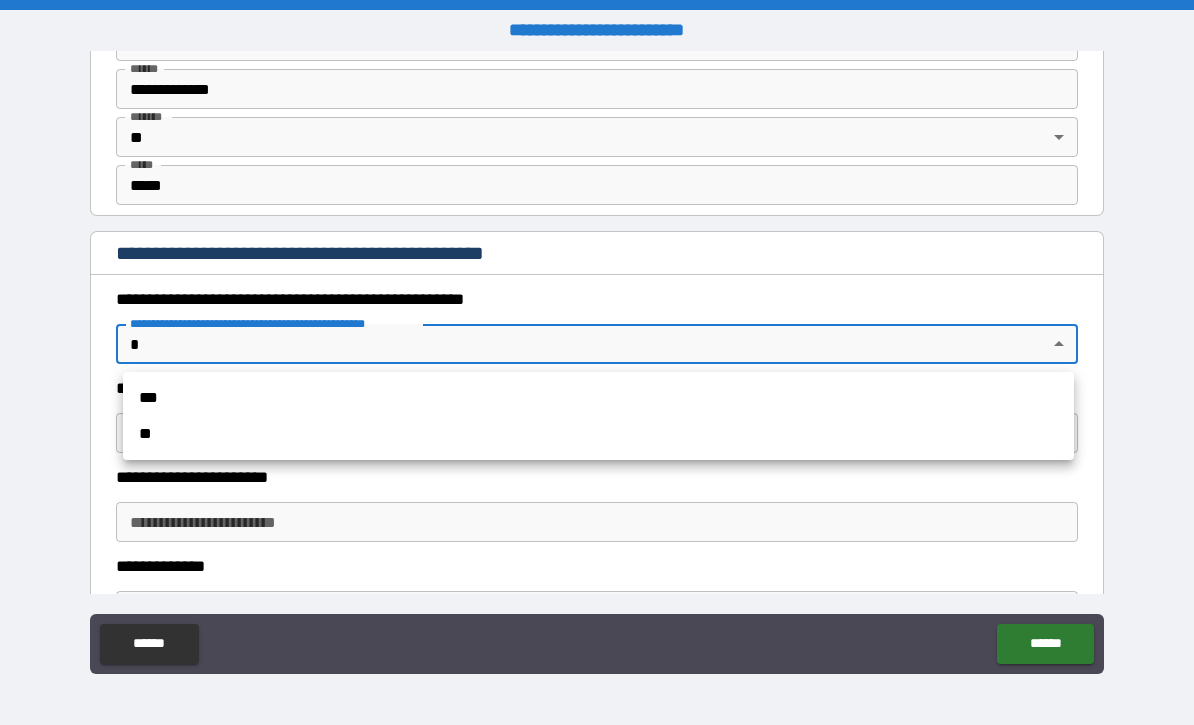 click on "**" at bounding box center (598, 434) 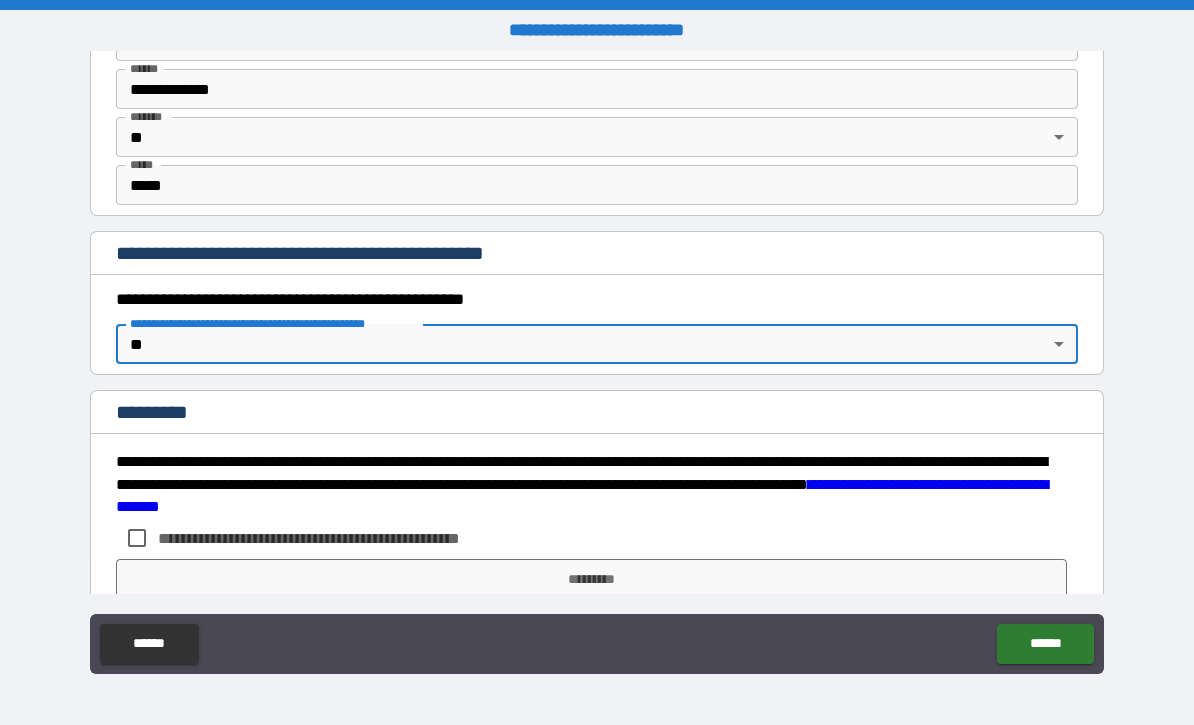 scroll, scrollTop: 2118, scrollLeft: 0, axis: vertical 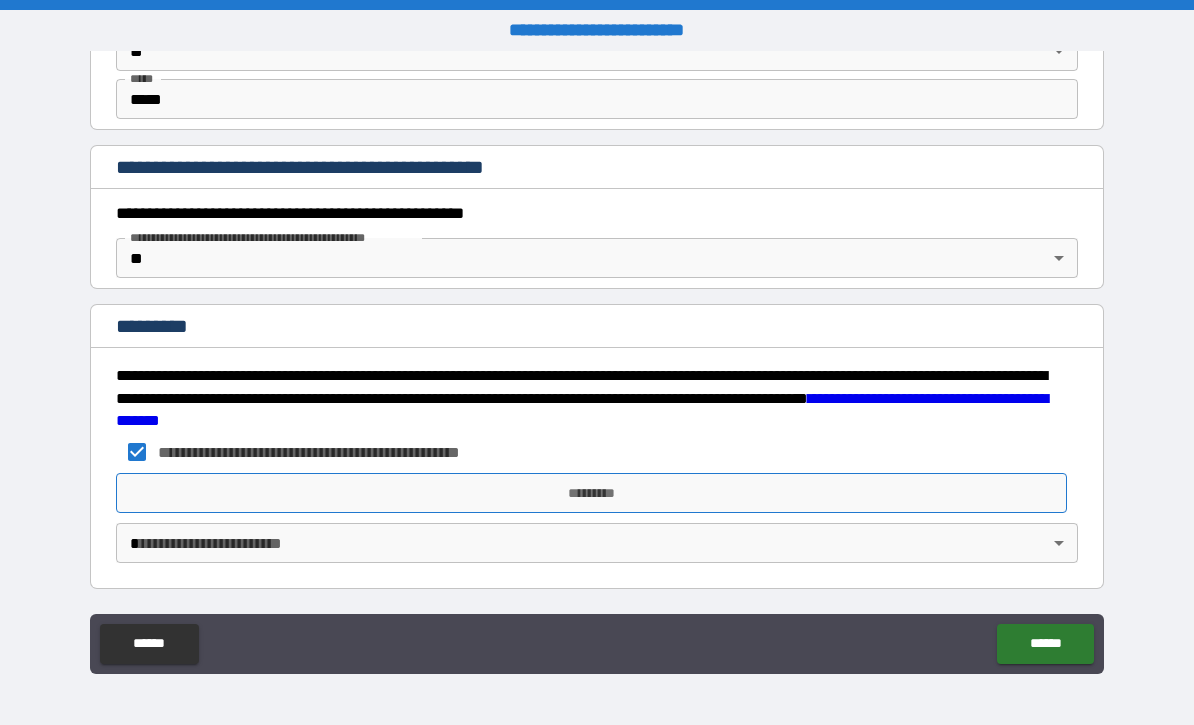 click on "*********" at bounding box center [591, 493] 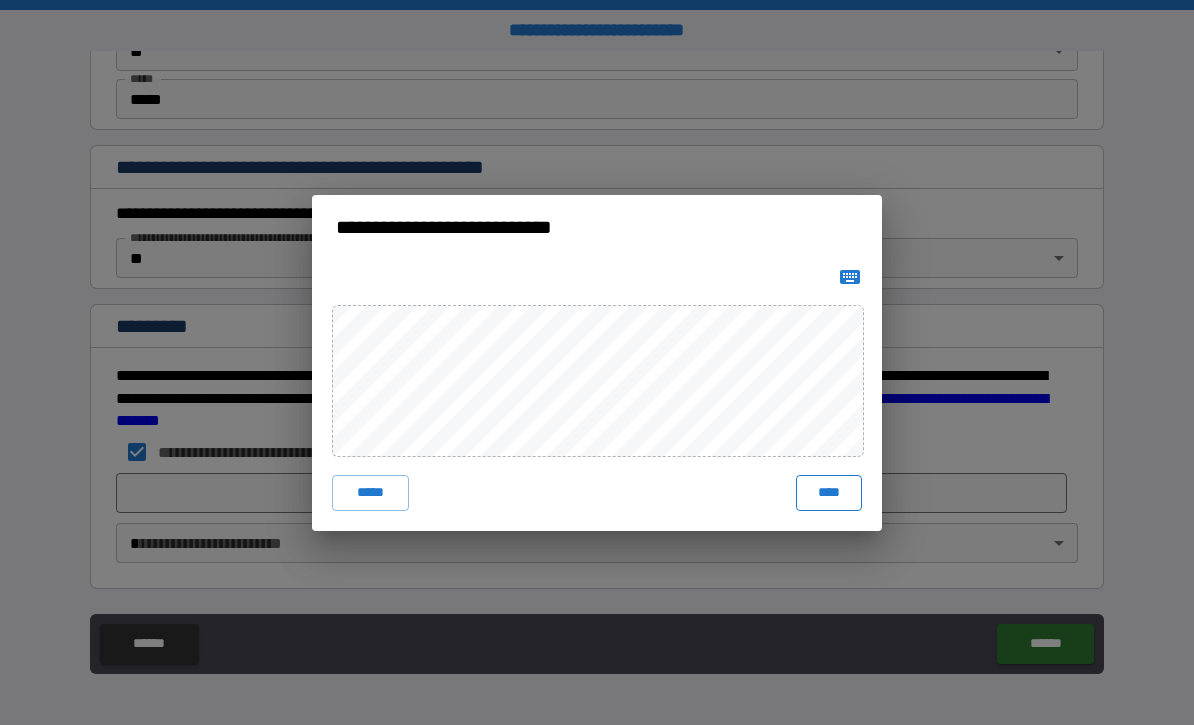 click on "****" at bounding box center [829, 493] 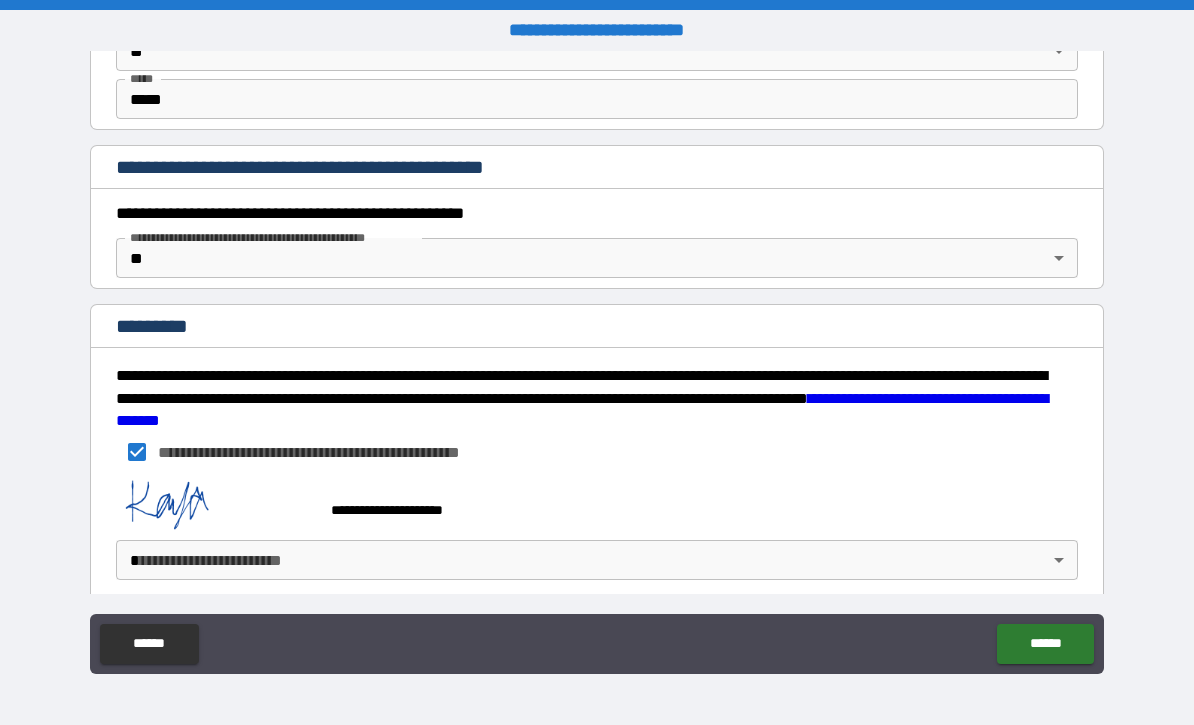 scroll, scrollTop: 2108, scrollLeft: 0, axis: vertical 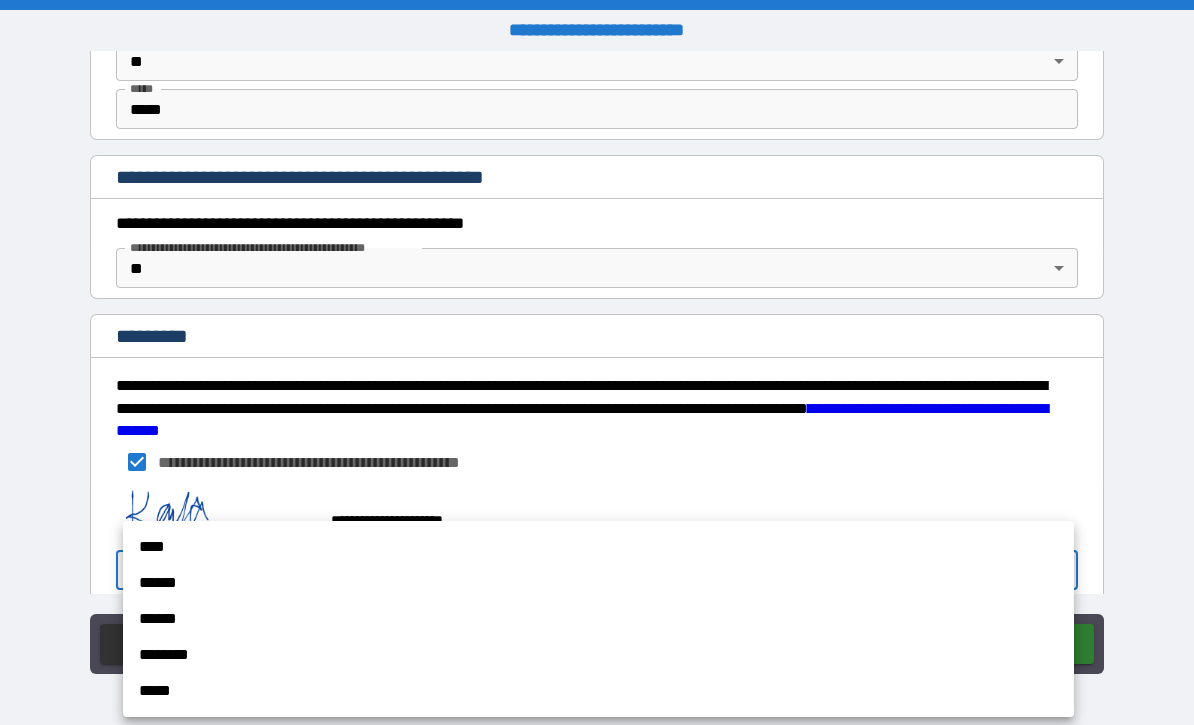 click on "**********" at bounding box center (597, 362) 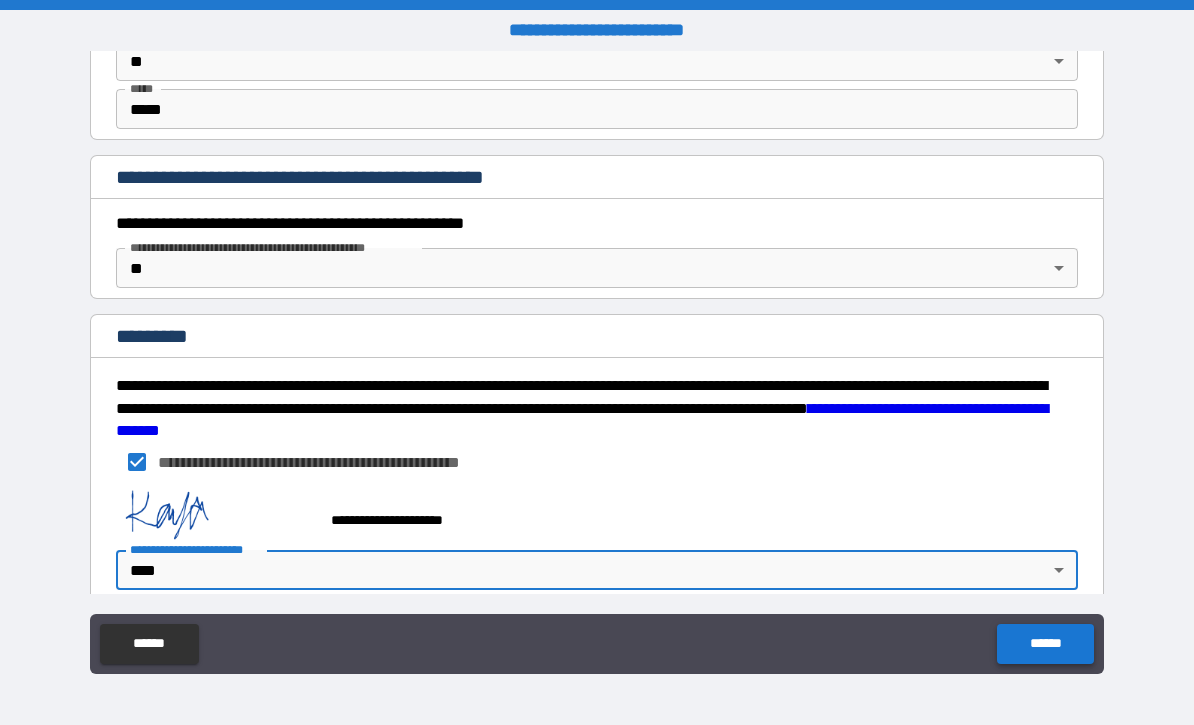 click on "******" at bounding box center [1045, 644] 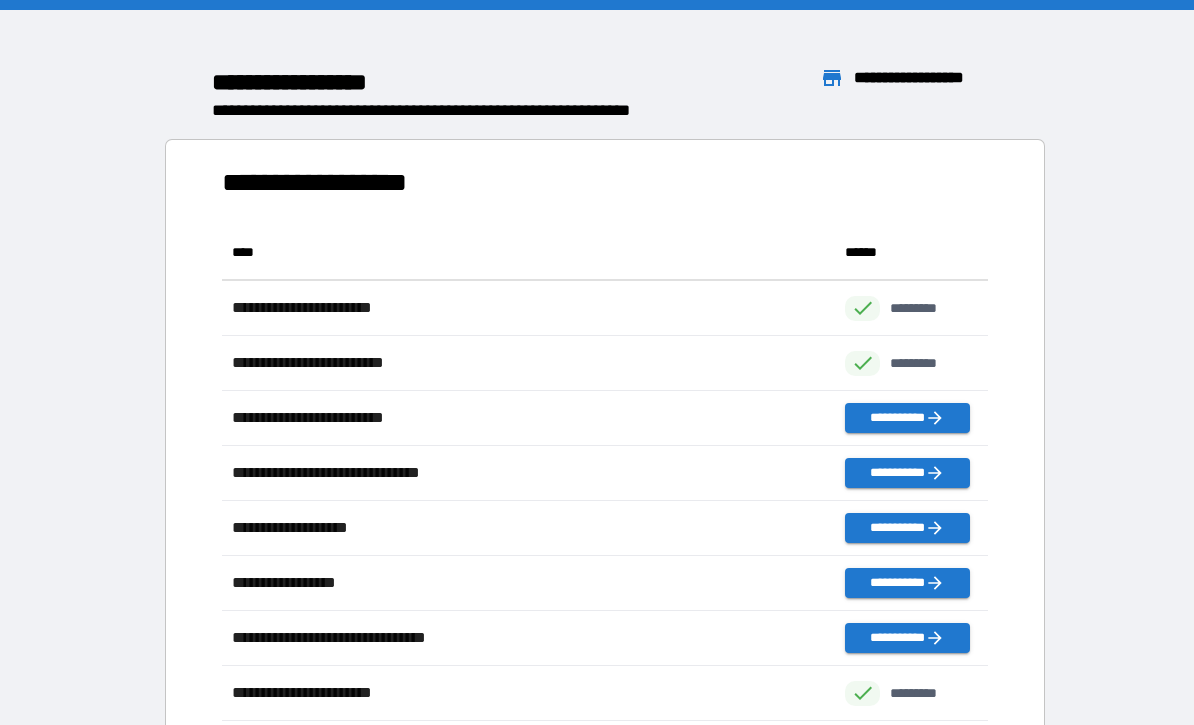 scroll, scrollTop: 1, scrollLeft: 1, axis: both 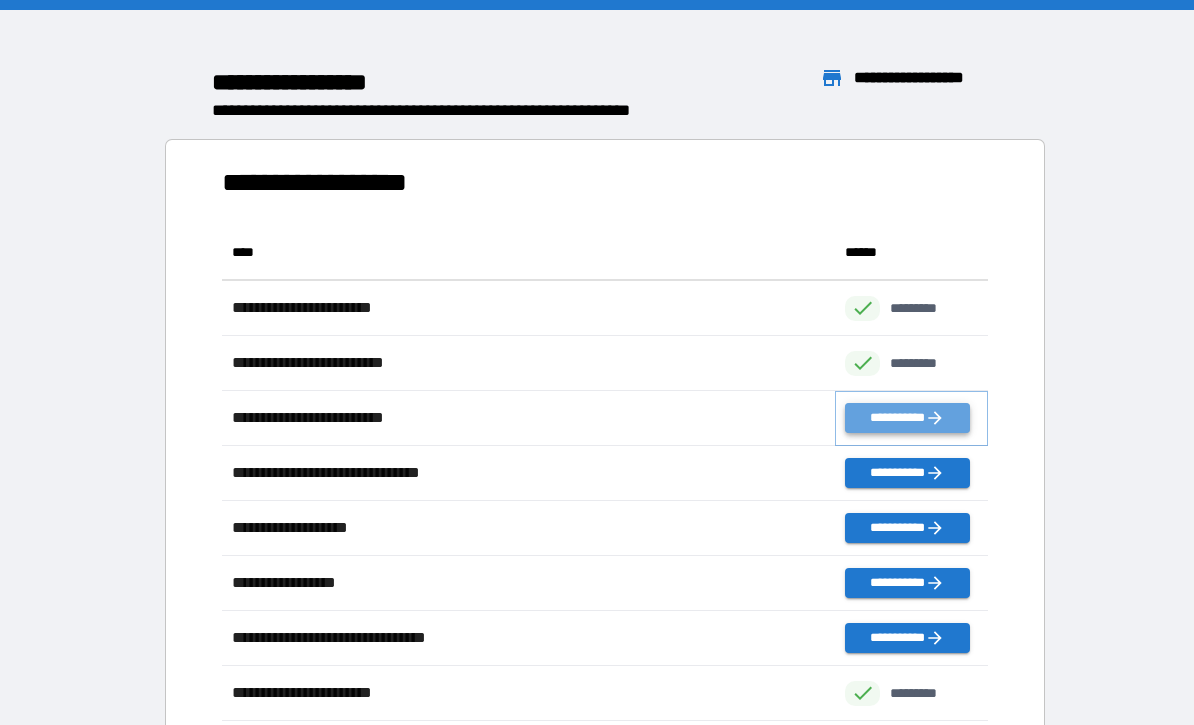 click on "**********" at bounding box center [907, 418] 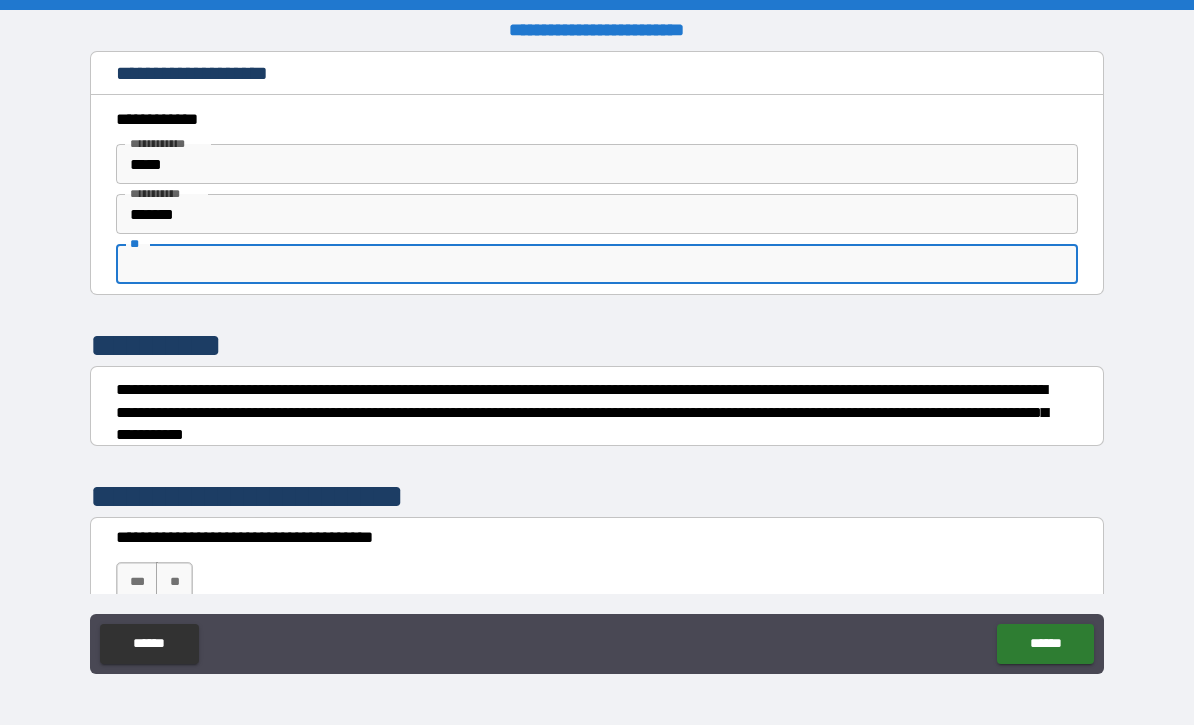 click on "**" at bounding box center [597, 264] 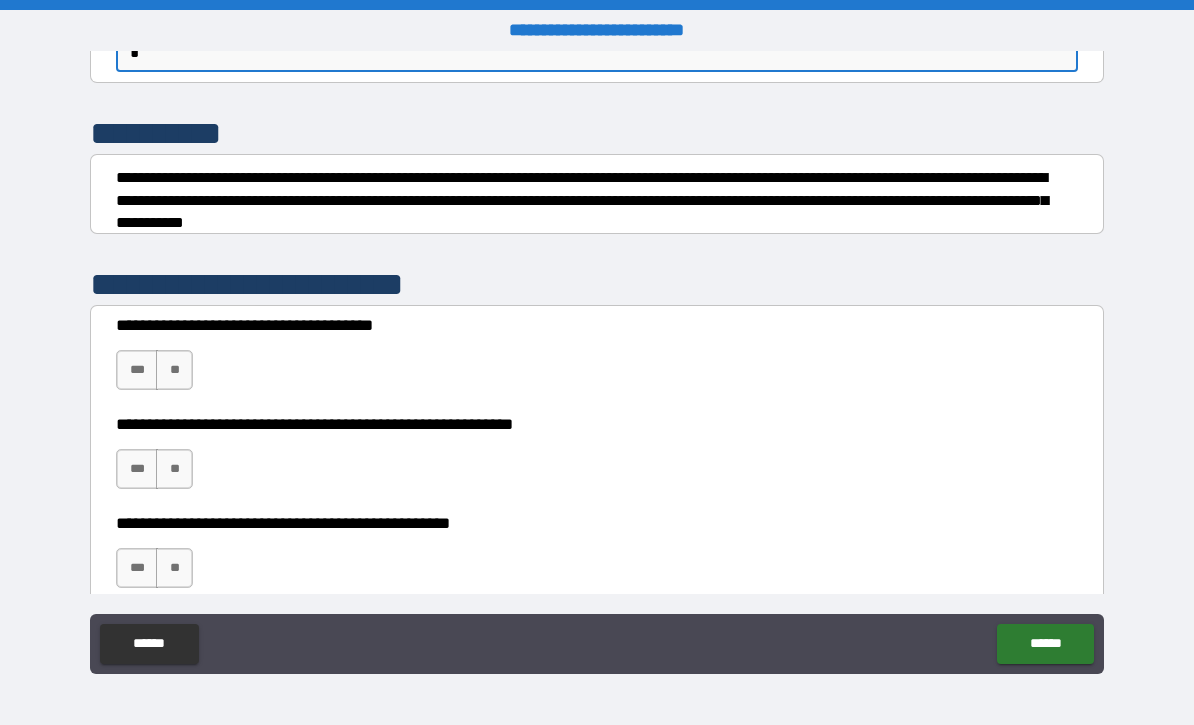 scroll, scrollTop: 221, scrollLeft: 0, axis: vertical 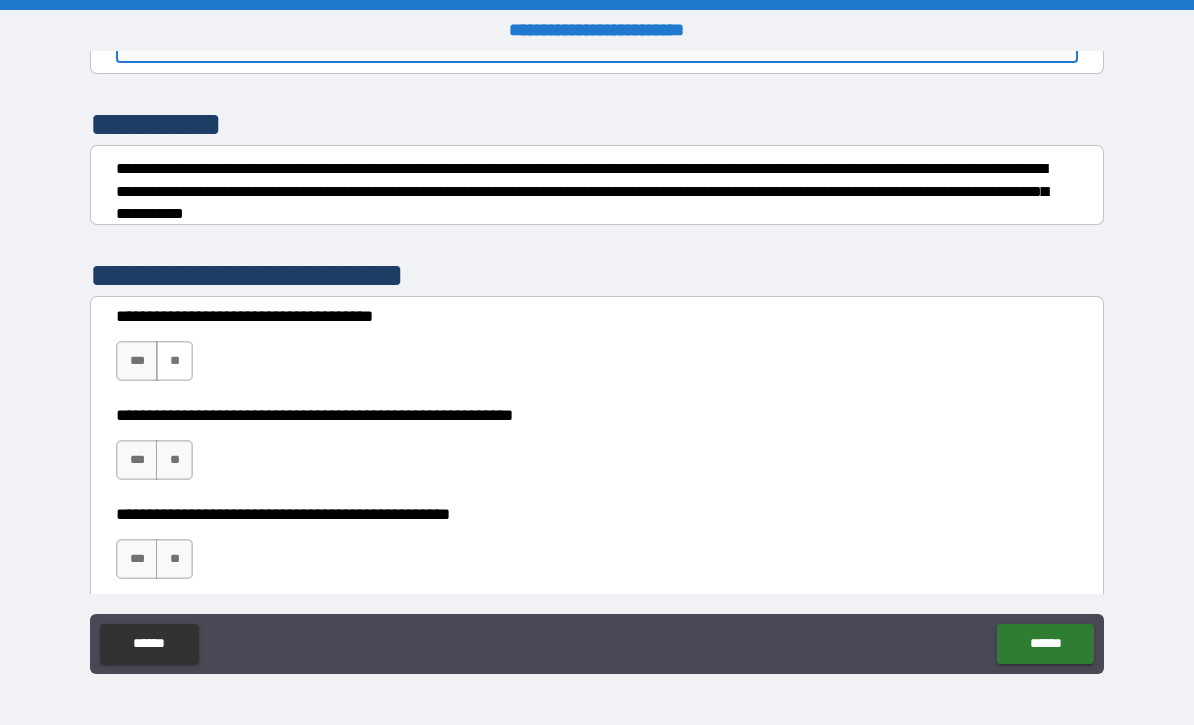 type on "*" 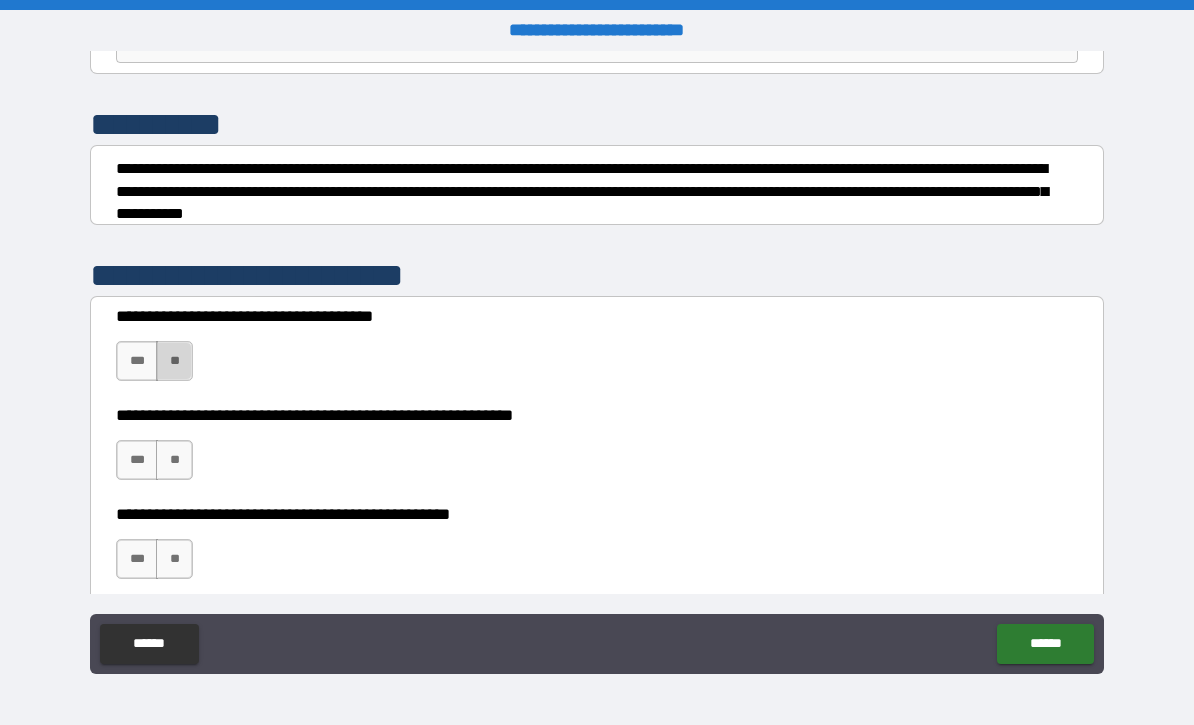 click on "**" at bounding box center [174, 361] 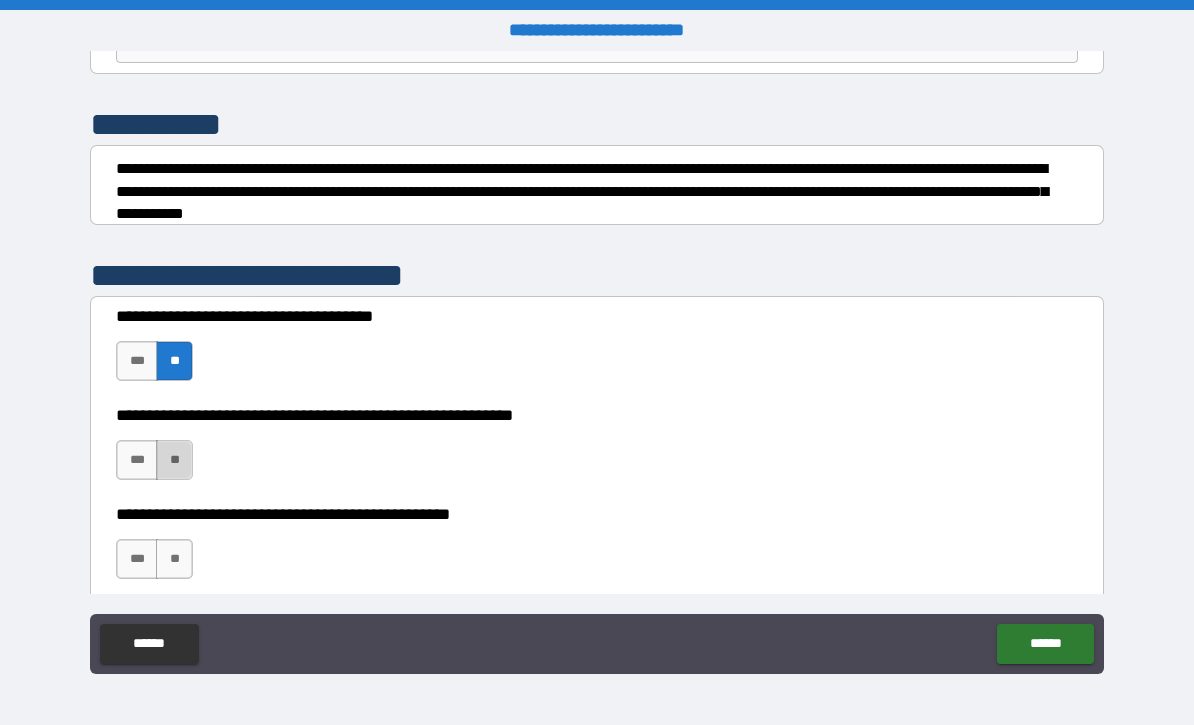 click on "**" at bounding box center [174, 460] 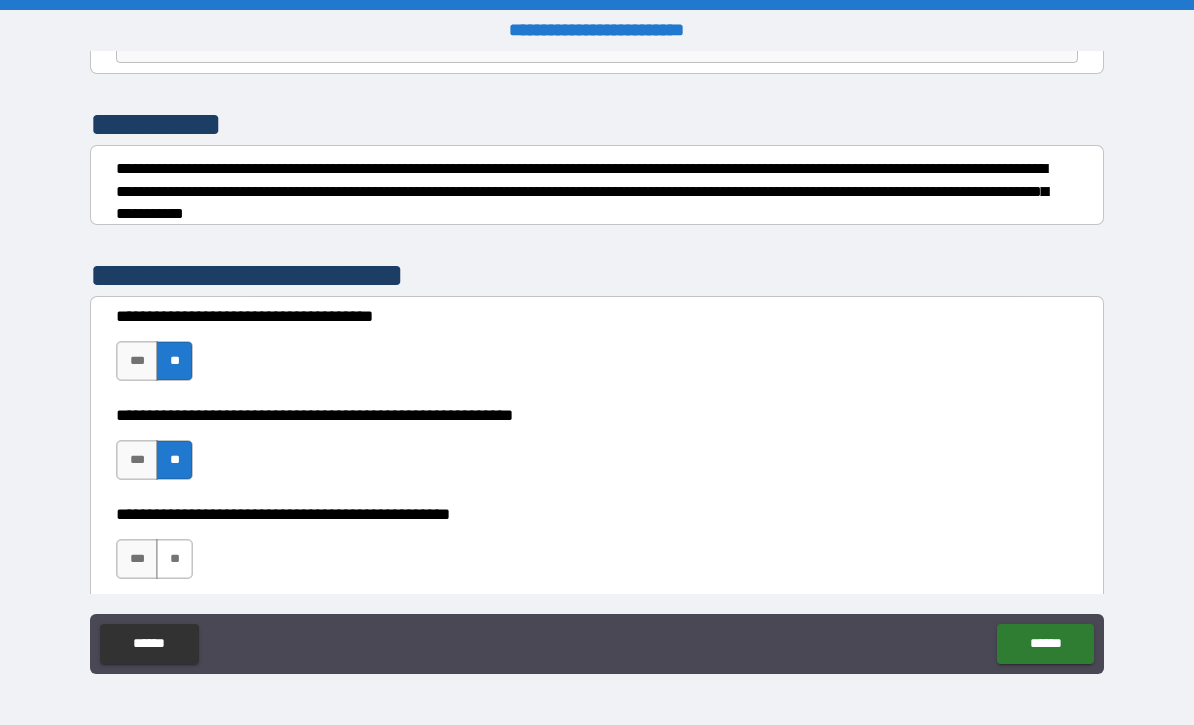 click on "**" at bounding box center (174, 559) 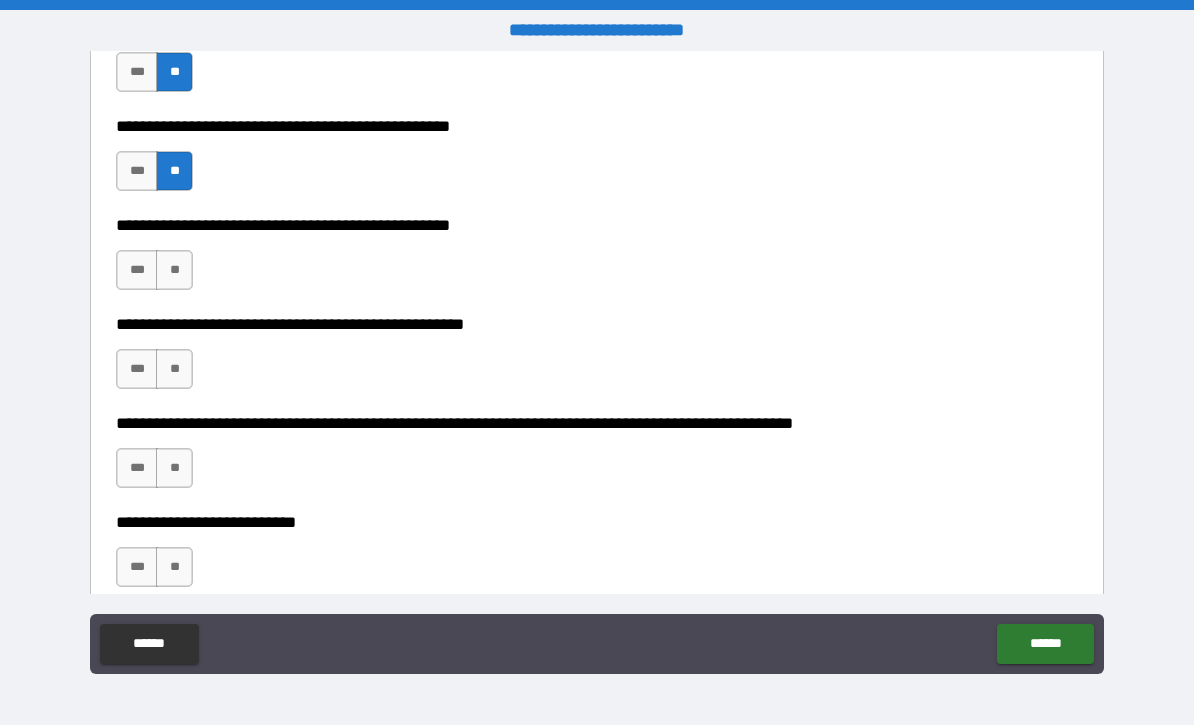 scroll, scrollTop: 655, scrollLeft: 0, axis: vertical 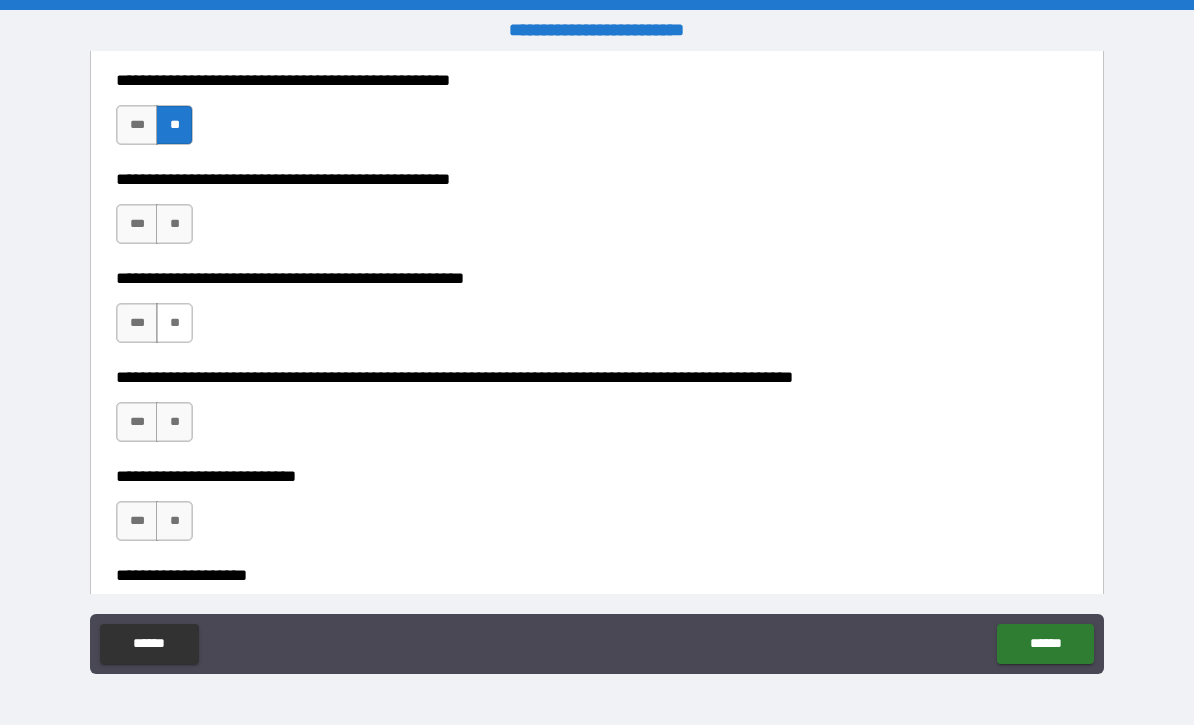 click on "**" at bounding box center (174, 323) 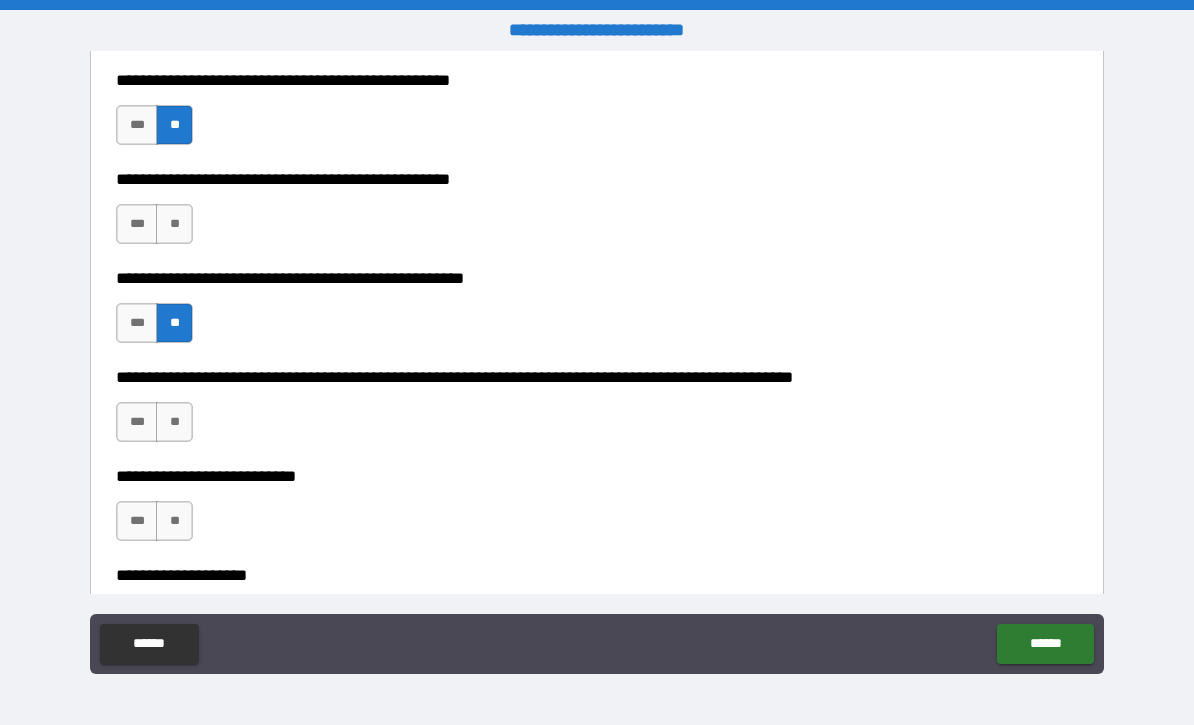 click on "**********" at bounding box center [597, 412] 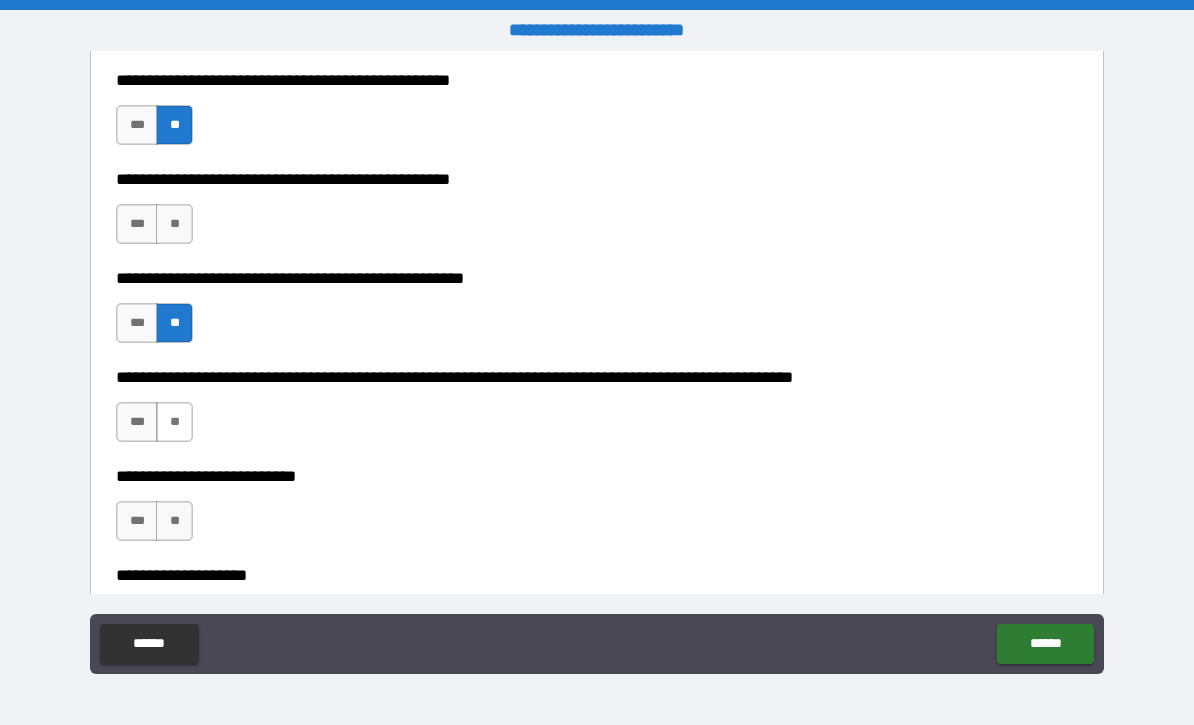 click on "**" at bounding box center [174, 422] 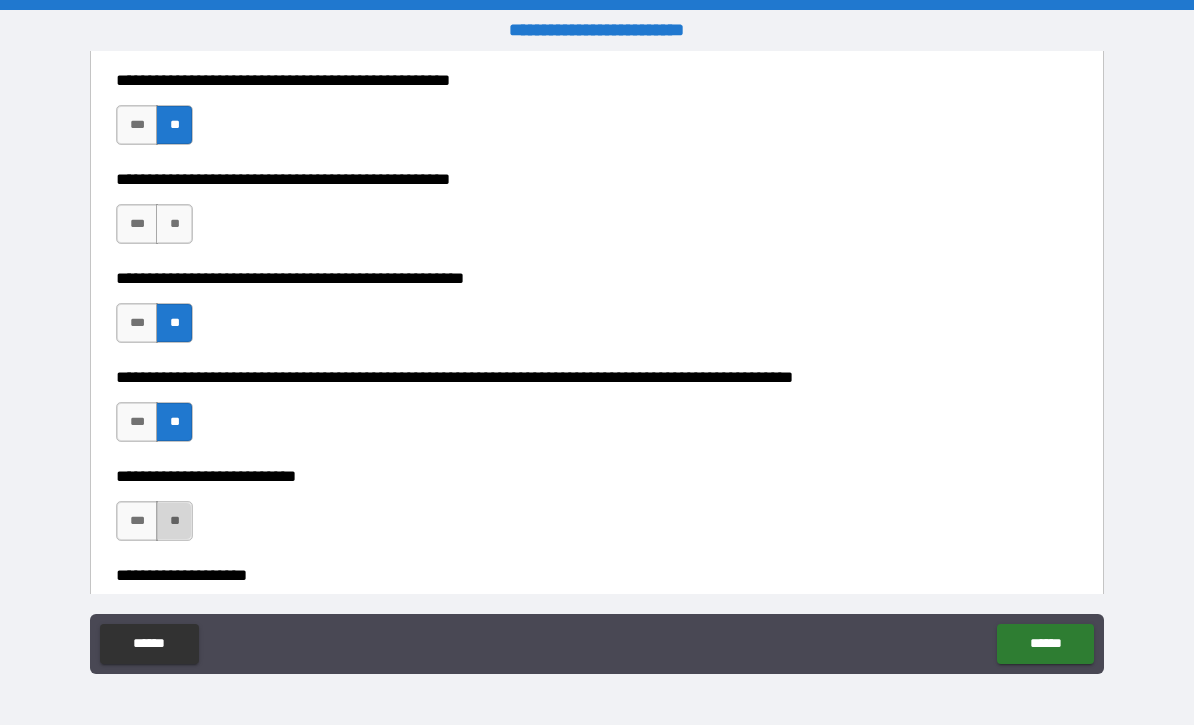 click on "**" at bounding box center (174, 521) 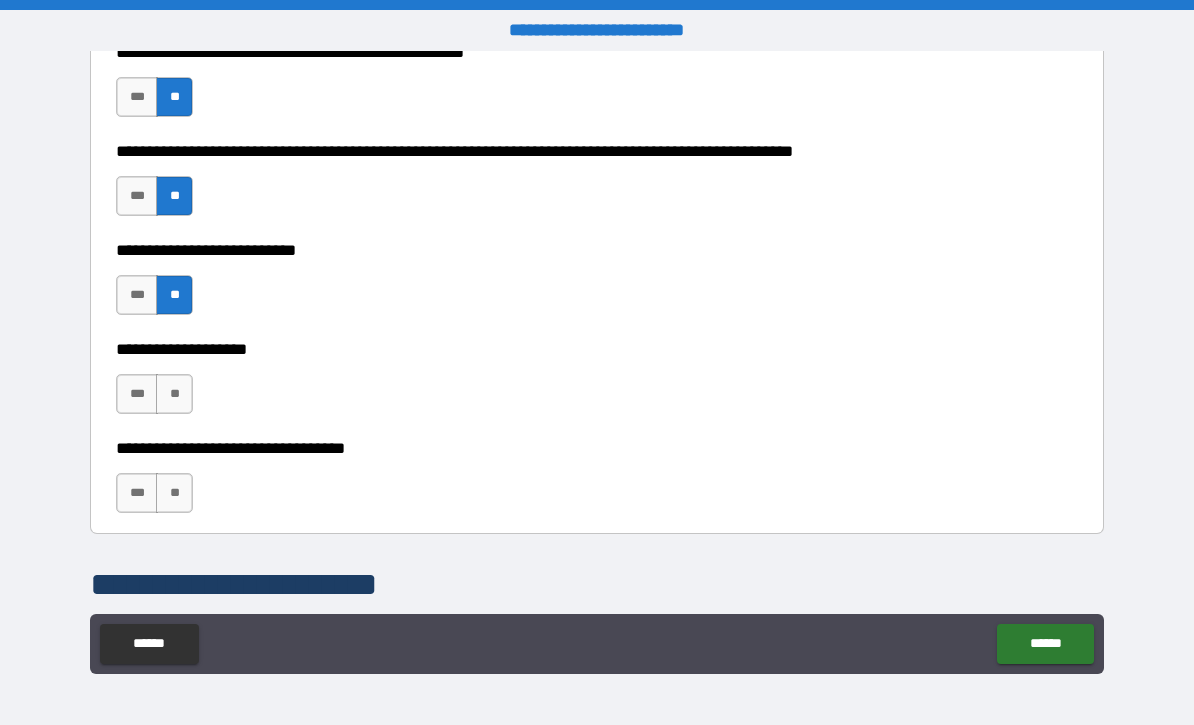 scroll, scrollTop: 882, scrollLeft: 0, axis: vertical 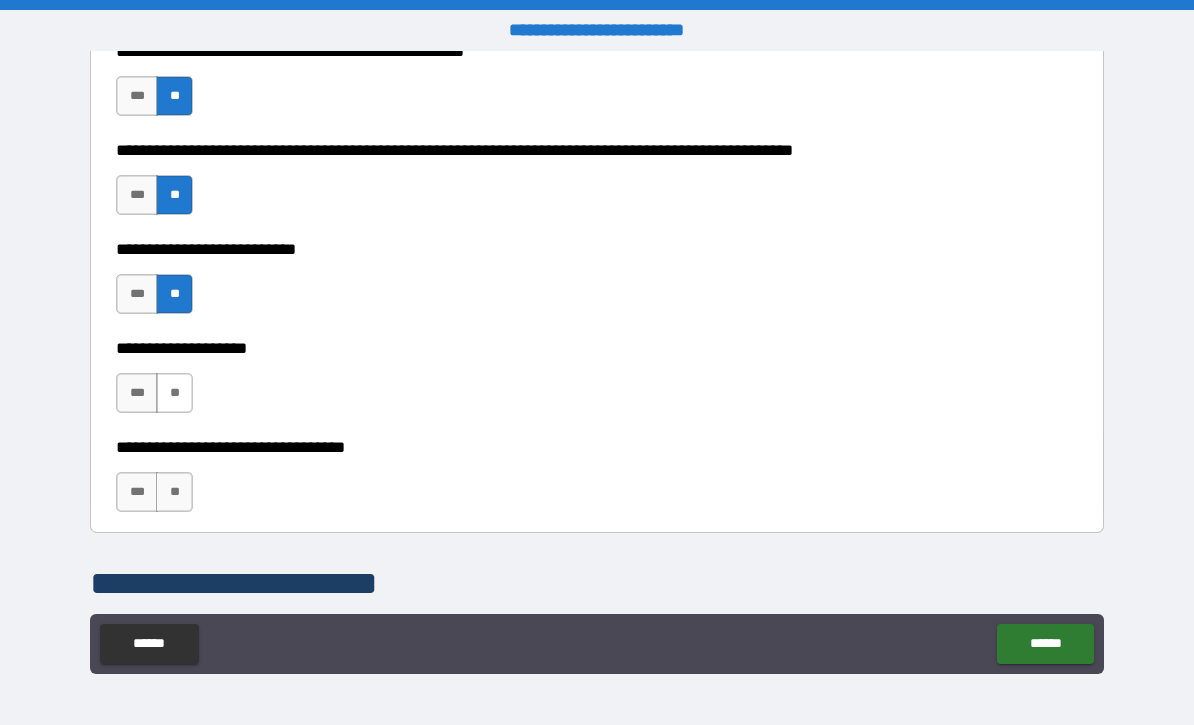 click on "**" at bounding box center [174, 393] 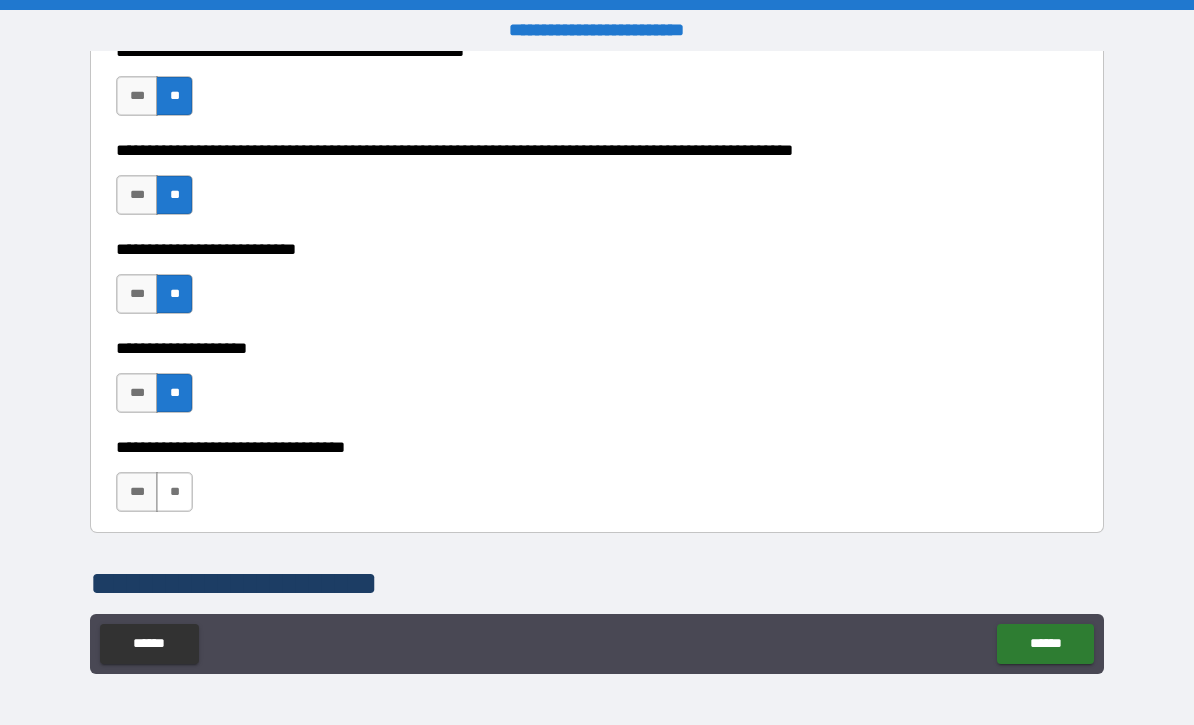 click on "**" at bounding box center (174, 492) 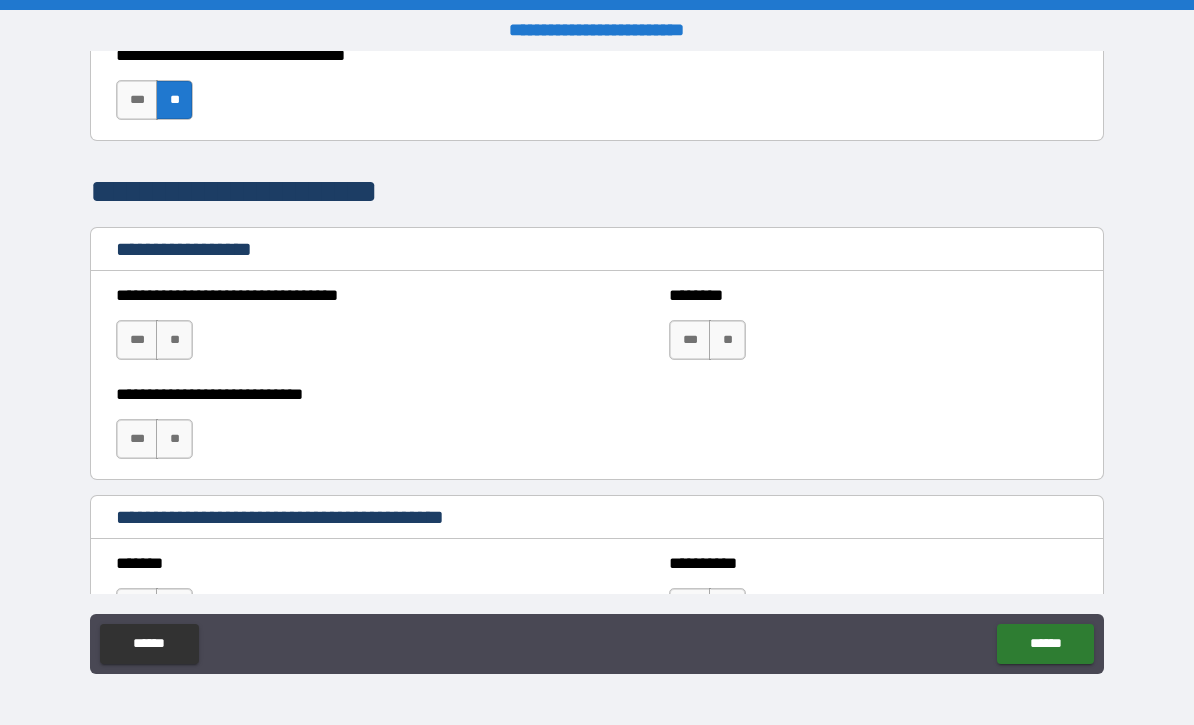 scroll, scrollTop: 1284, scrollLeft: 0, axis: vertical 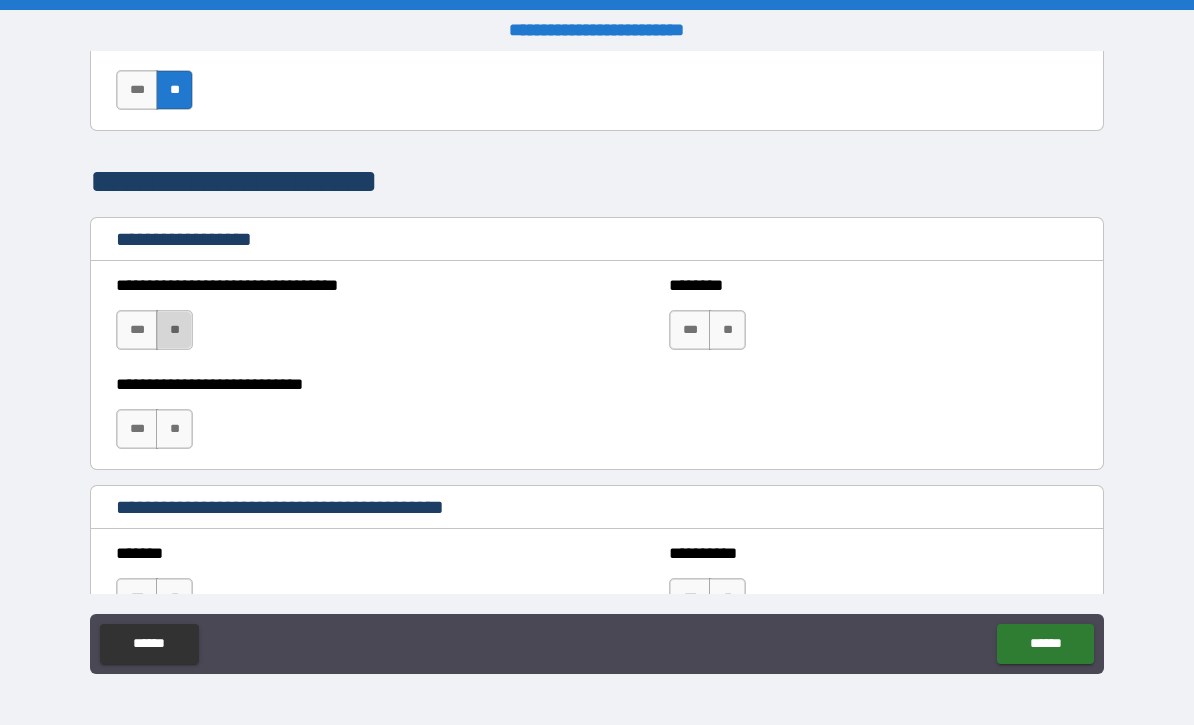 click on "**" at bounding box center [174, 330] 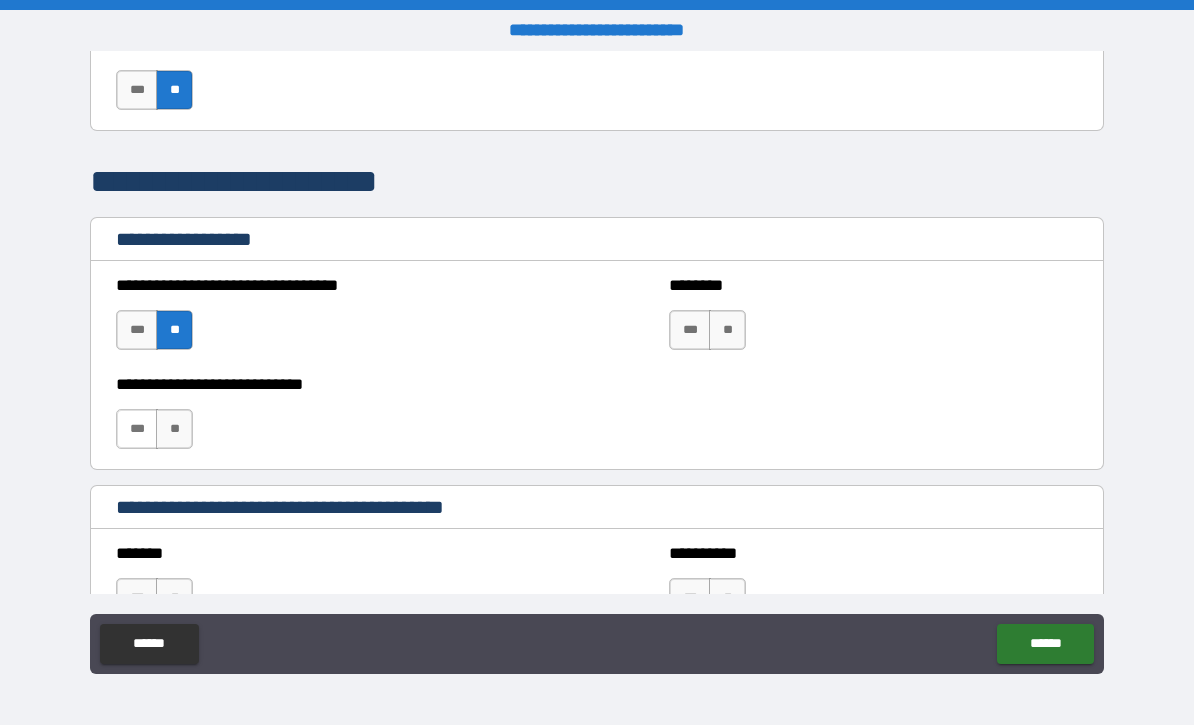 click on "***" at bounding box center (137, 429) 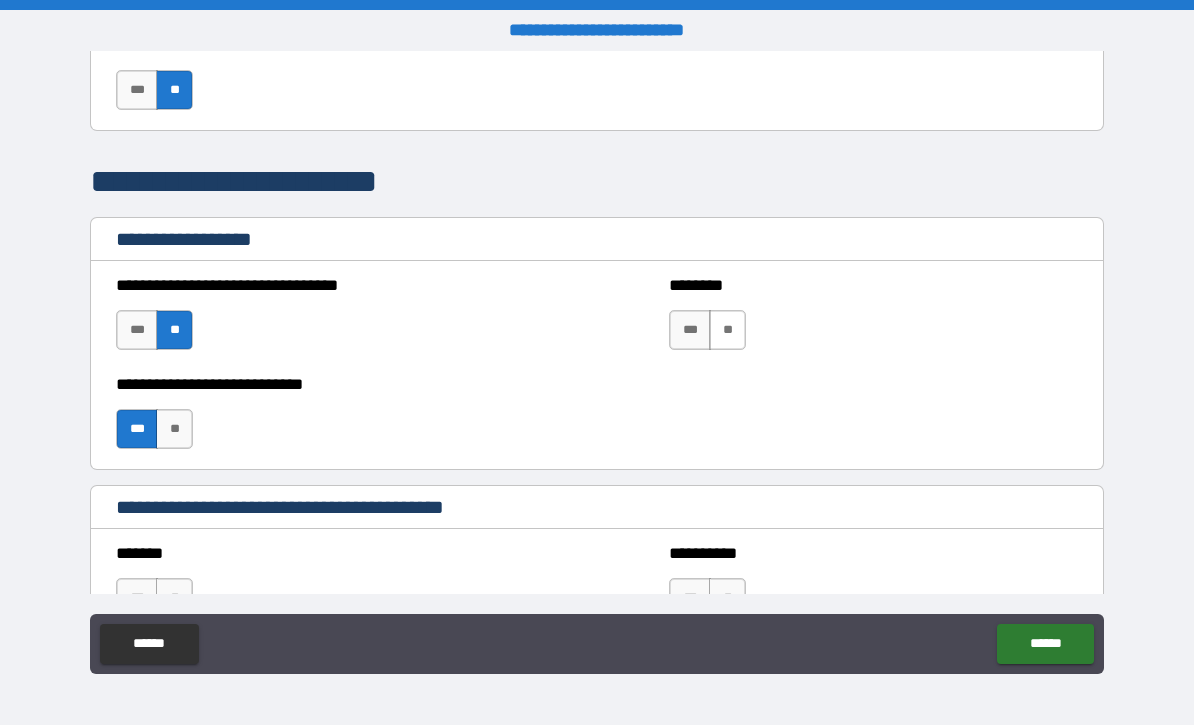 click on "**" at bounding box center [727, 330] 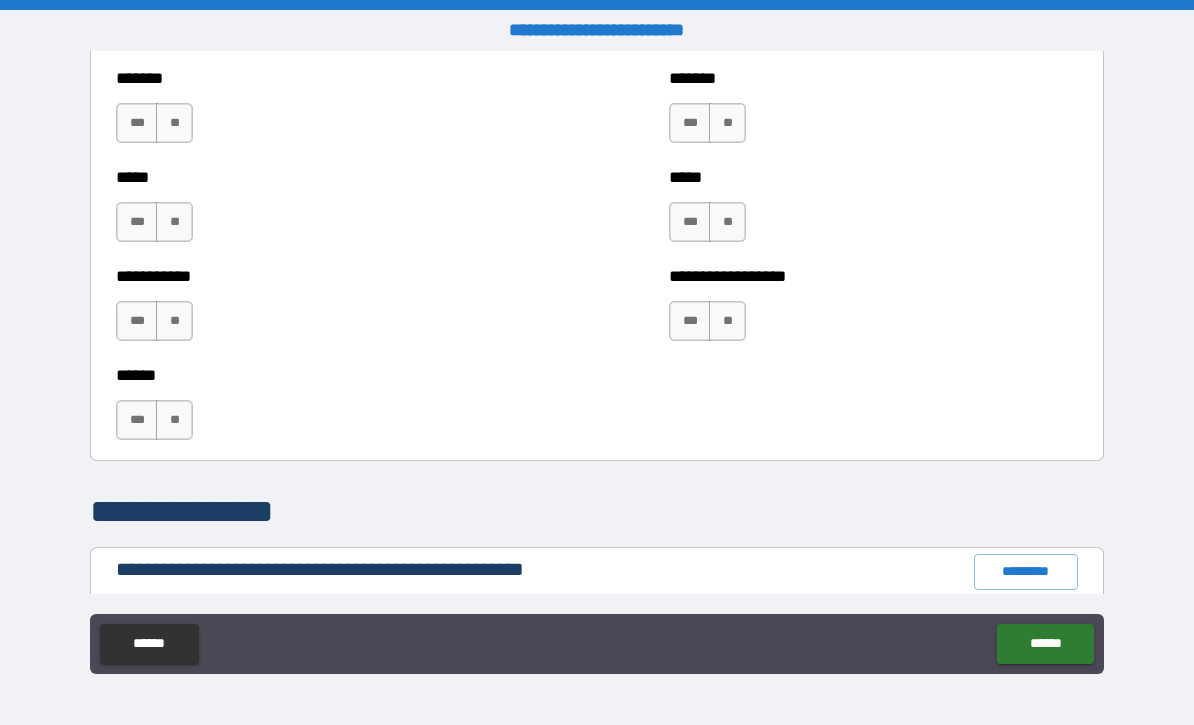 scroll, scrollTop: 1859, scrollLeft: 0, axis: vertical 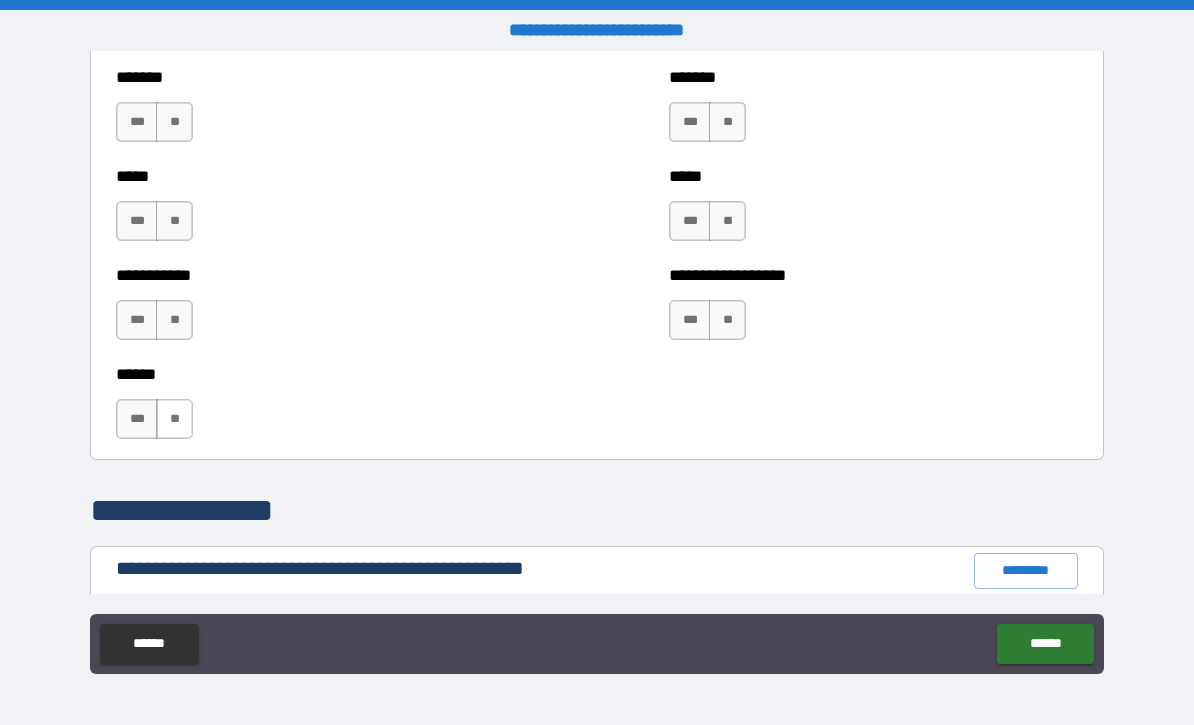 click on "**" at bounding box center (174, 419) 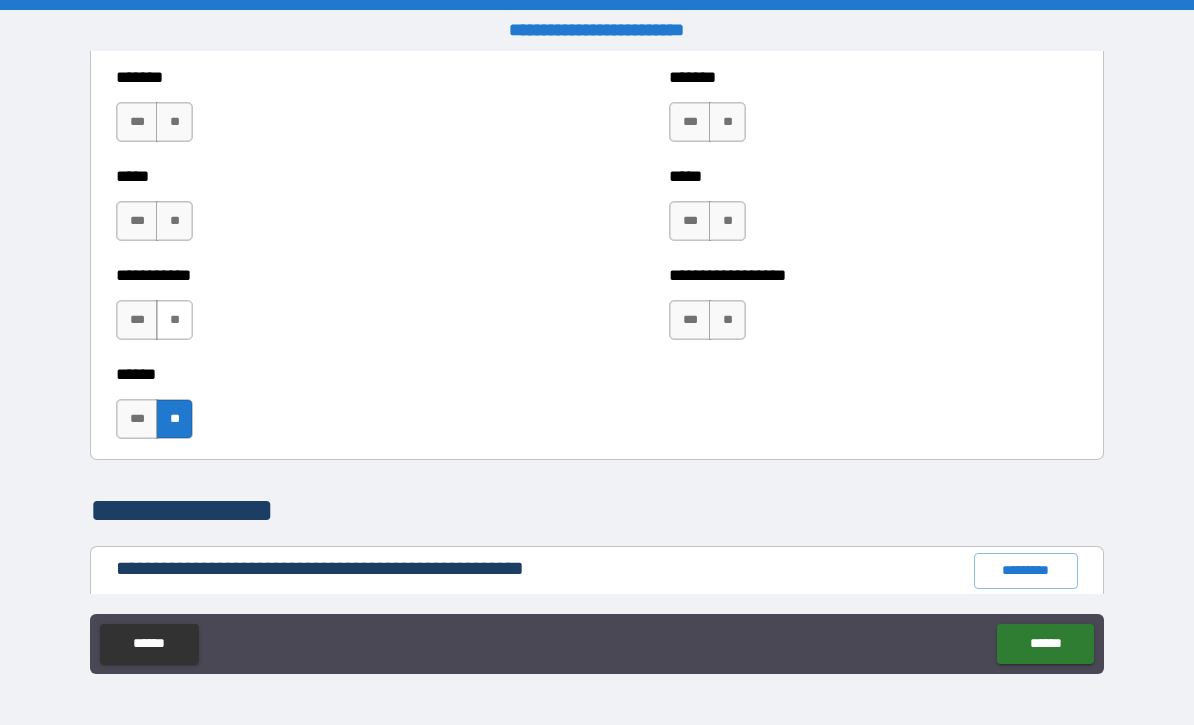 click on "**" at bounding box center (174, 320) 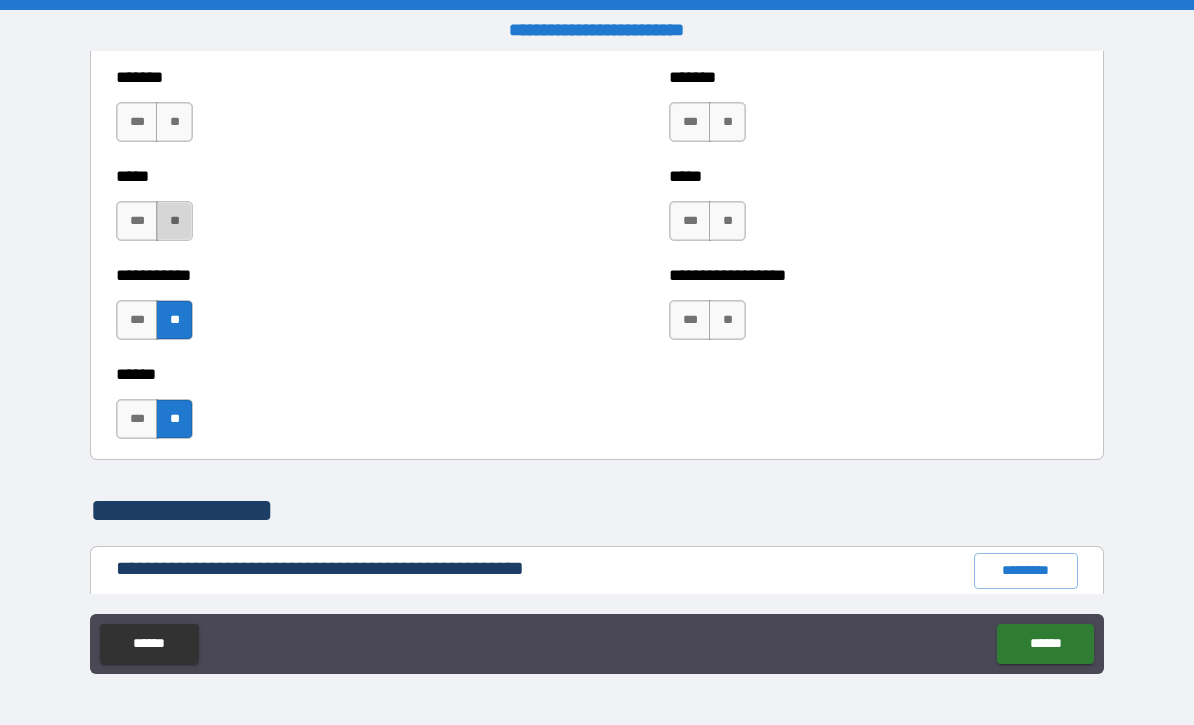 click on "**" at bounding box center (174, 221) 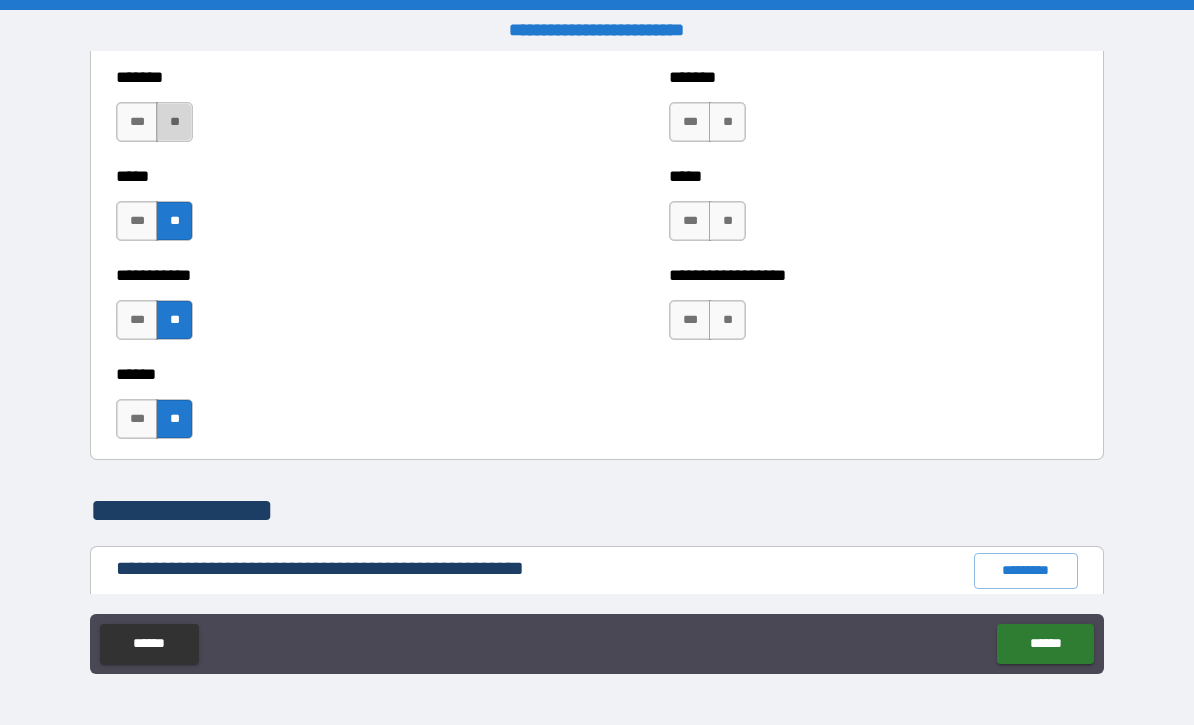 click on "**" at bounding box center [174, 122] 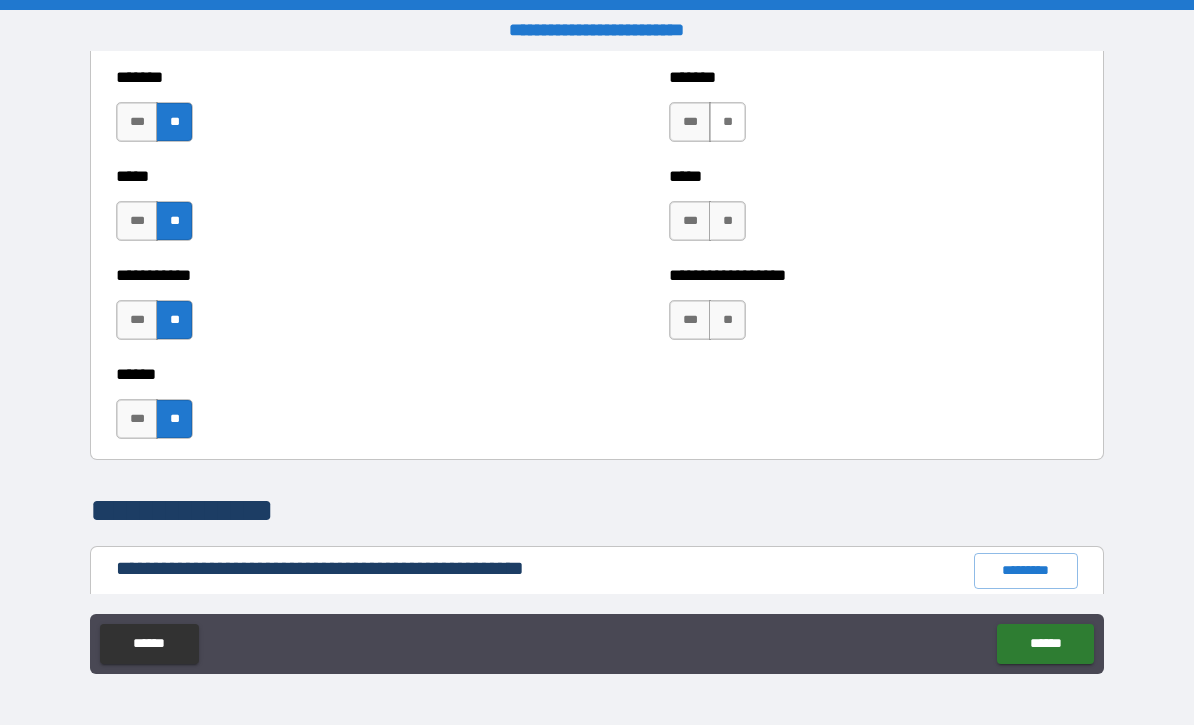 click on "**" at bounding box center [727, 122] 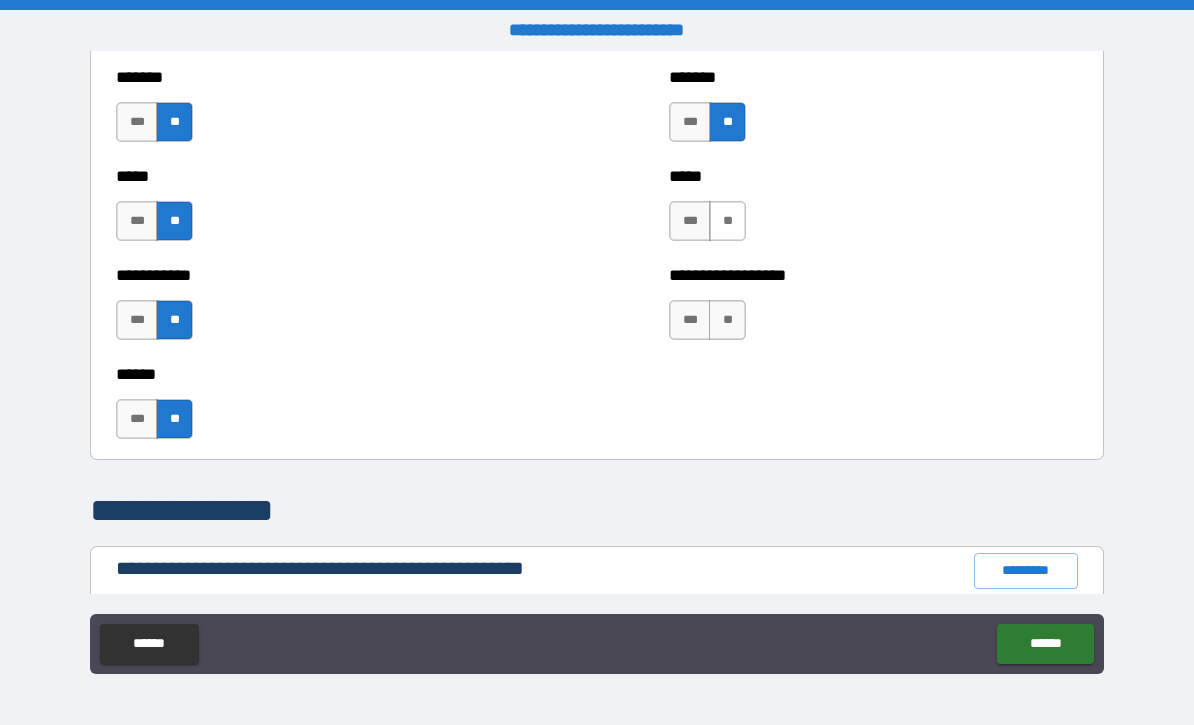 click on "**" at bounding box center (727, 221) 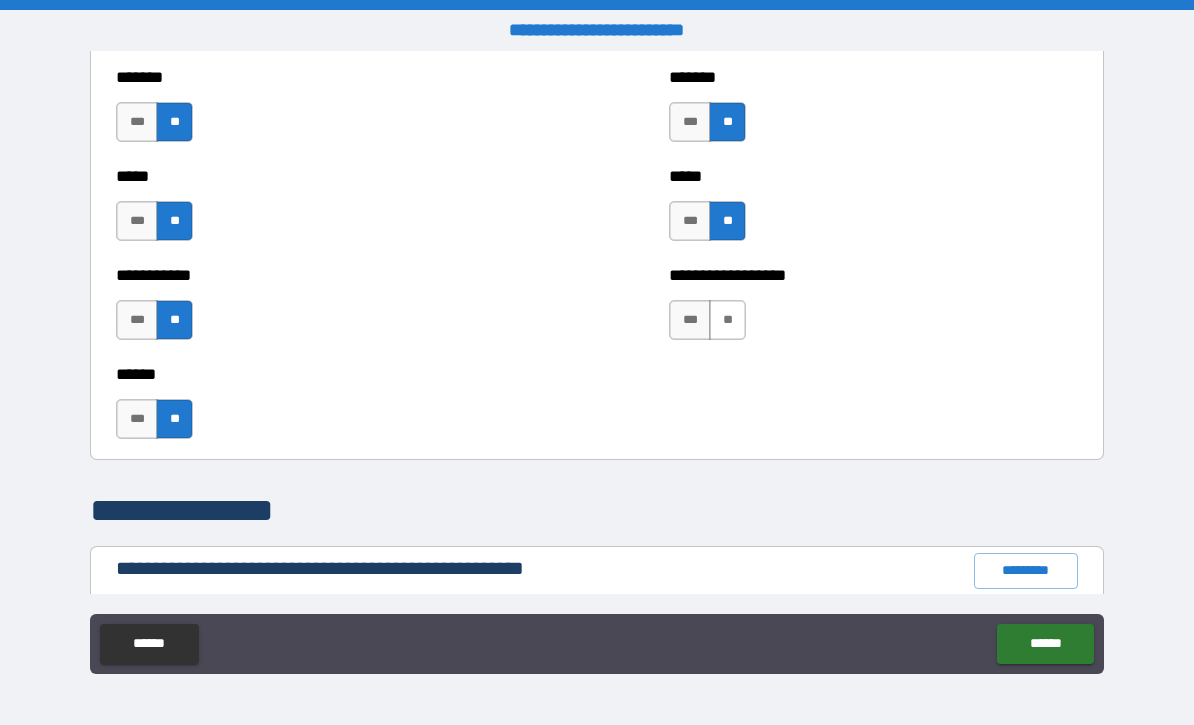 click on "**" at bounding box center [727, 320] 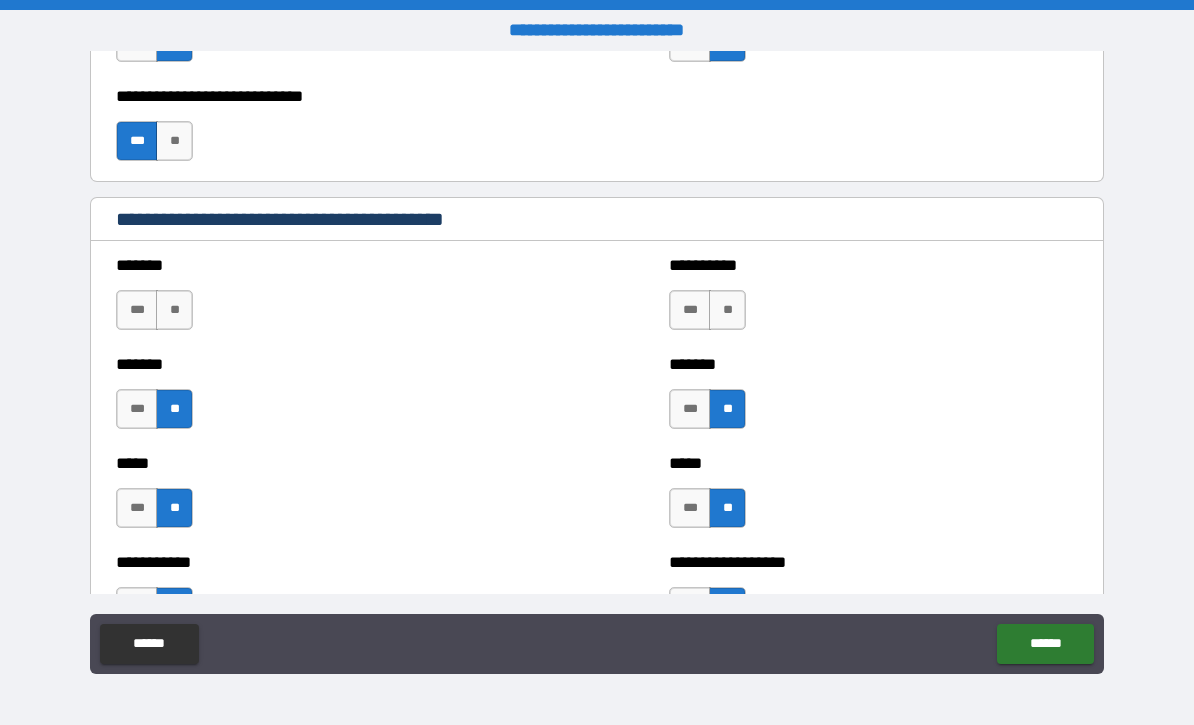 scroll, scrollTop: 1540, scrollLeft: 0, axis: vertical 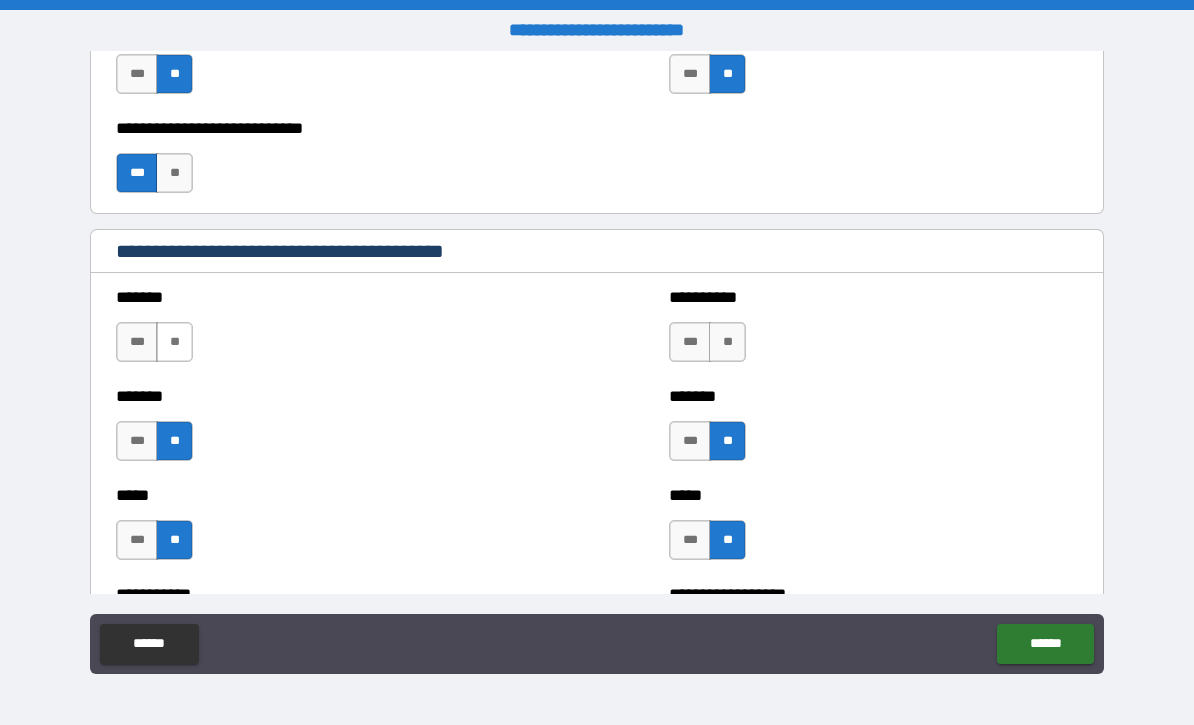 click on "**" at bounding box center [174, 342] 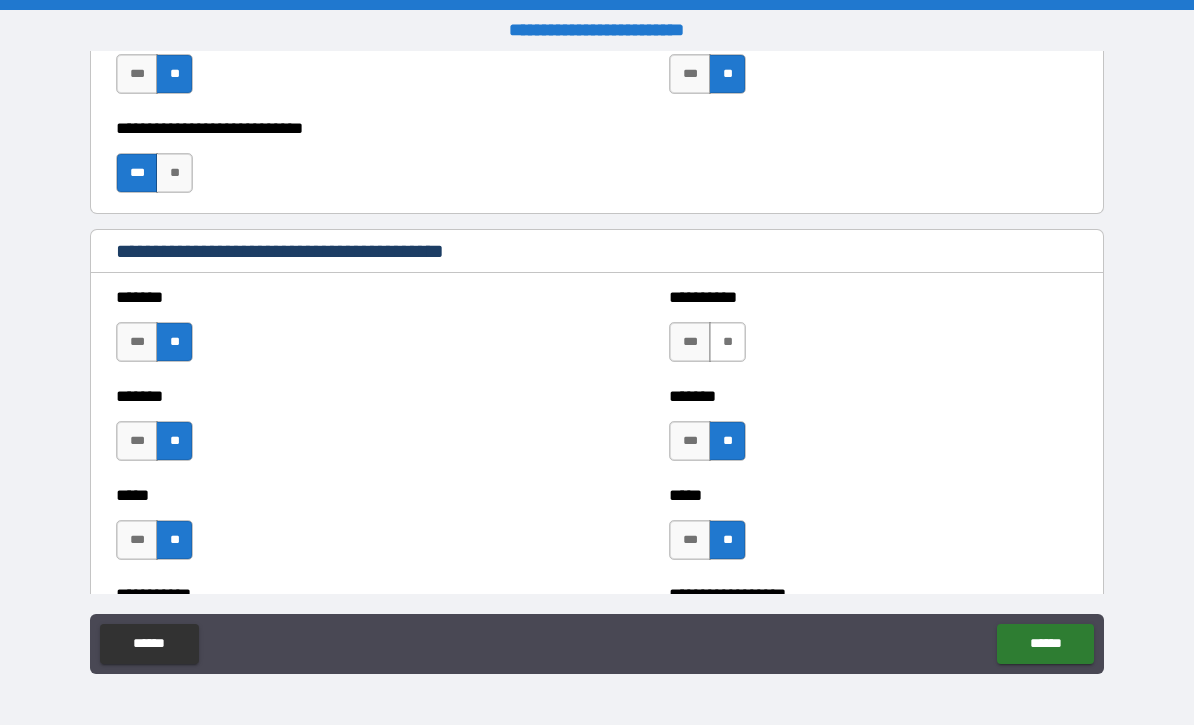 click on "**" at bounding box center (727, 342) 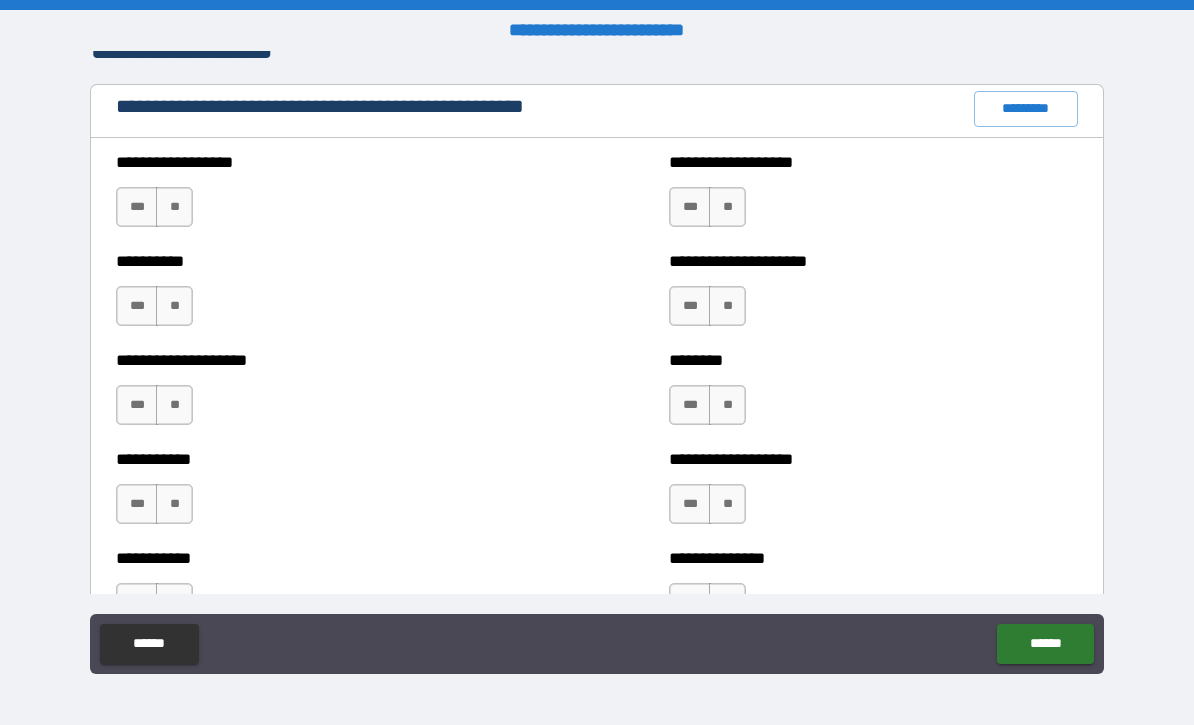 scroll, scrollTop: 2325, scrollLeft: 0, axis: vertical 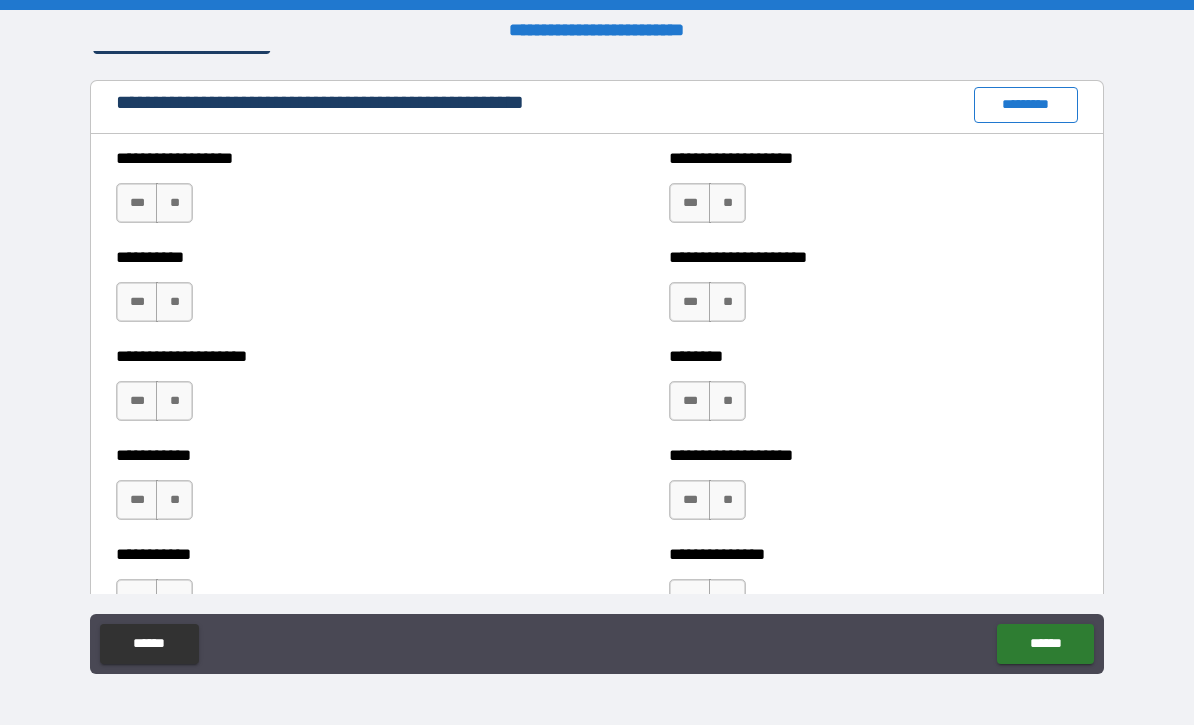 click on "*********" at bounding box center [1026, 105] 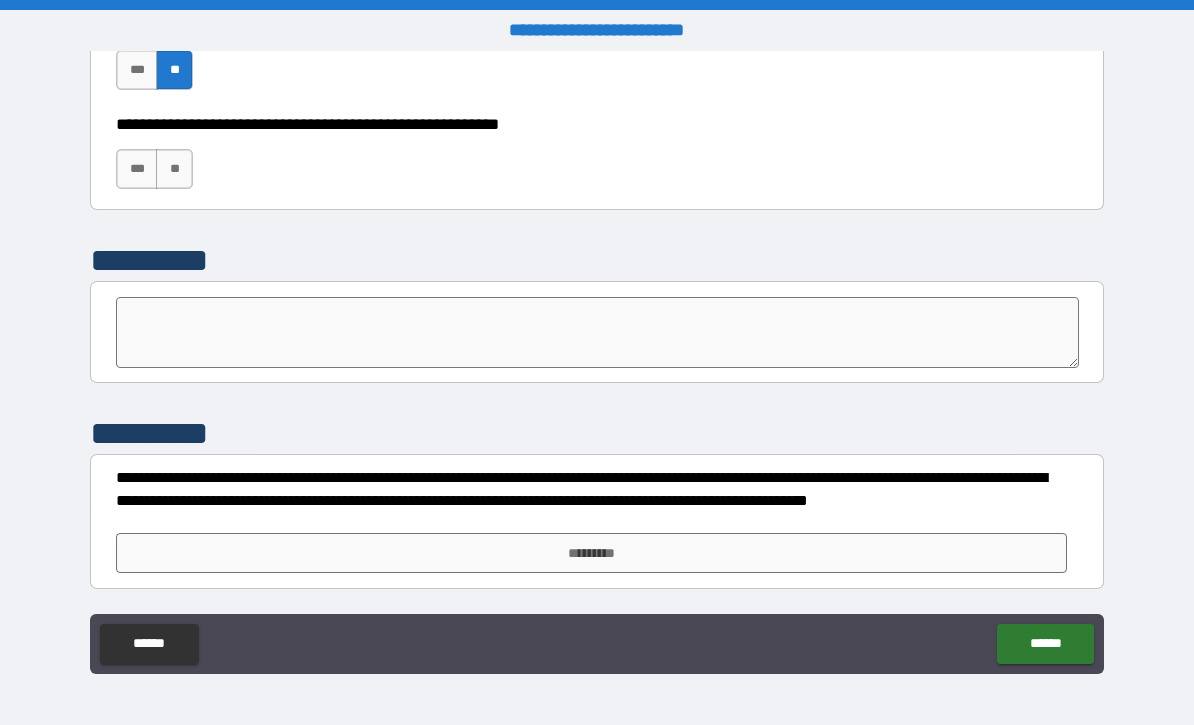 scroll, scrollTop: 6220, scrollLeft: 0, axis: vertical 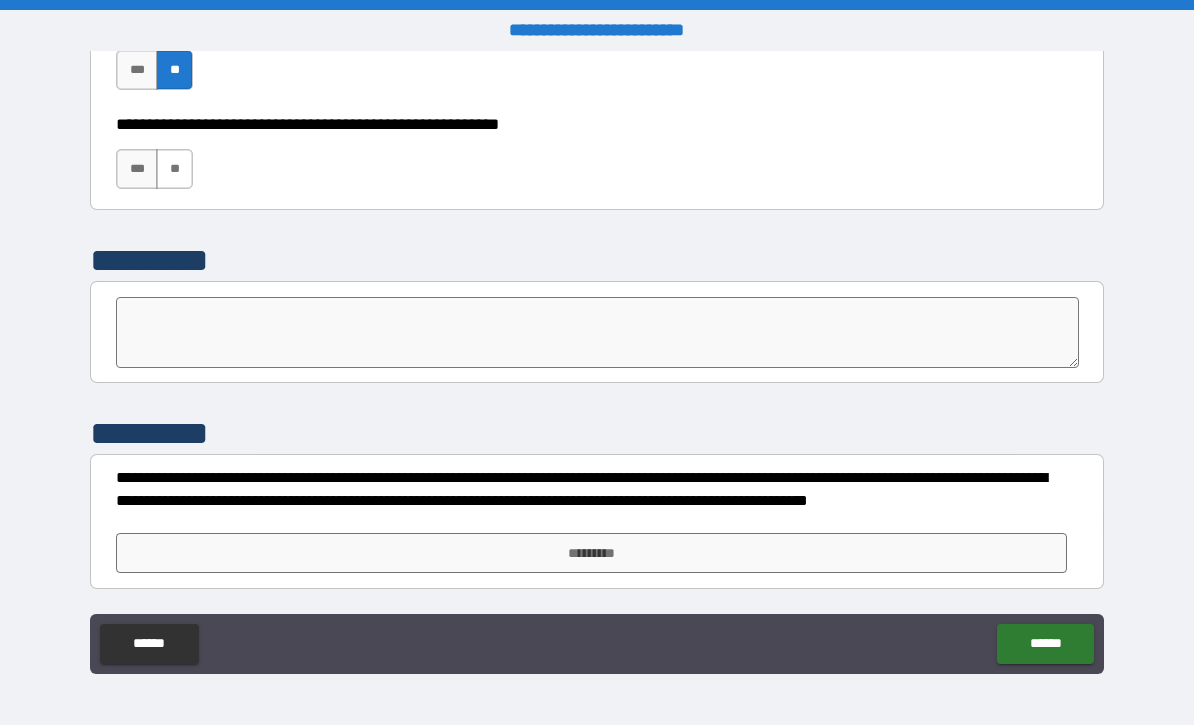 click on "**" at bounding box center [174, 169] 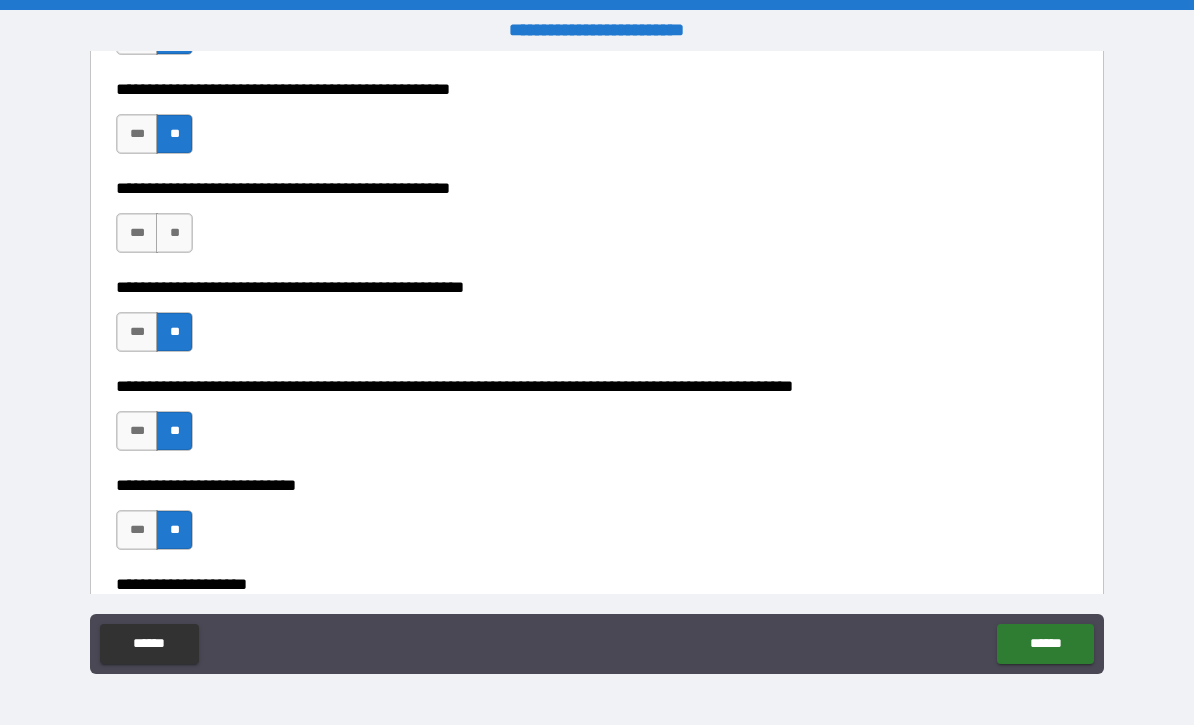 scroll, scrollTop: 648, scrollLeft: 0, axis: vertical 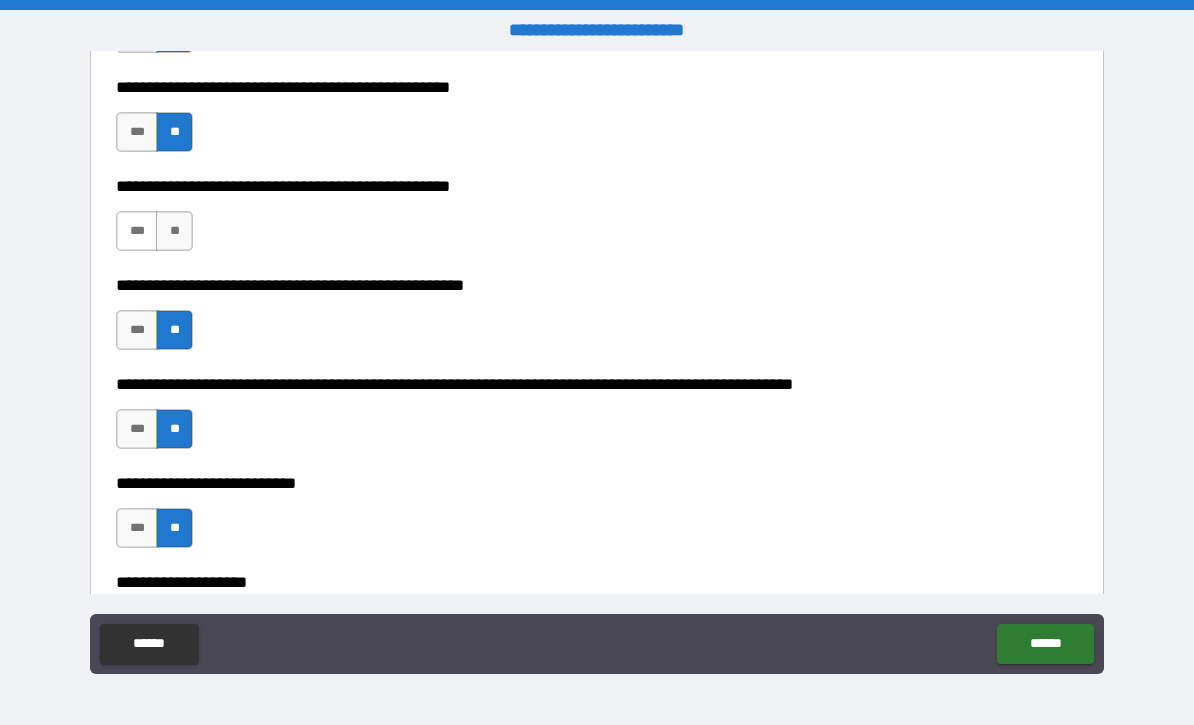 click on "***" at bounding box center [137, 231] 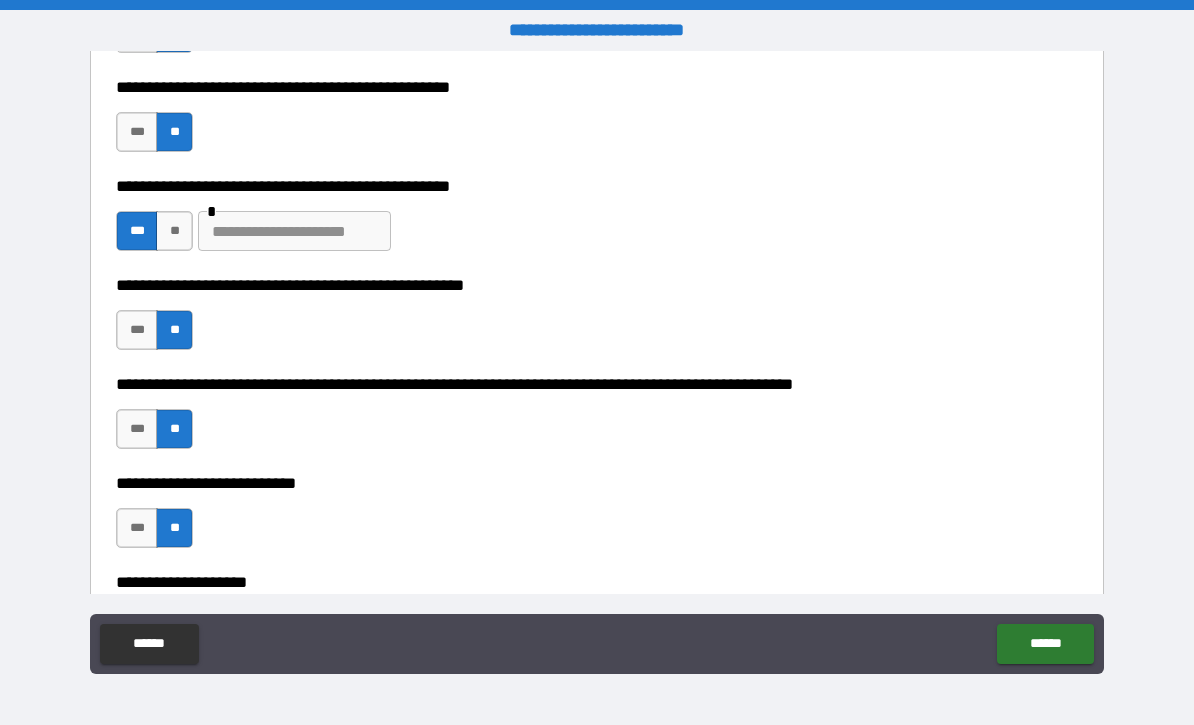 click at bounding box center [294, 231] 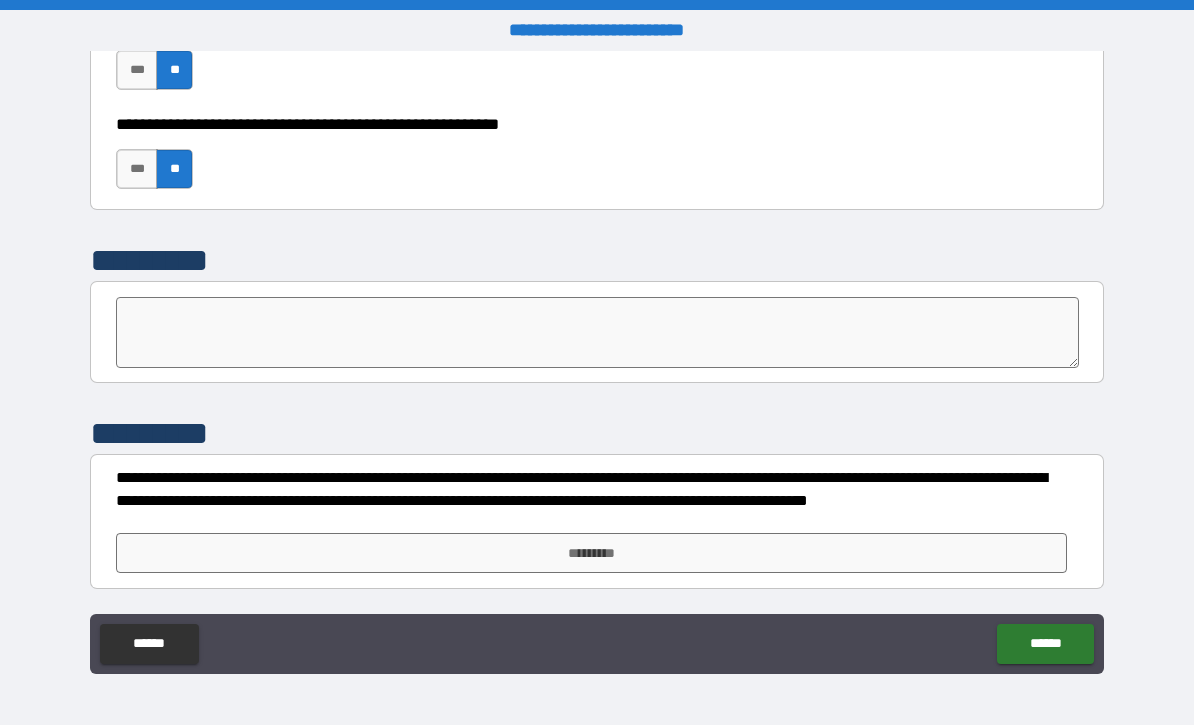 scroll, scrollTop: 6220, scrollLeft: 0, axis: vertical 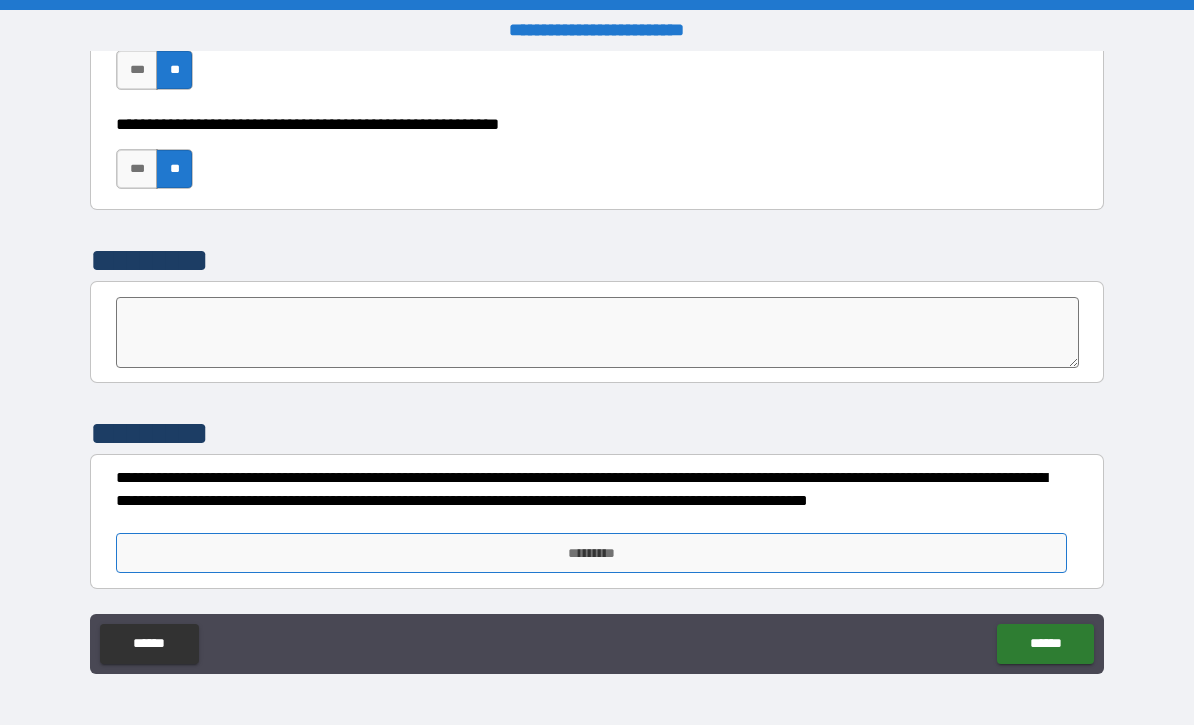 type on "**********" 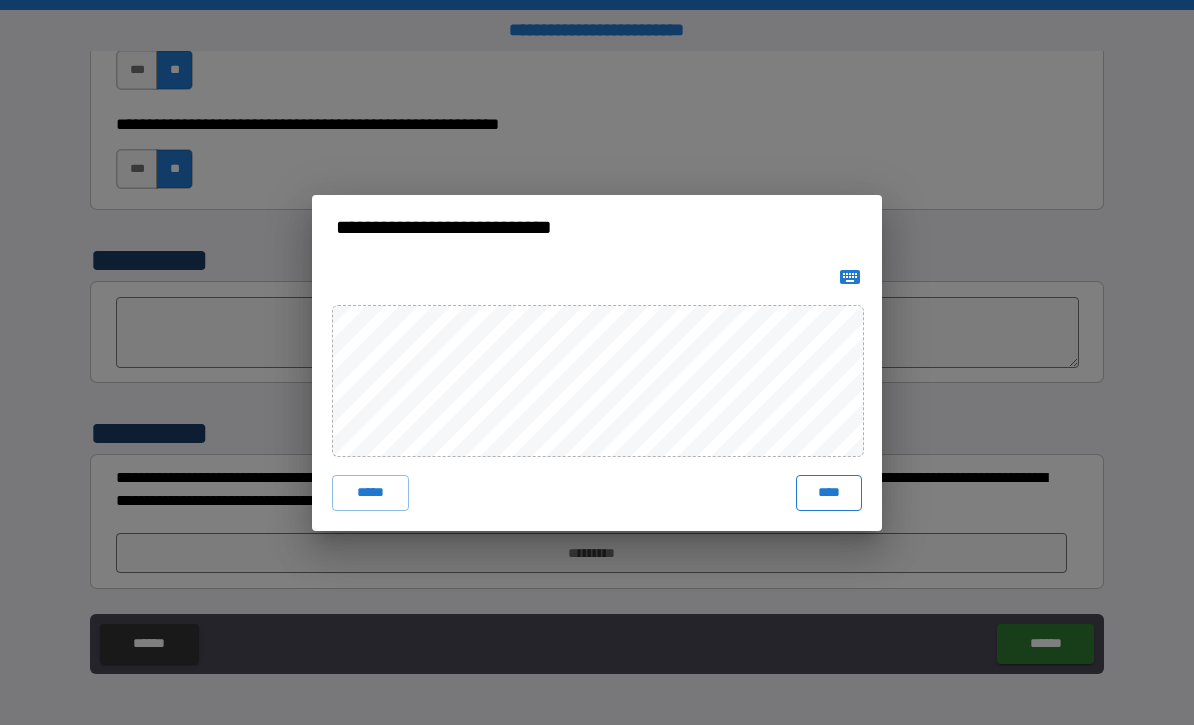 click on "****" at bounding box center (829, 493) 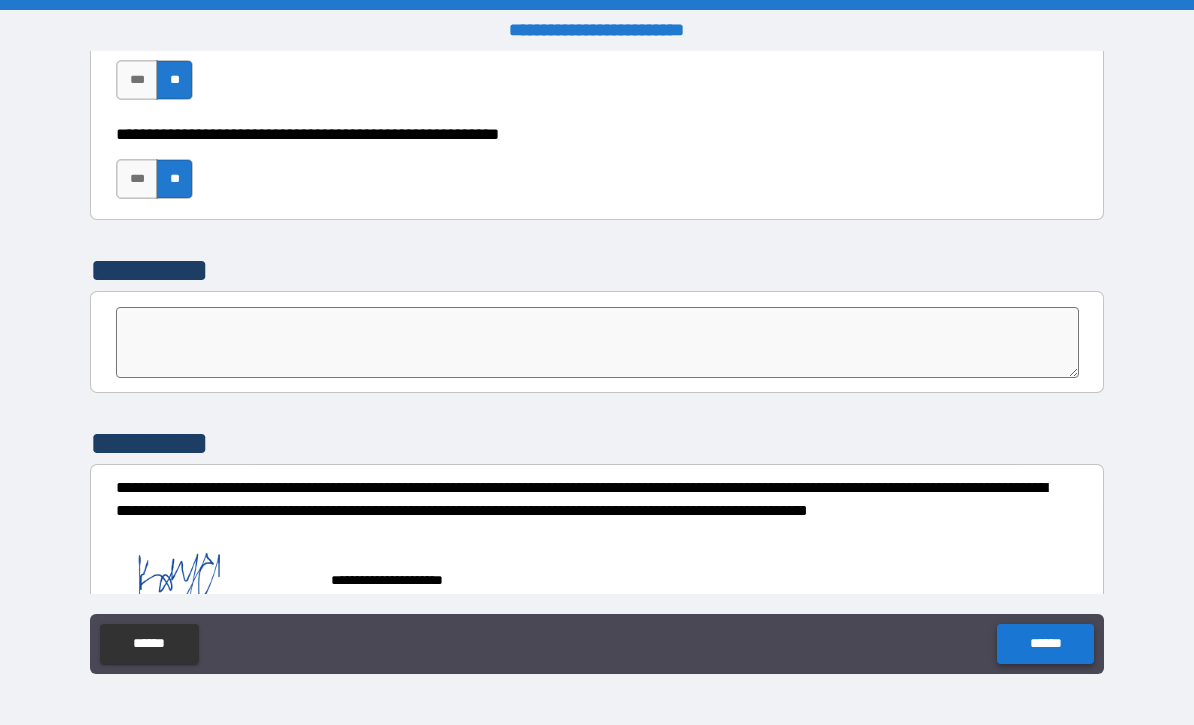 click on "******" at bounding box center [1045, 644] 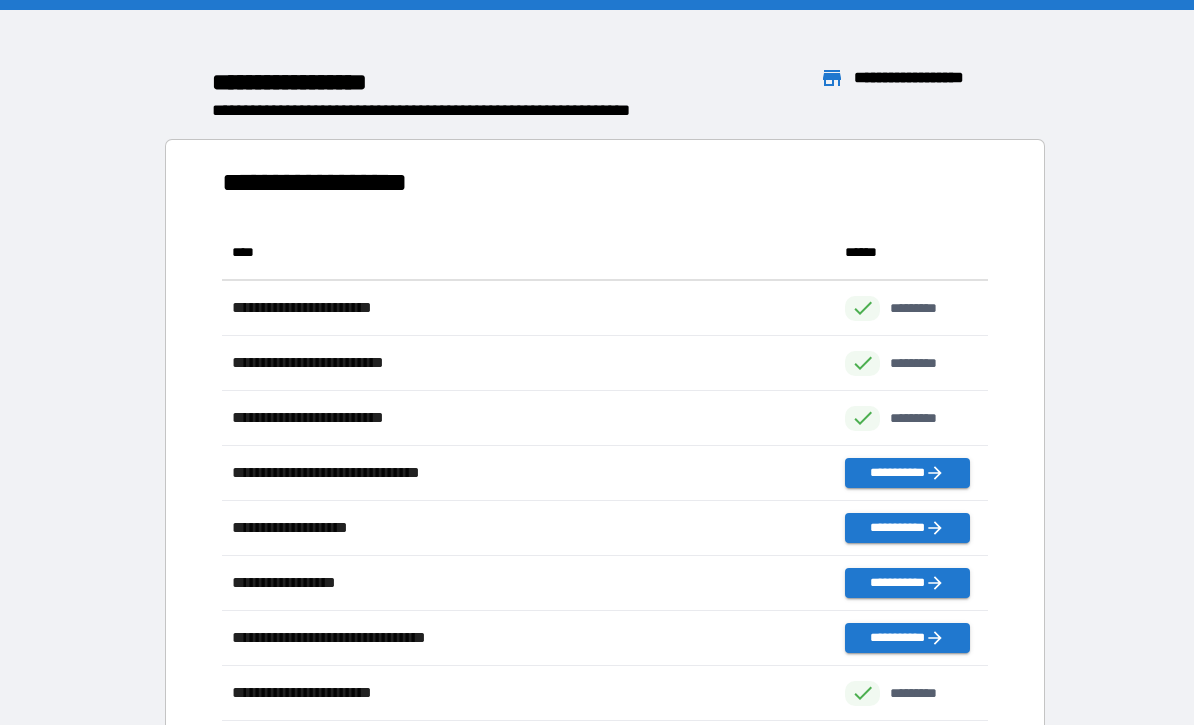 scroll, scrollTop: 1, scrollLeft: 1, axis: both 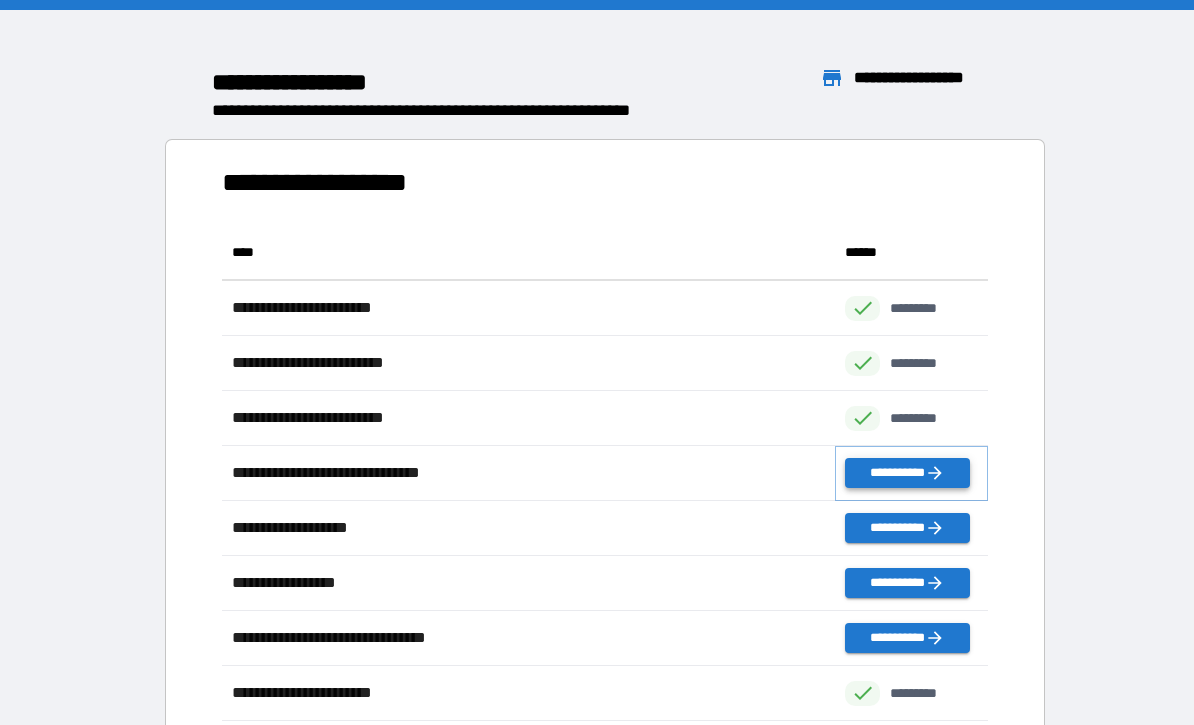click on "**********" at bounding box center (907, 473) 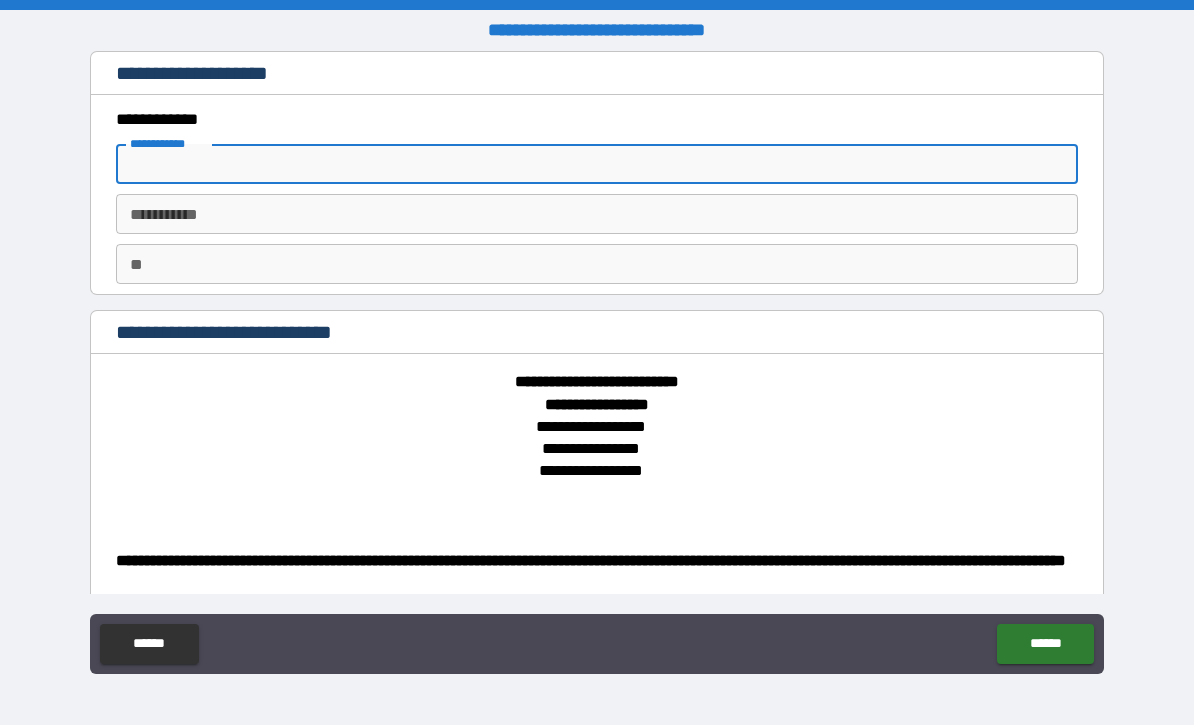 click on "**********" at bounding box center (597, 164) 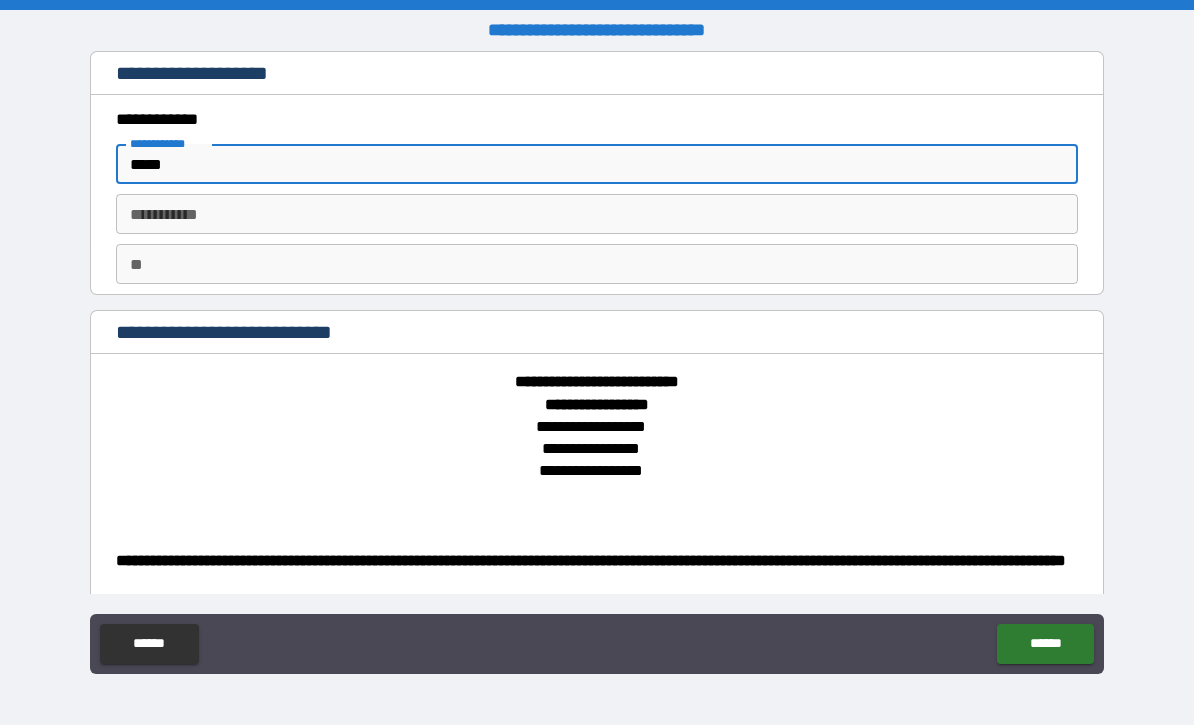 type on "*****" 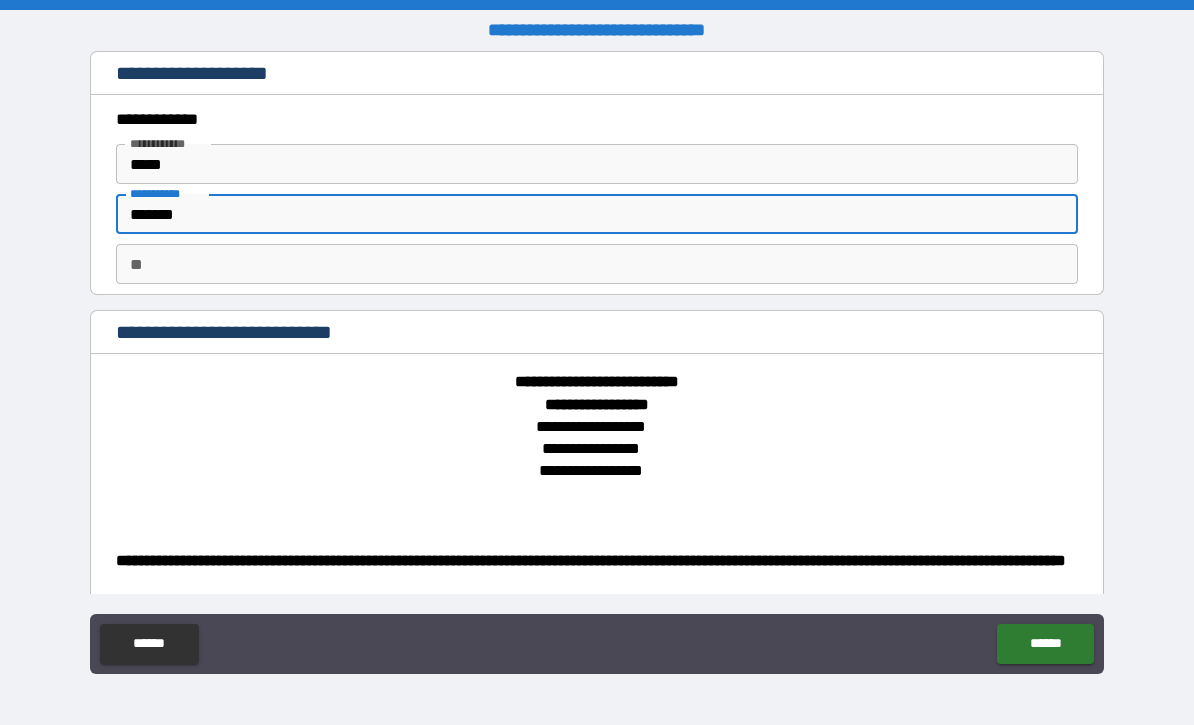 type on "*******" 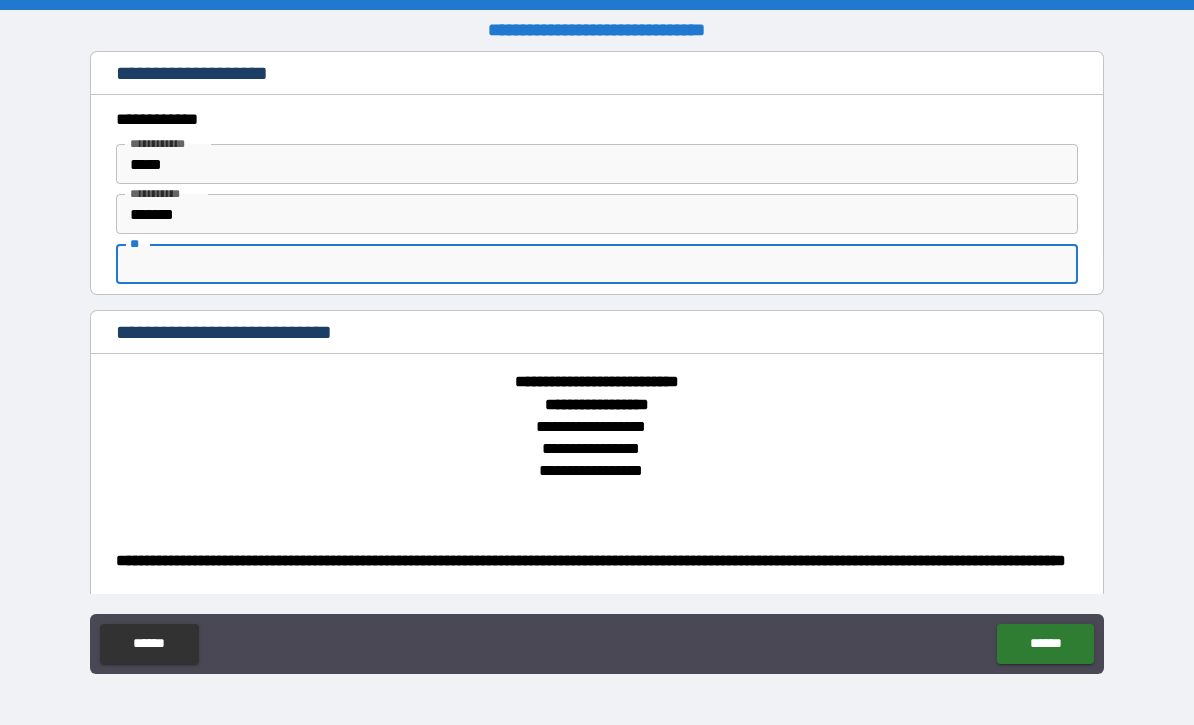 click on "**" at bounding box center [597, 264] 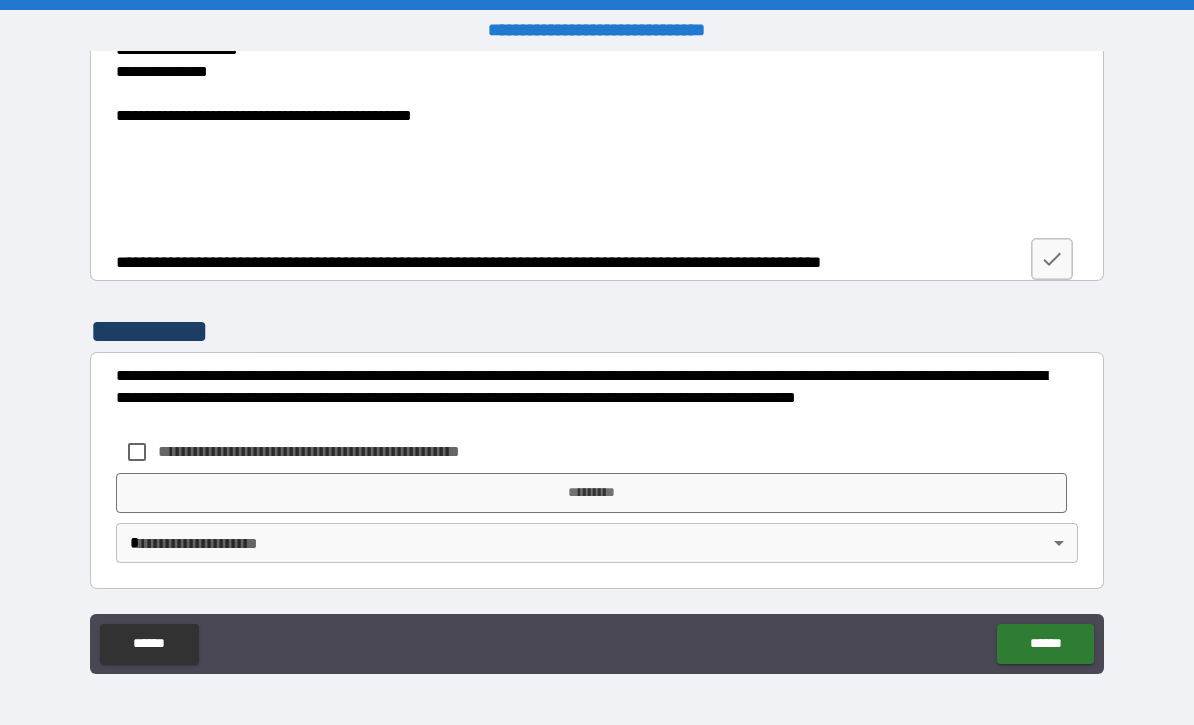 scroll, scrollTop: 4027, scrollLeft: 0, axis: vertical 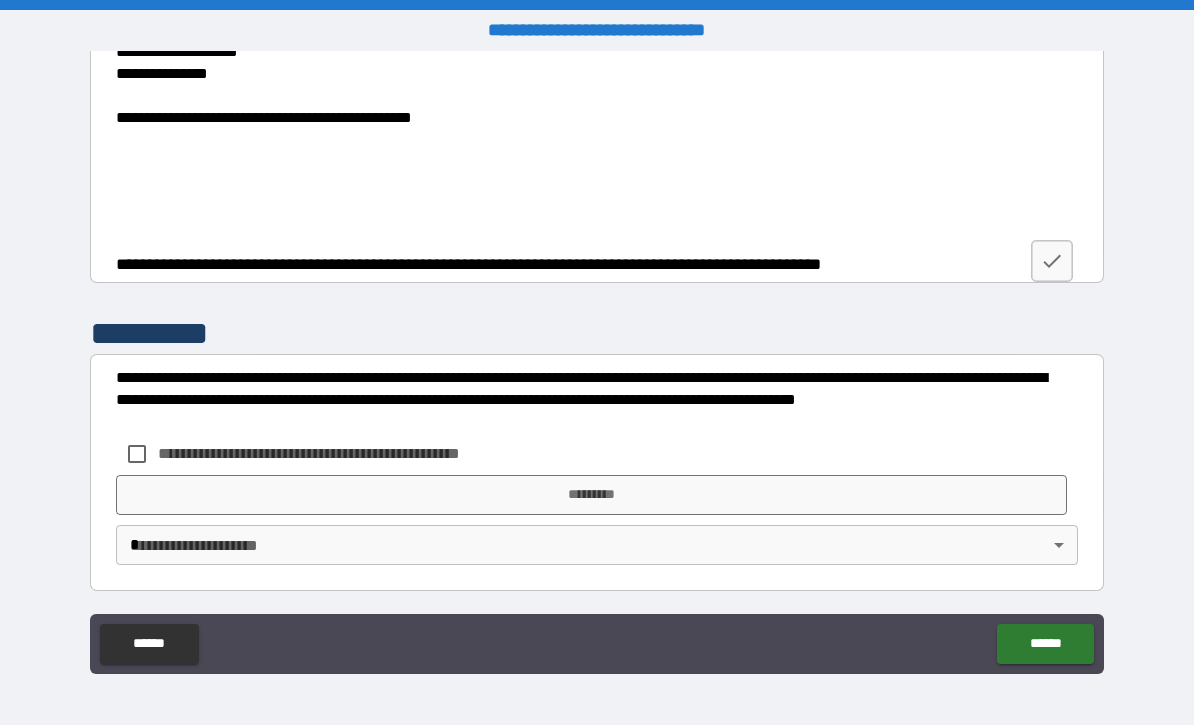 type on "*" 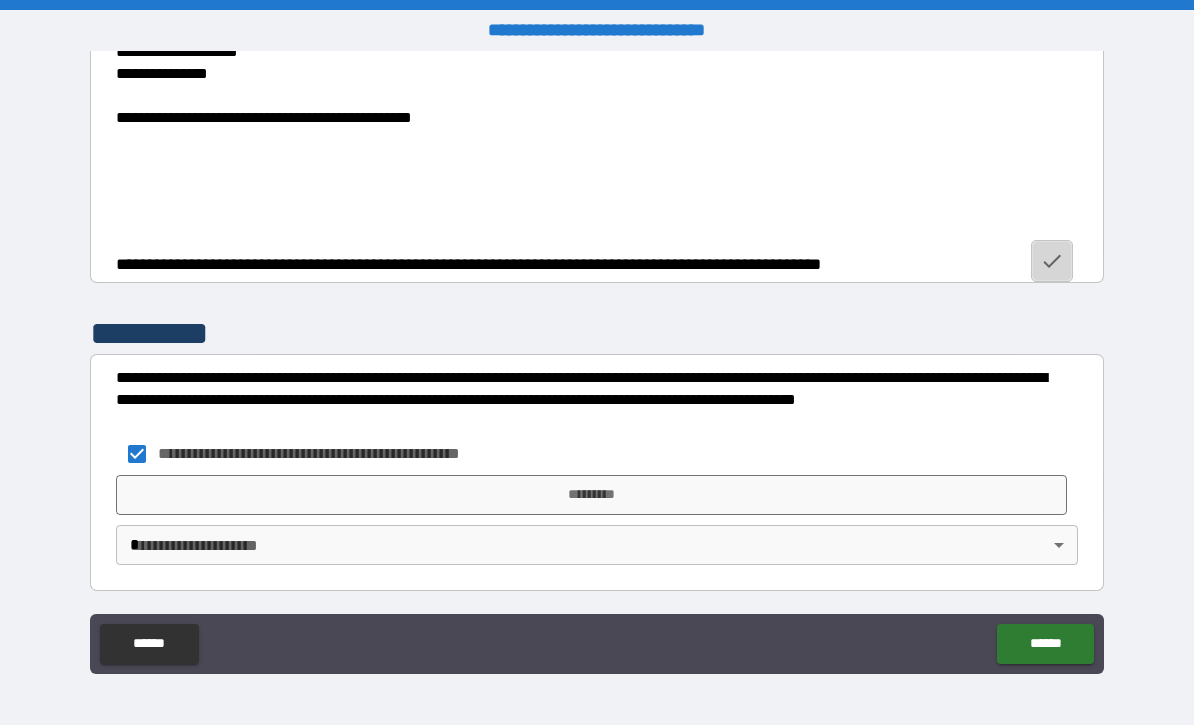 click at bounding box center [1052, 261] 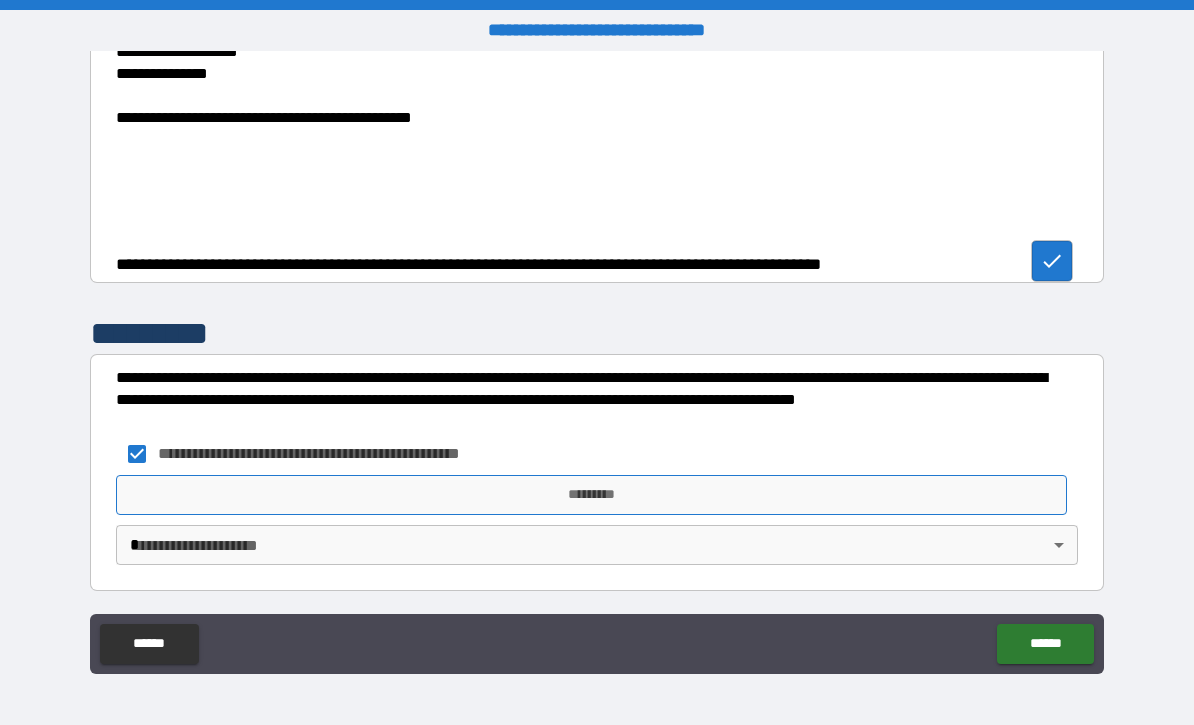 click on "*********" at bounding box center (591, 495) 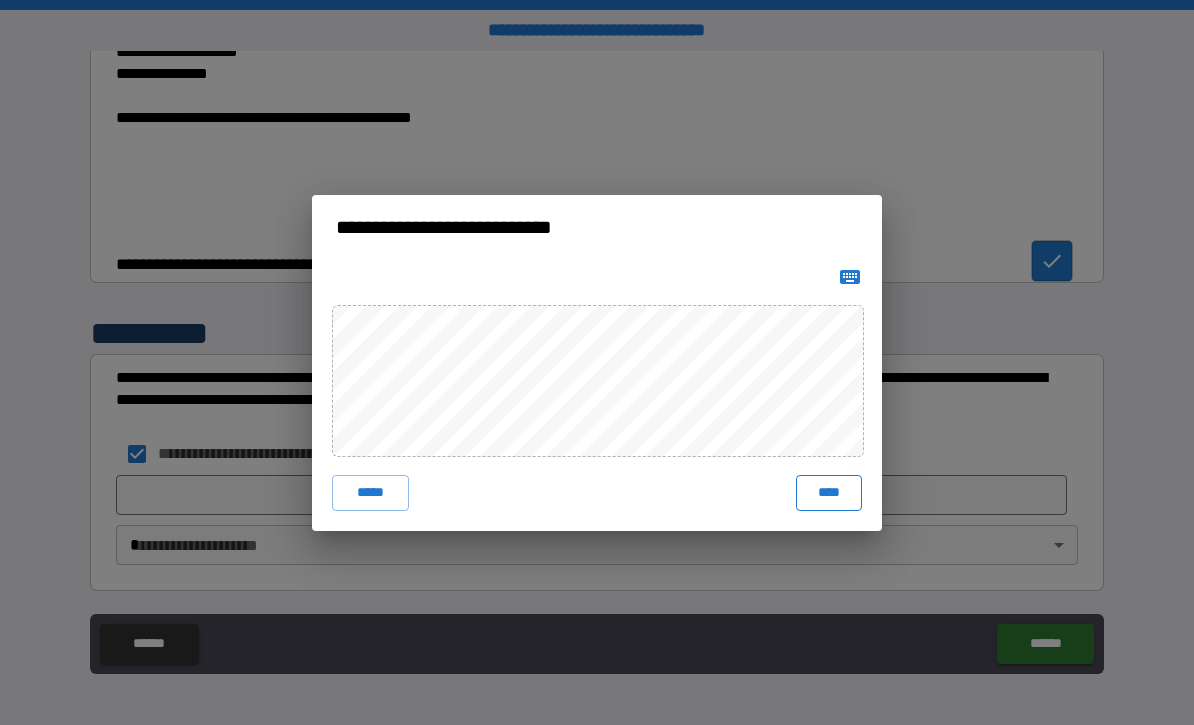 click on "****" at bounding box center [829, 493] 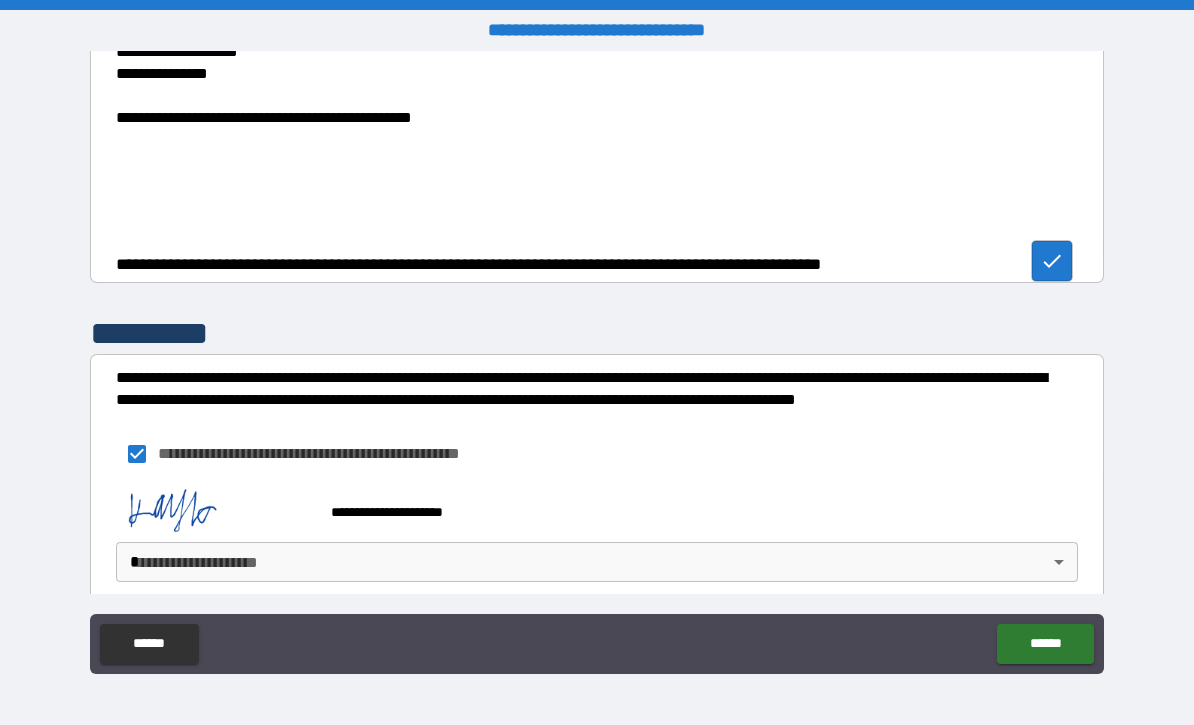scroll, scrollTop: 4017, scrollLeft: 0, axis: vertical 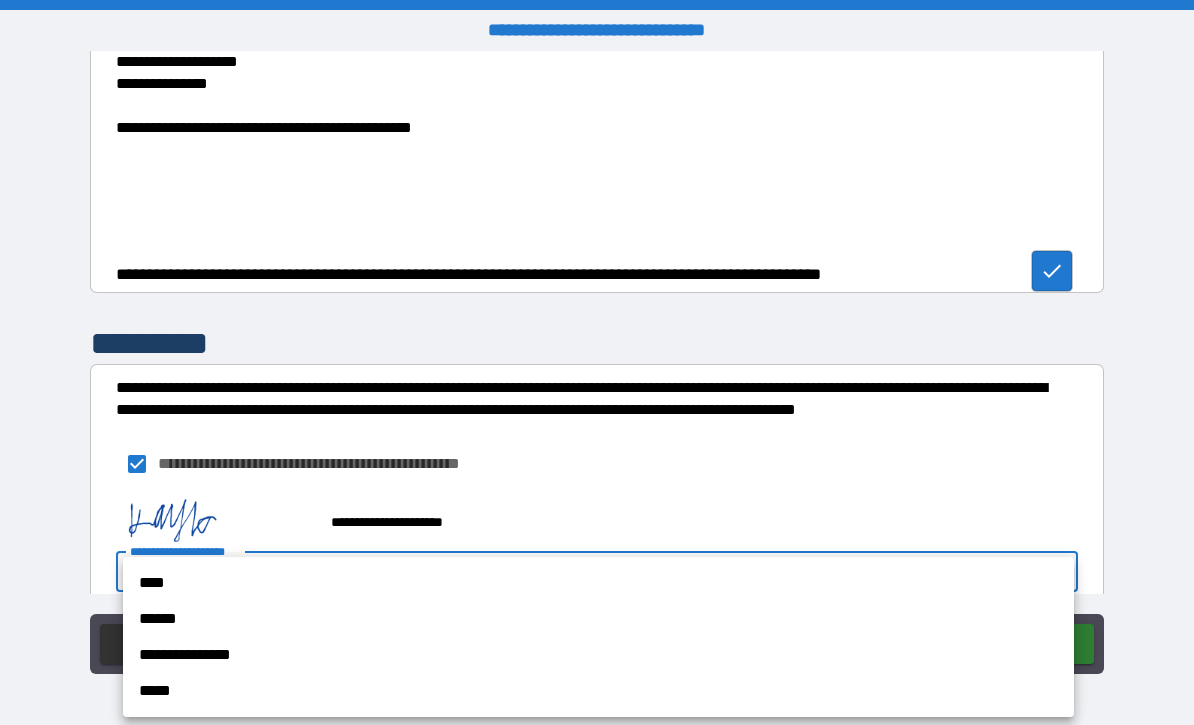 click on "**********" at bounding box center [597, 362] 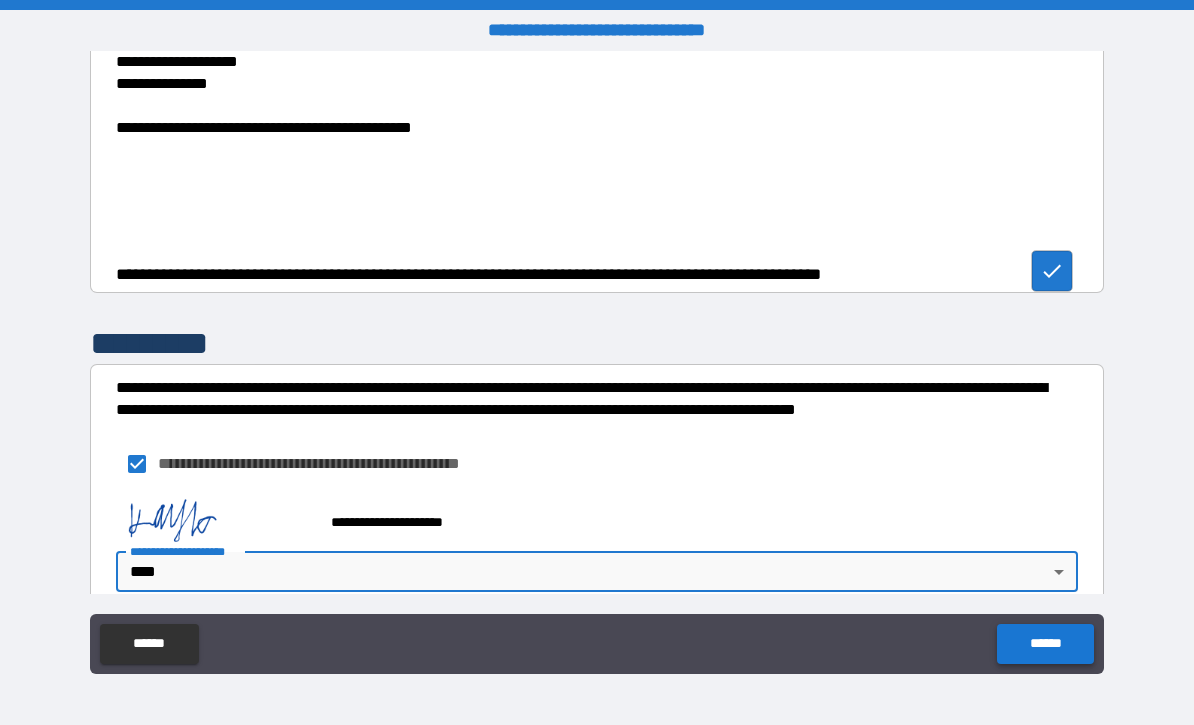 click on "******" at bounding box center (1045, 644) 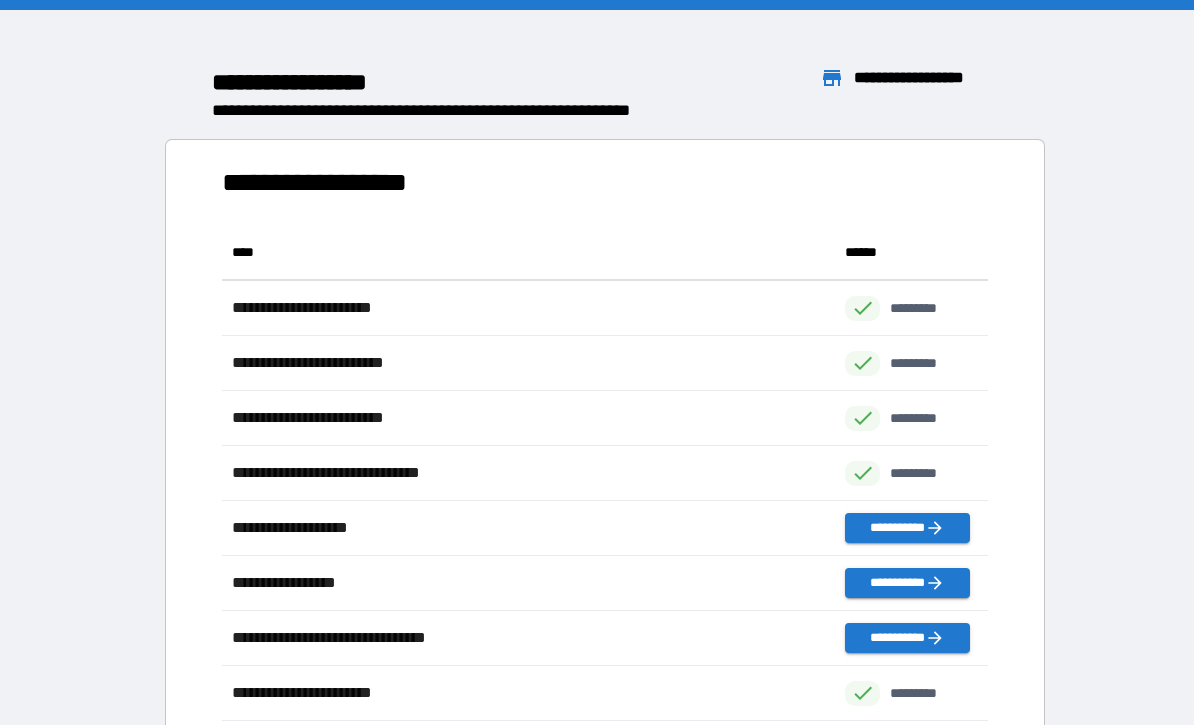 scroll, scrollTop: 1, scrollLeft: 1, axis: both 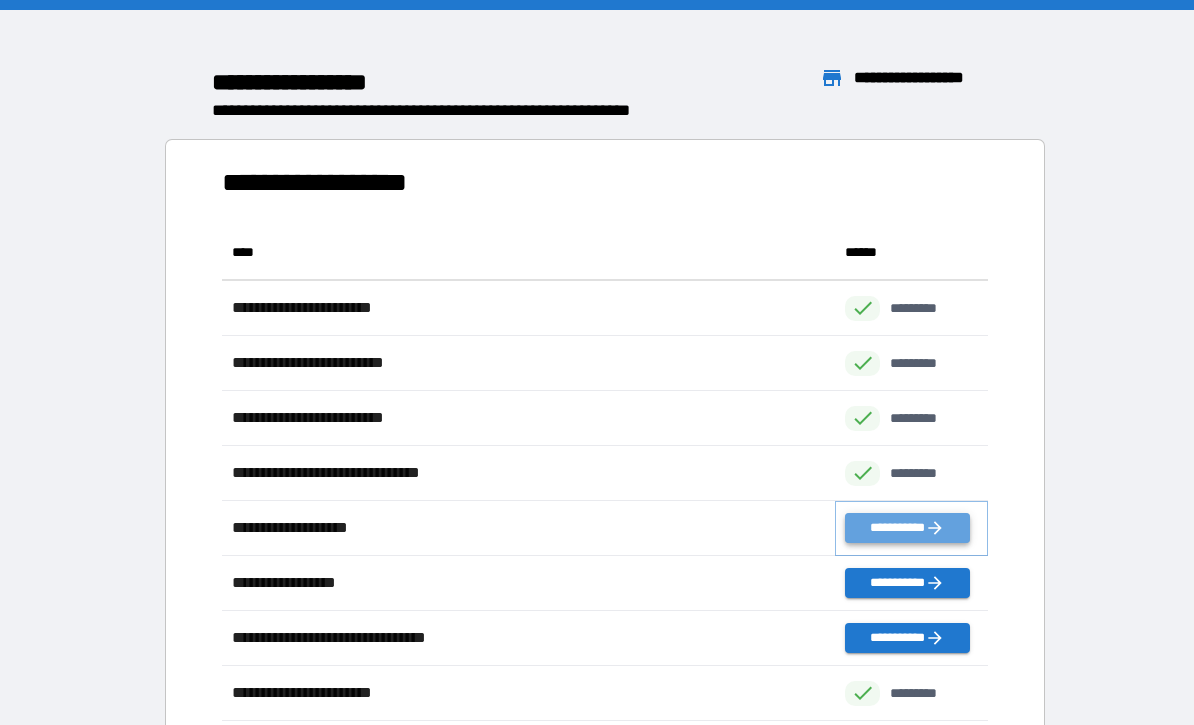 click on "**********" at bounding box center [907, 528] 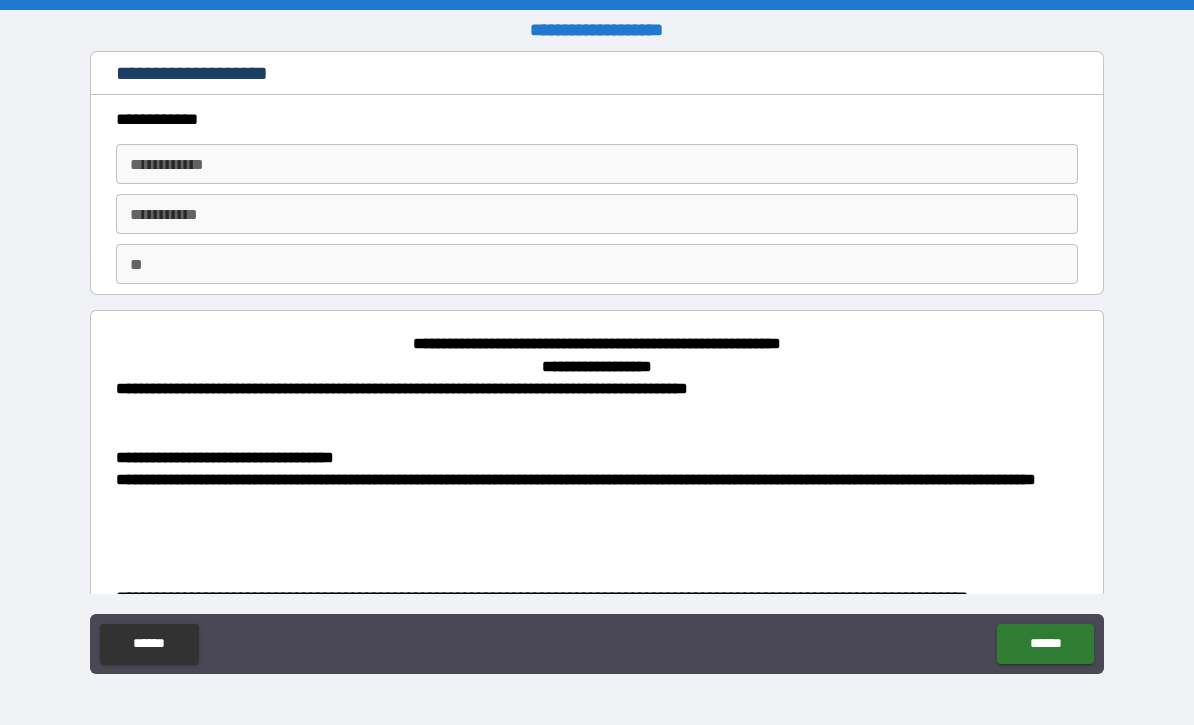 click on "**********" at bounding box center [597, 164] 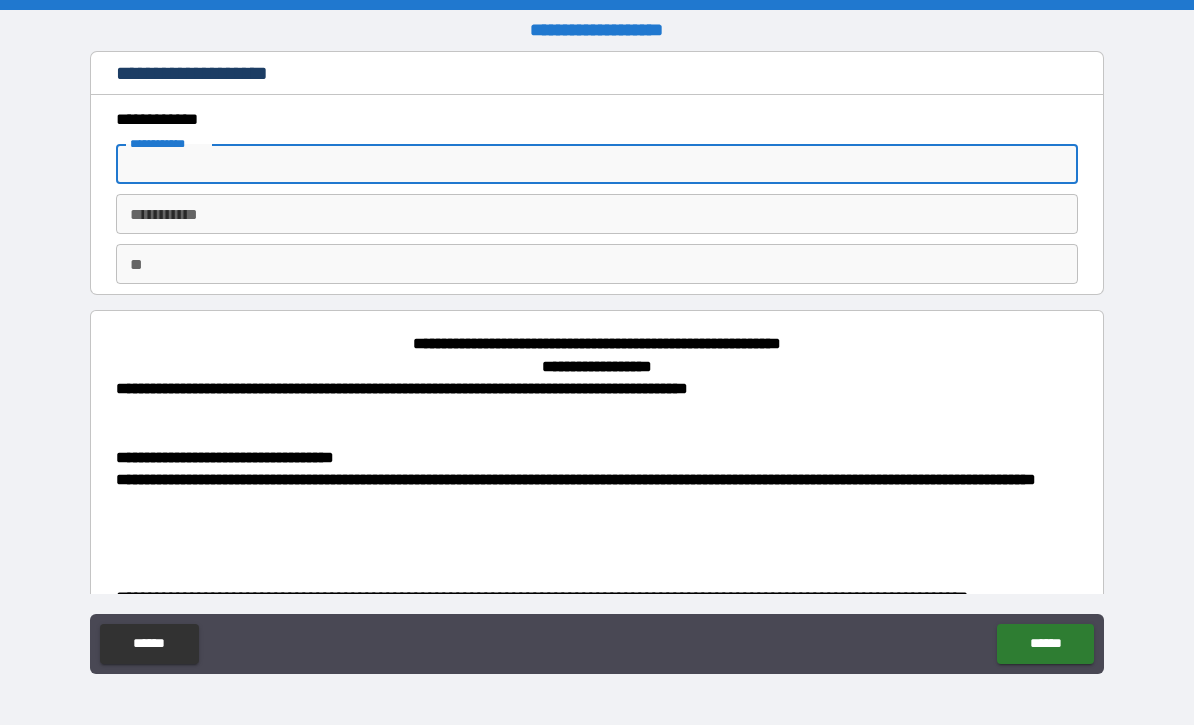 type on "*" 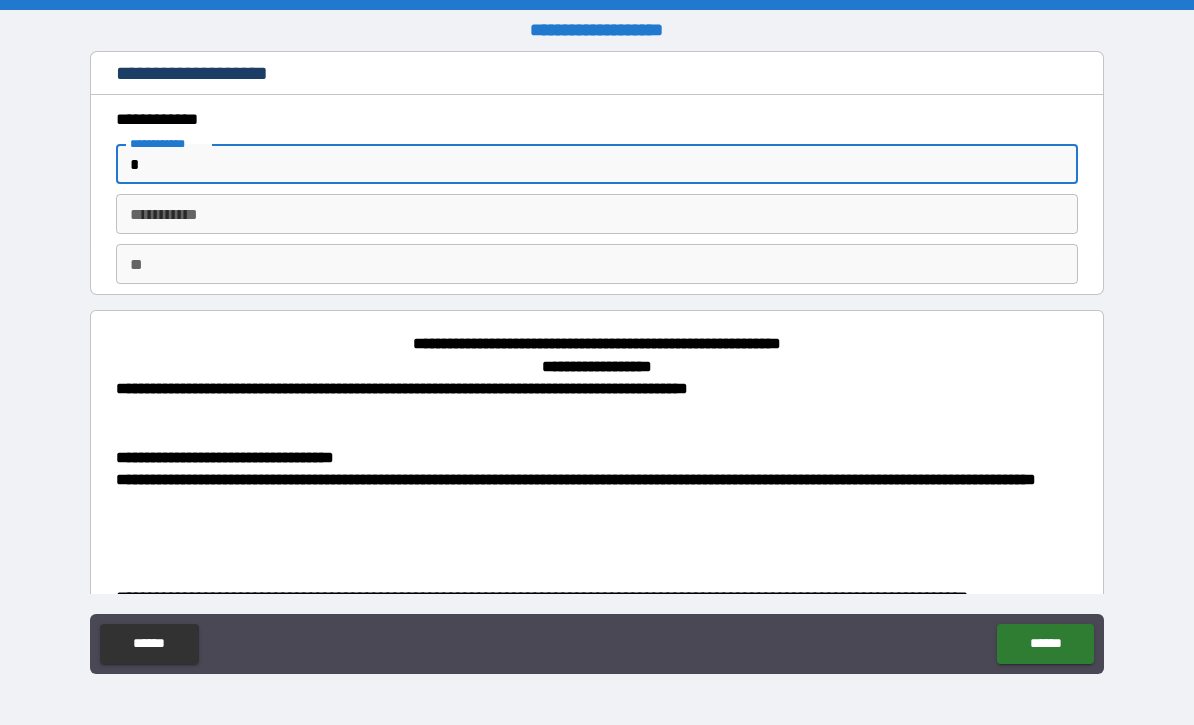 type on "**" 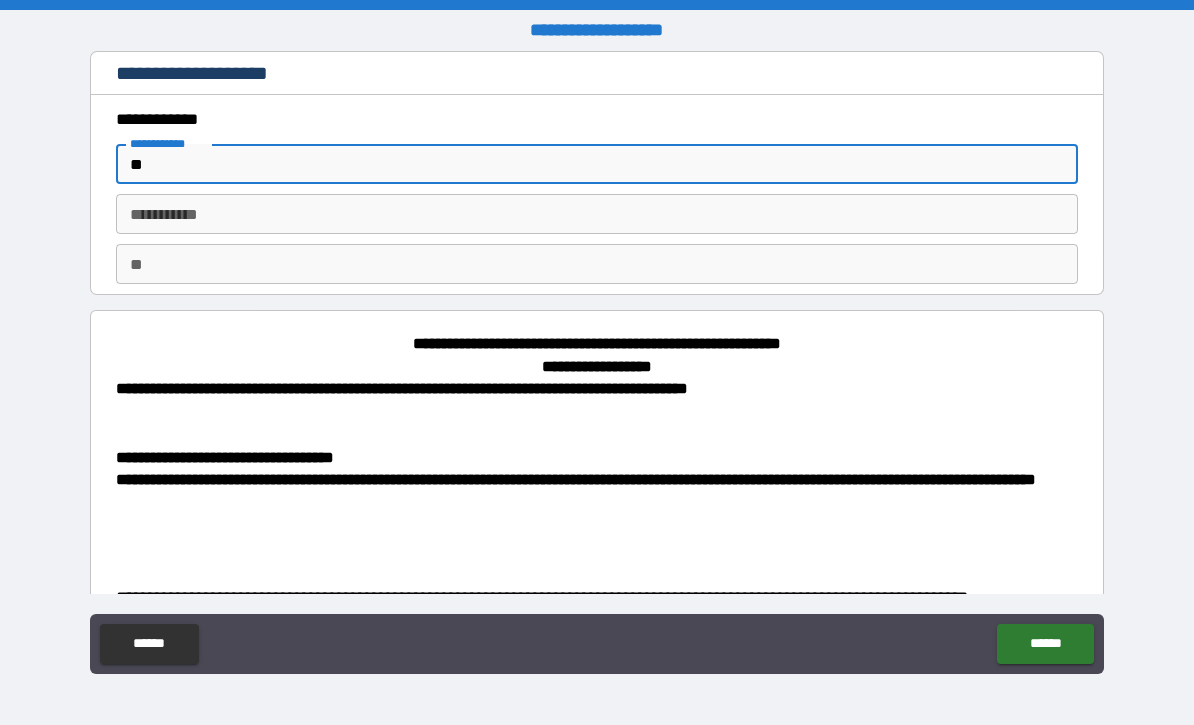 type on "***" 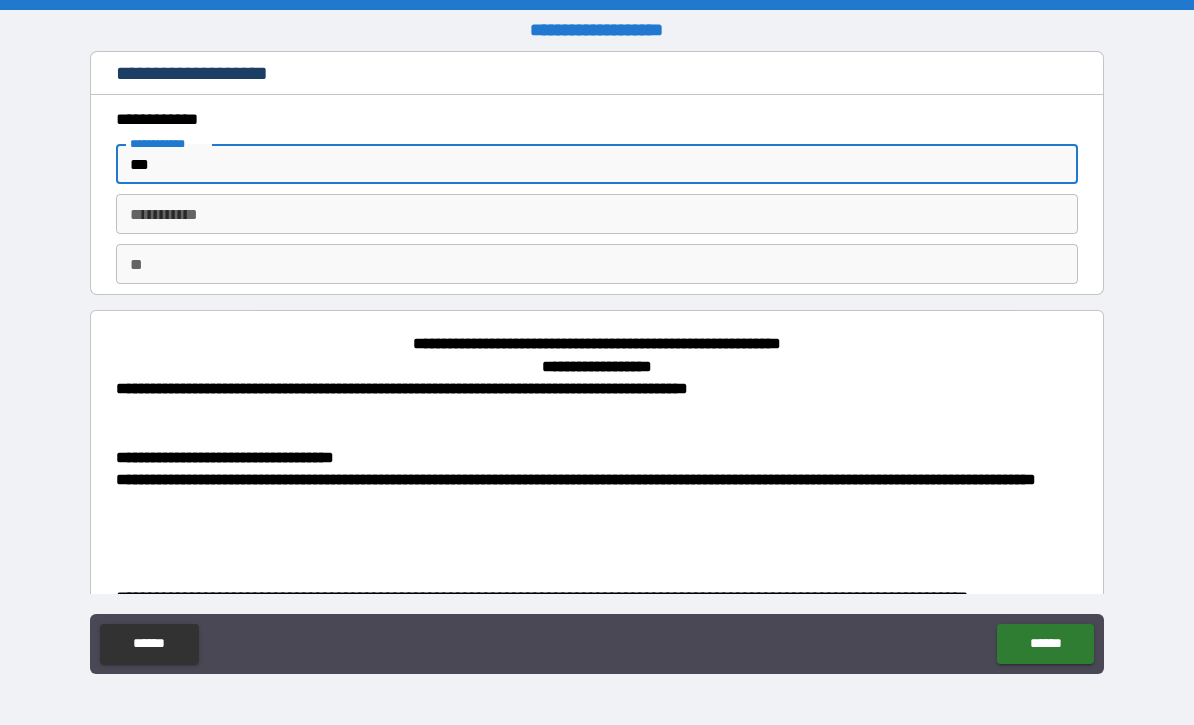 type on "*" 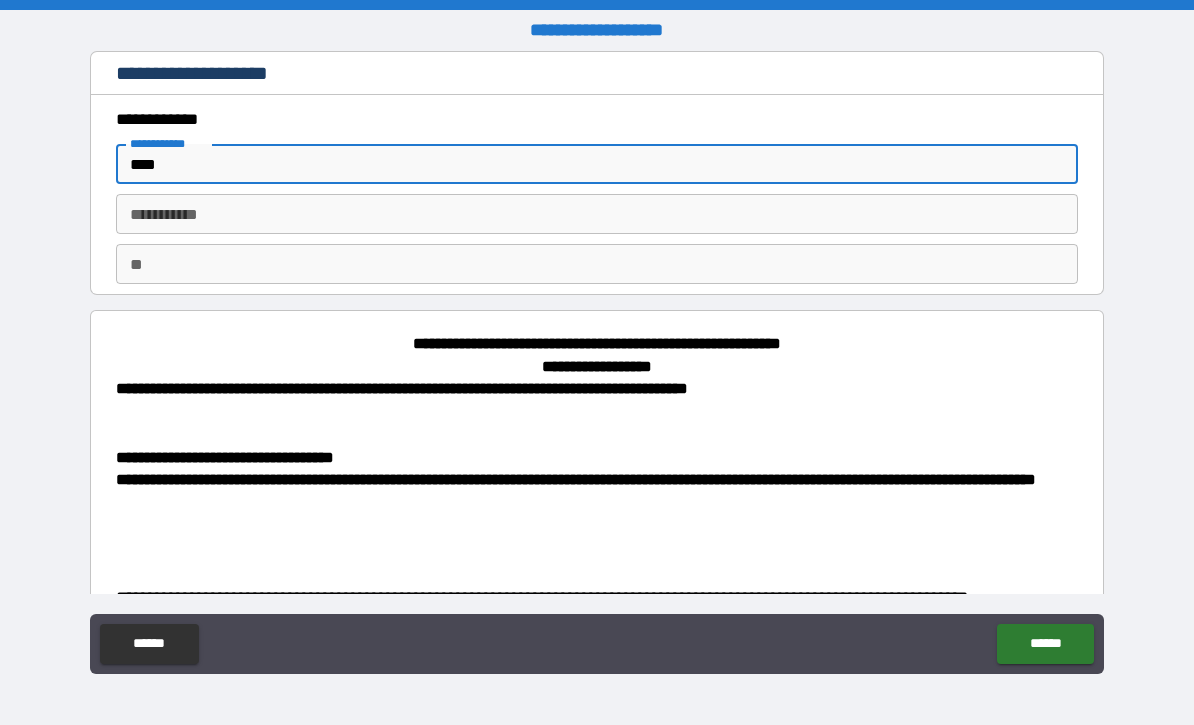 type on "*****" 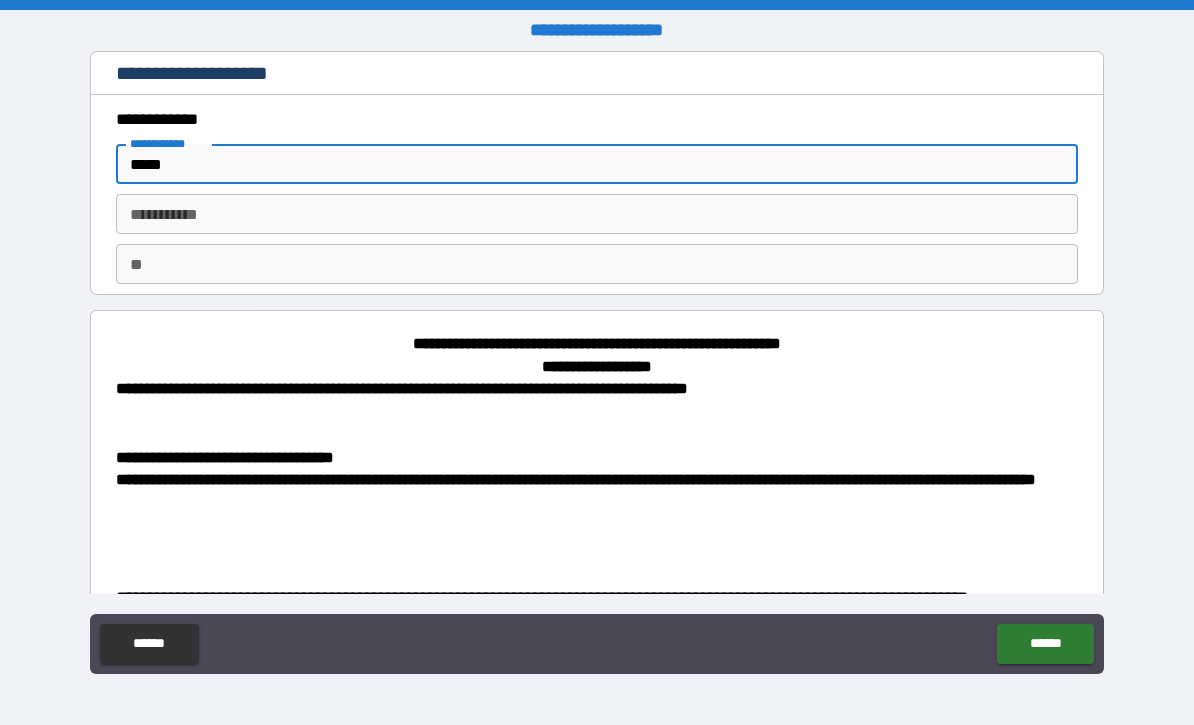 type on "*" 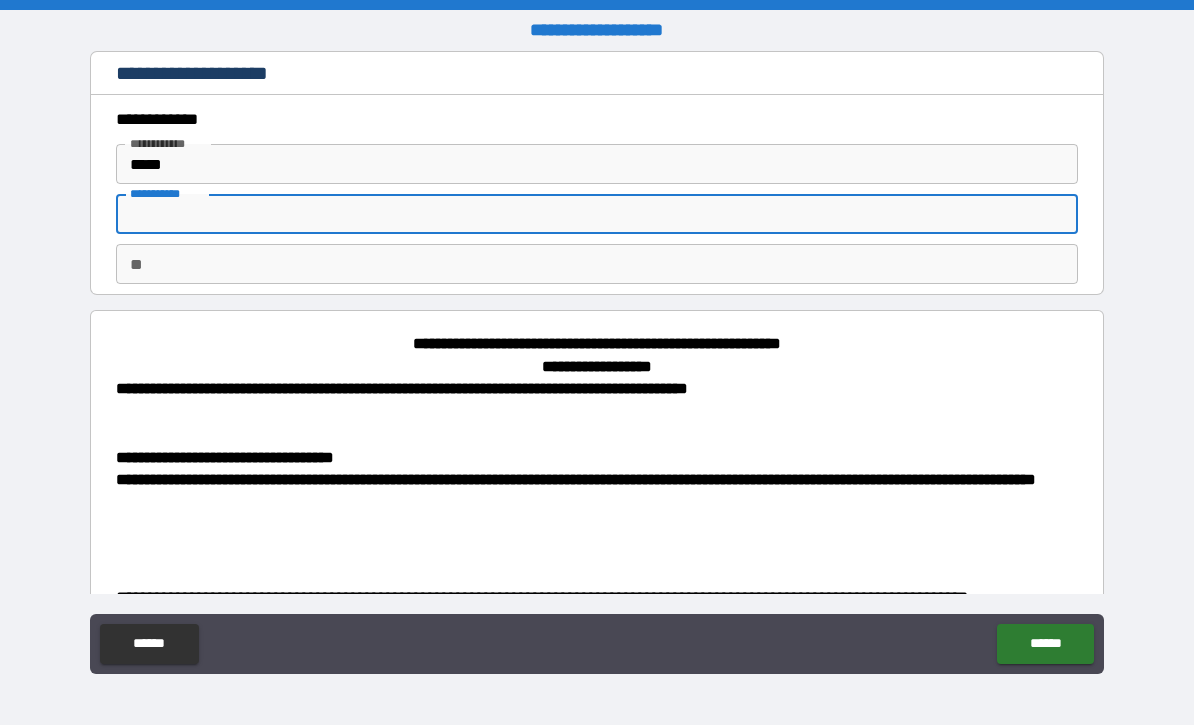click on "*********   *" at bounding box center (597, 214) 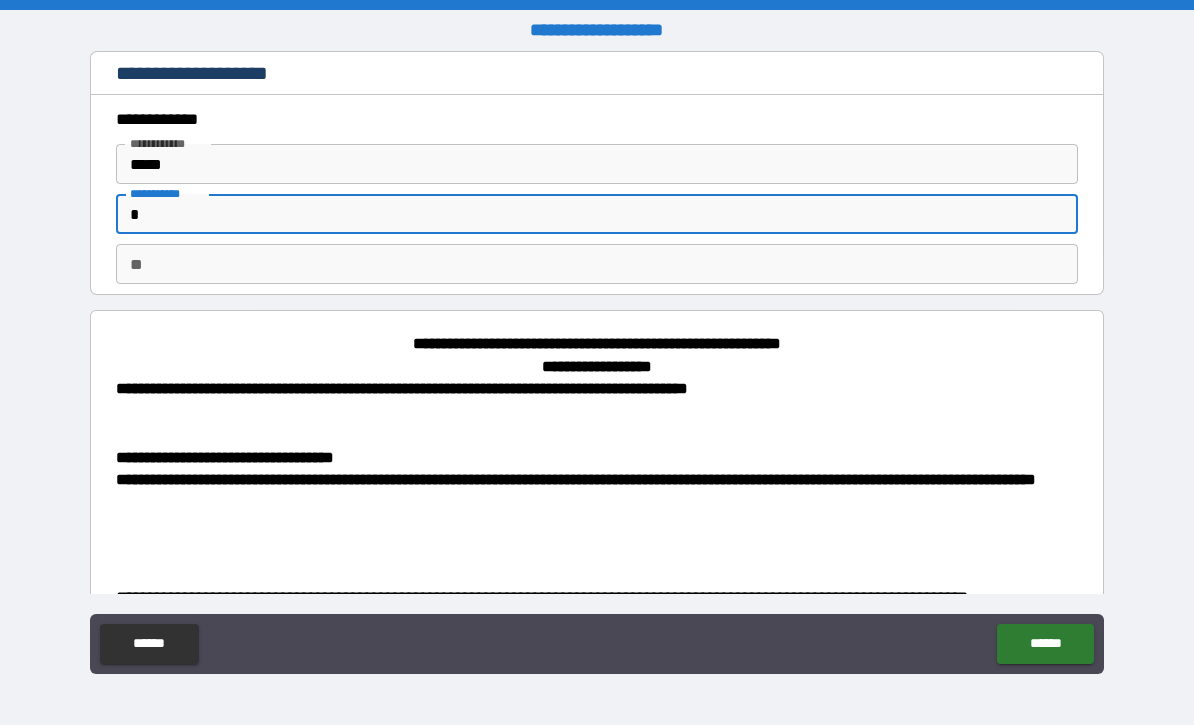 type on "*" 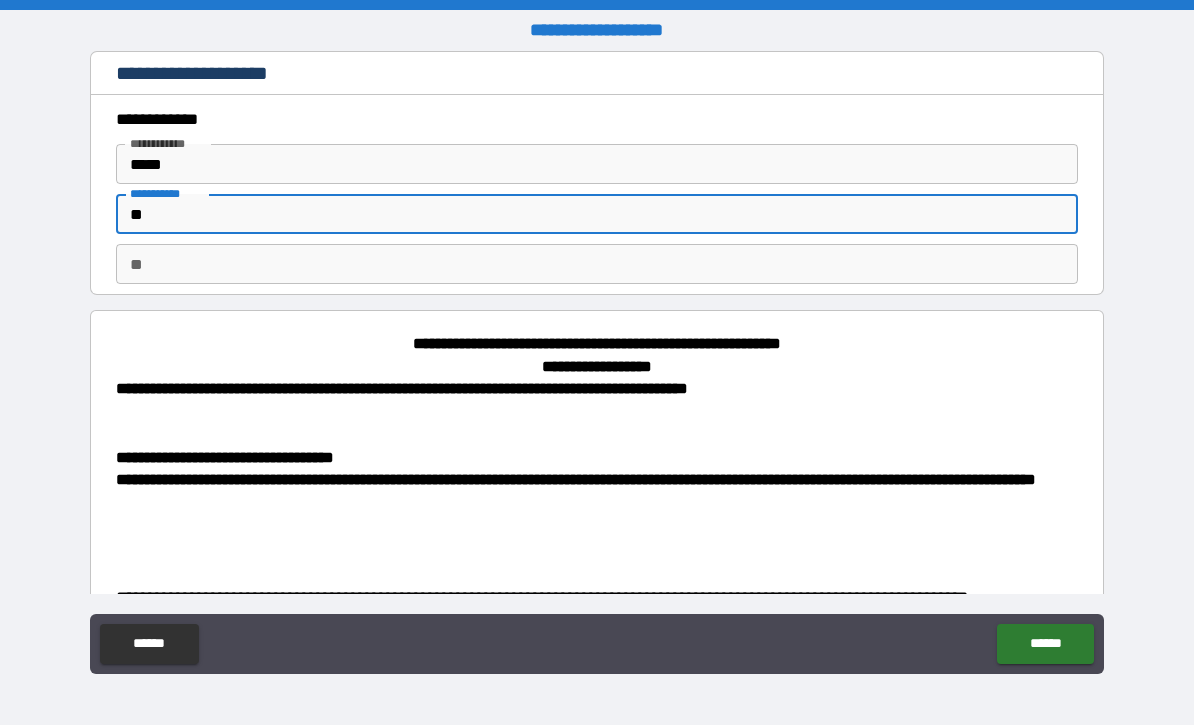type on "***" 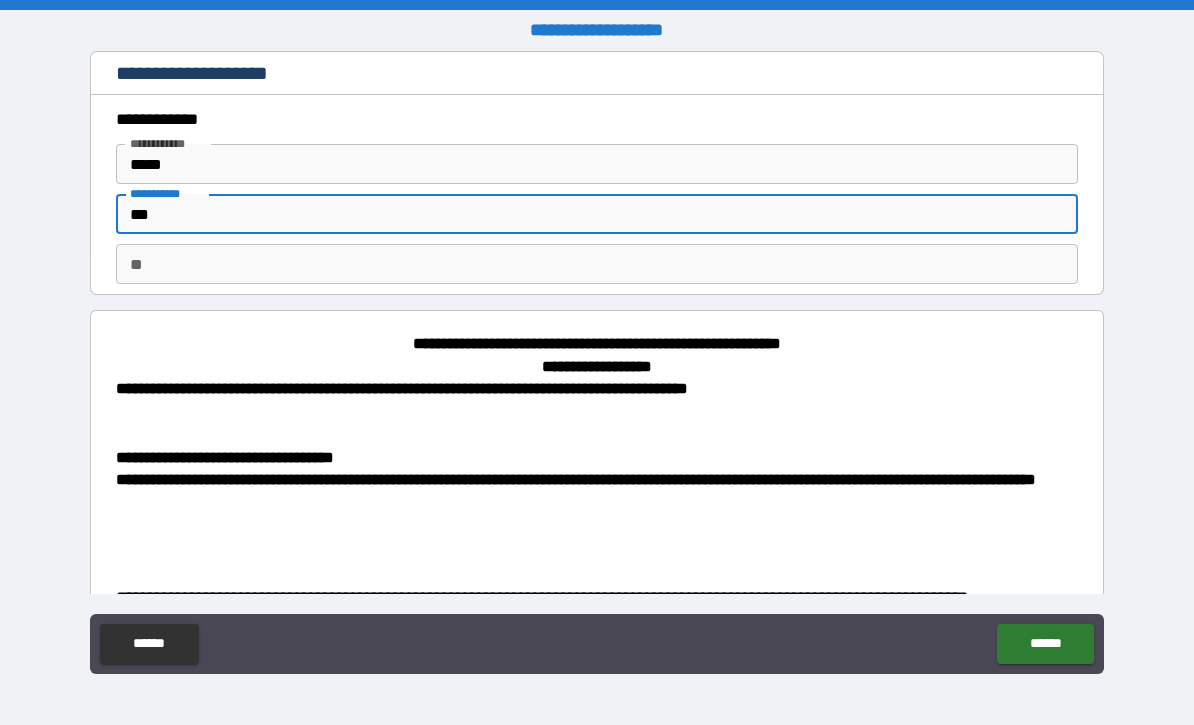 type on "*" 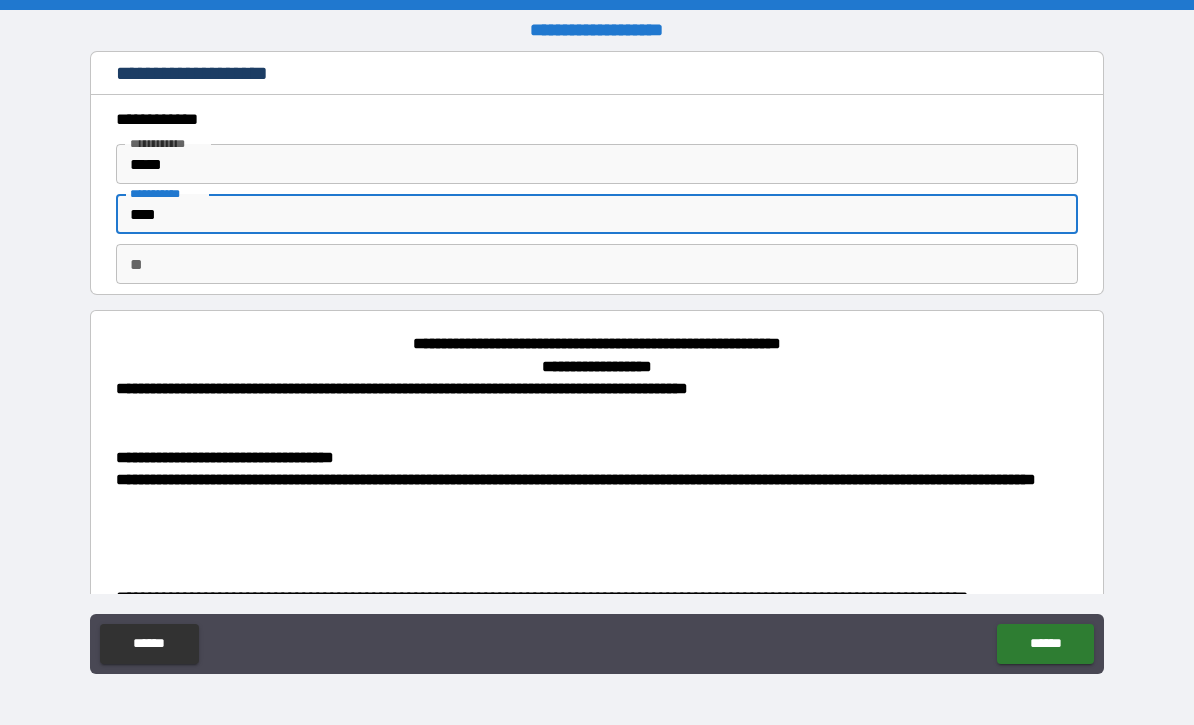 type on "*****" 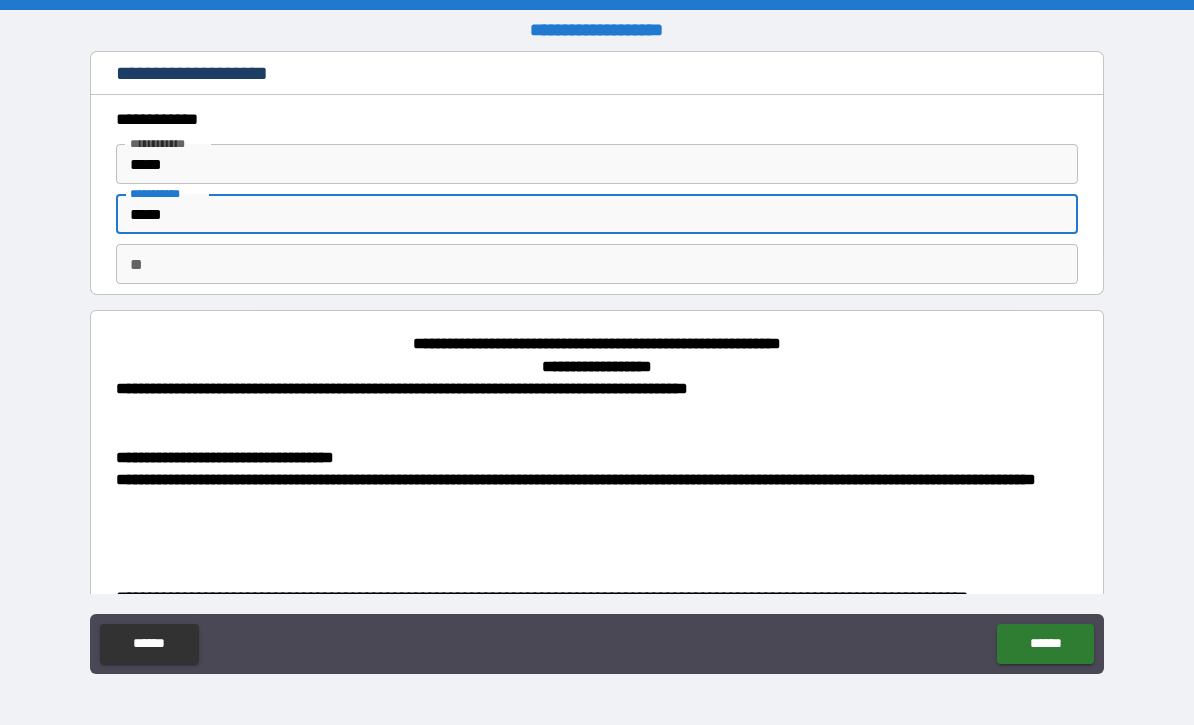 type on "******" 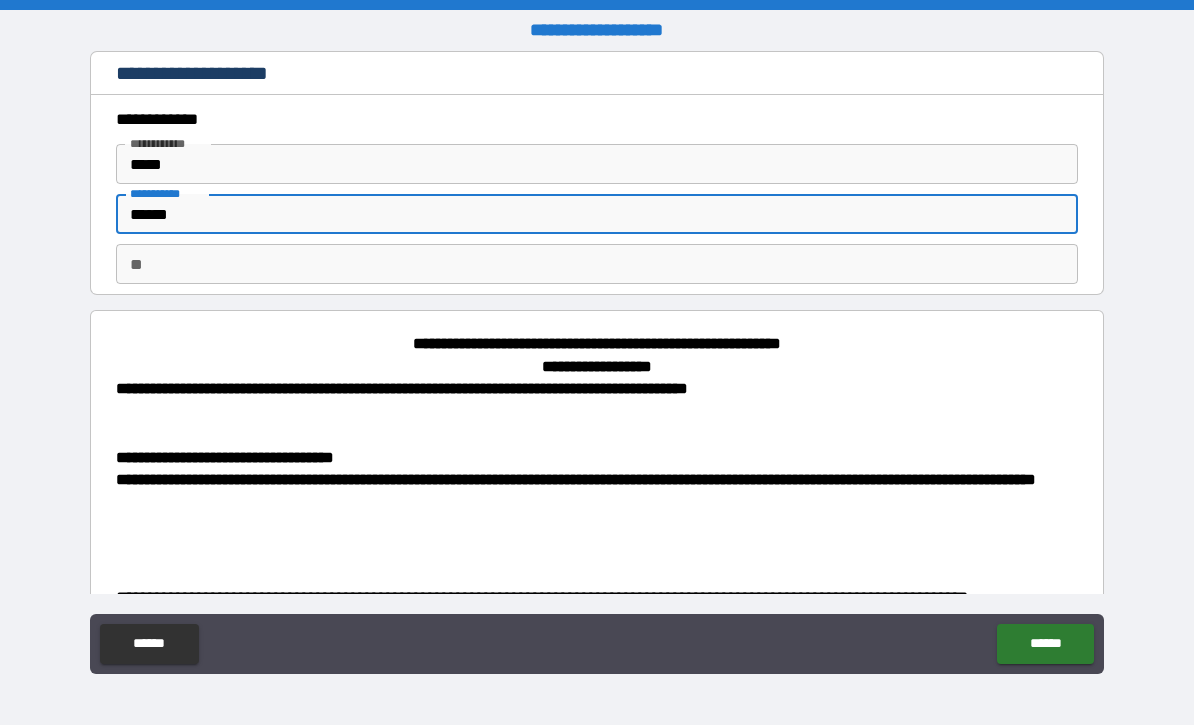 type on "*******" 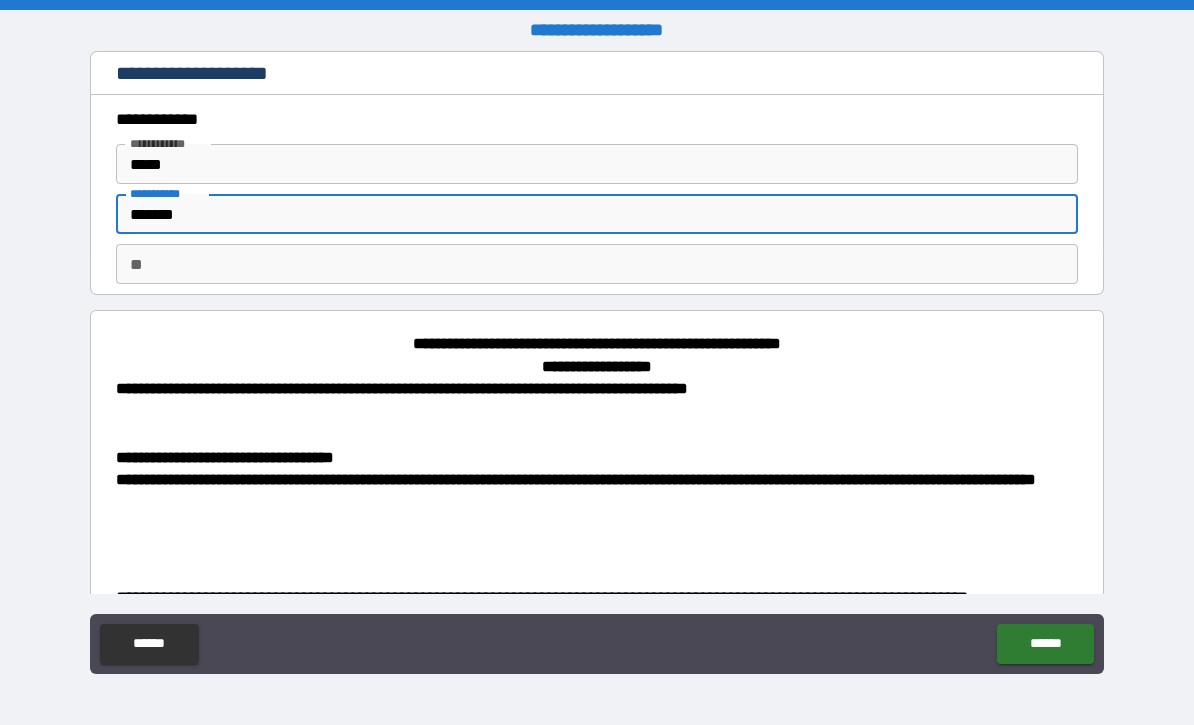 type on "*" 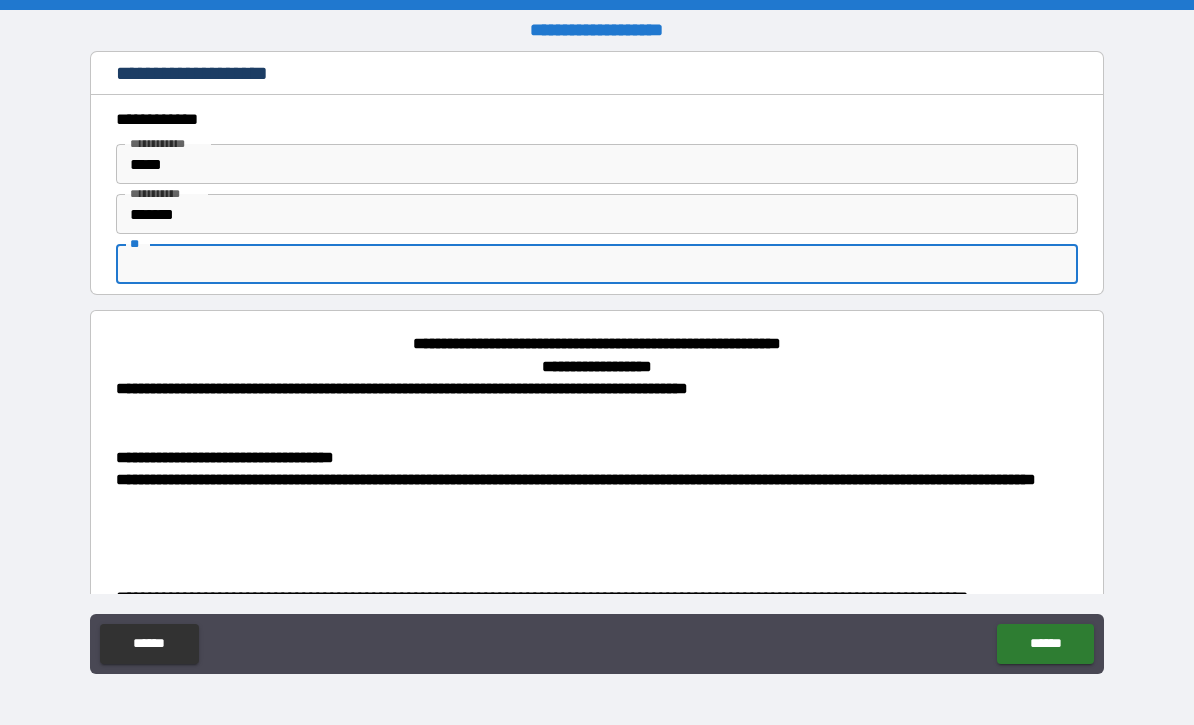 type on "*" 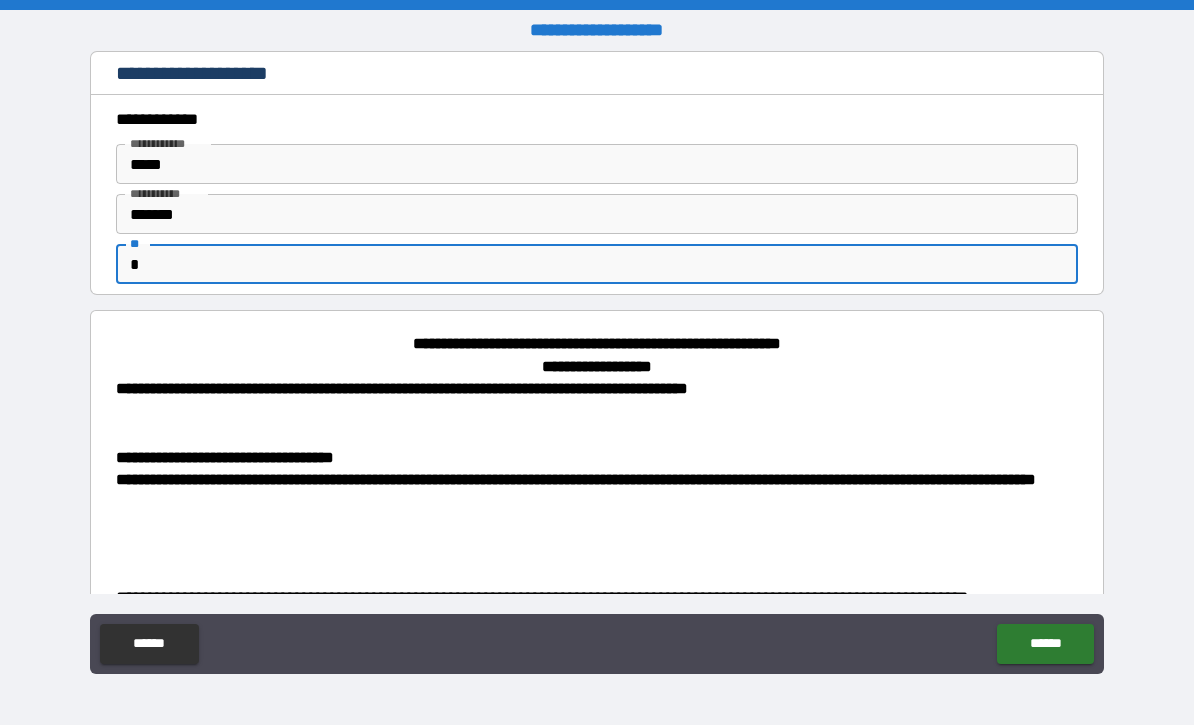 type on "*" 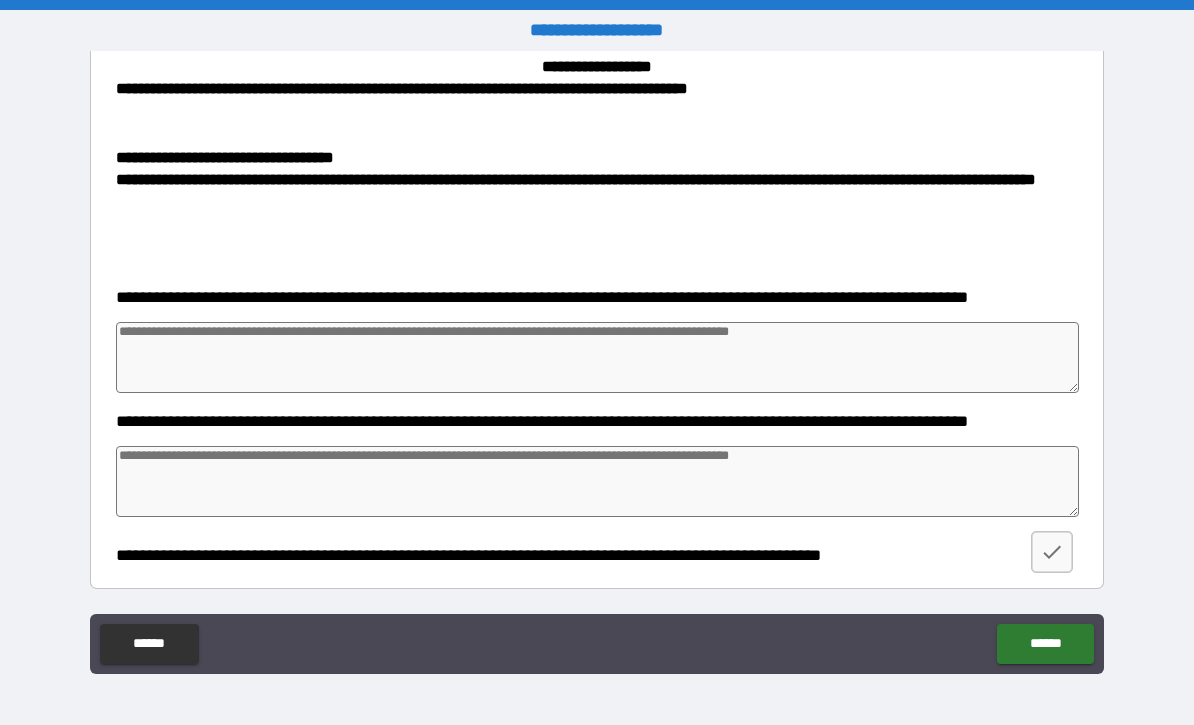 scroll, scrollTop: 314, scrollLeft: 0, axis: vertical 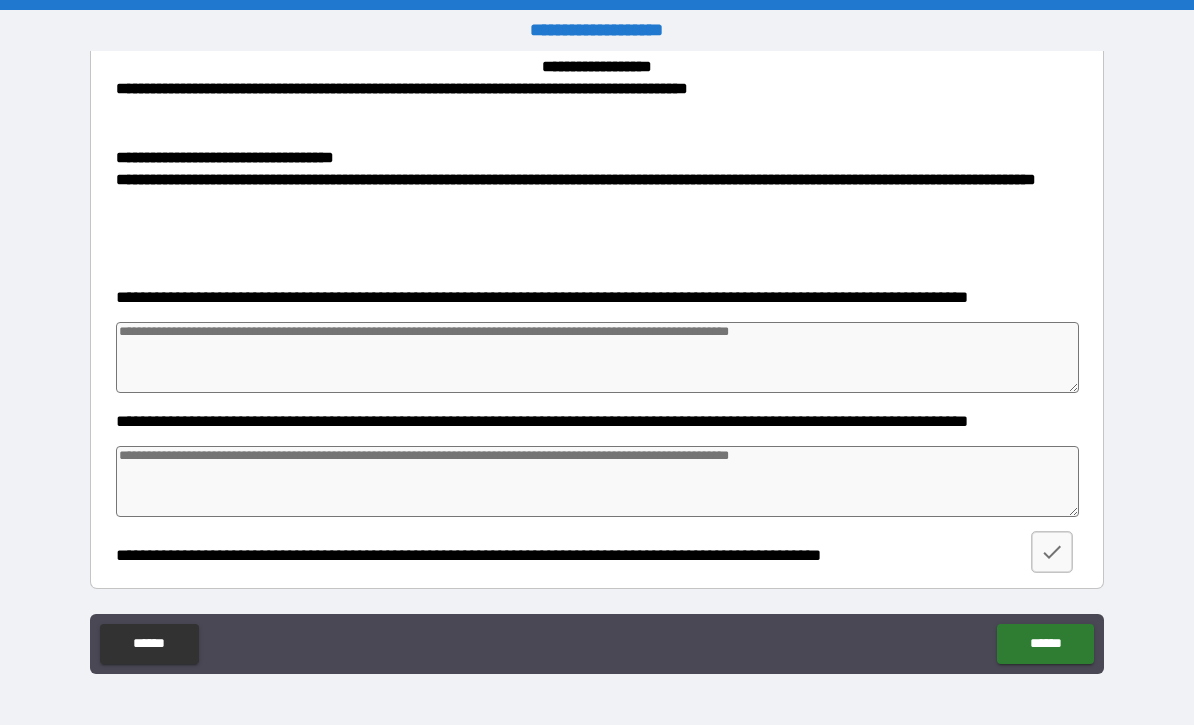 click at bounding box center (597, 357) 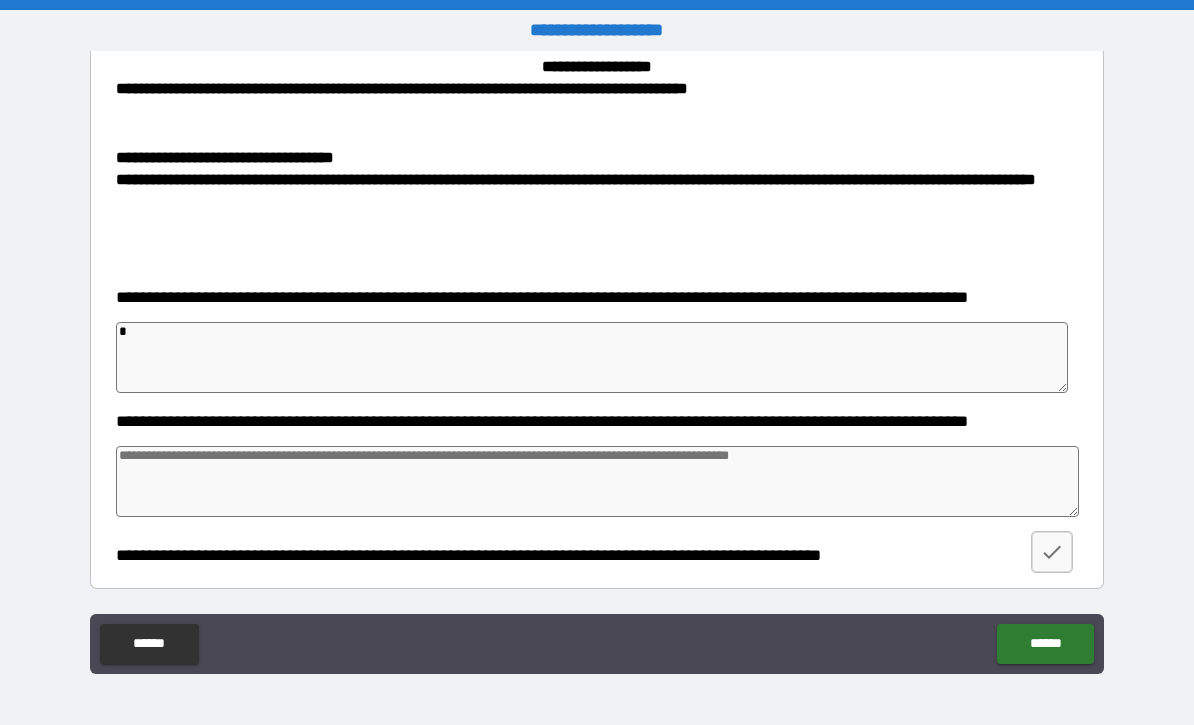 type on "*" 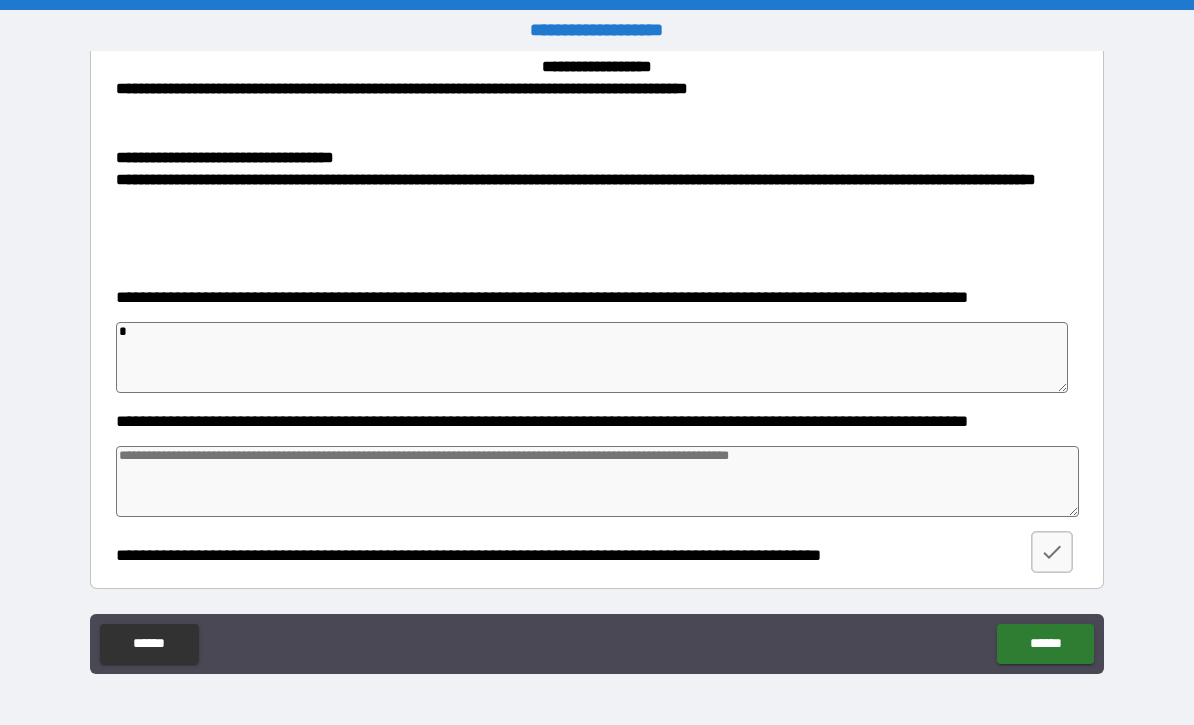 type on "*" 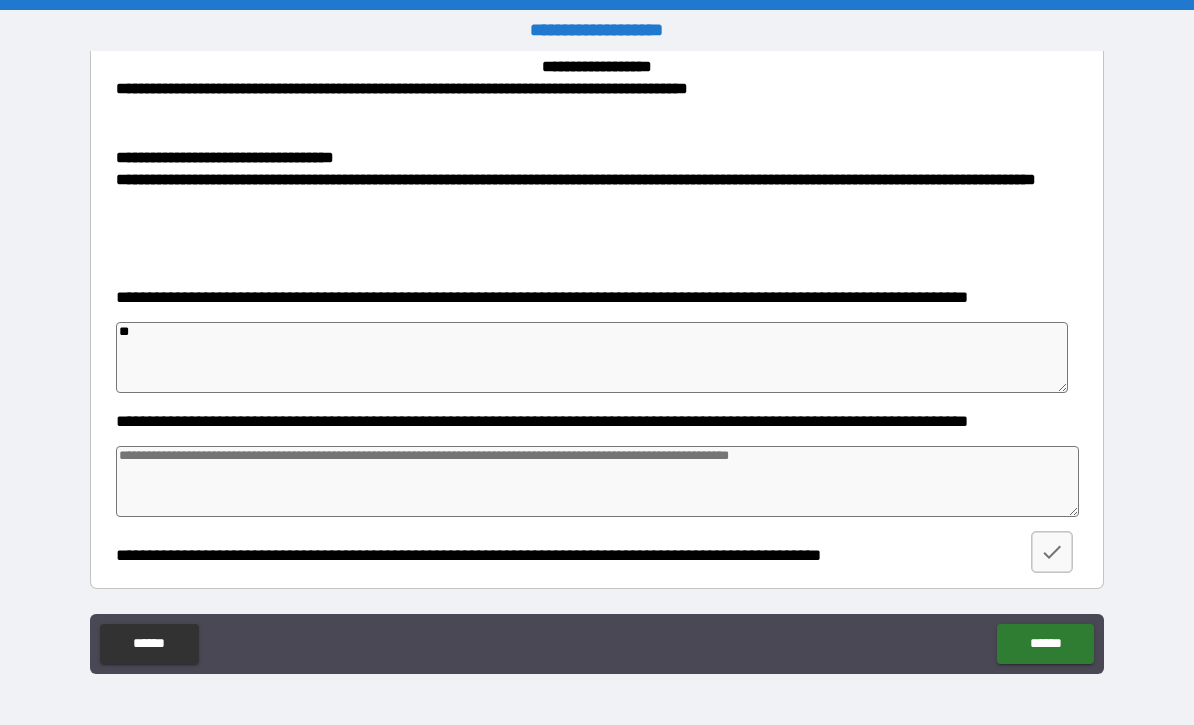 type on "*" 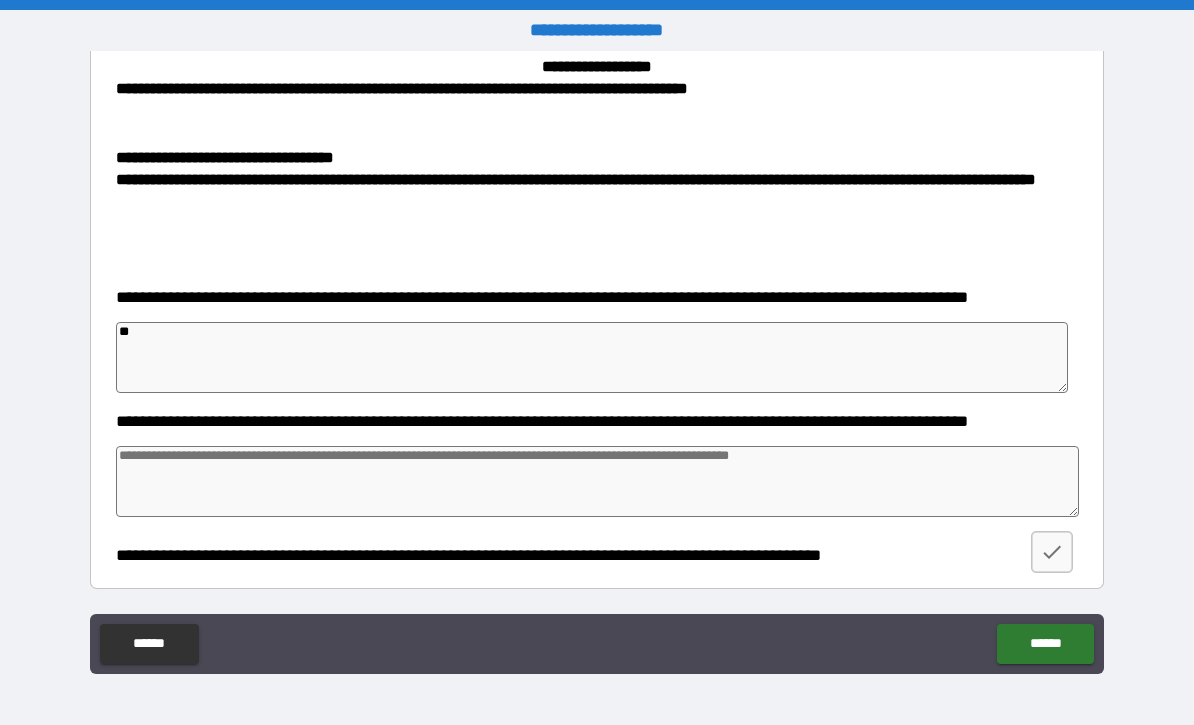 type on "*" 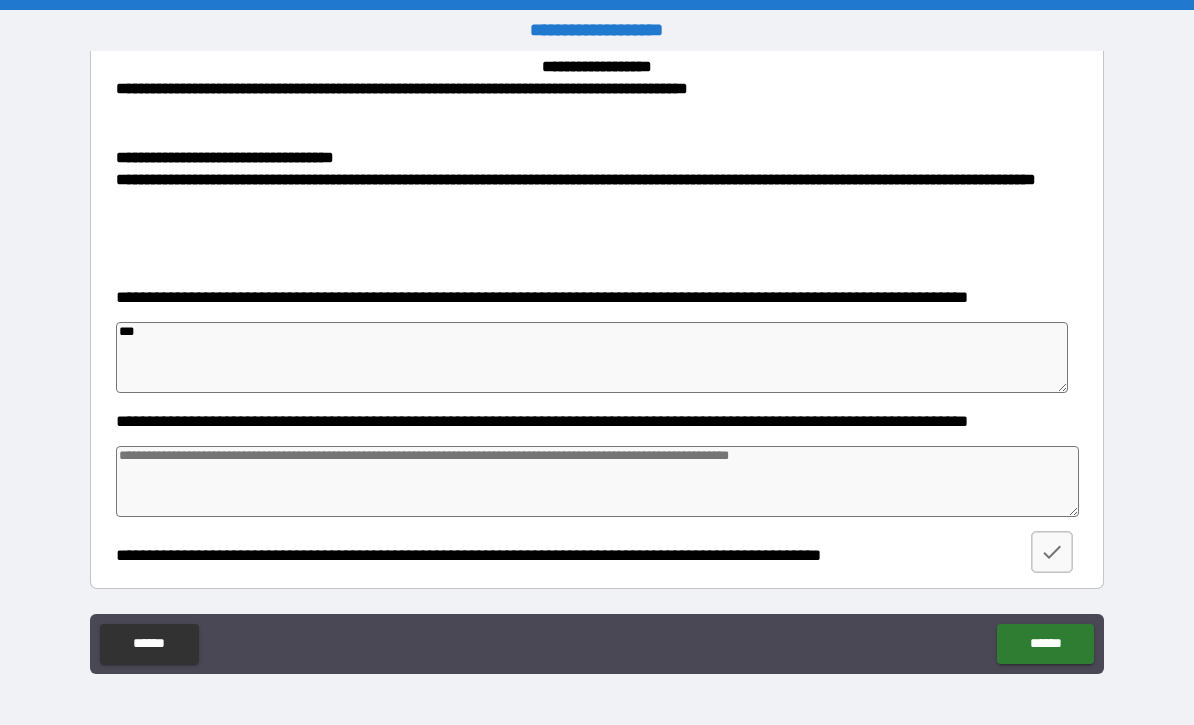 type on "*" 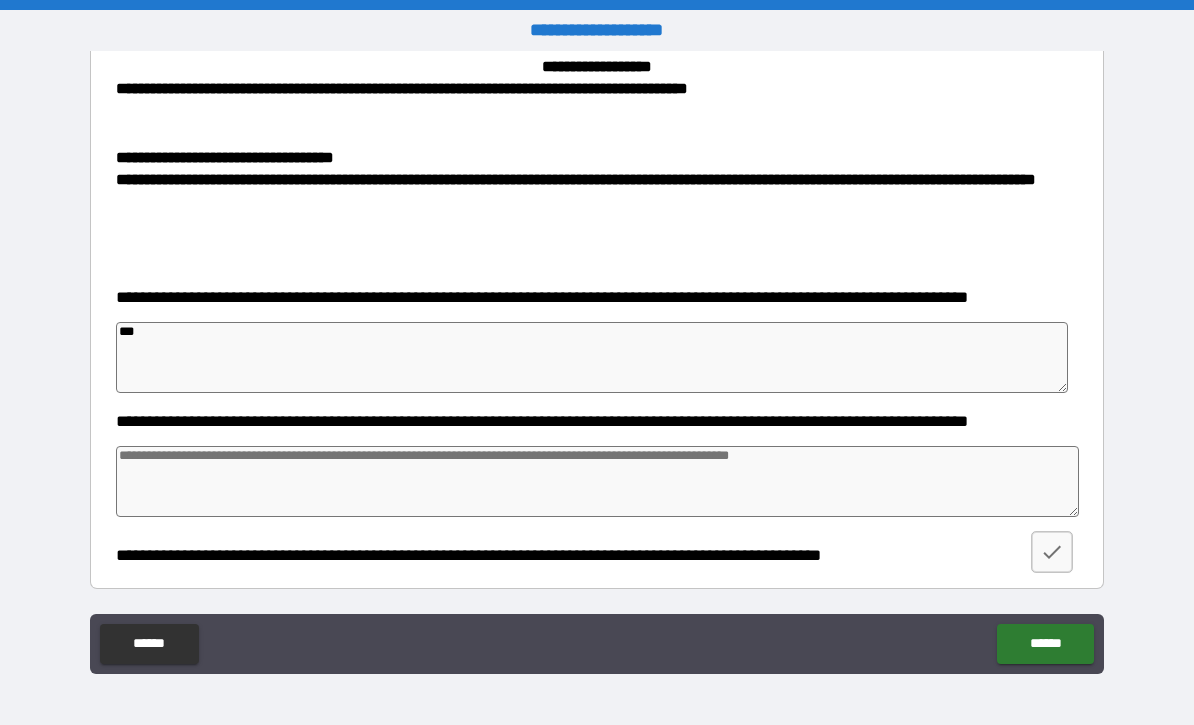 type on "*" 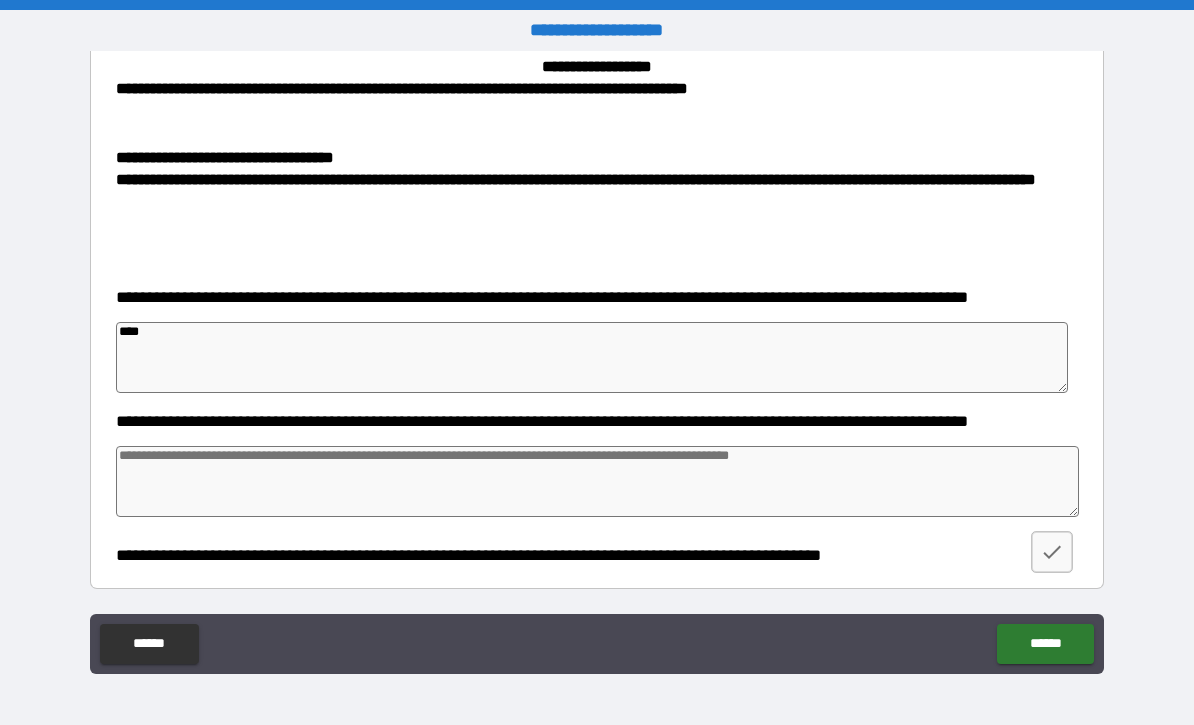 type on "*" 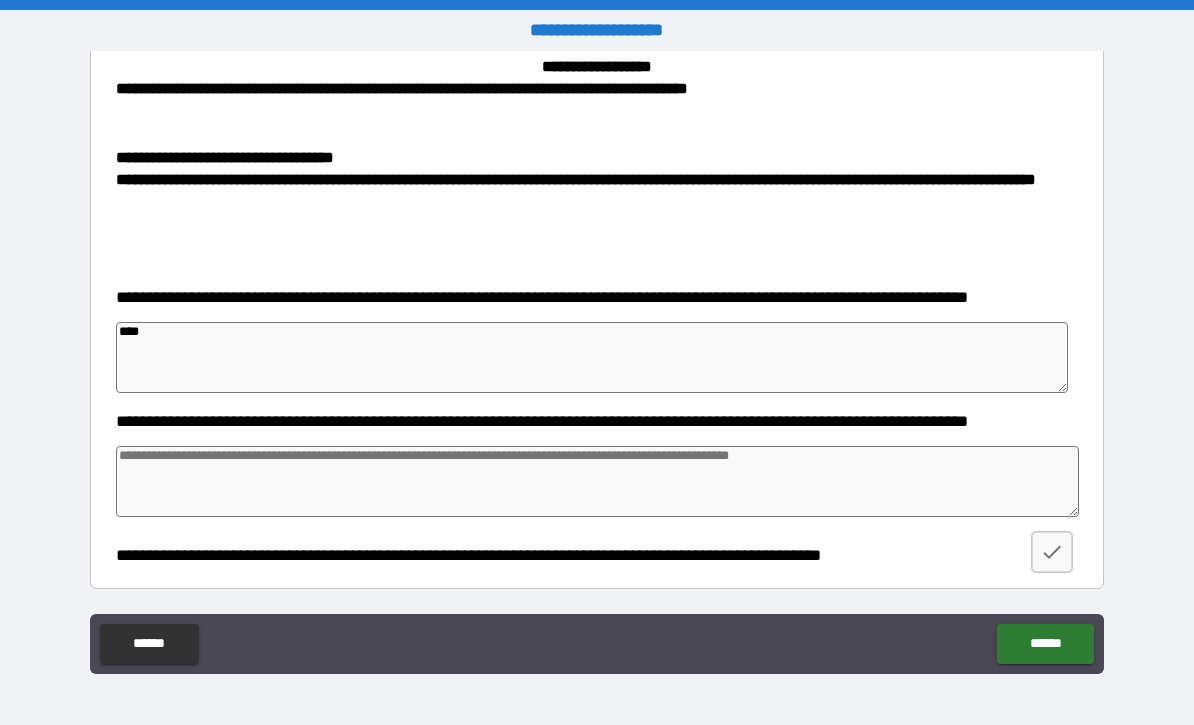 type on "*" 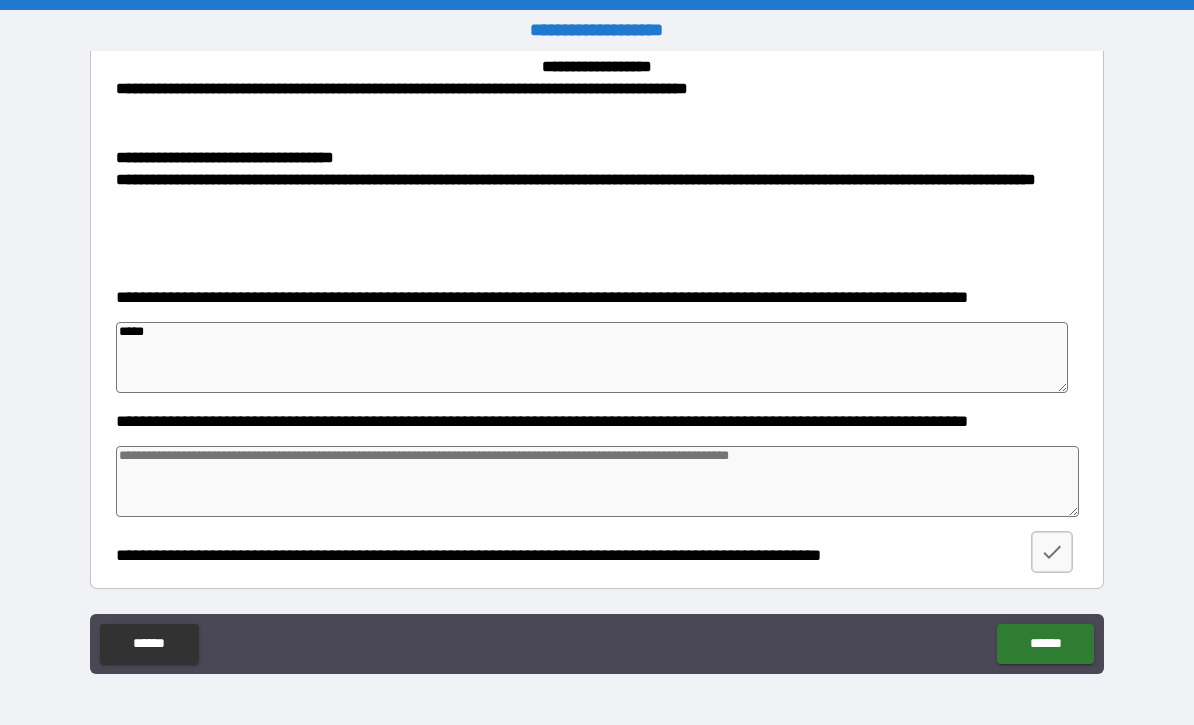 type on "*" 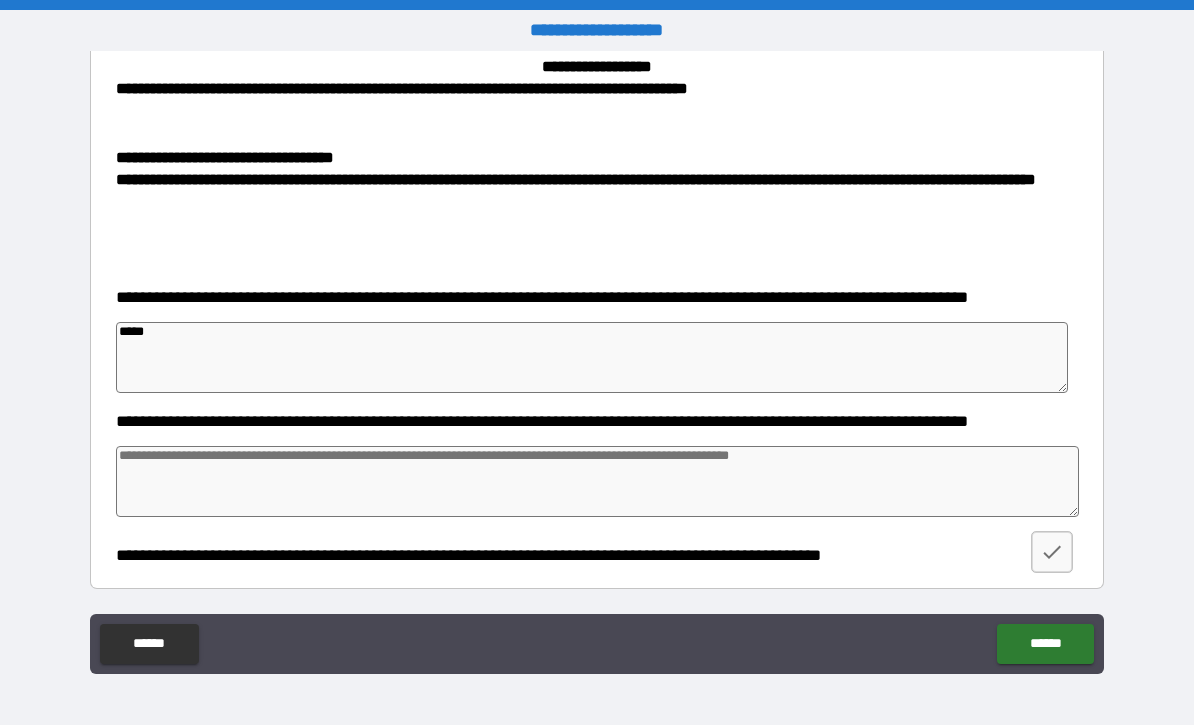 type on "*" 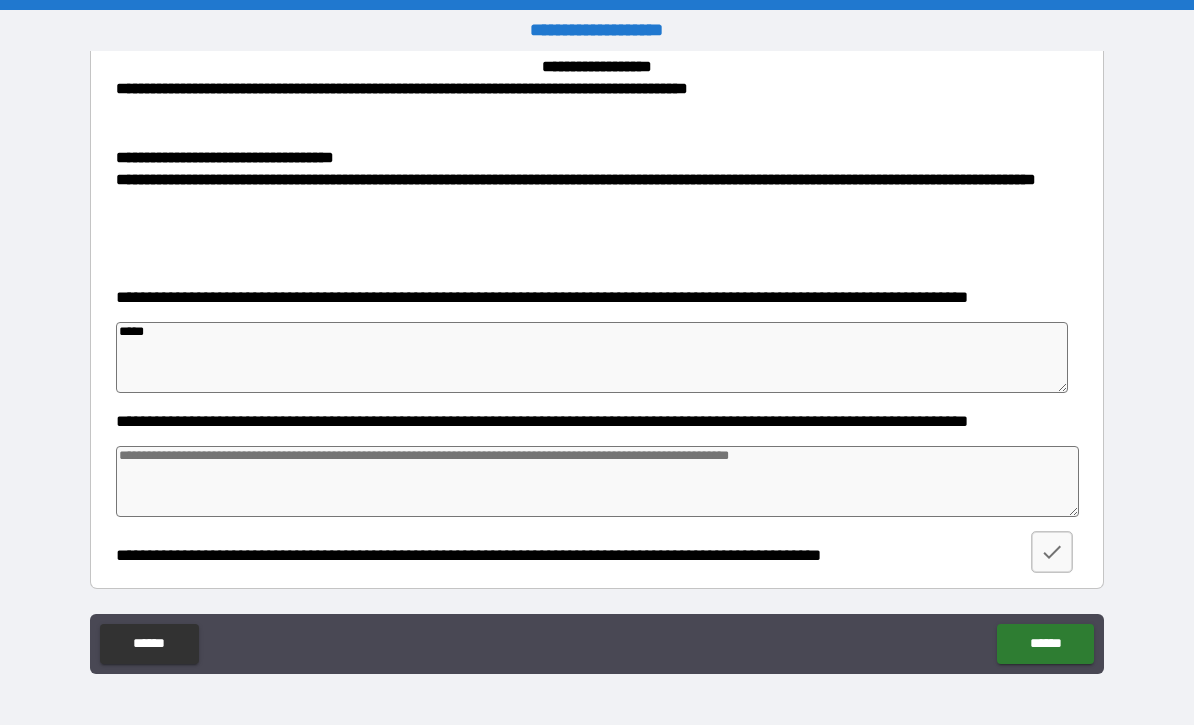 type on "******" 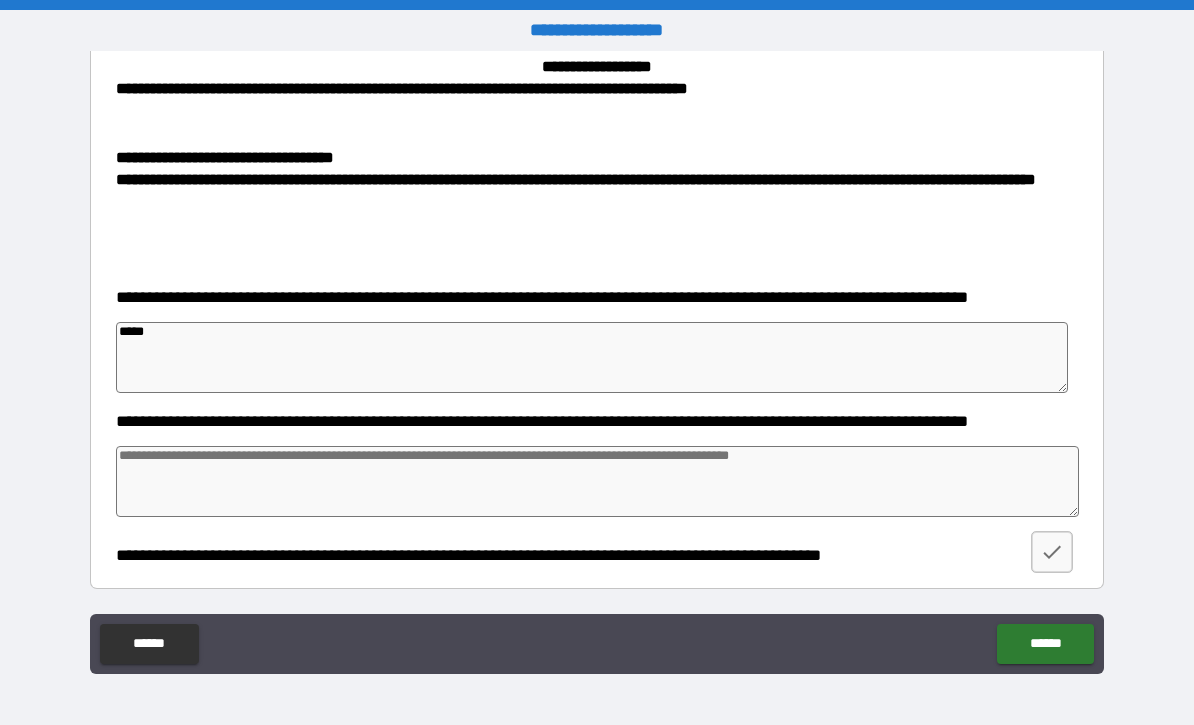 type on "*" 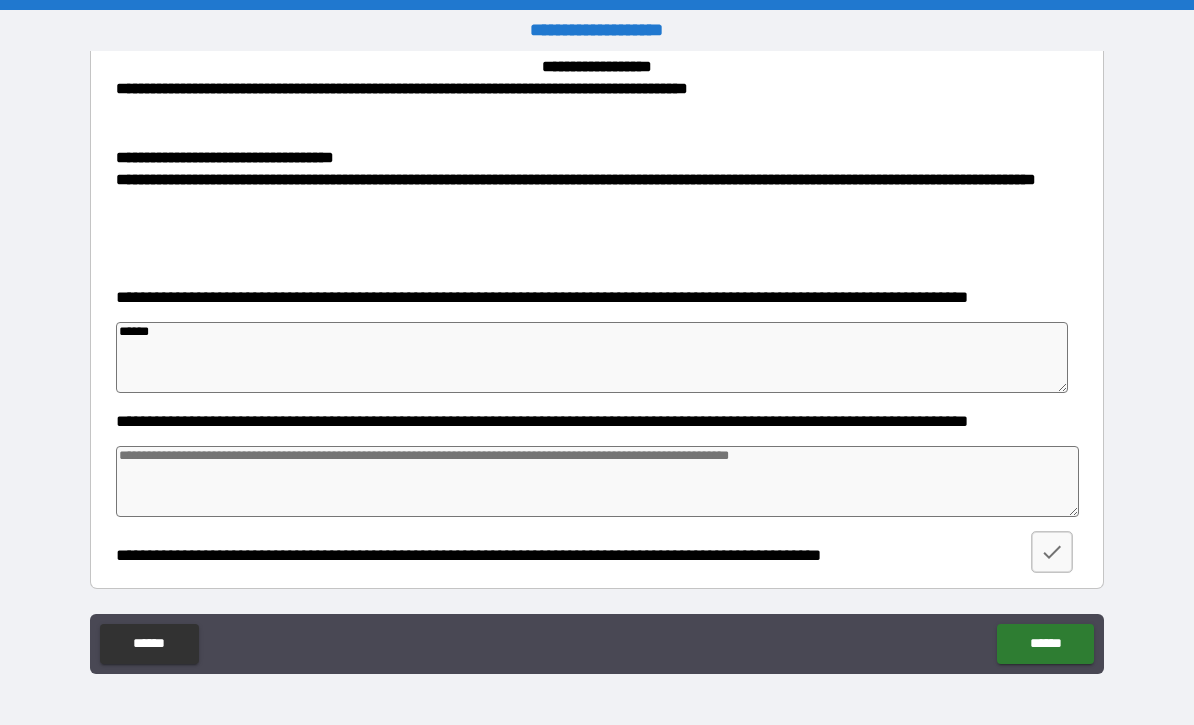 type on "*******" 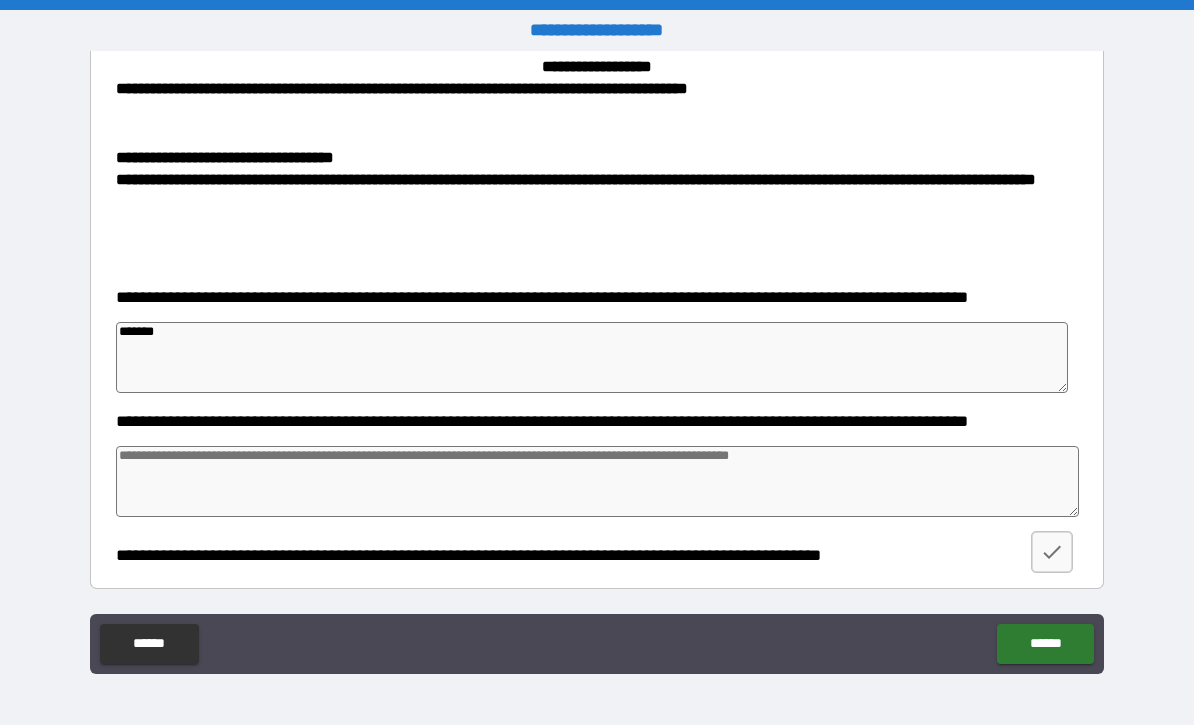 type on "********" 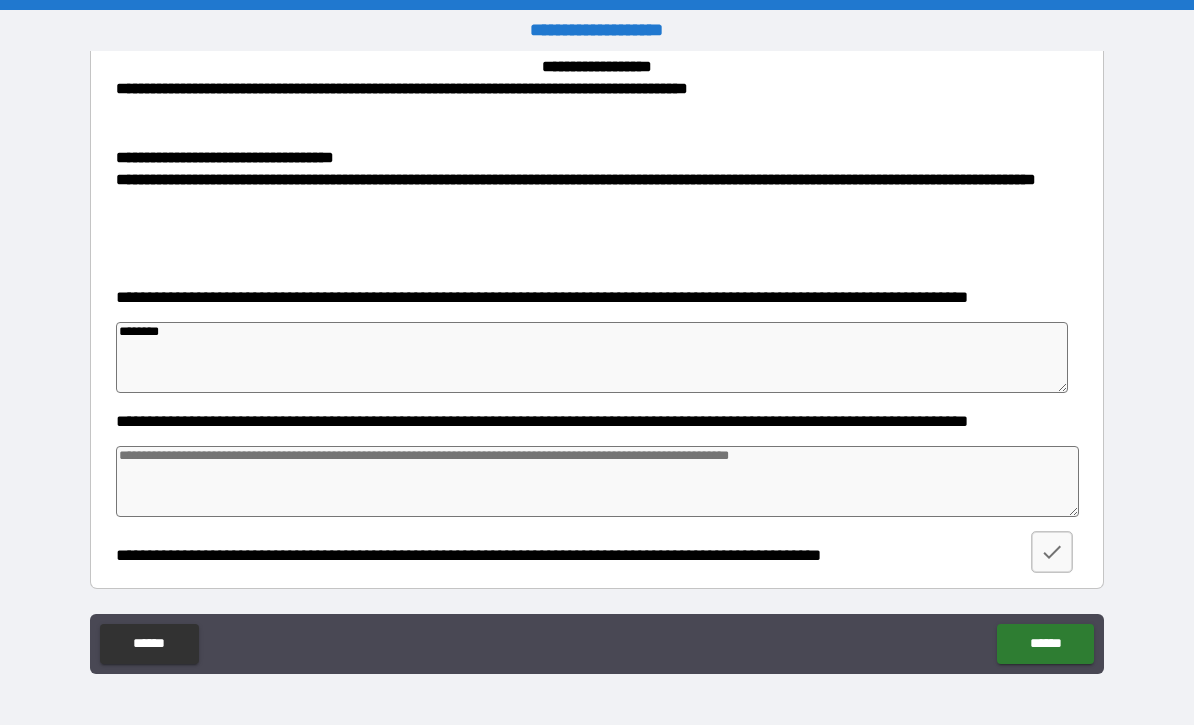 type on "********" 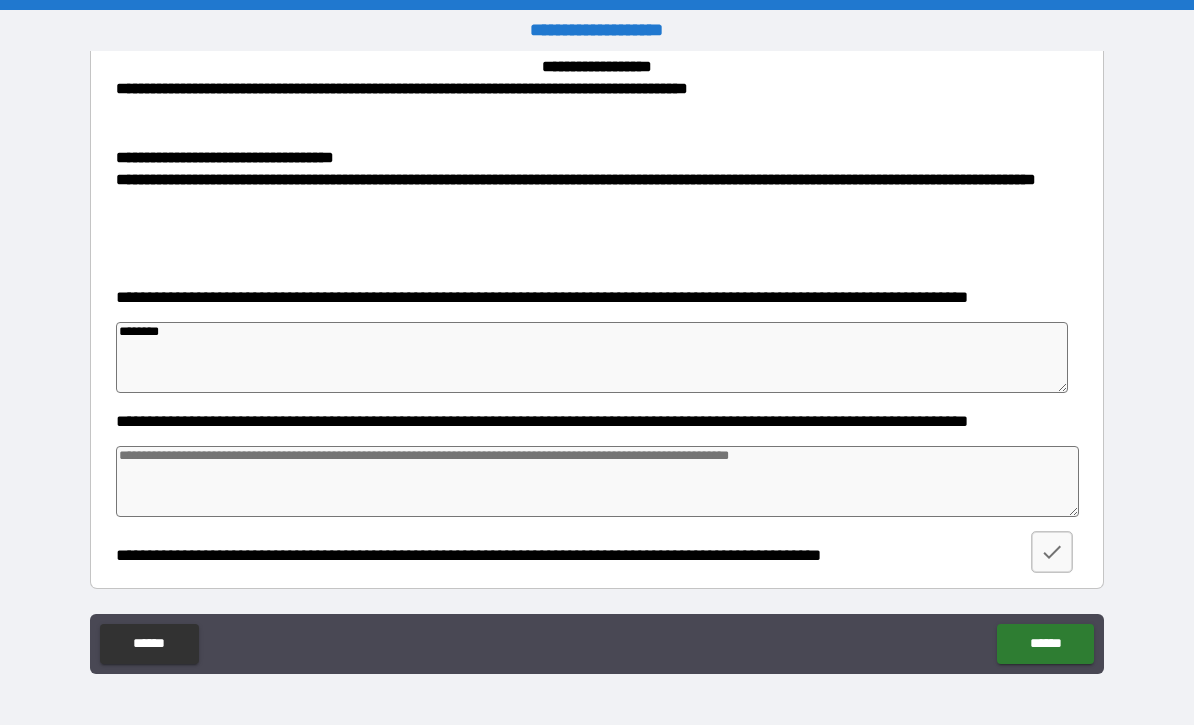 type on "*" 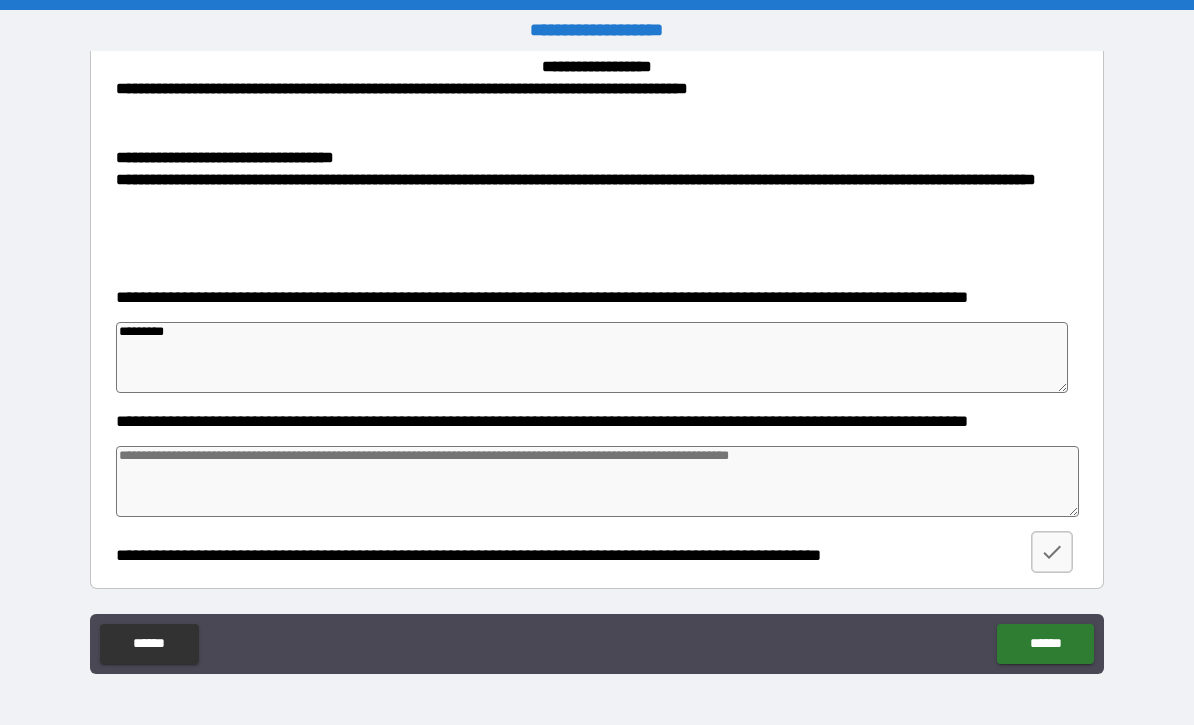 type on "*" 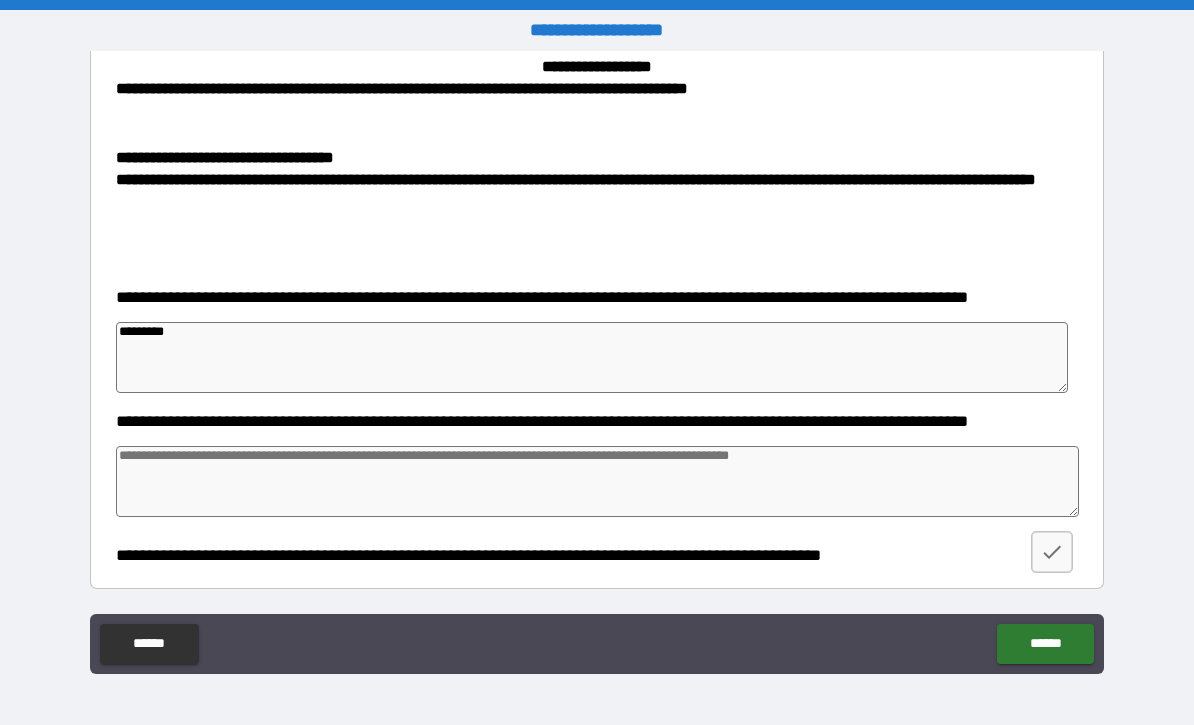 type on "*" 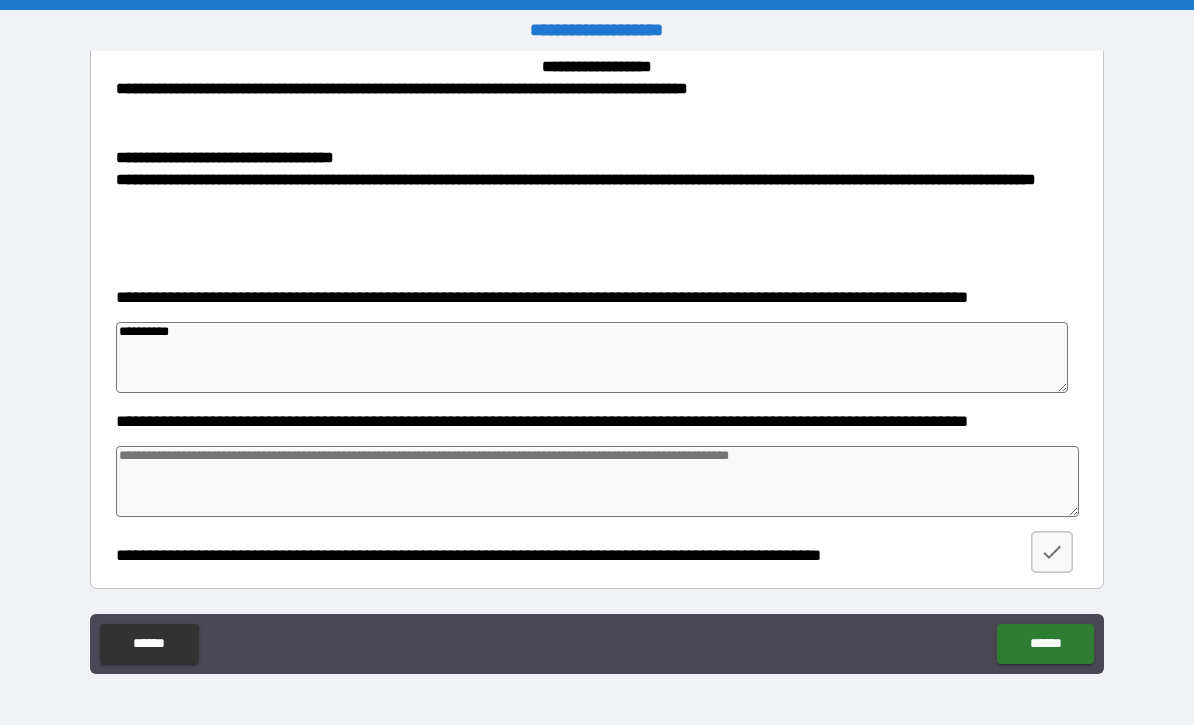 type on "*" 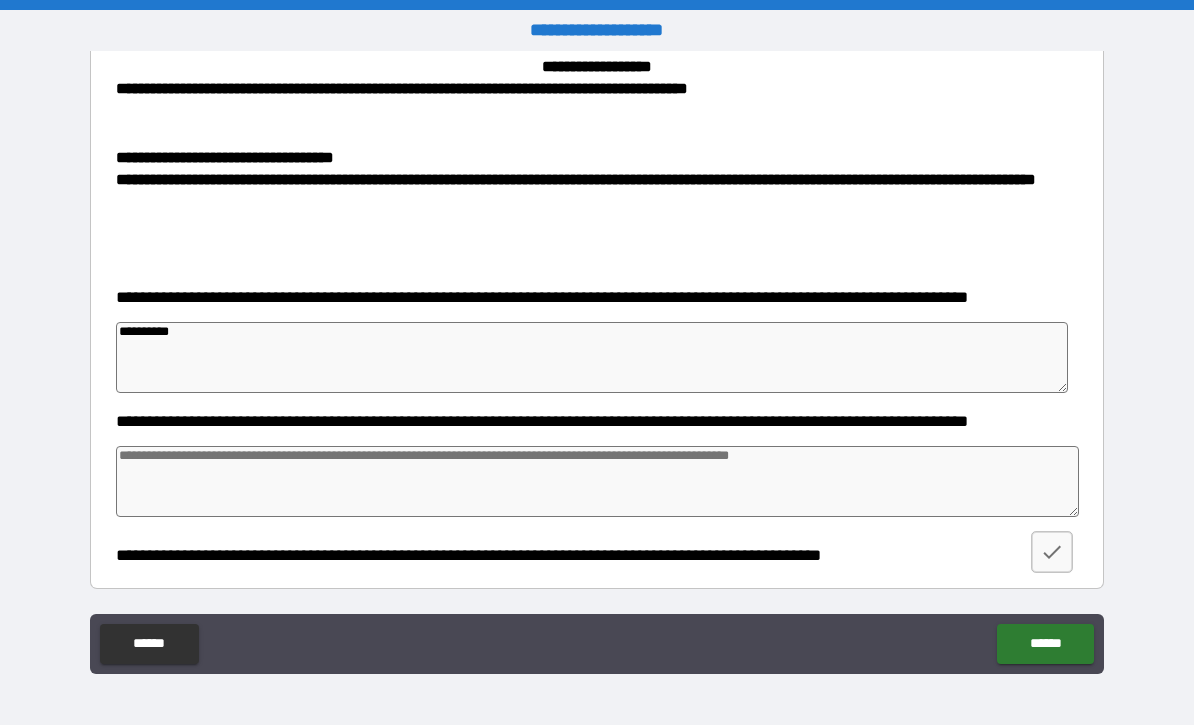 type on "*" 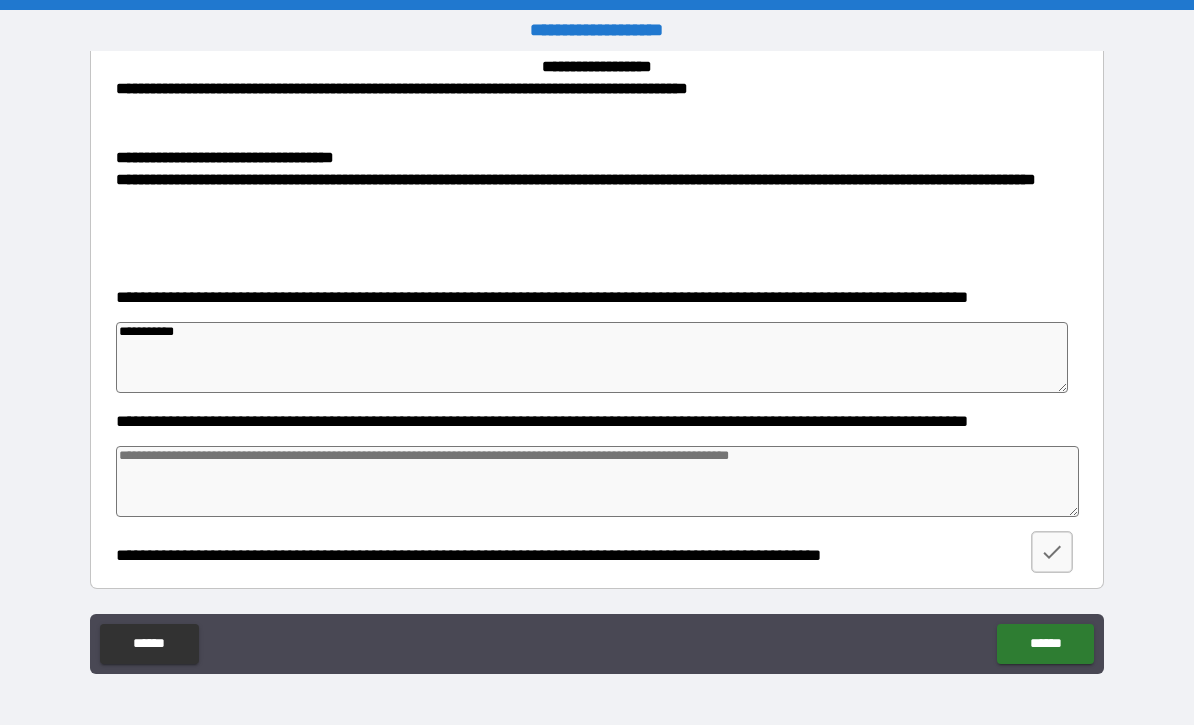 type on "*" 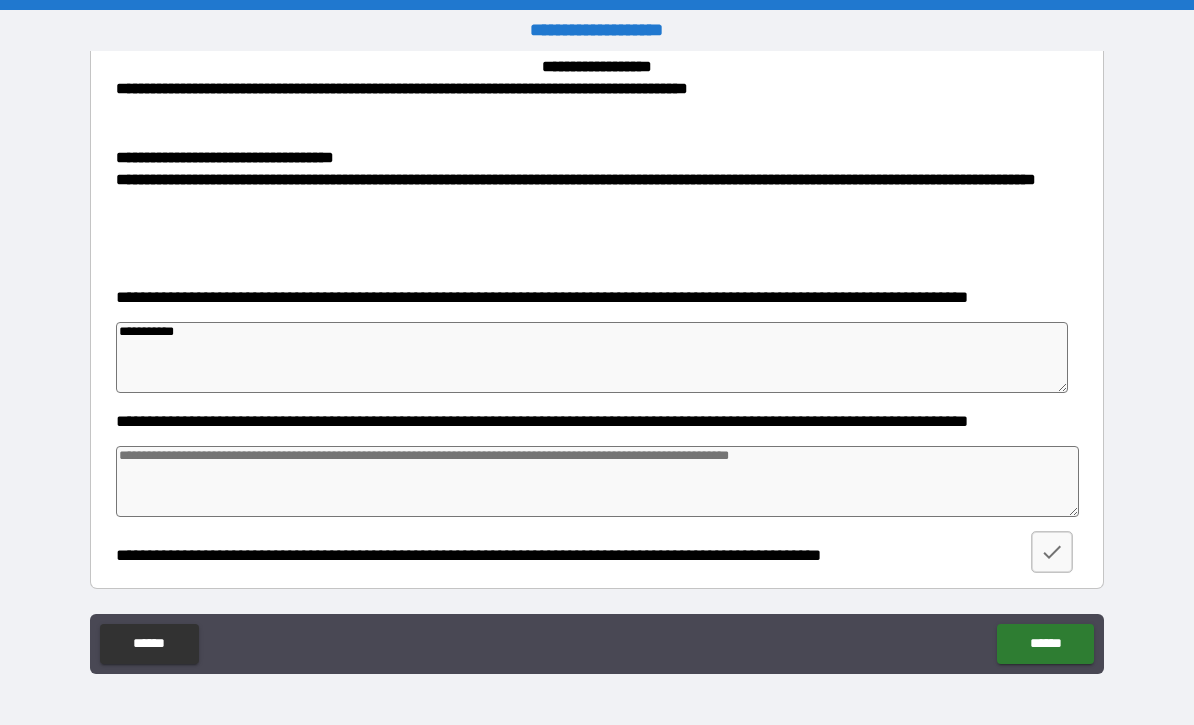 type on "**********" 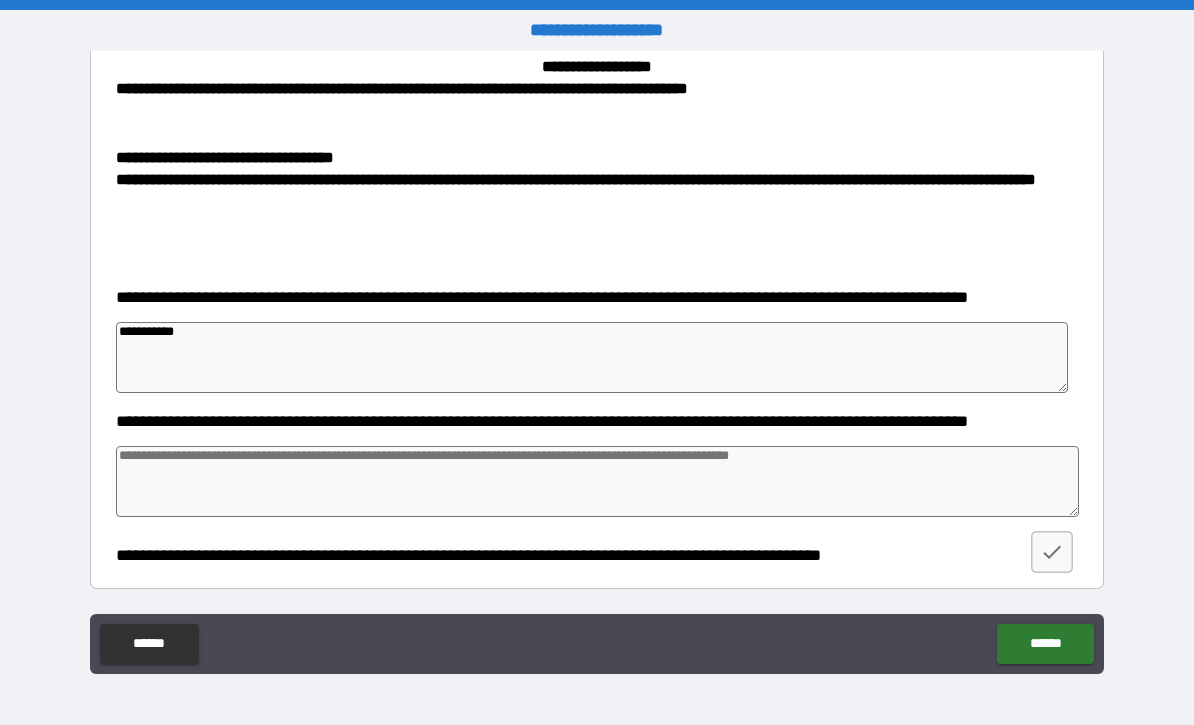 type on "*" 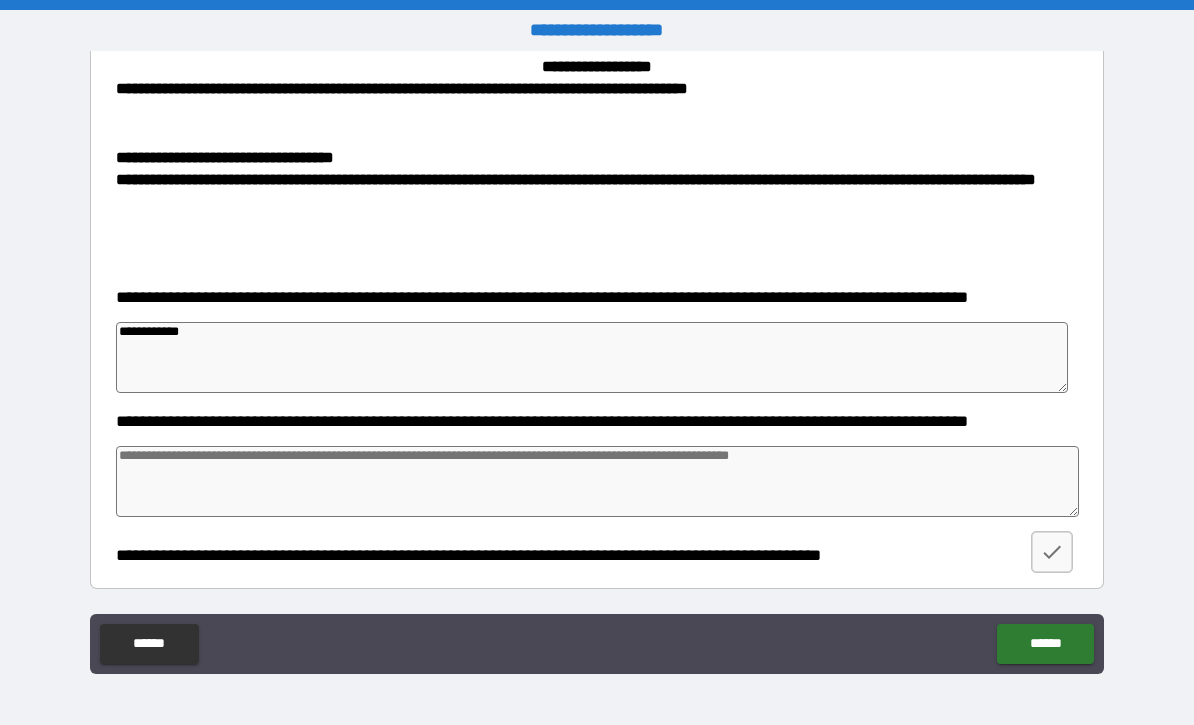 type on "**********" 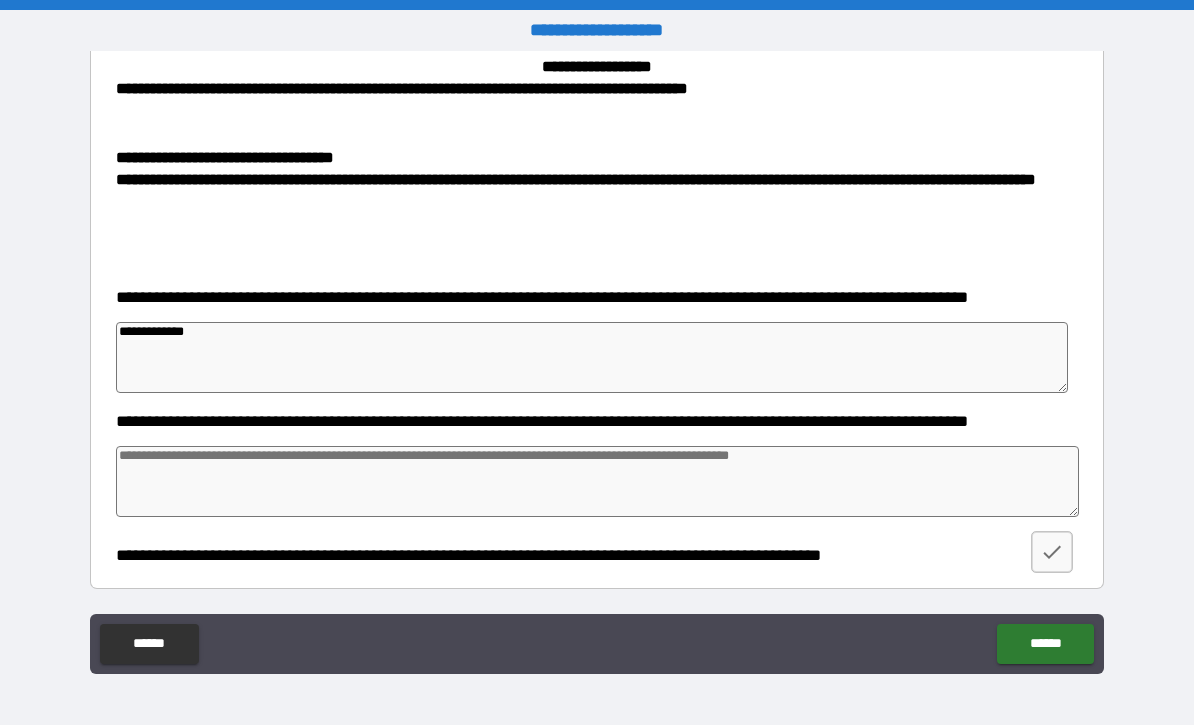 type on "**********" 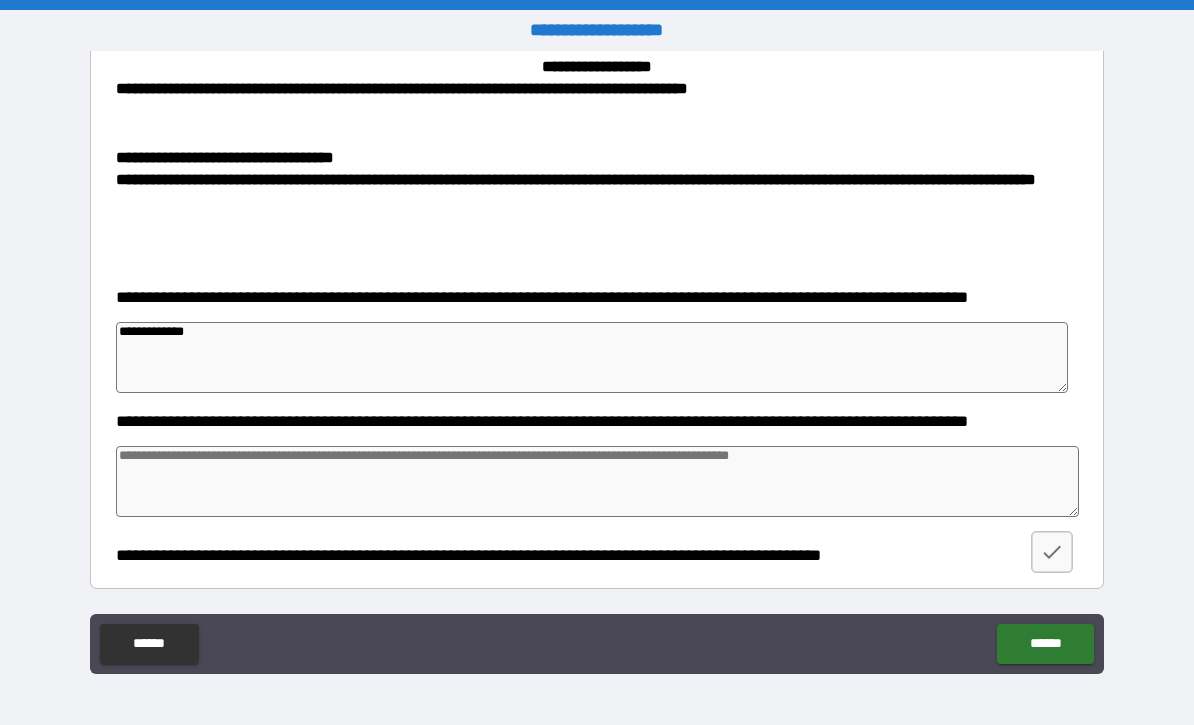 type on "*" 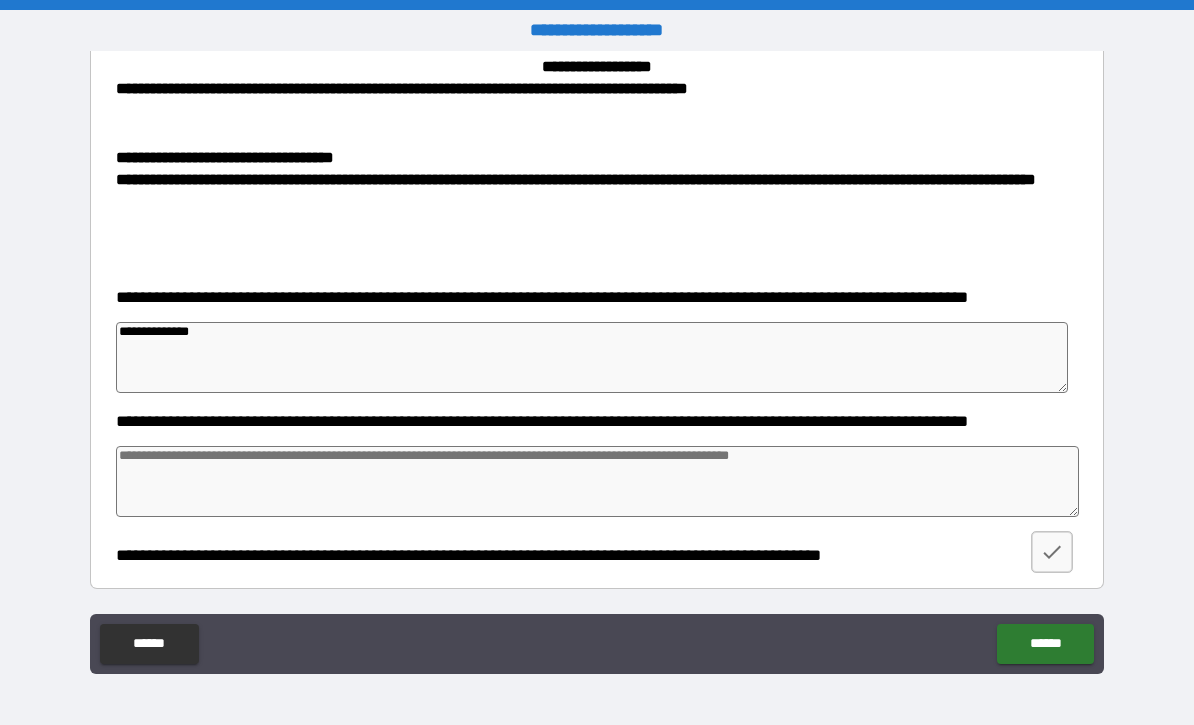 type on "*" 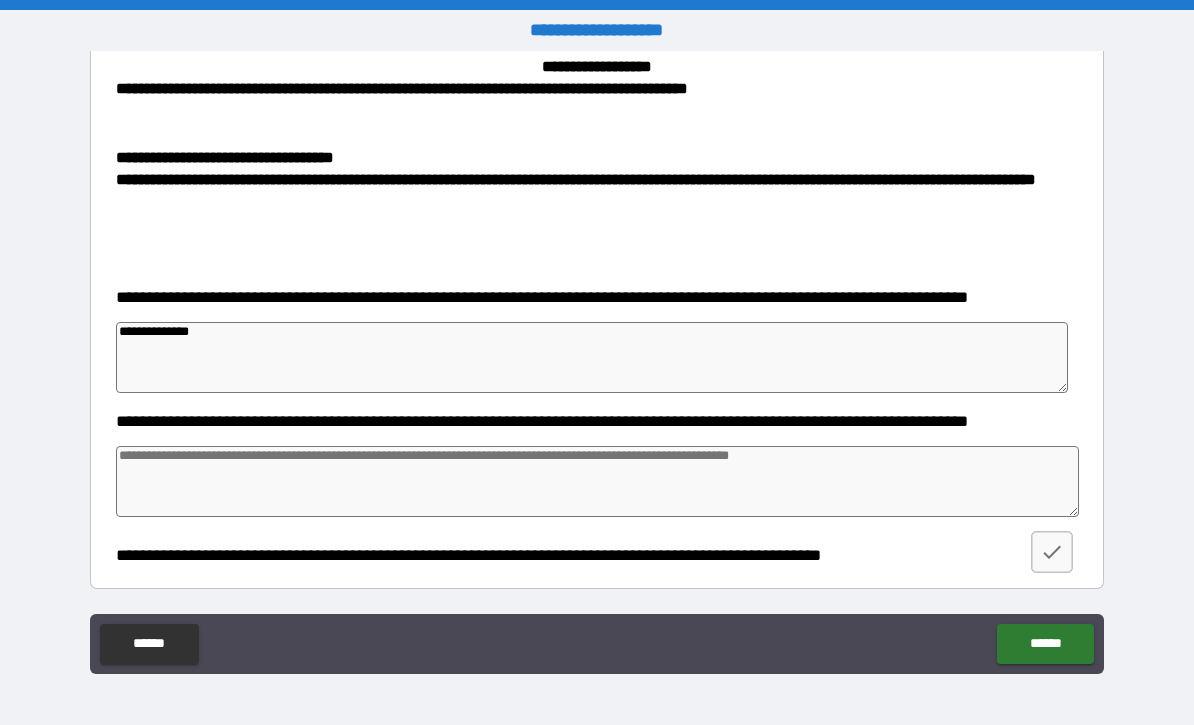 type on "**********" 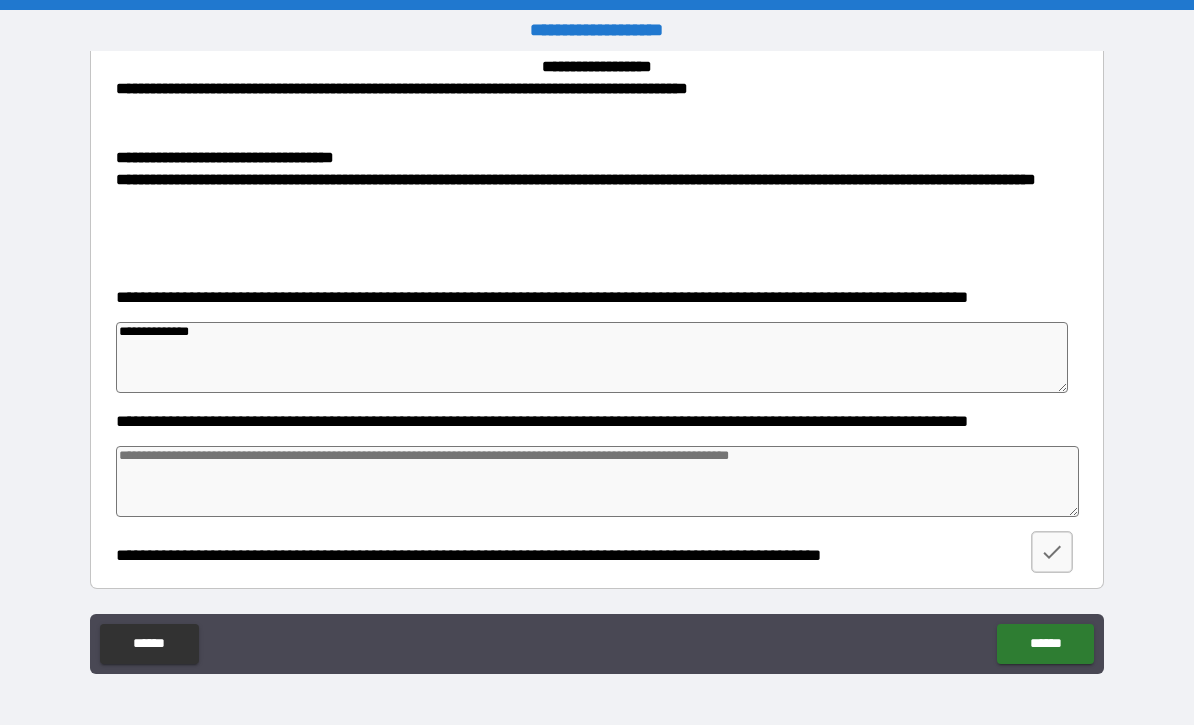 type on "*" 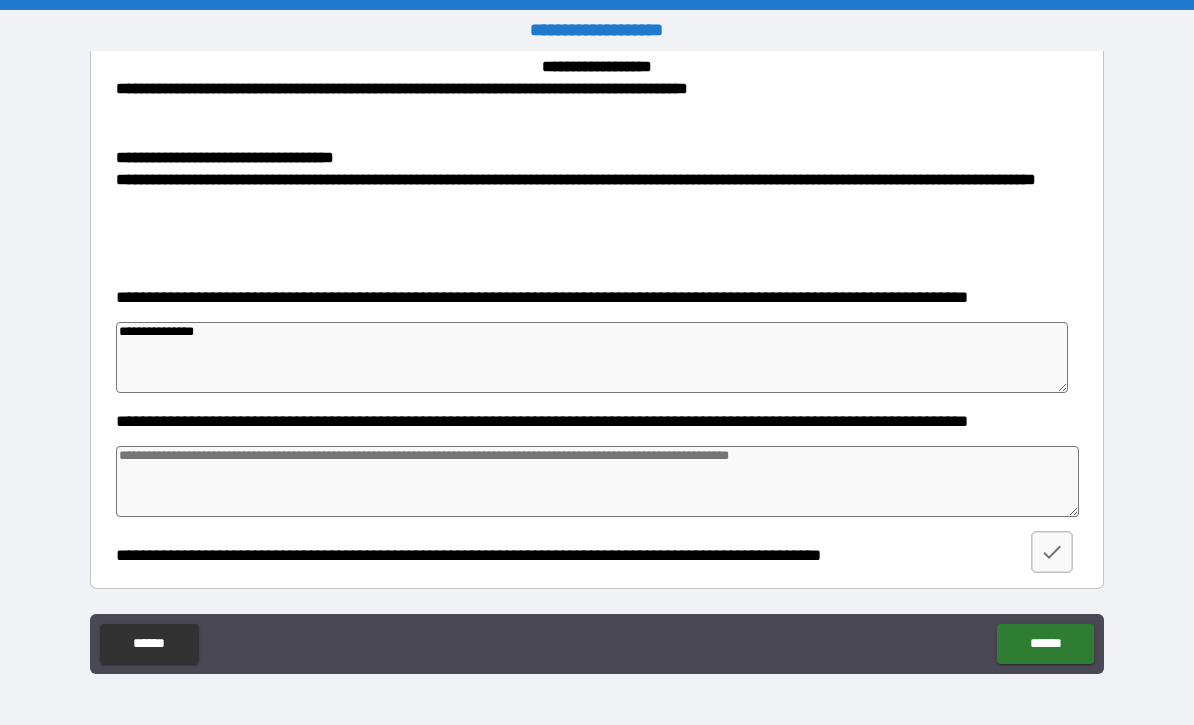 type on "*" 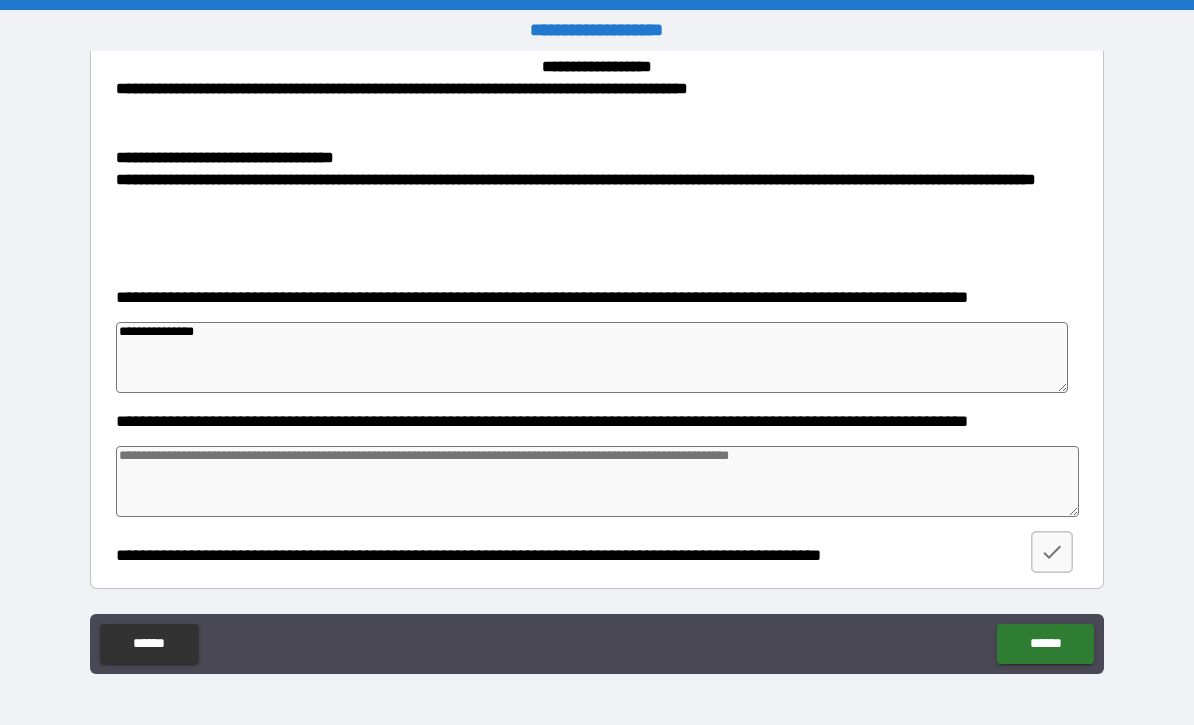 type on "*" 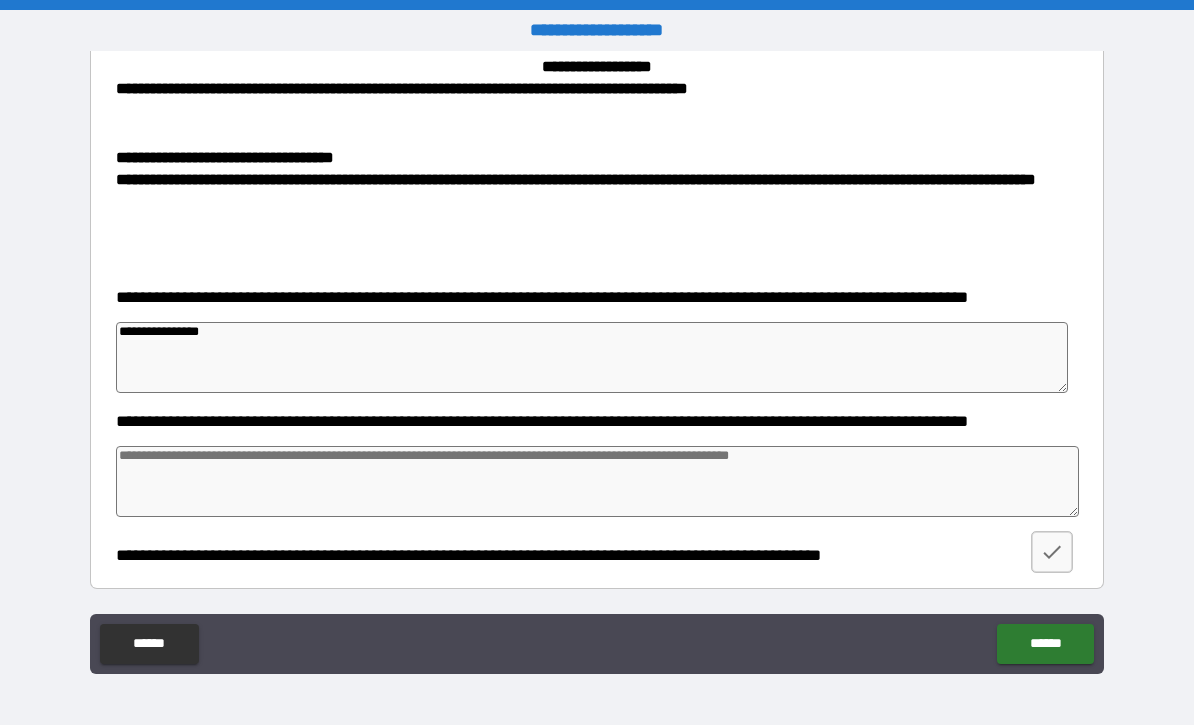 type on "*" 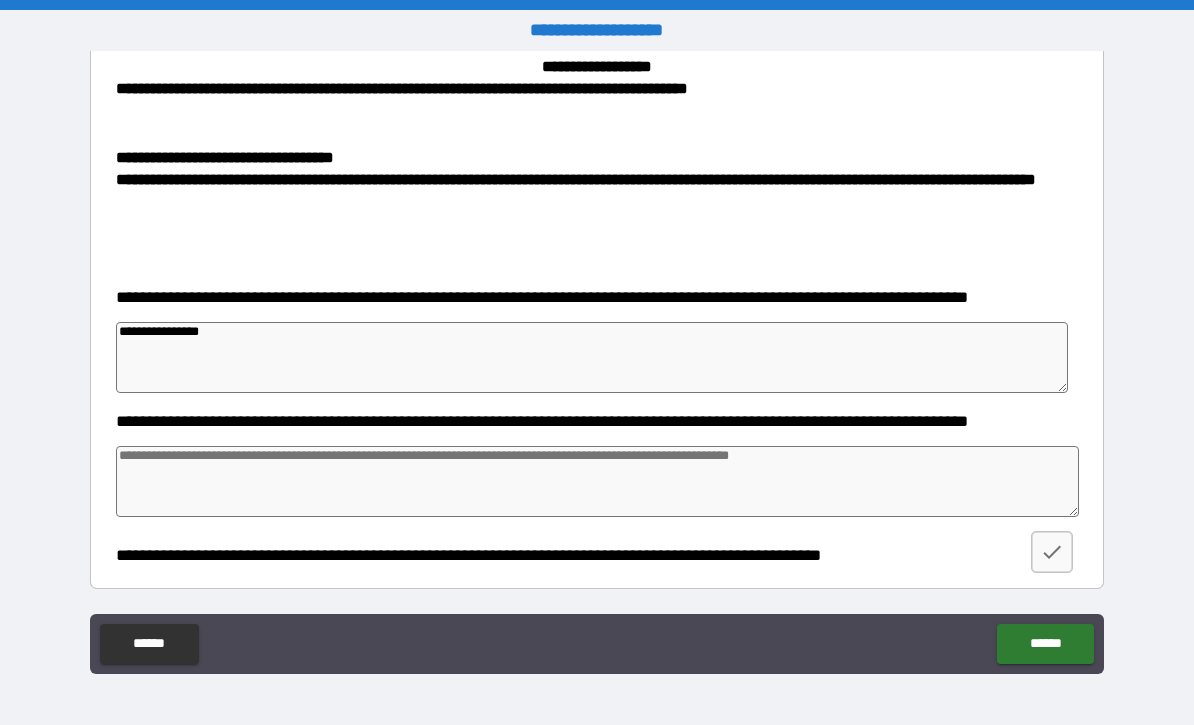 type on "*" 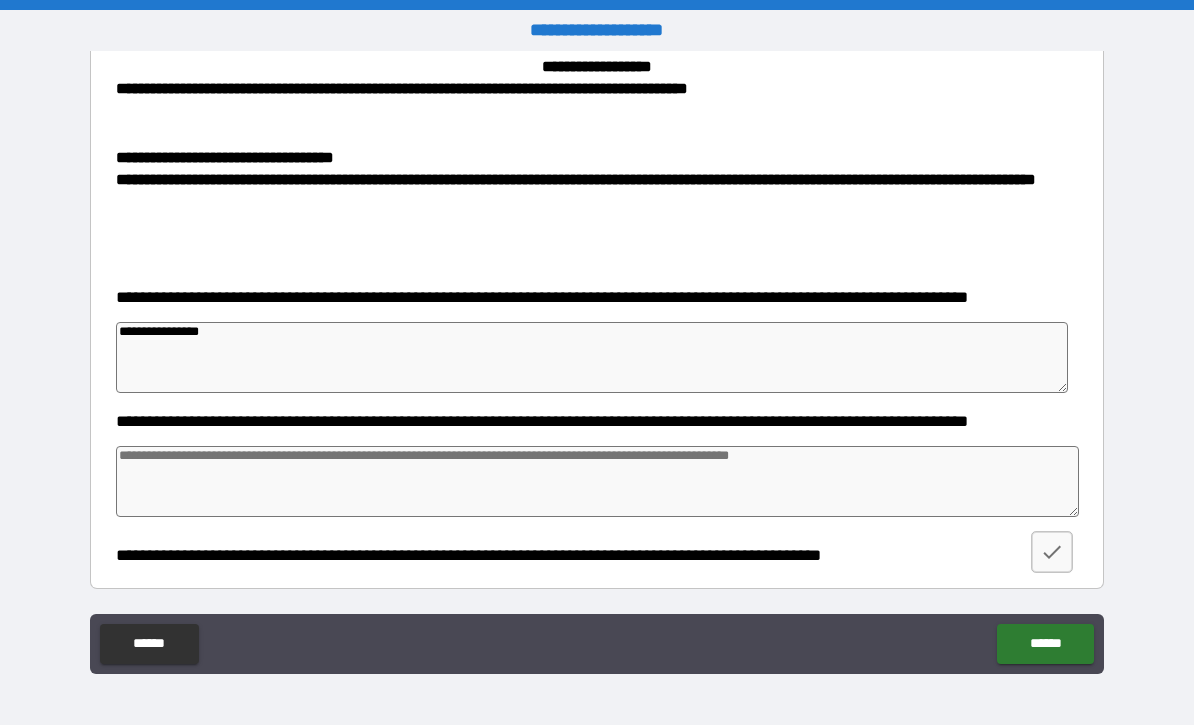 type on "*" 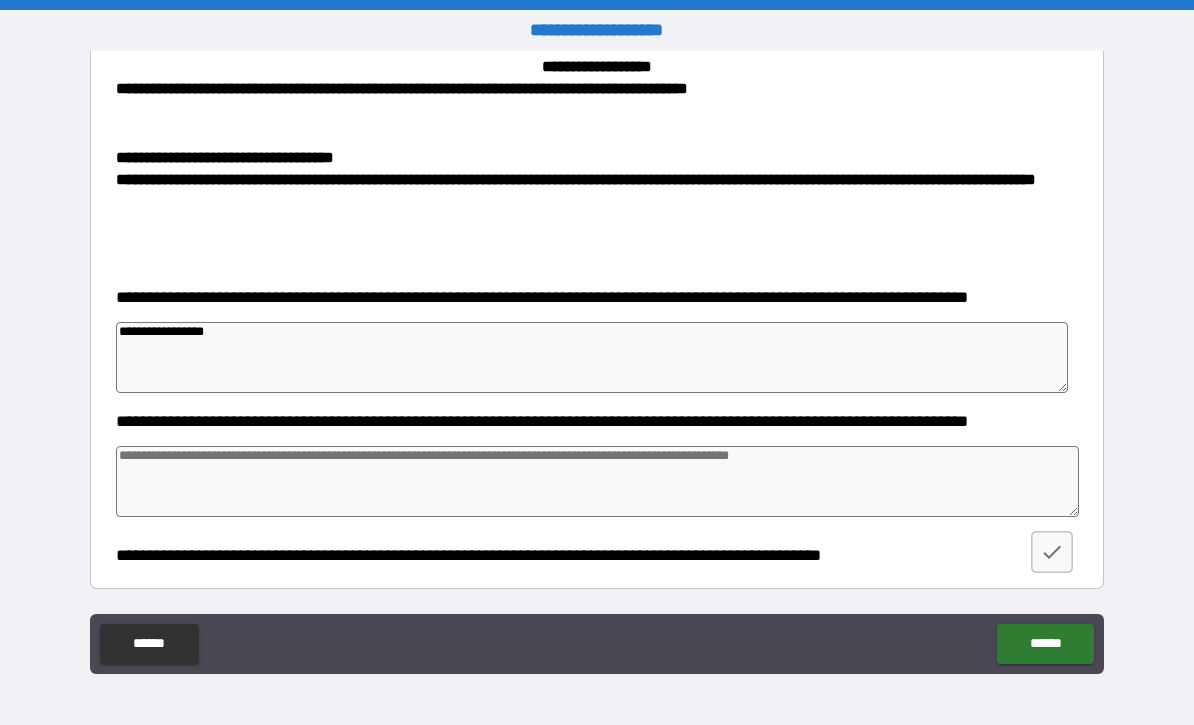type on "**********" 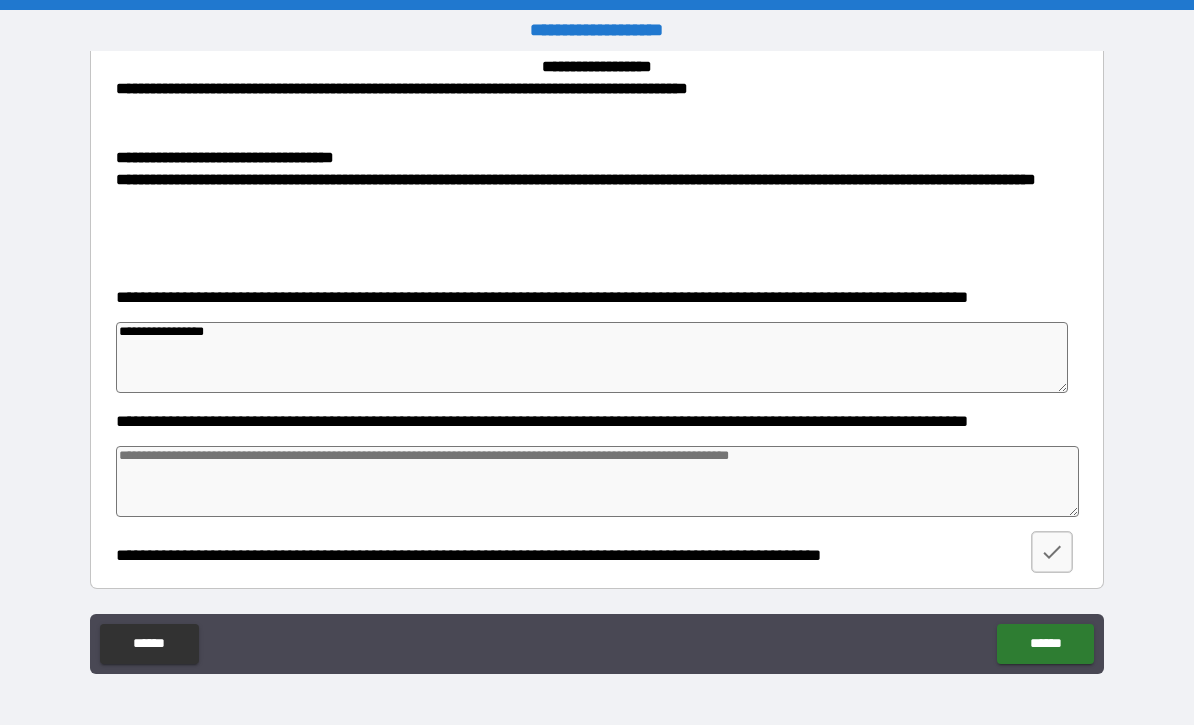 type on "*" 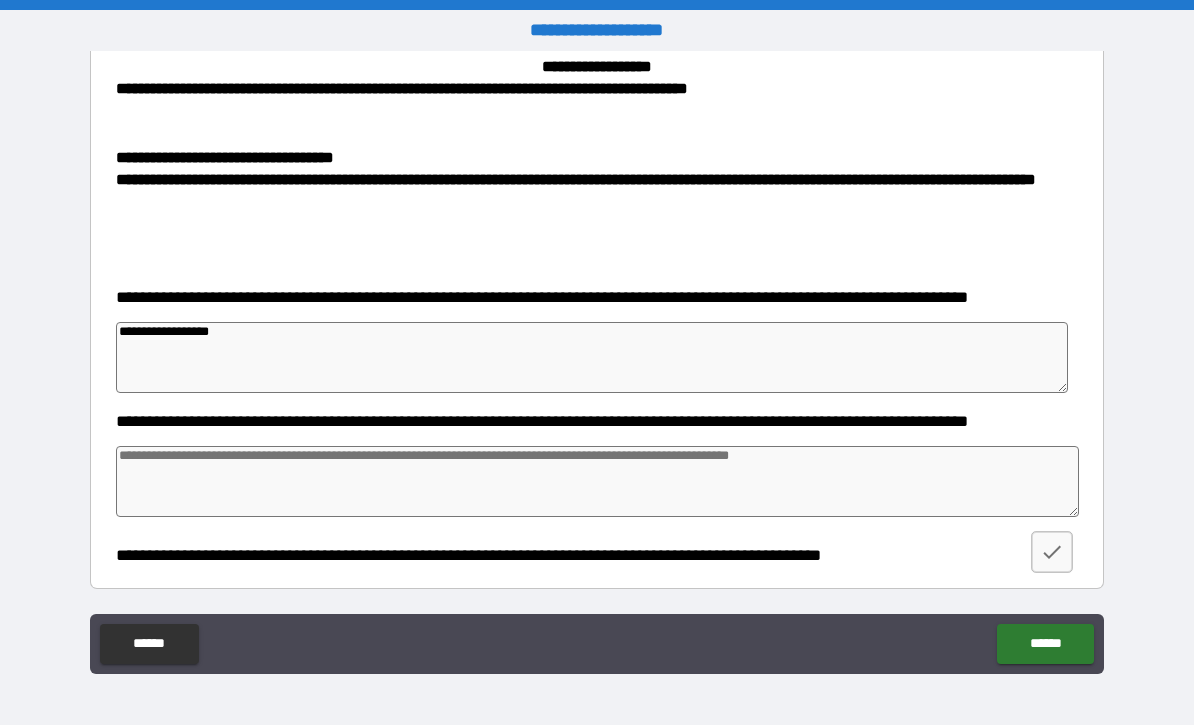 type on "*" 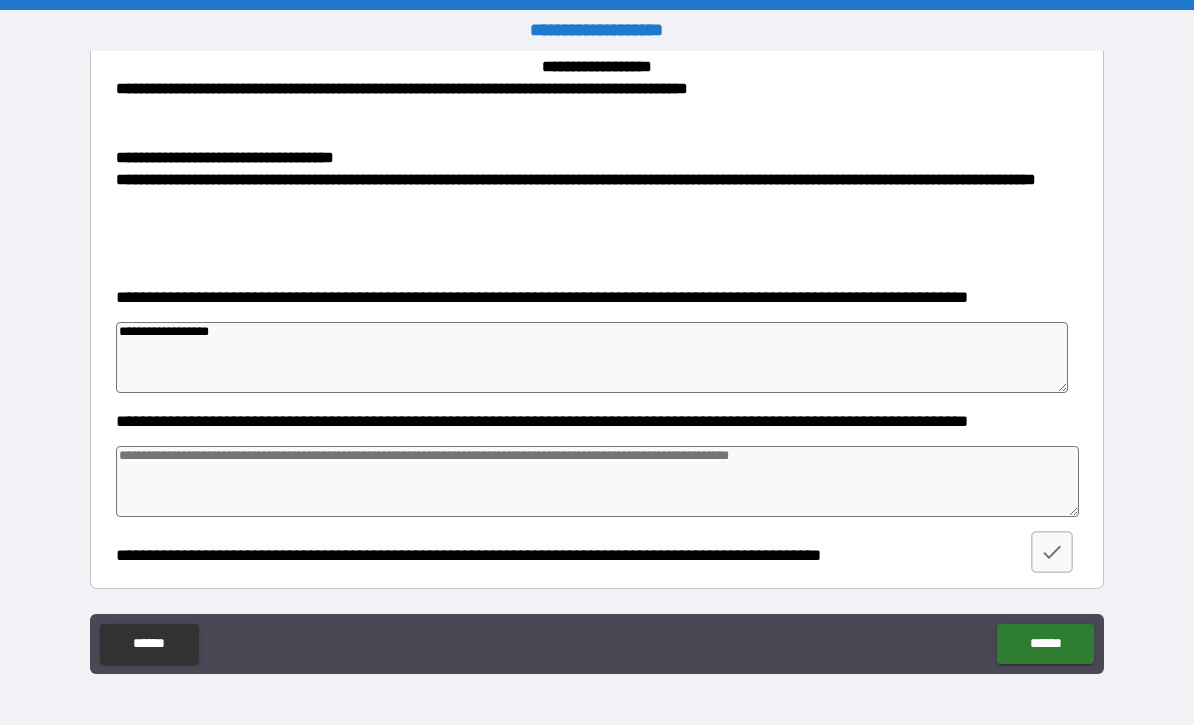 type on "**********" 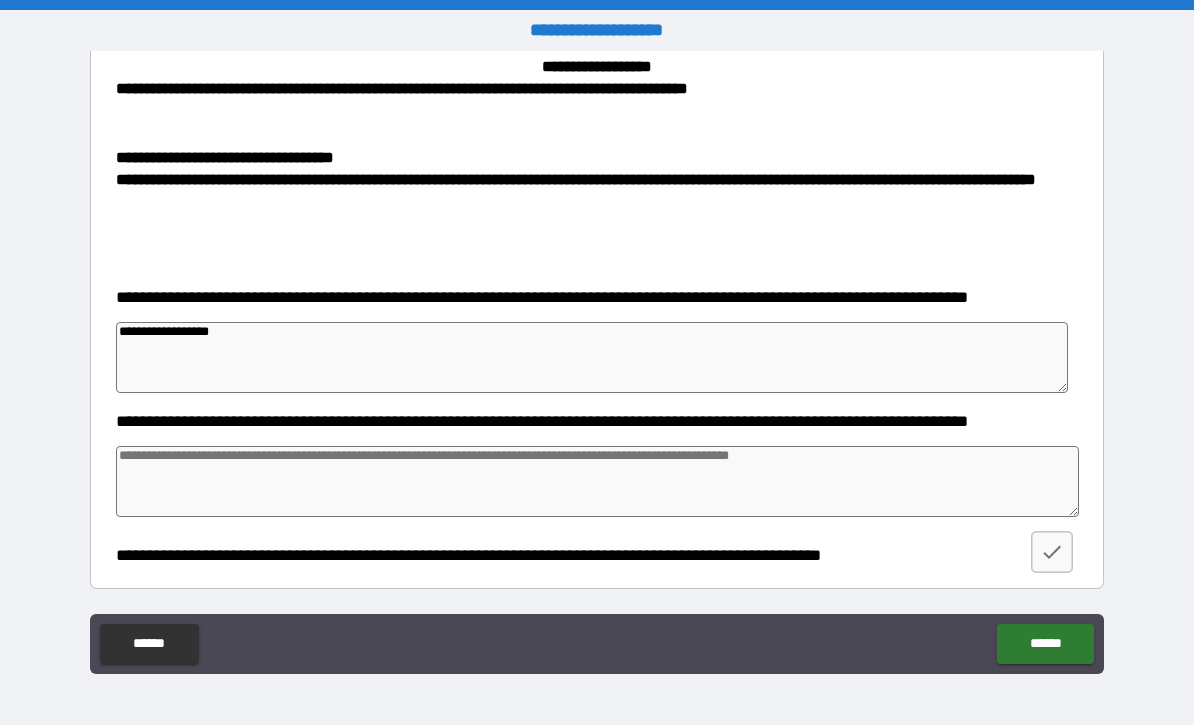 type on "*" 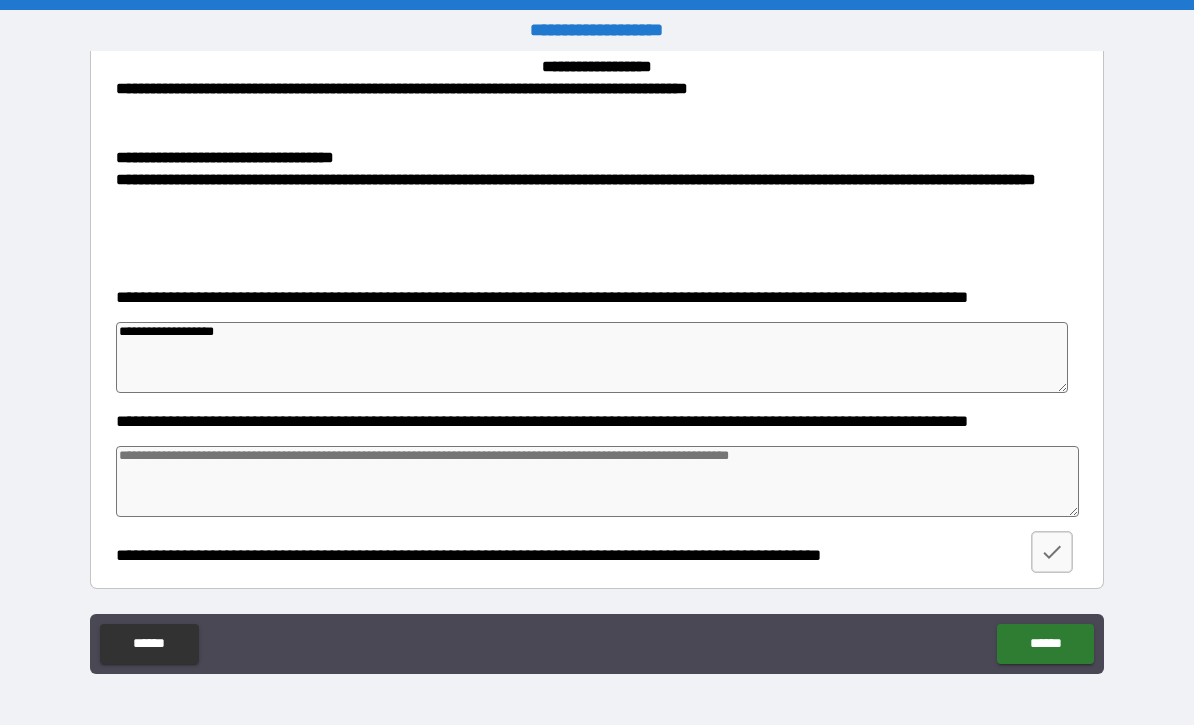 type on "*" 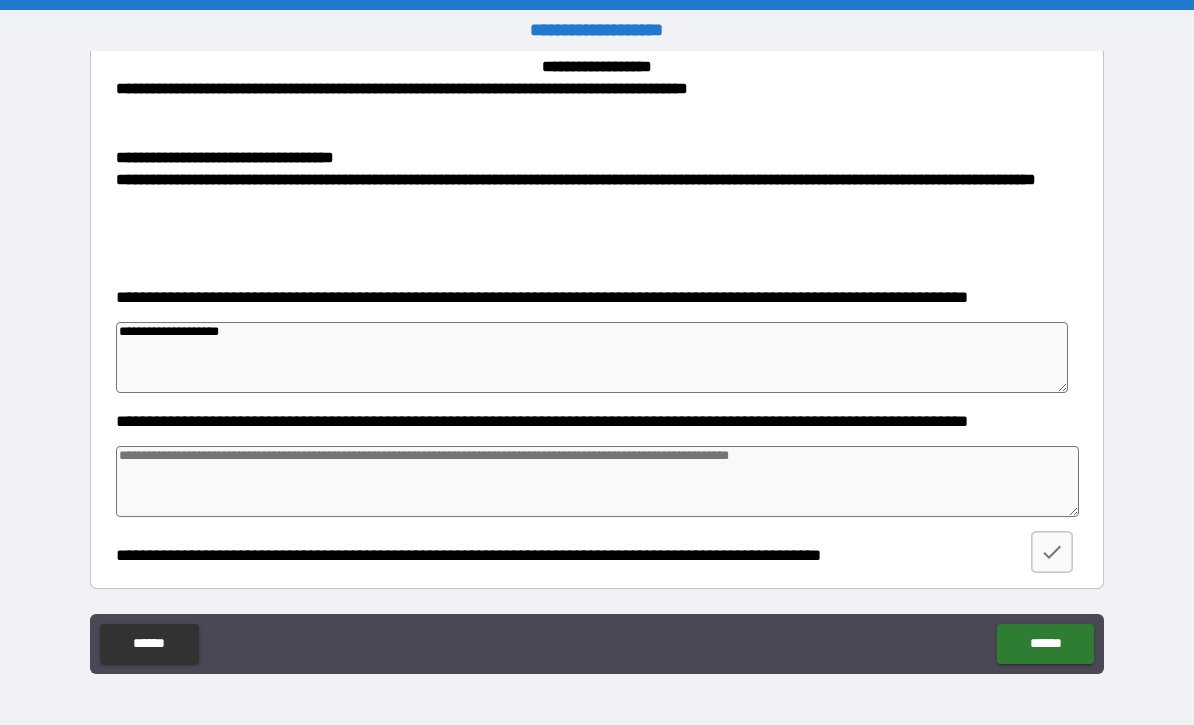 type on "**********" 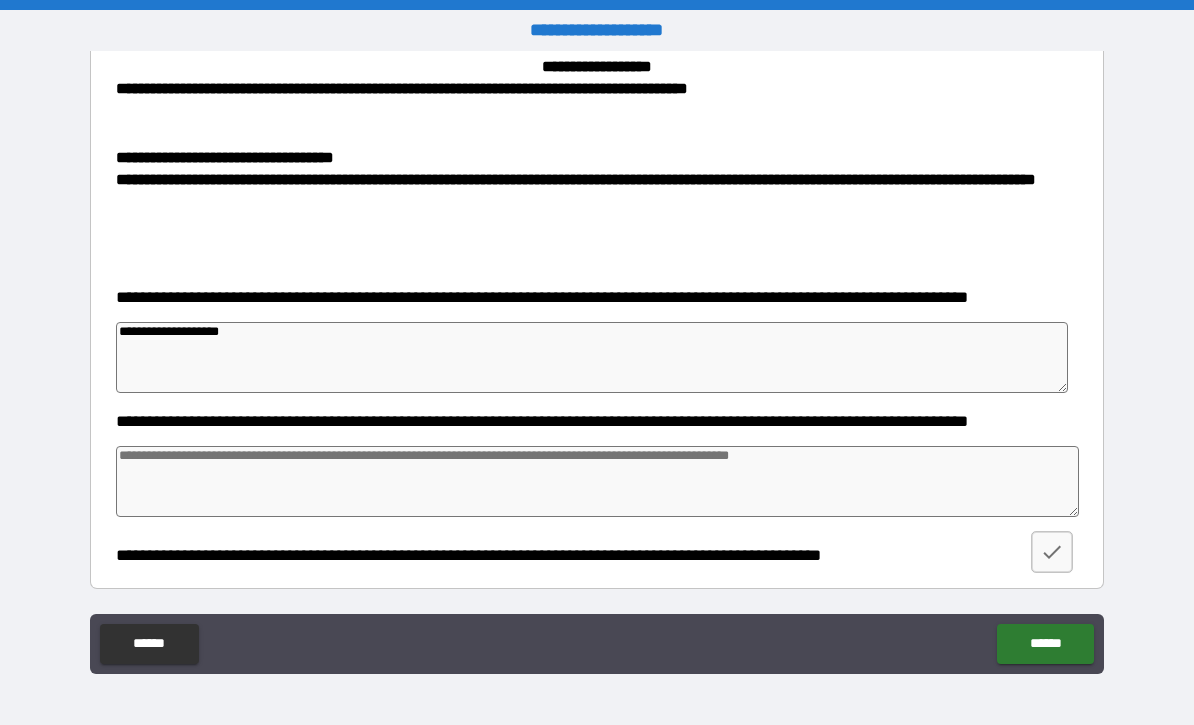 type on "*" 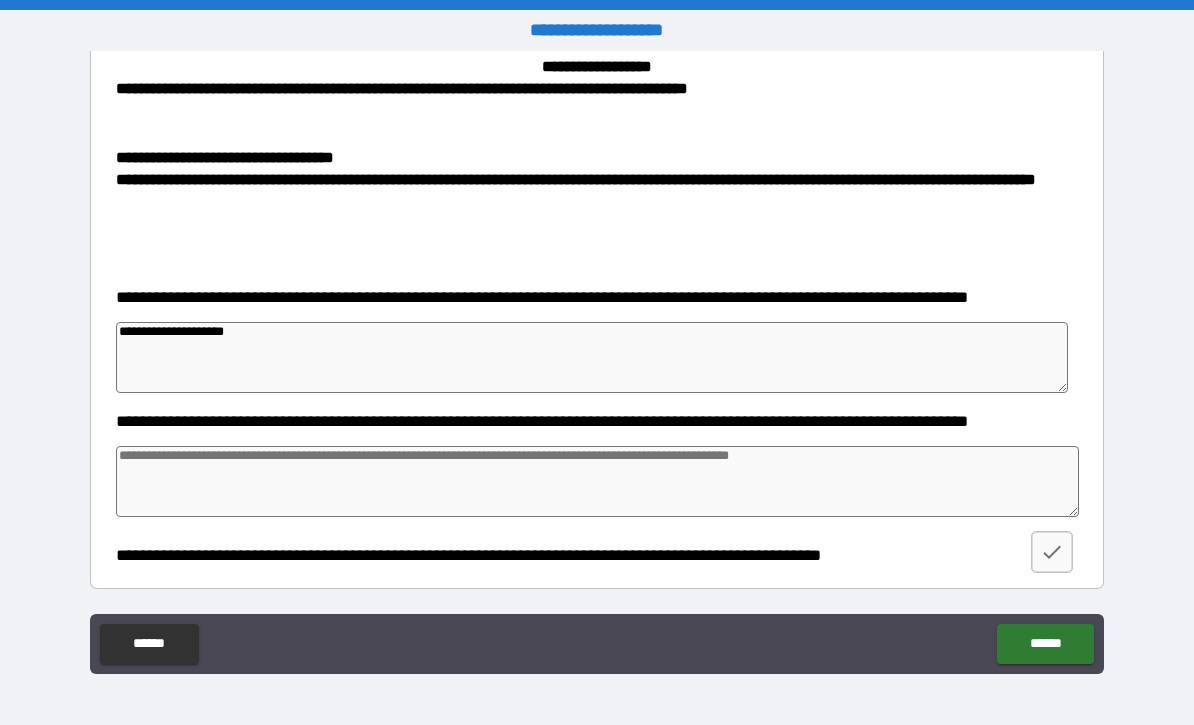 type on "**********" 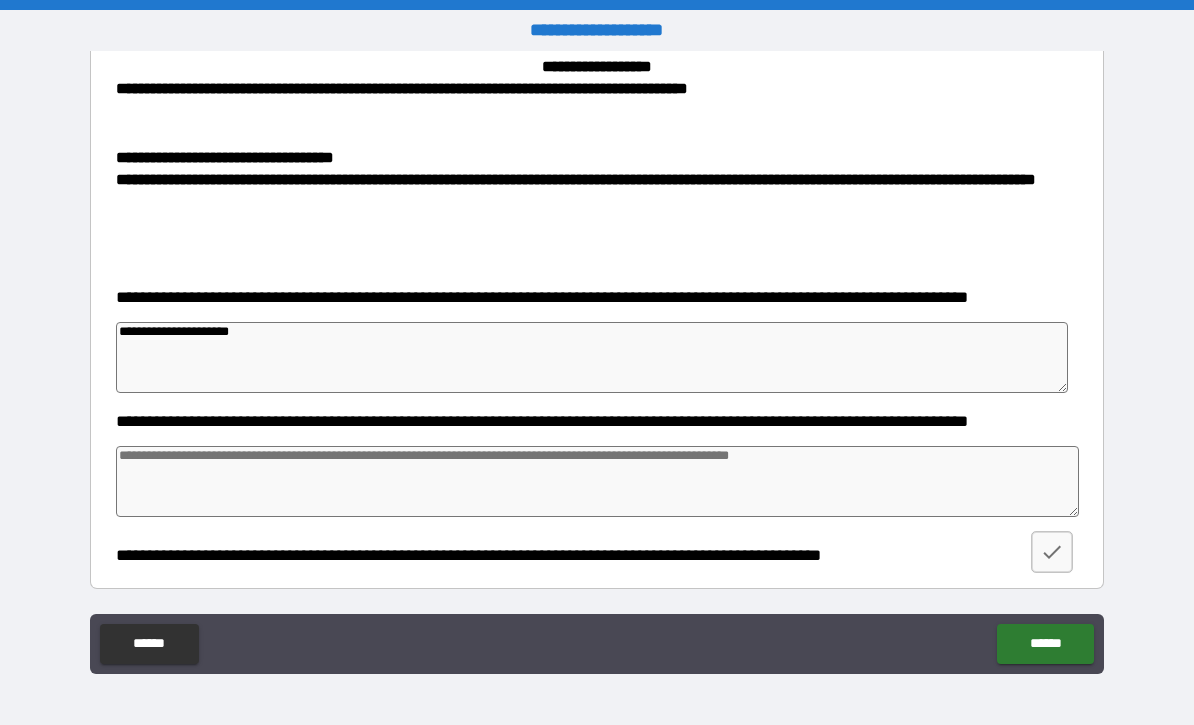 type on "**********" 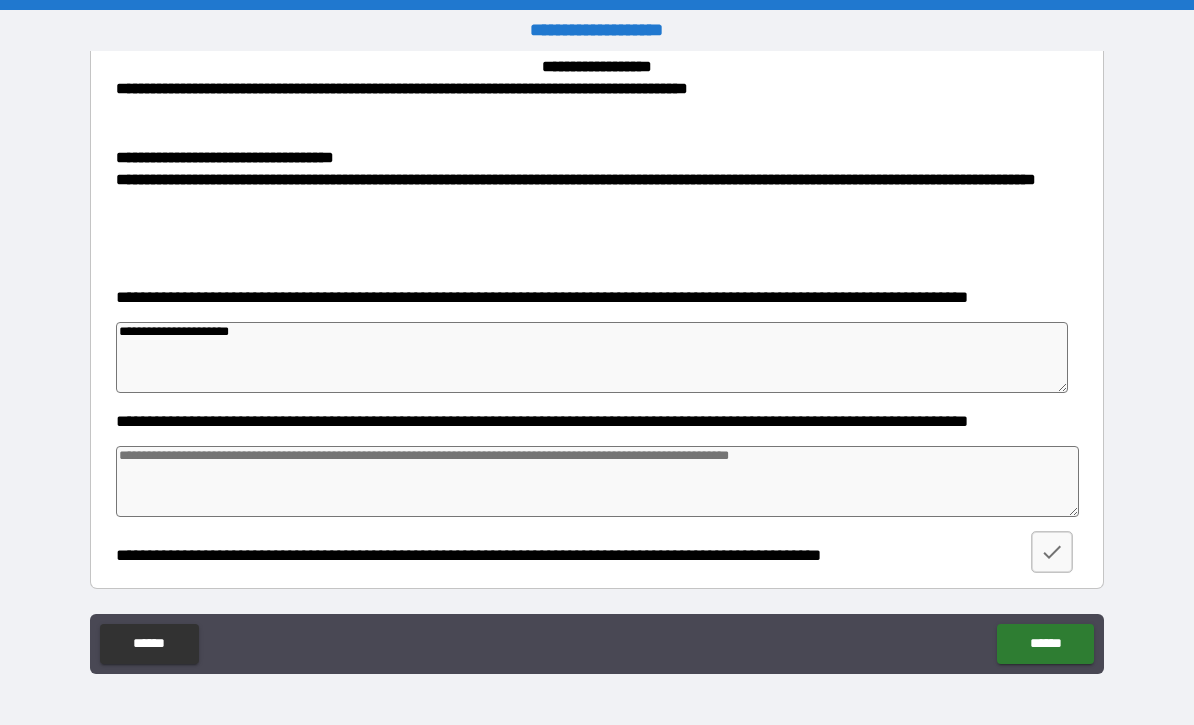 type on "*" 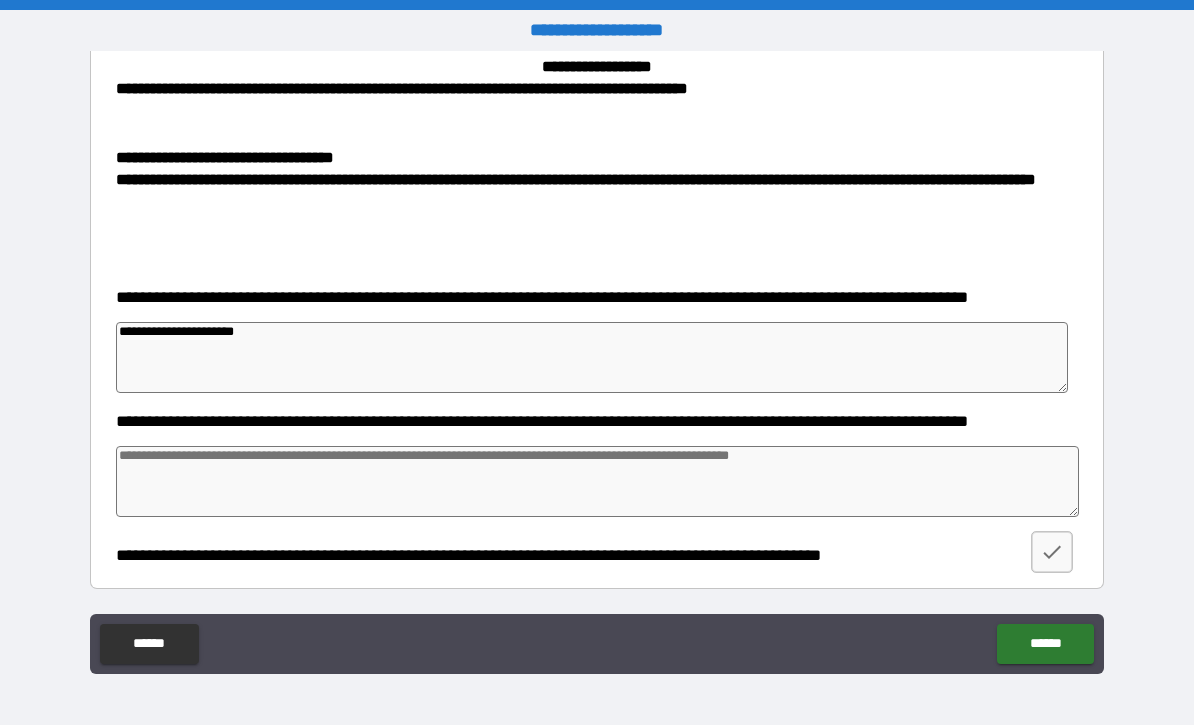 type on "*" 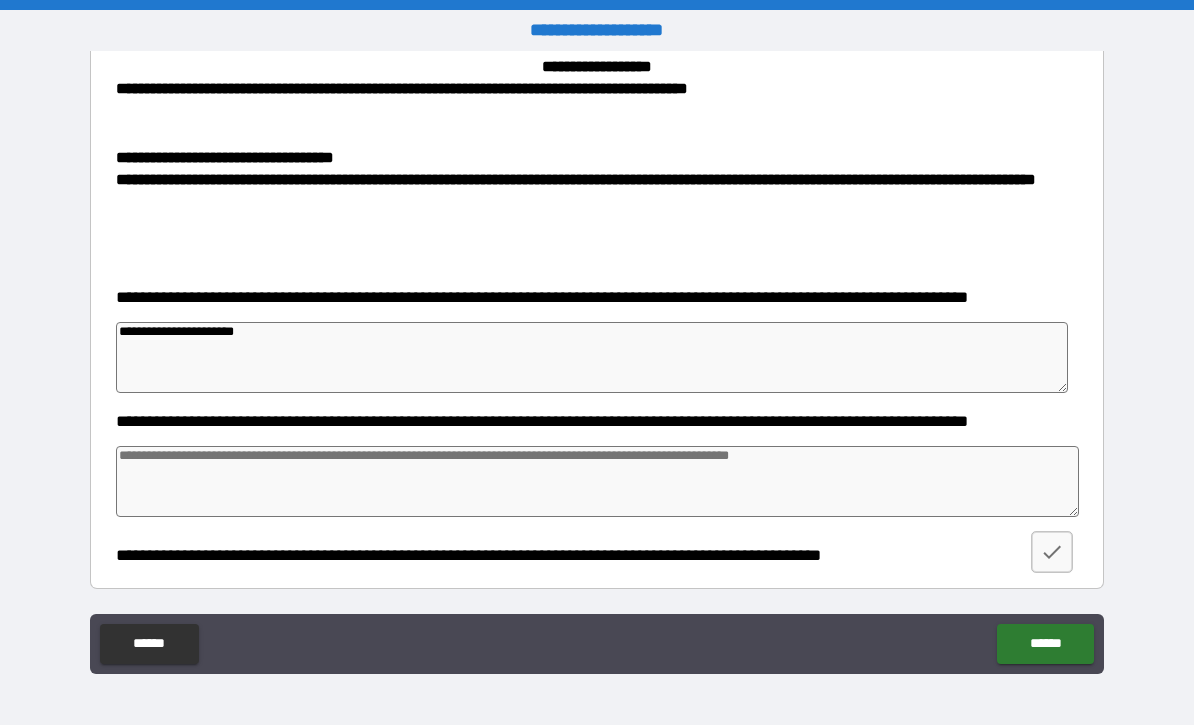 type on "**********" 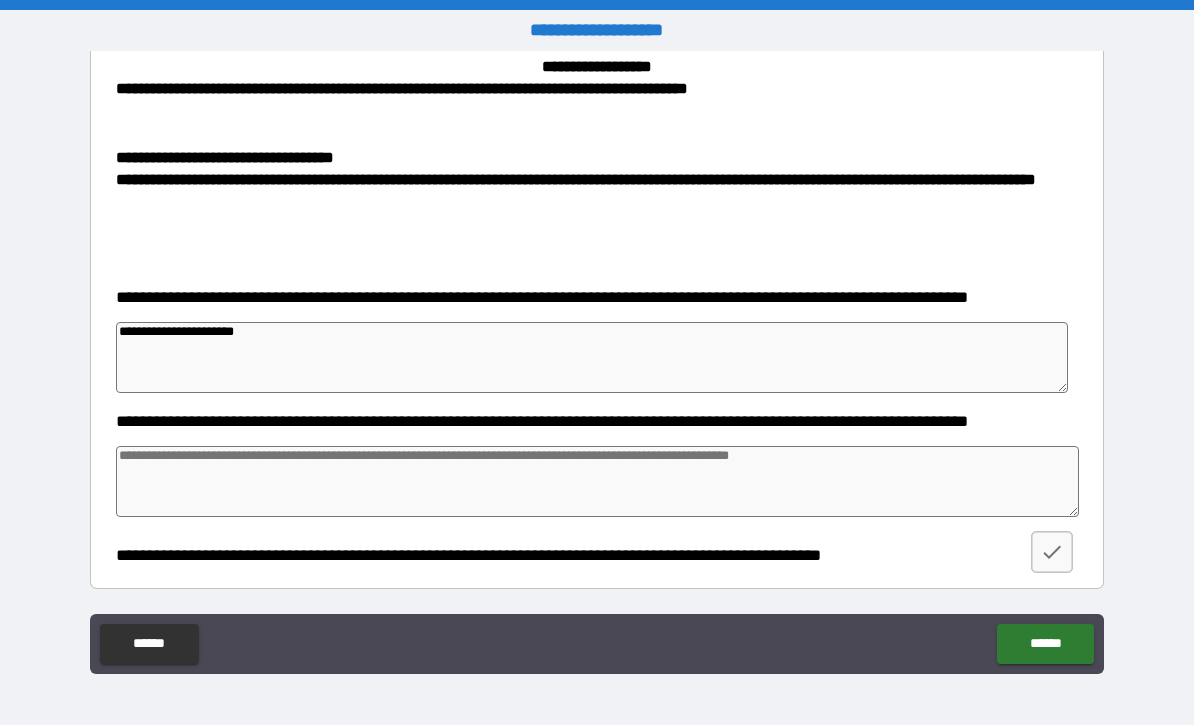 type on "*" 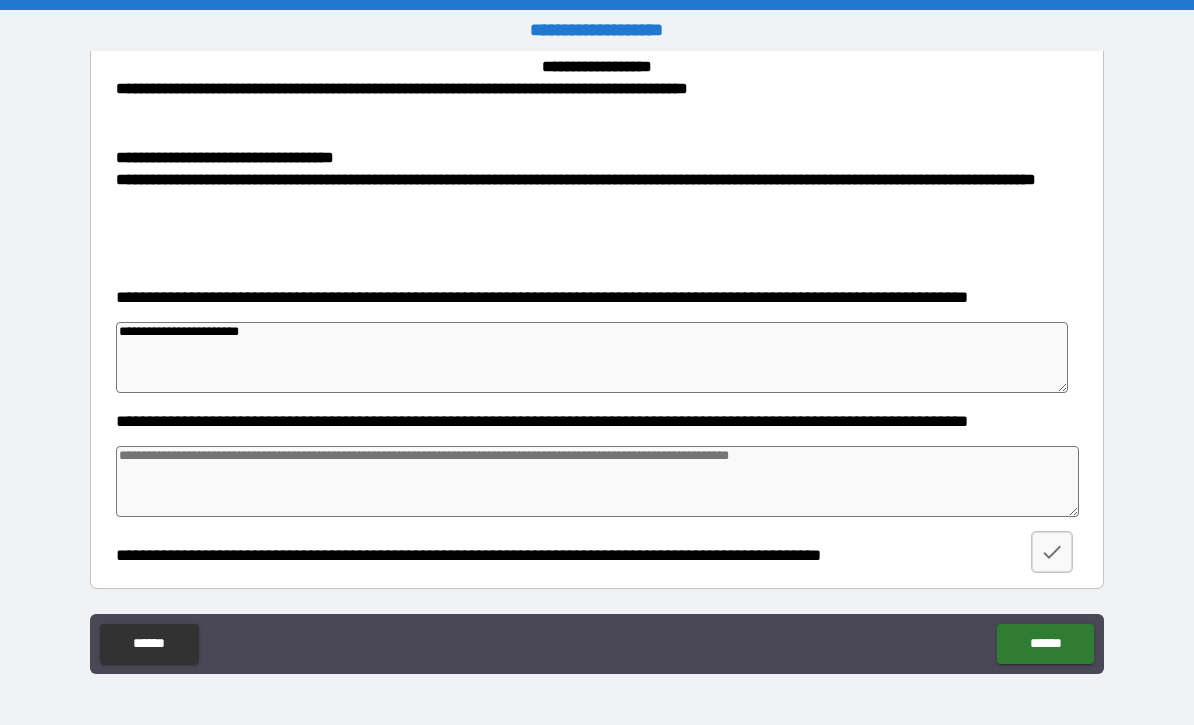 type on "*" 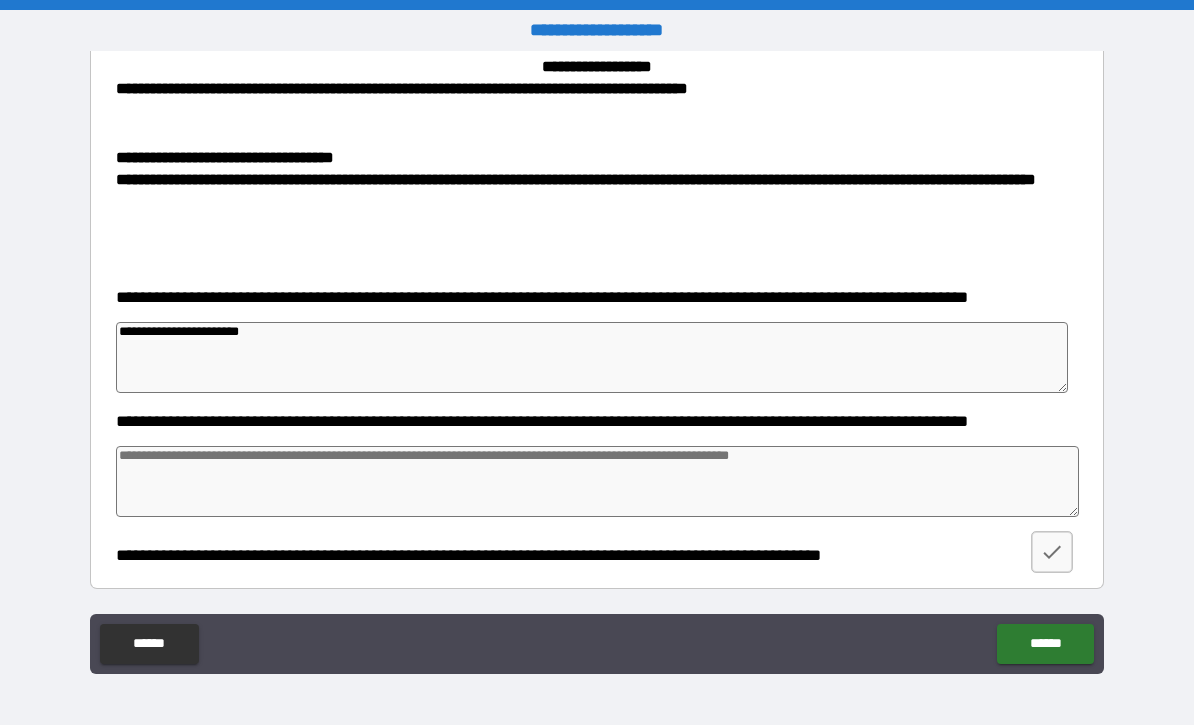 type on "**********" 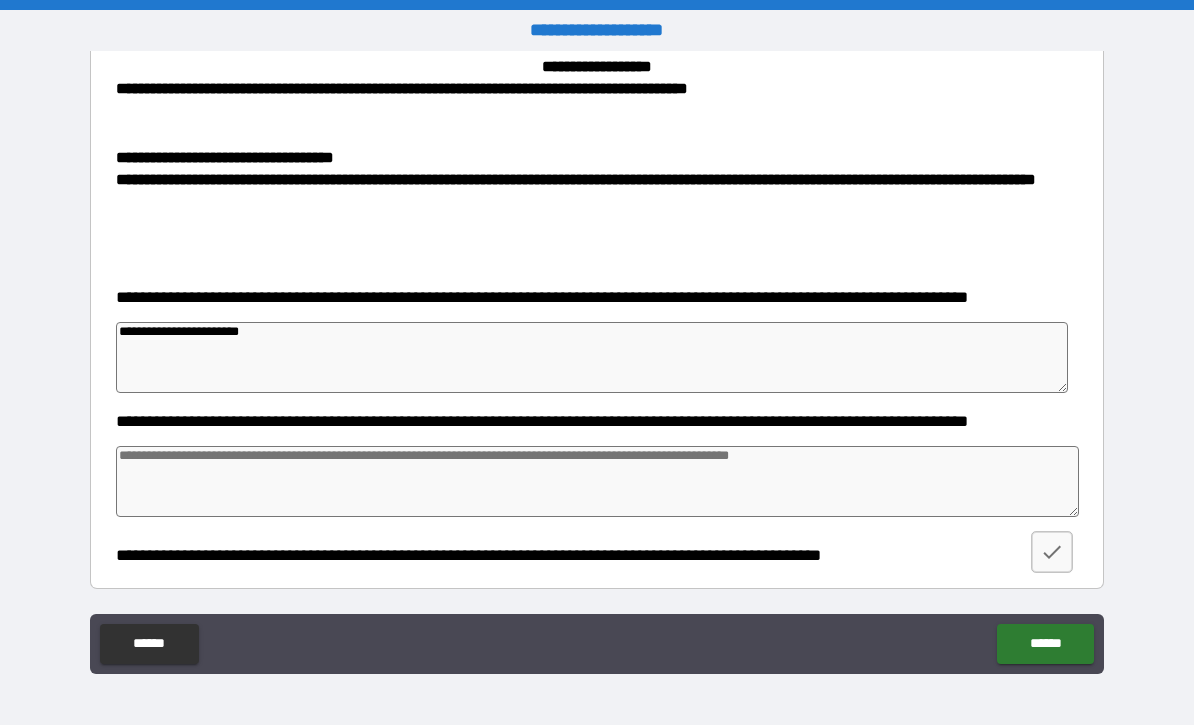 type on "*" 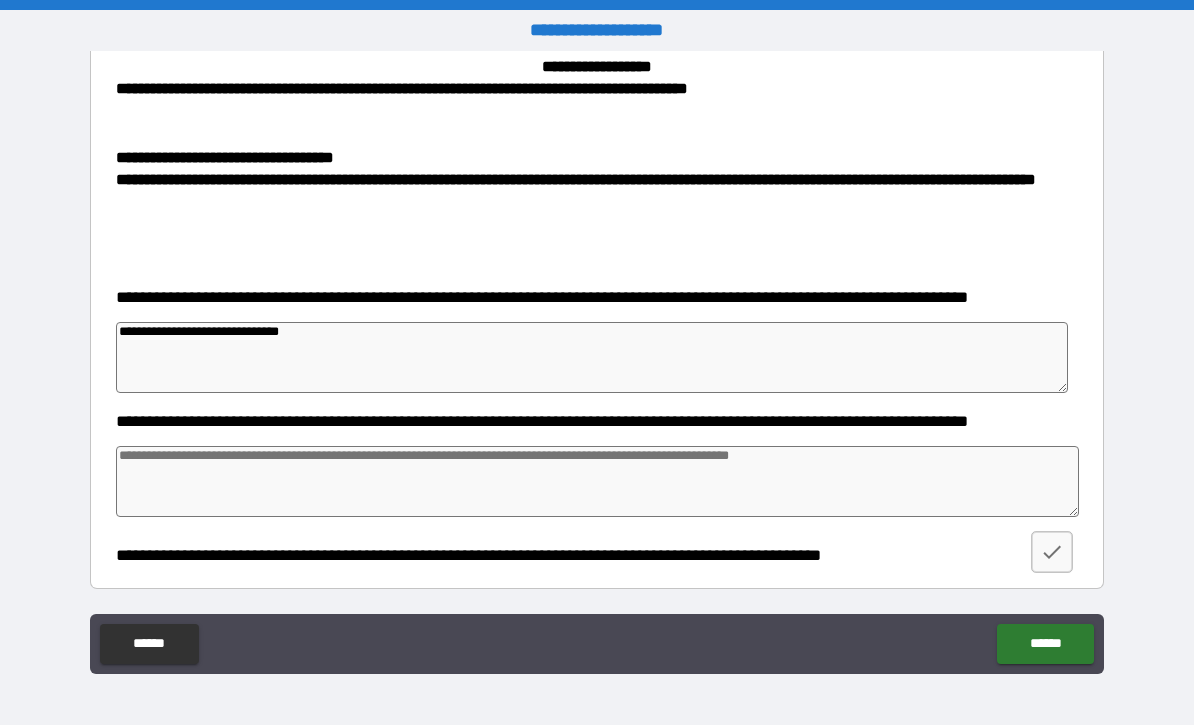 drag, startPoint x: 306, startPoint y: 330, endPoint x: 85, endPoint y: 333, distance: 221.02036 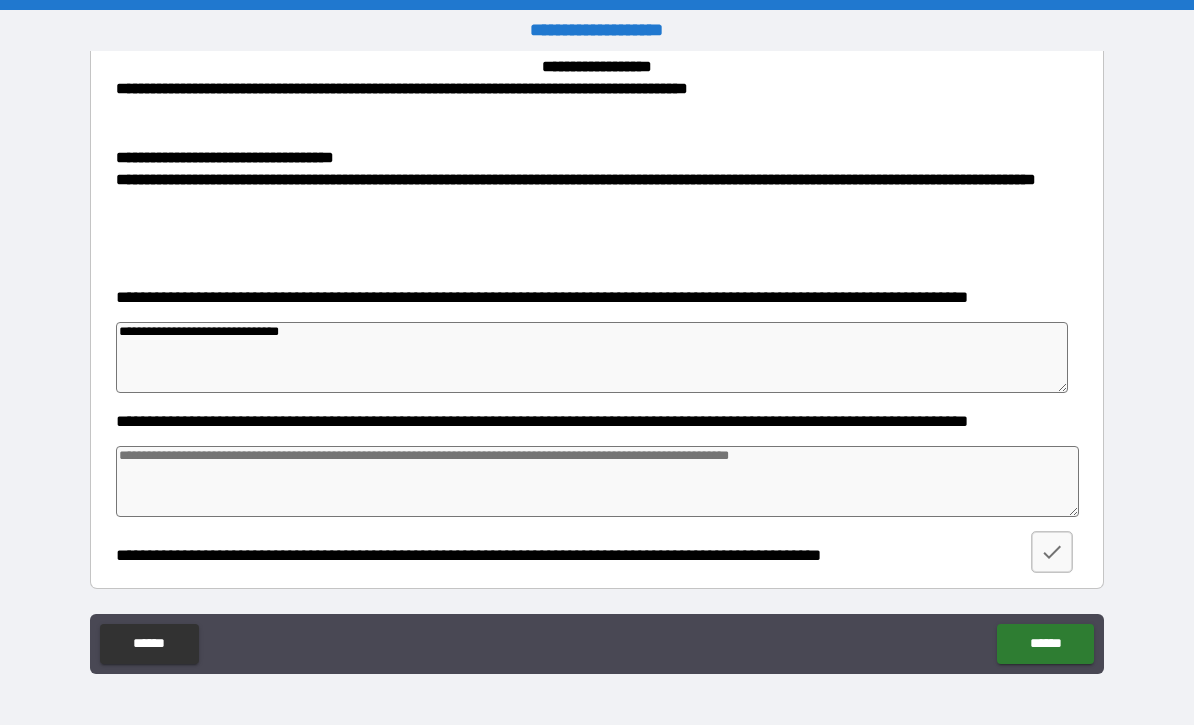 click on "**********" at bounding box center (597, 365) 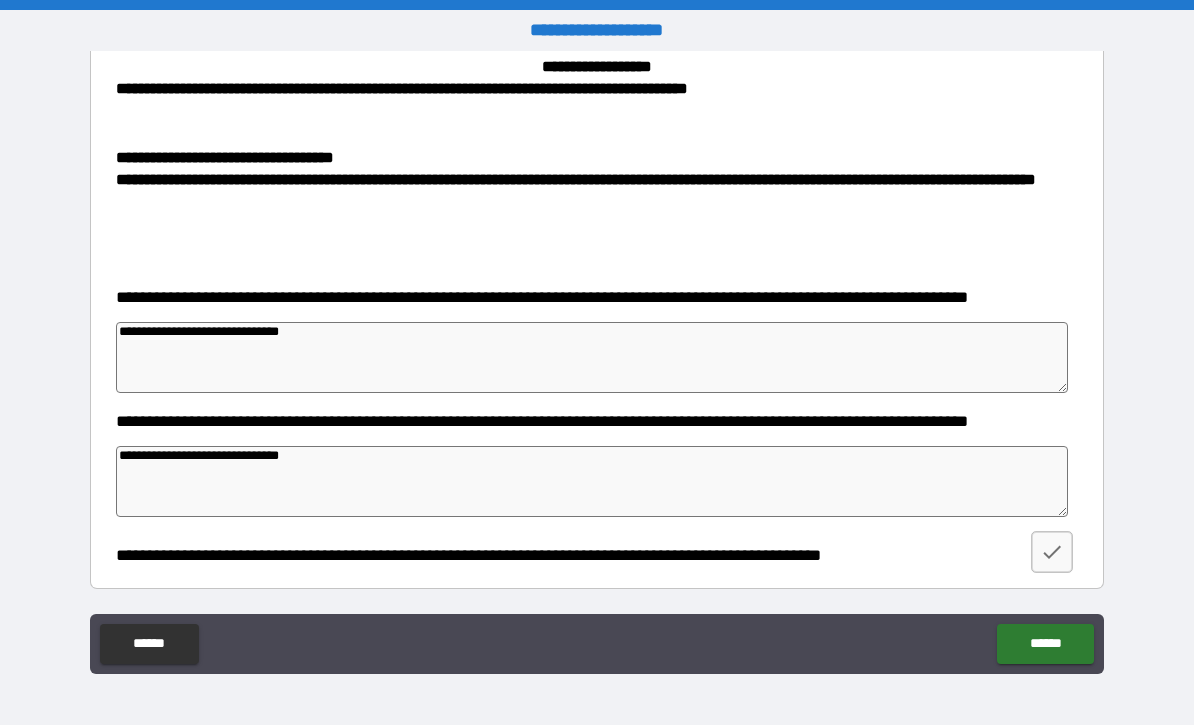 click on "**********" at bounding box center (597, 365) 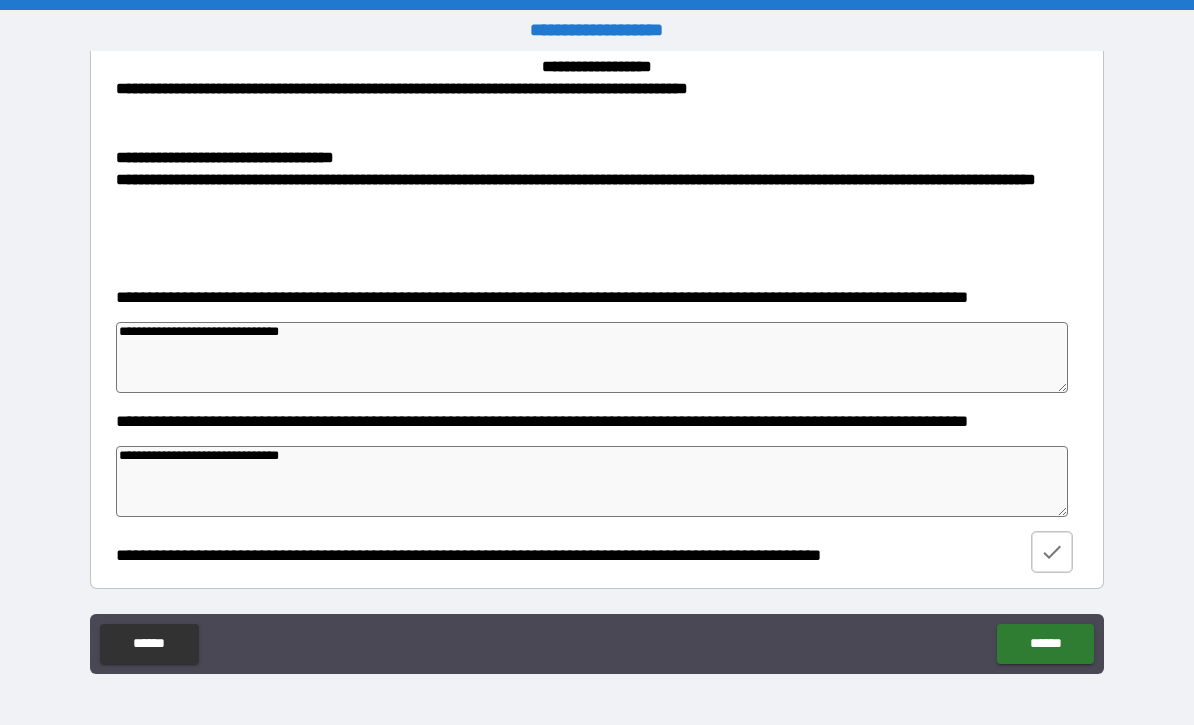 click 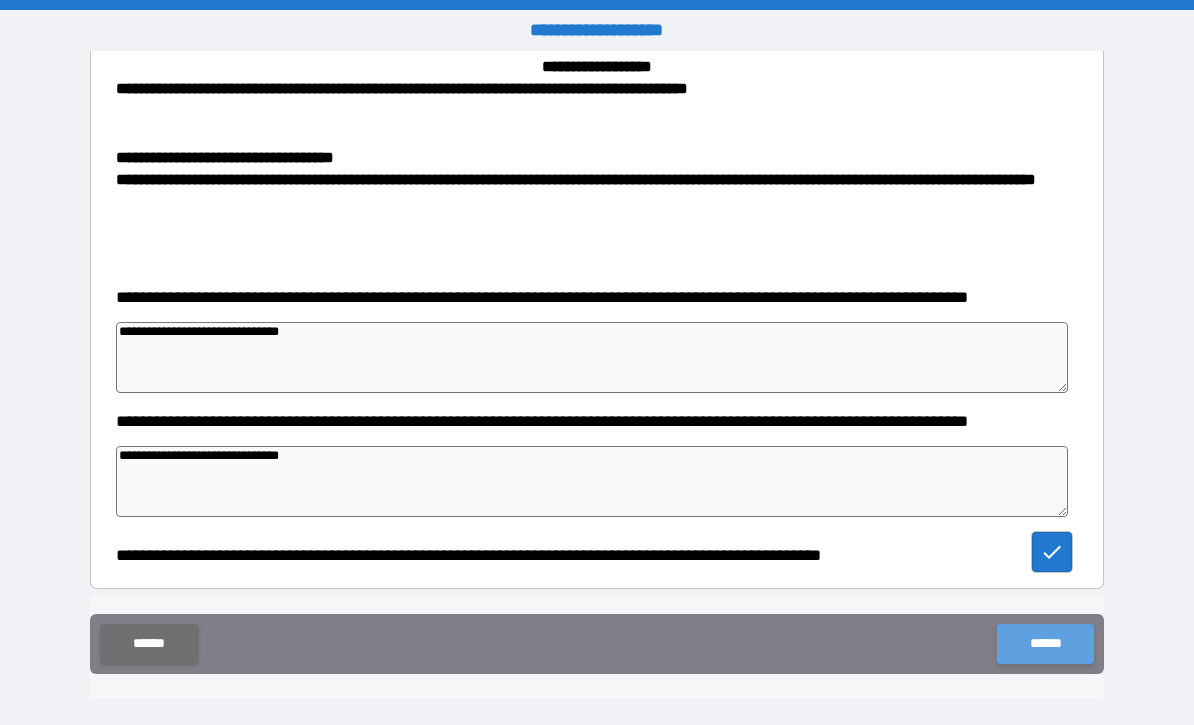 click on "******" at bounding box center [1045, 644] 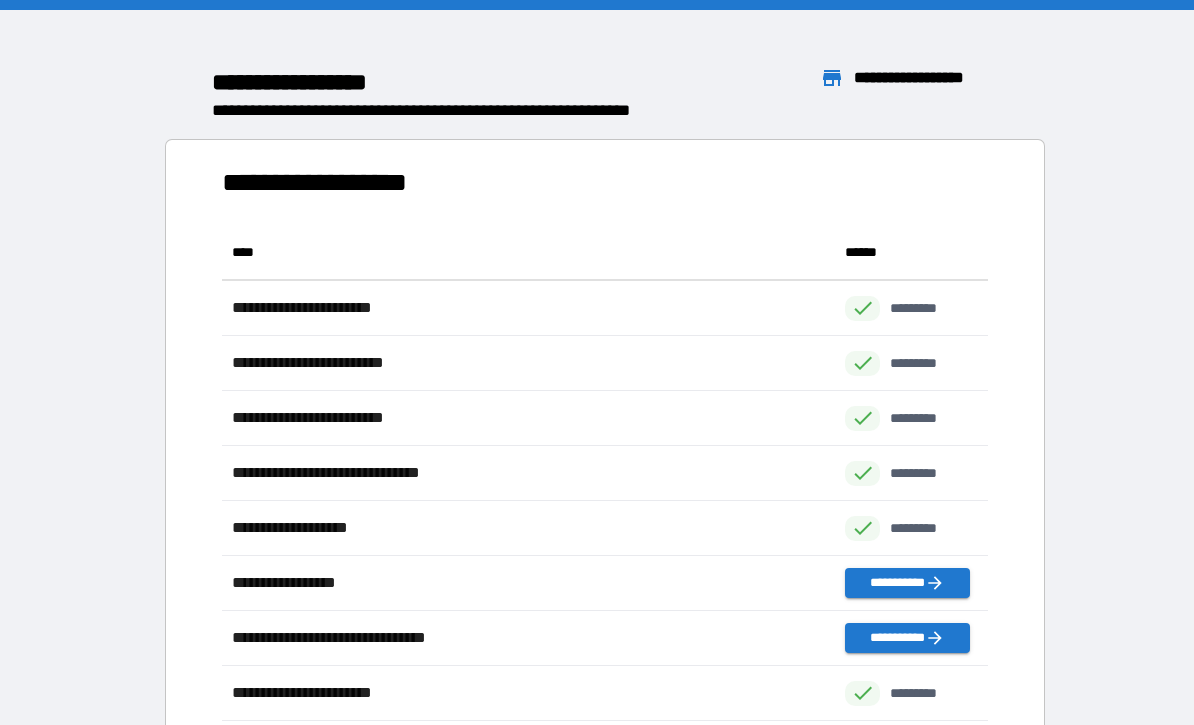 scroll, scrollTop: 1, scrollLeft: 1, axis: both 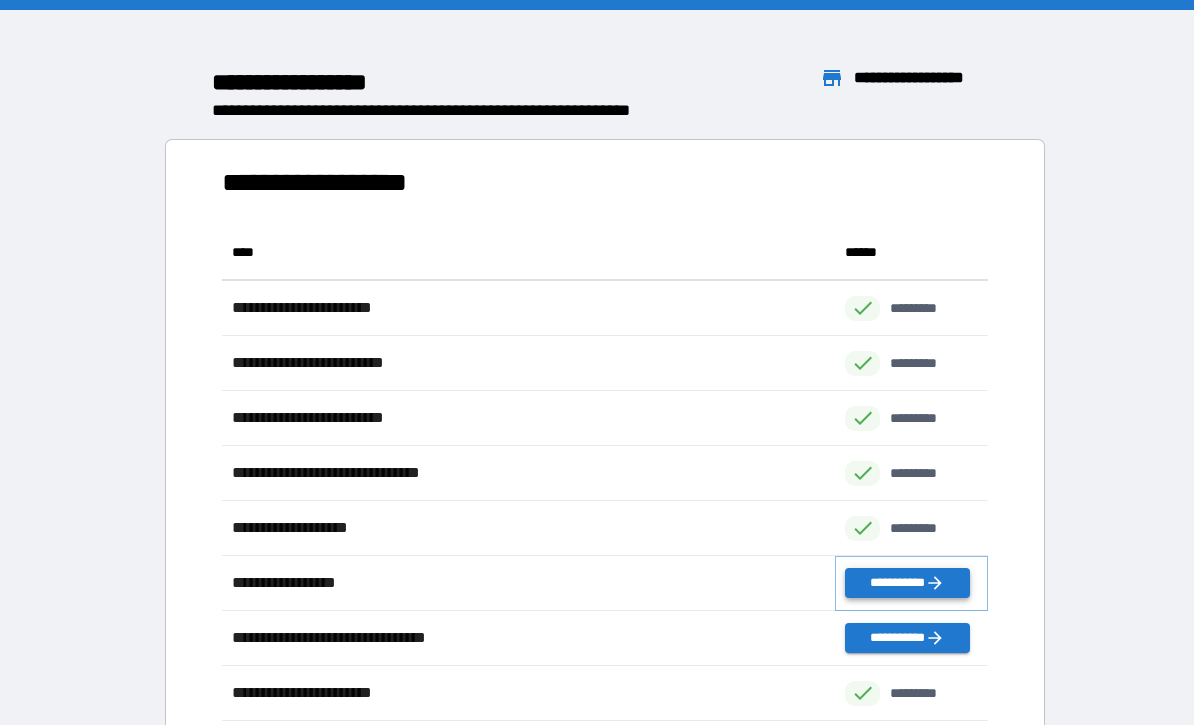 click on "**********" at bounding box center (907, 583) 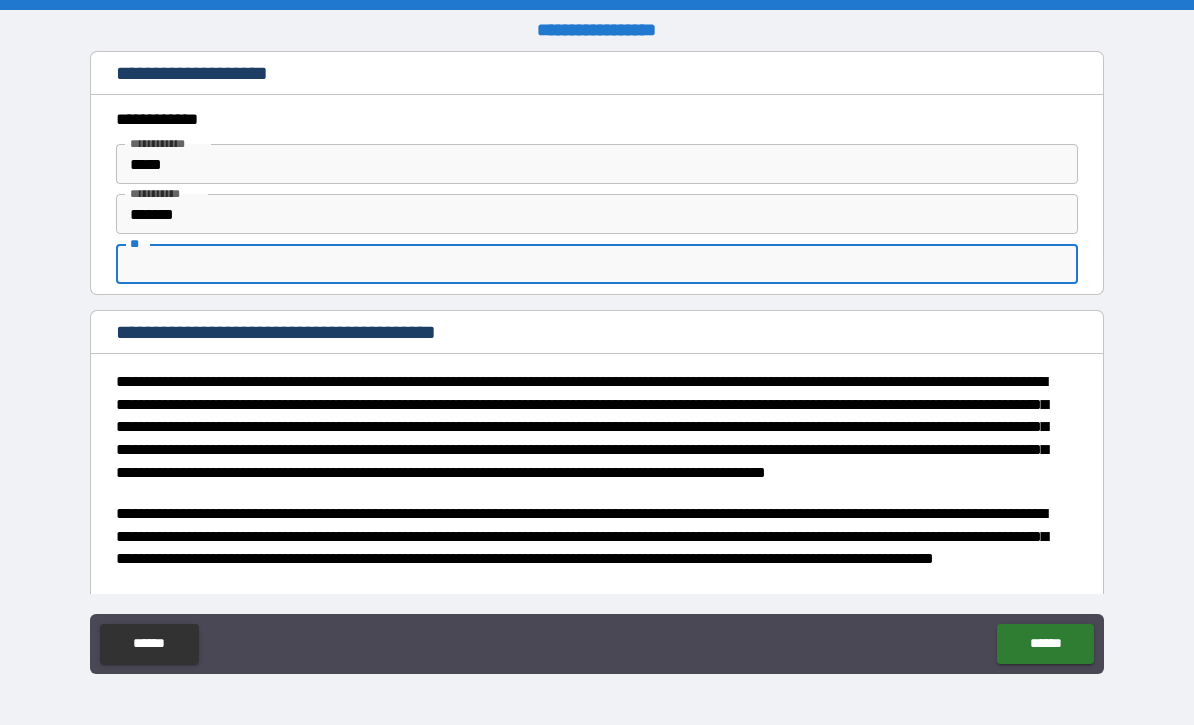 click on "**" at bounding box center (597, 264) 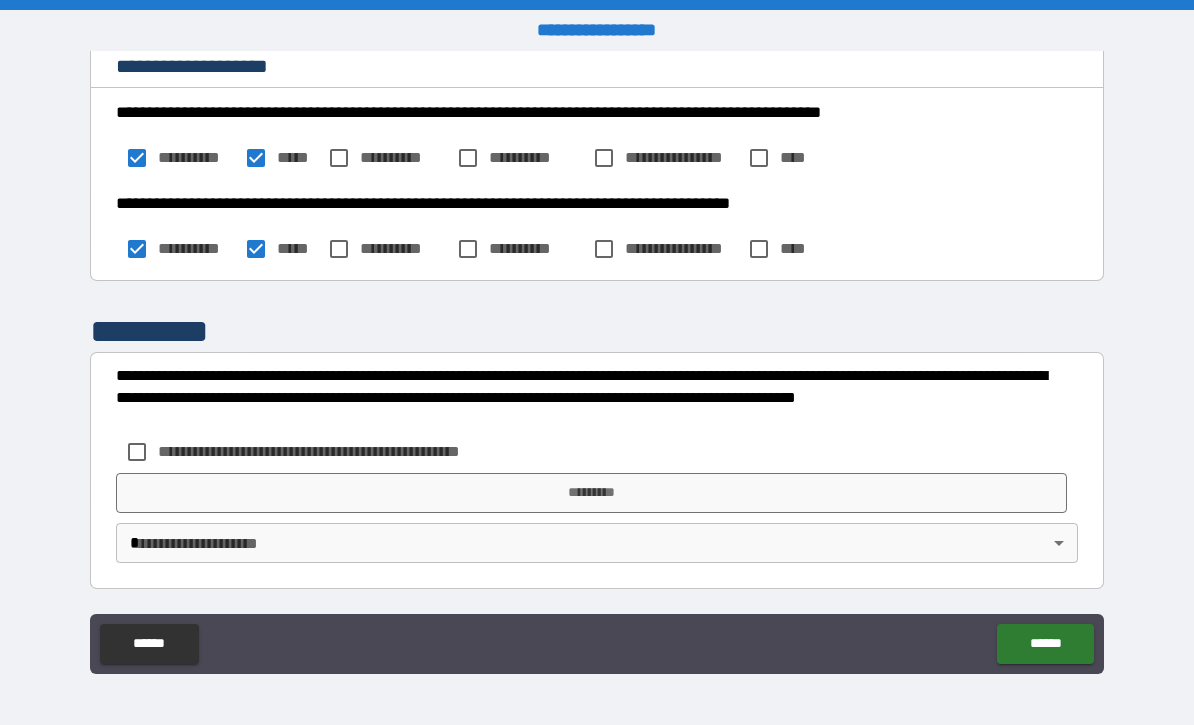 scroll, scrollTop: 783, scrollLeft: 0, axis: vertical 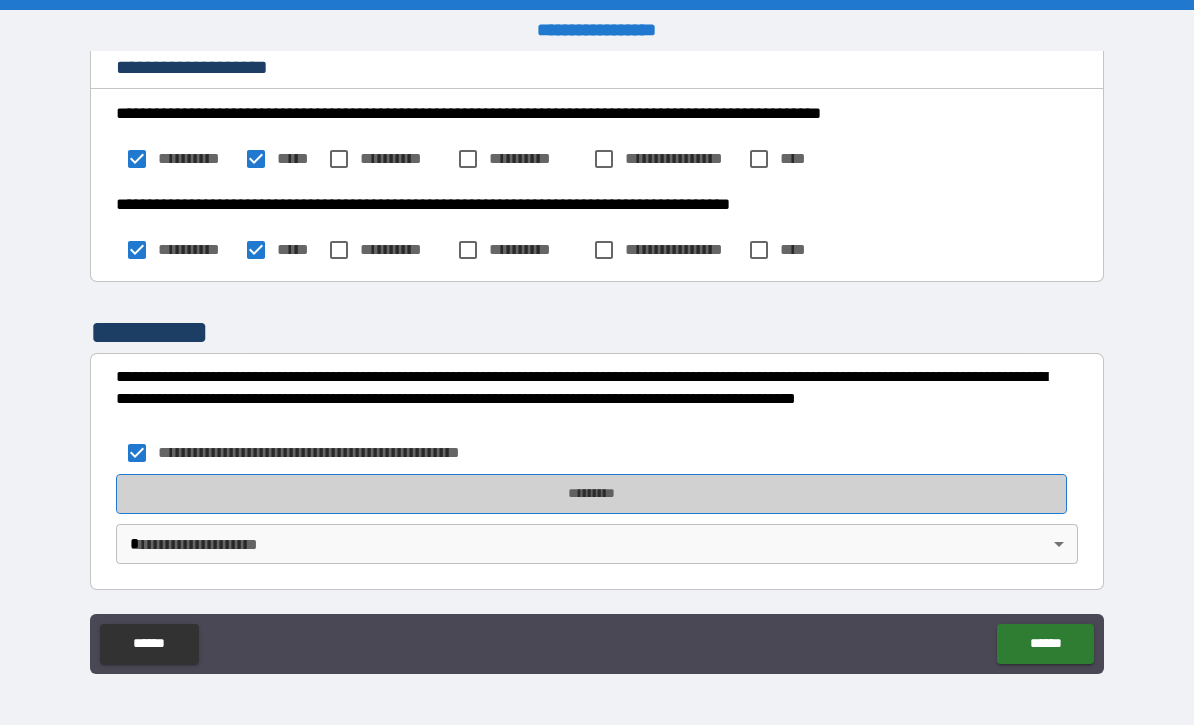 click on "*********" at bounding box center (591, 494) 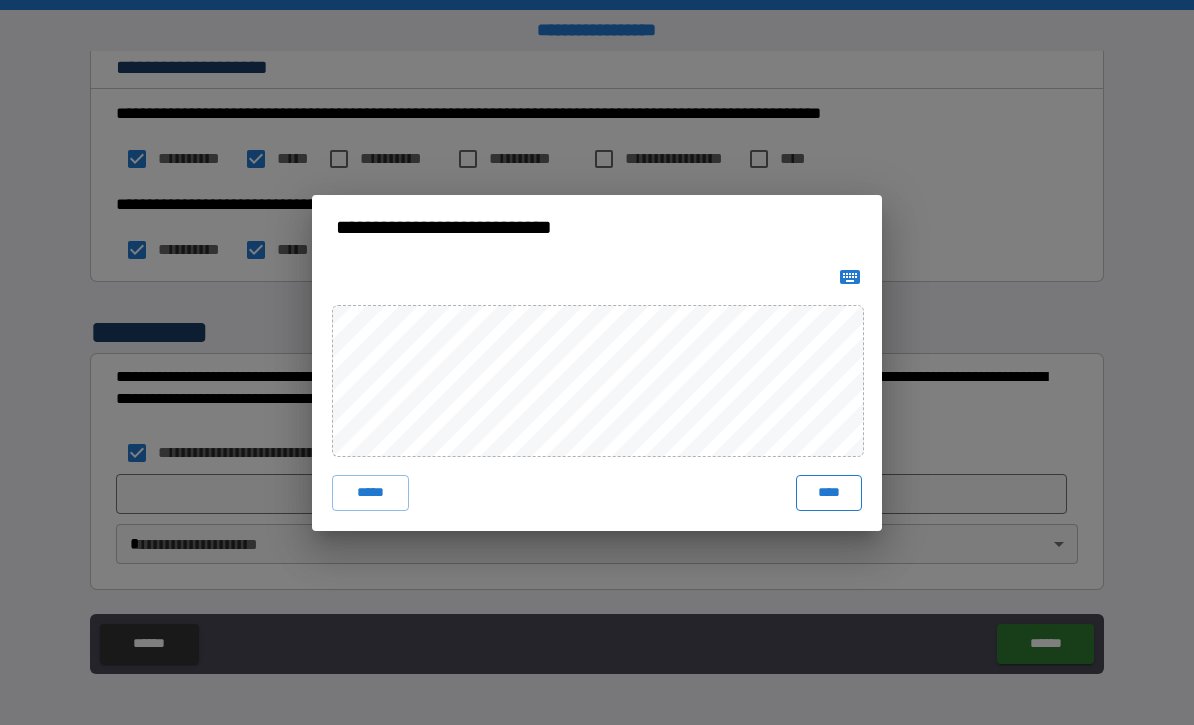 click on "****" at bounding box center [829, 493] 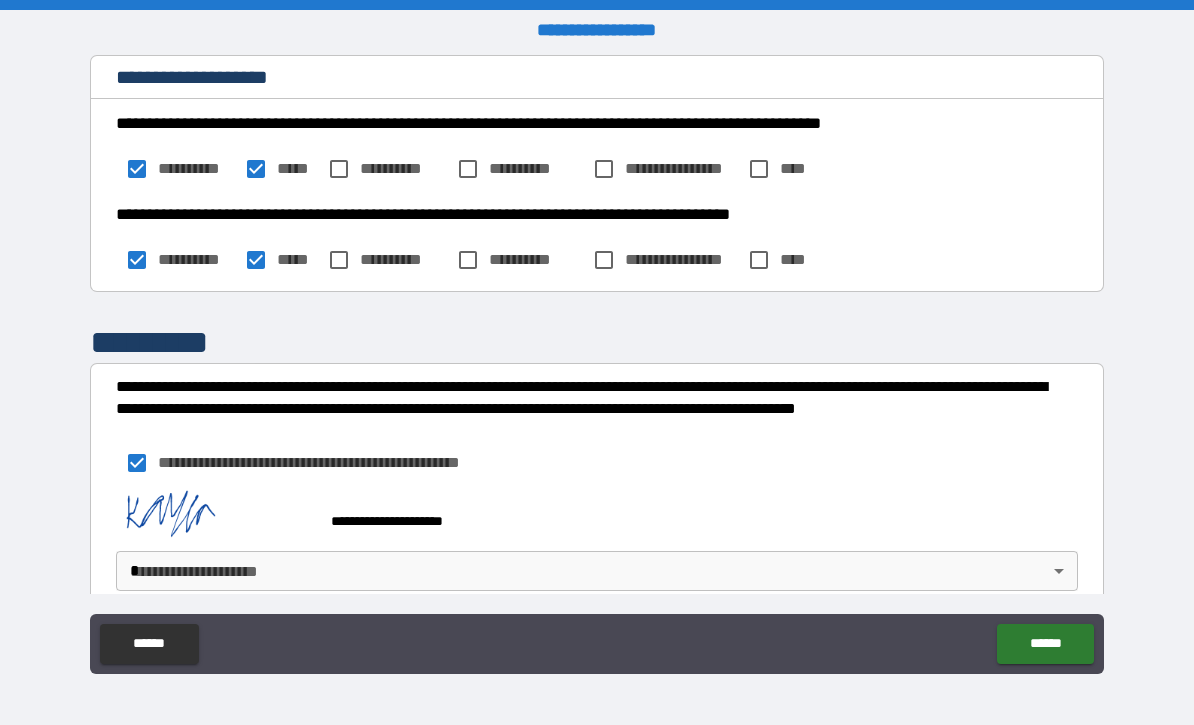 click on "**********" at bounding box center (597, 362) 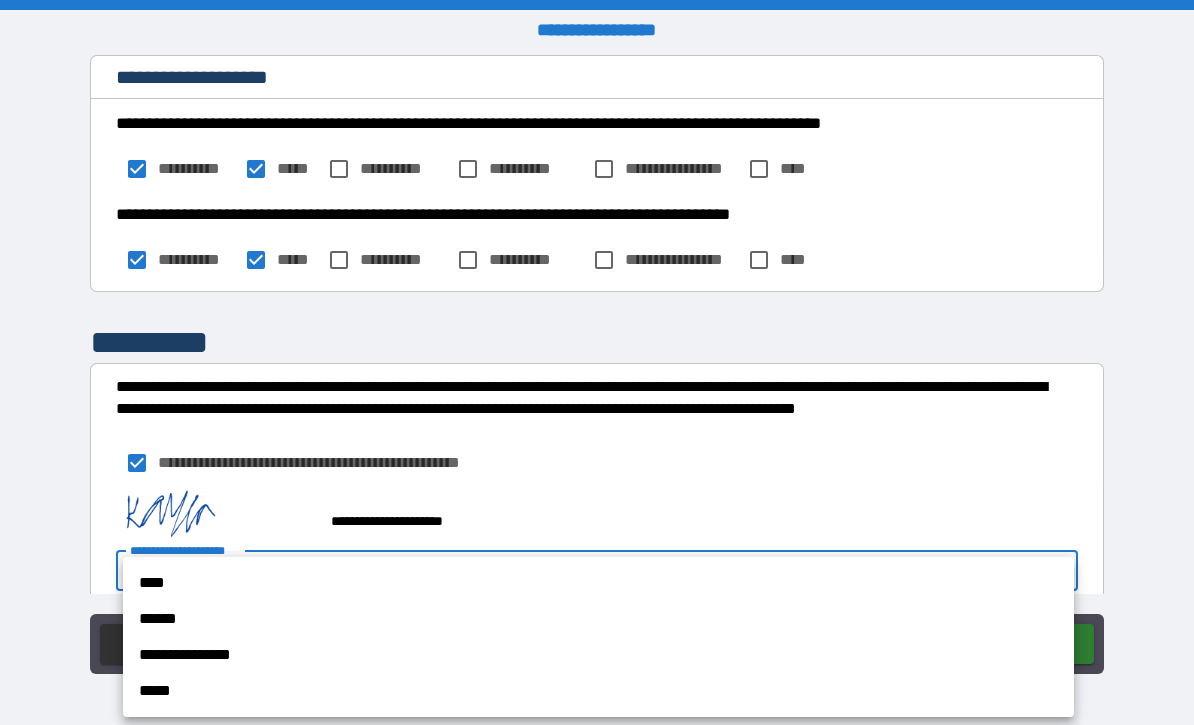 click on "****" at bounding box center (598, 583) 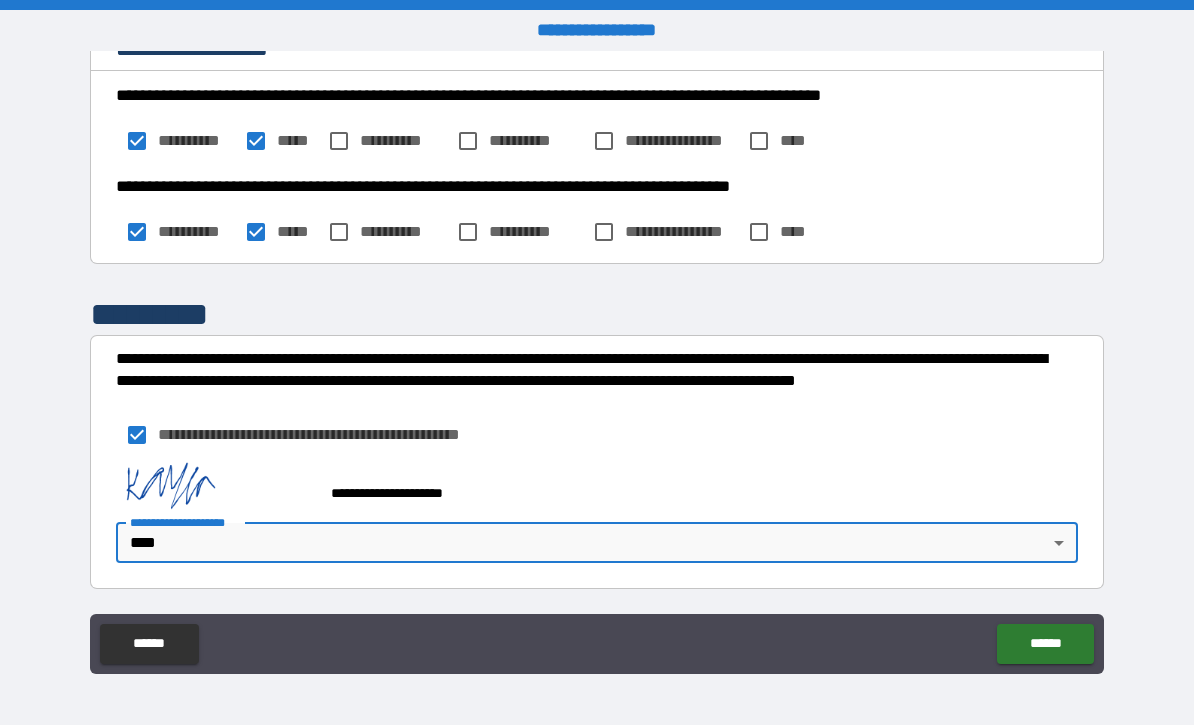 scroll, scrollTop: 800, scrollLeft: 0, axis: vertical 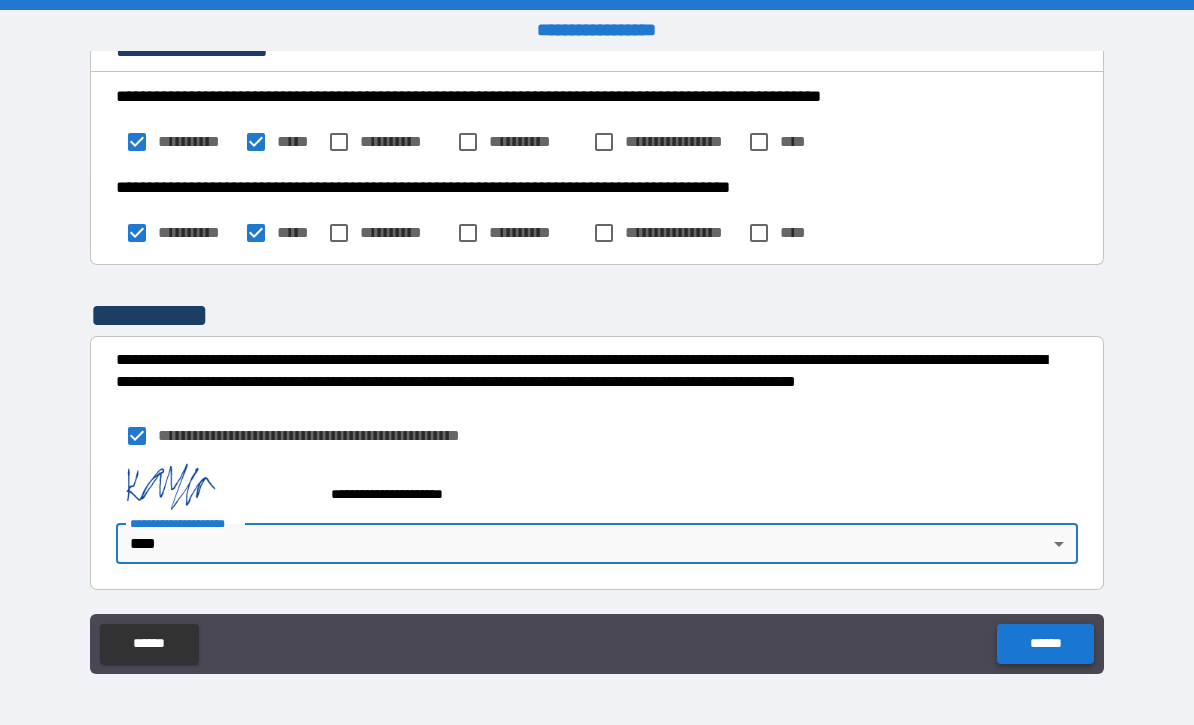 click on "******" at bounding box center [1045, 644] 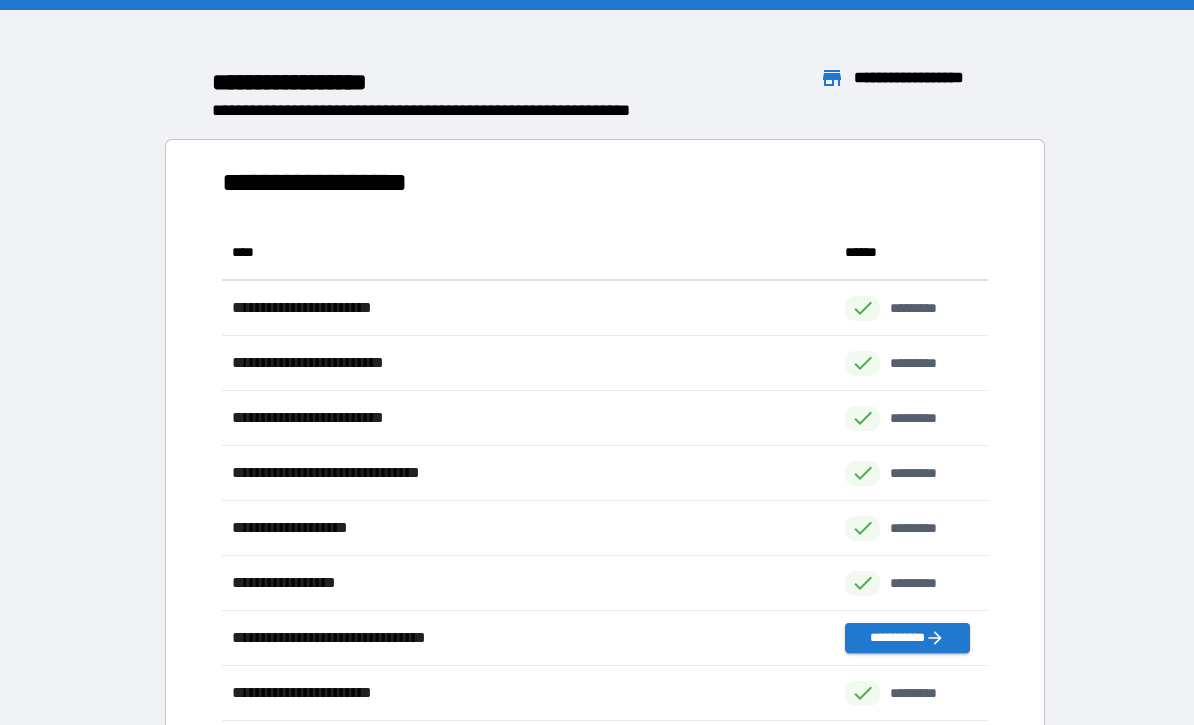 scroll, scrollTop: 826, scrollLeft: 765, axis: both 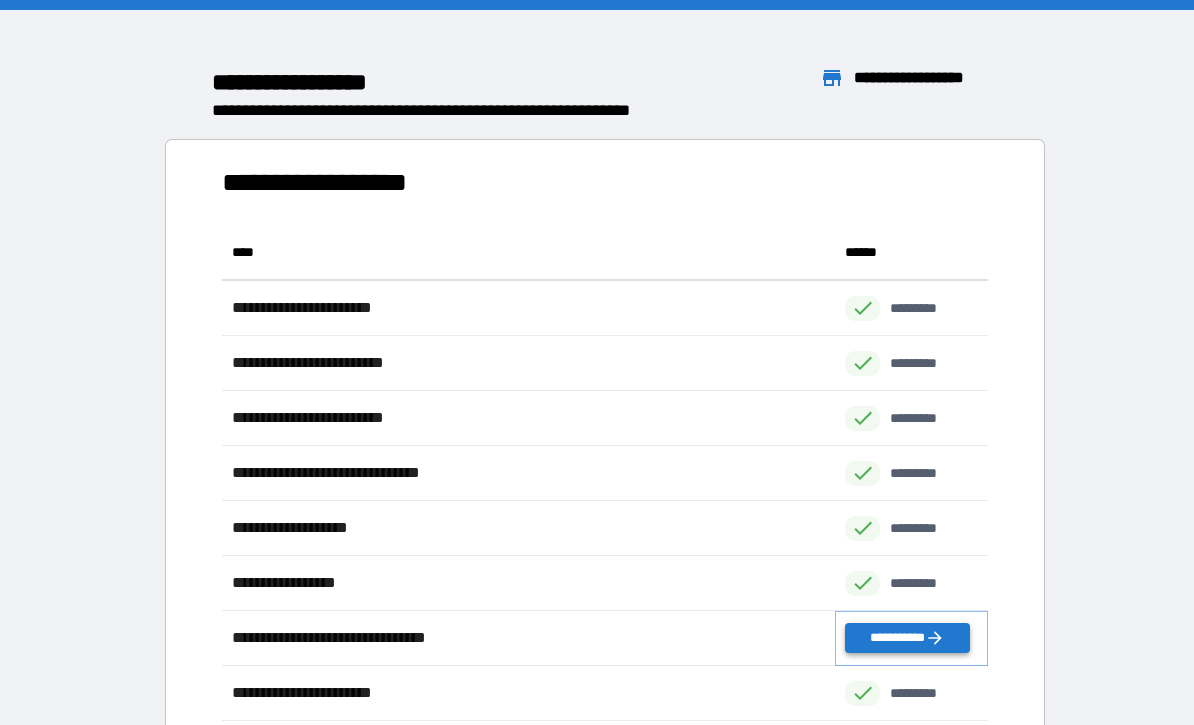 click 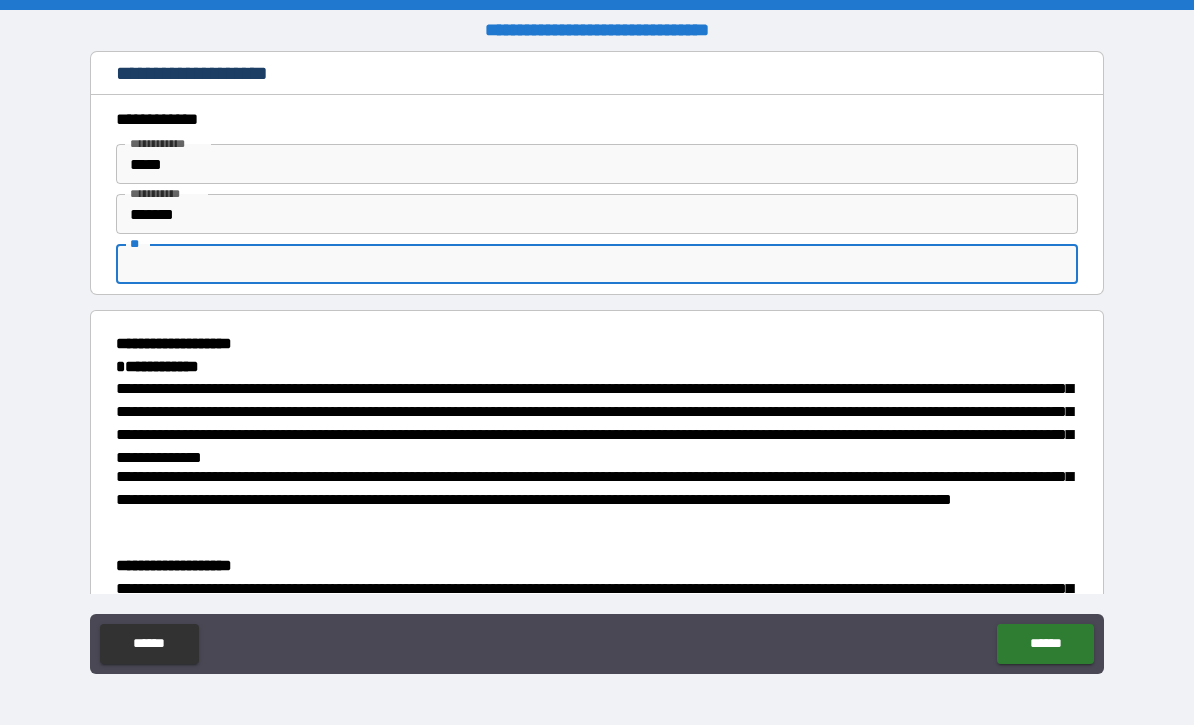 click on "**" at bounding box center (597, 264) 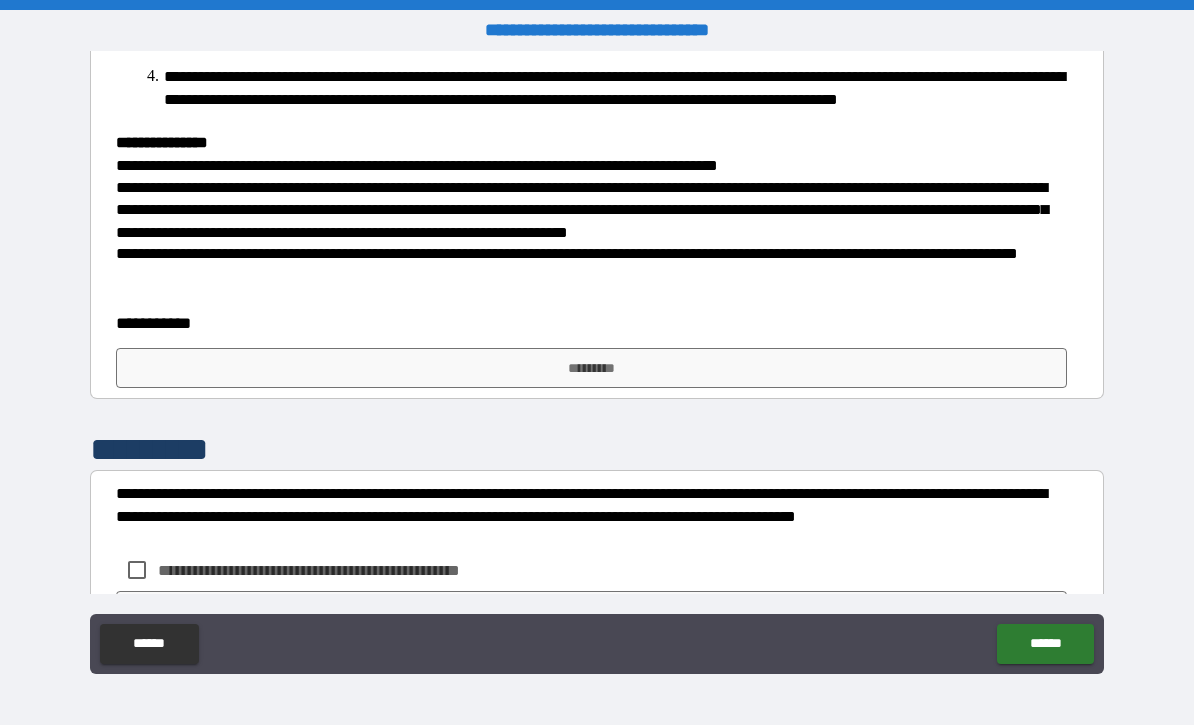 scroll, scrollTop: 892, scrollLeft: 0, axis: vertical 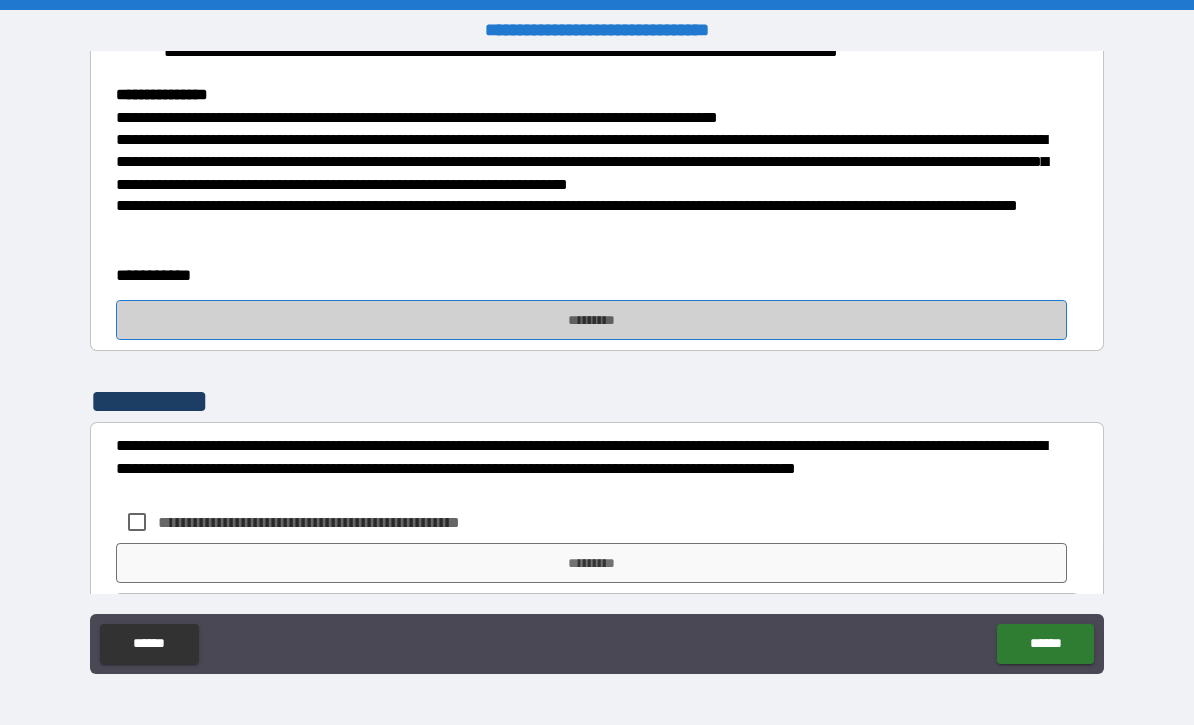 click on "*********" at bounding box center (591, 320) 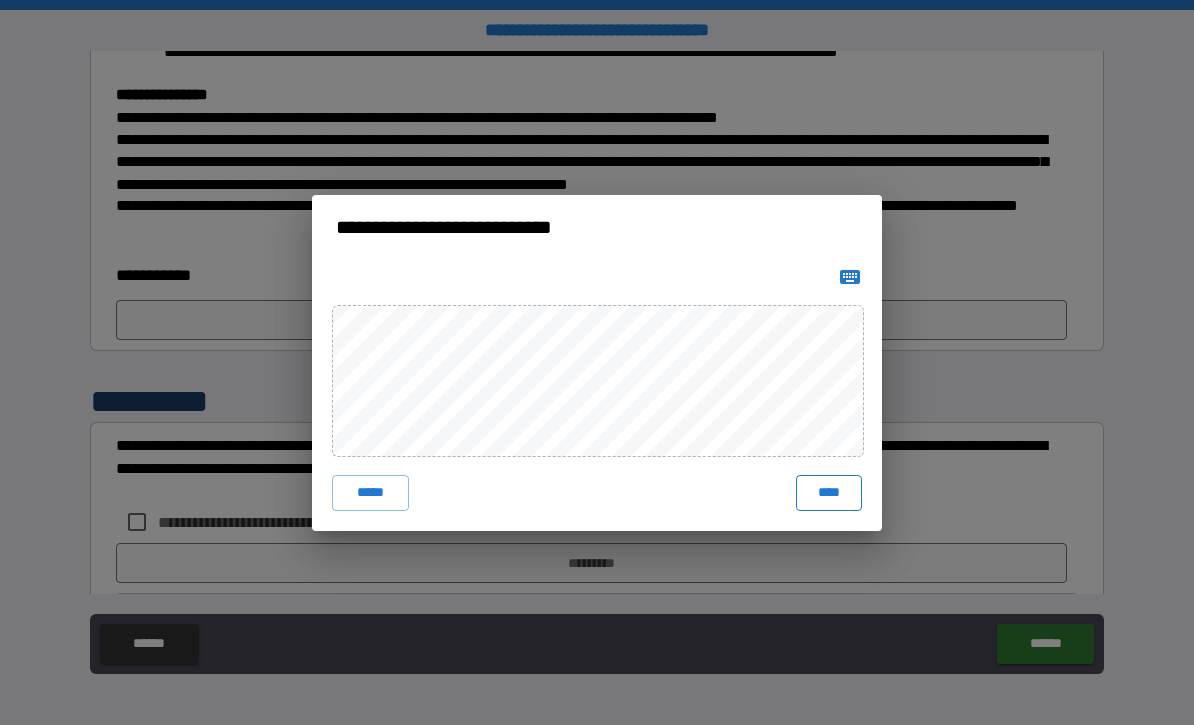 click on "****" at bounding box center (829, 493) 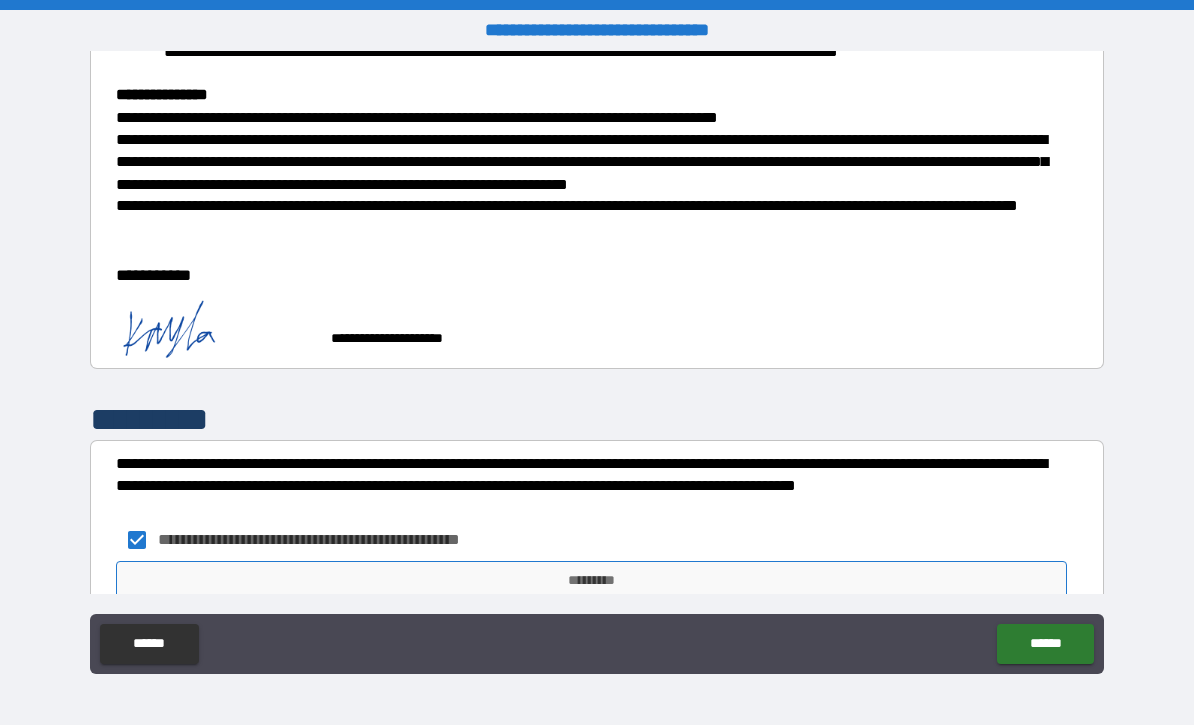 click on "*********" at bounding box center [591, 581] 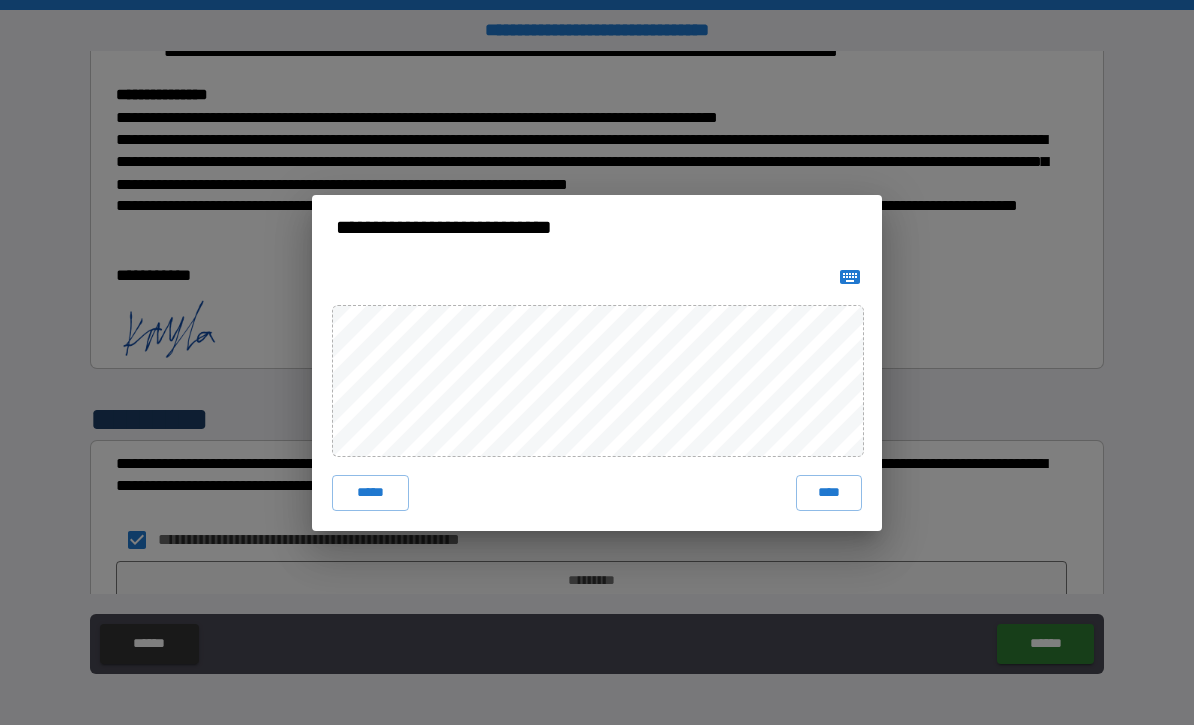 click on "***** ****" at bounding box center [597, 395] 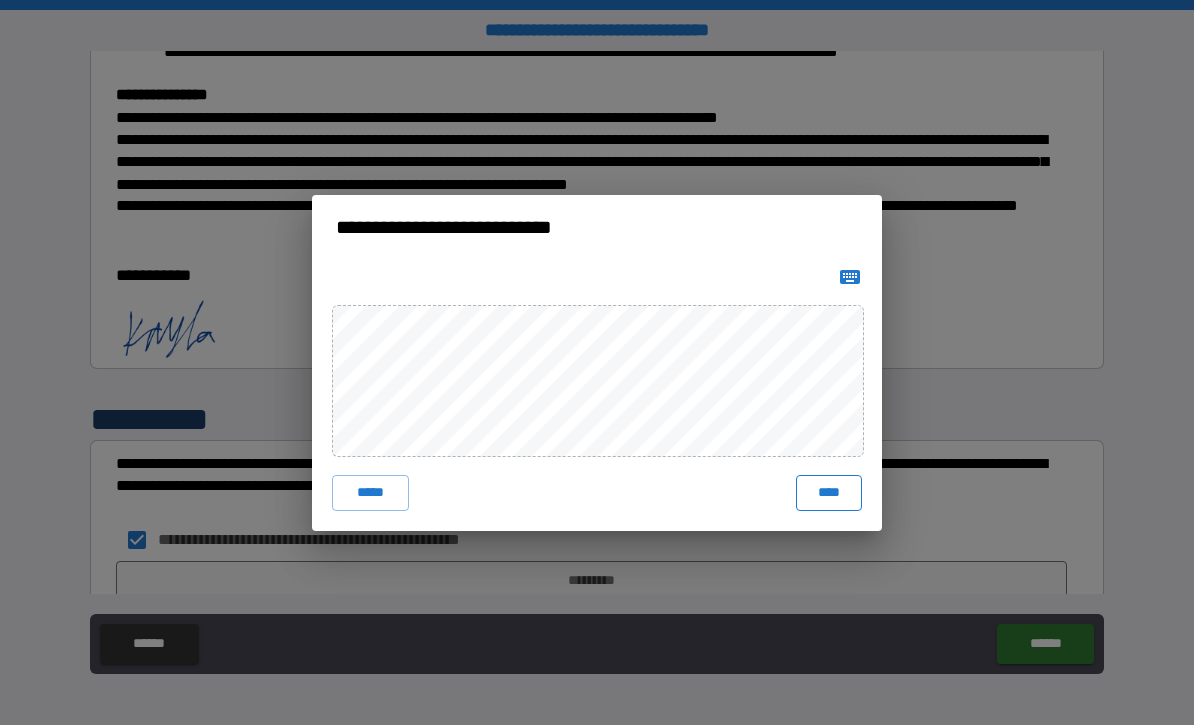 click on "****" at bounding box center (829, 493) 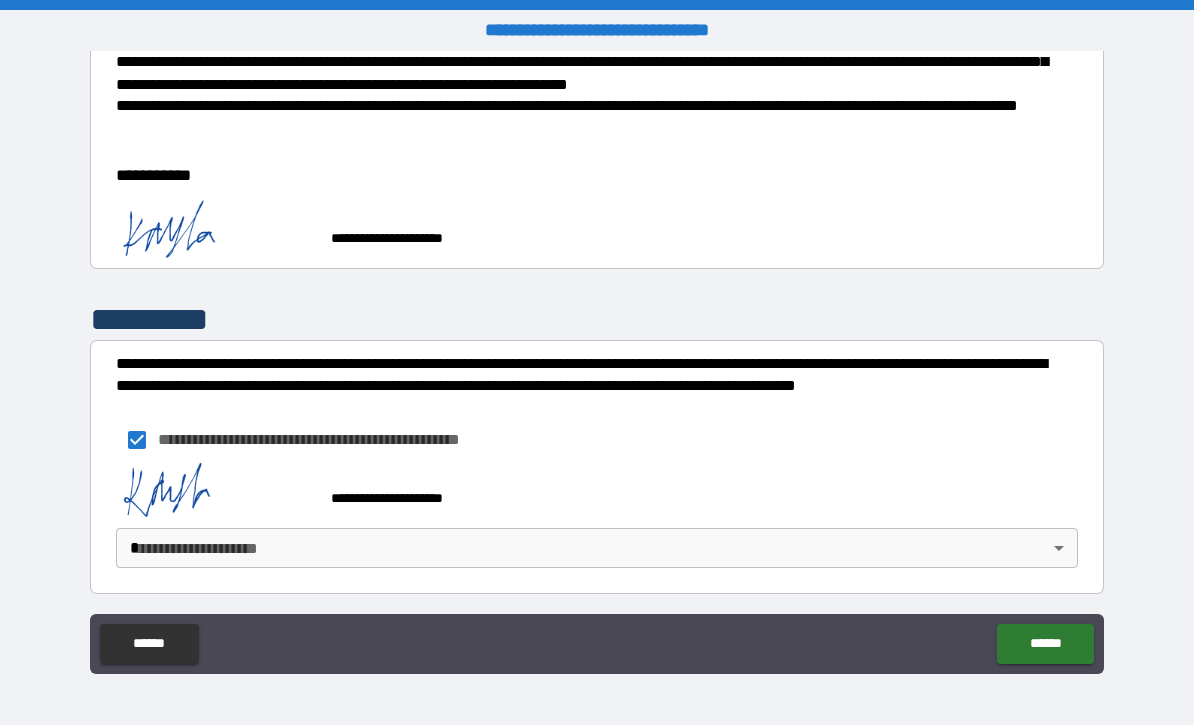 scroll, scrollTop: 990, scrollLeft: 0, axis: vertical 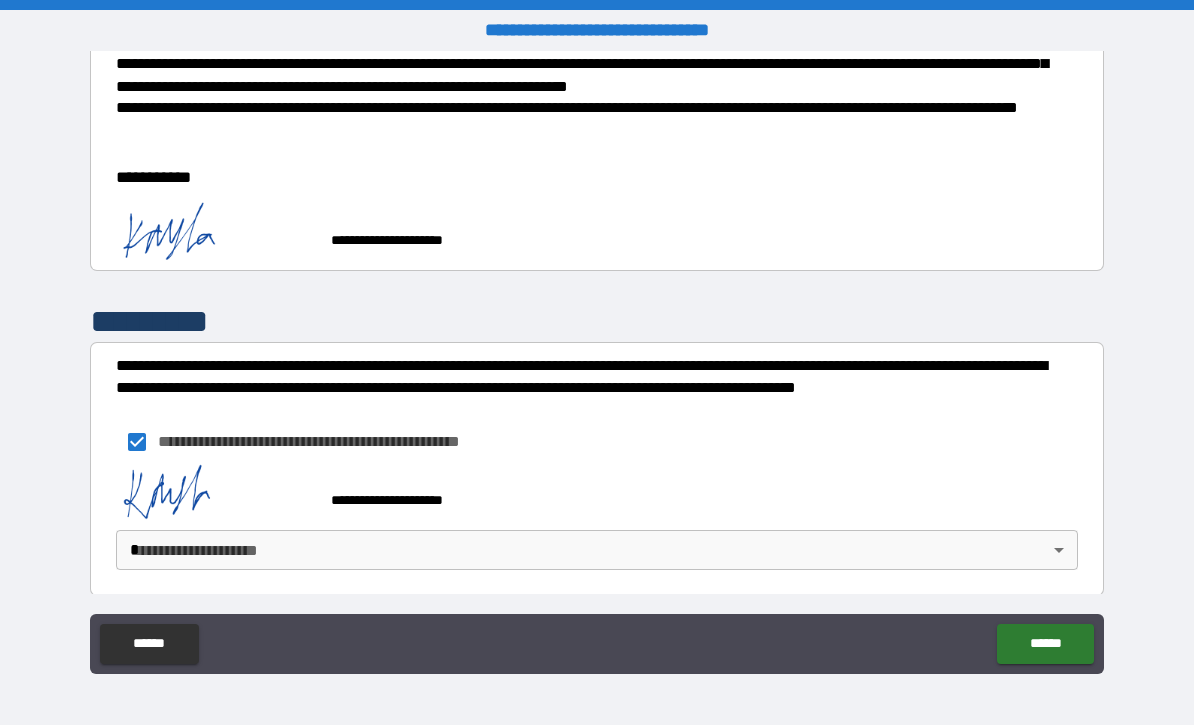 click on "**********" at bounding box center (597, 362) 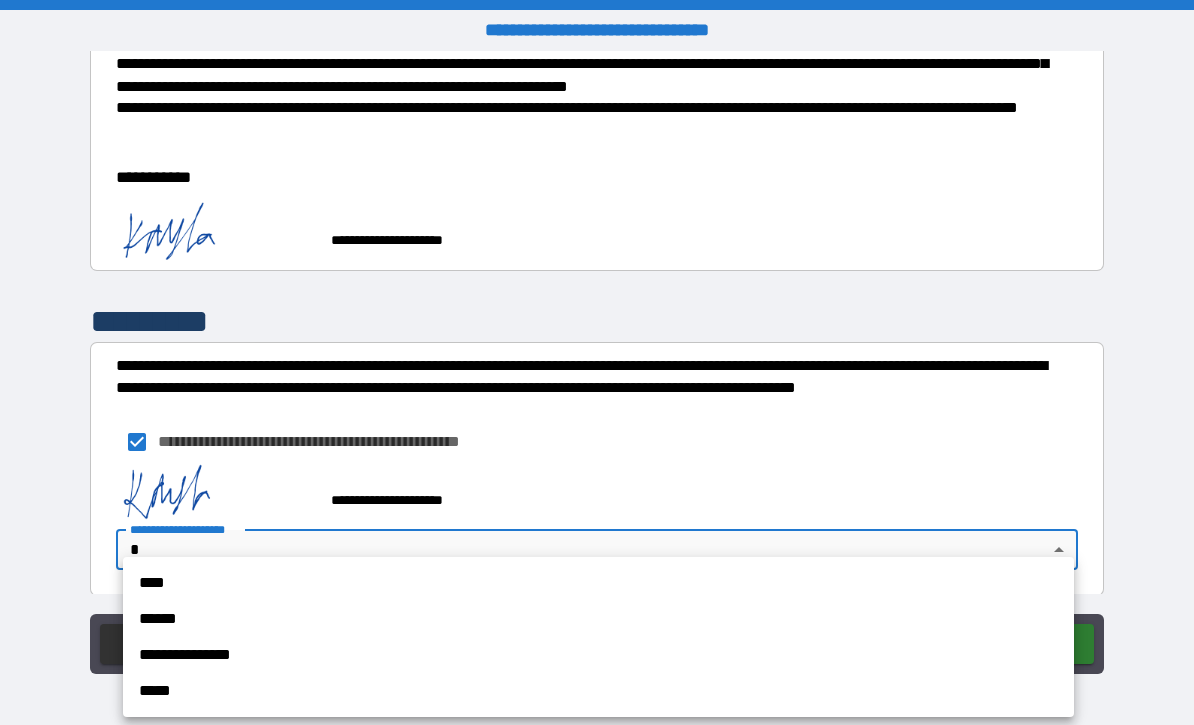 click on "****" at bounding box center [598, 583] 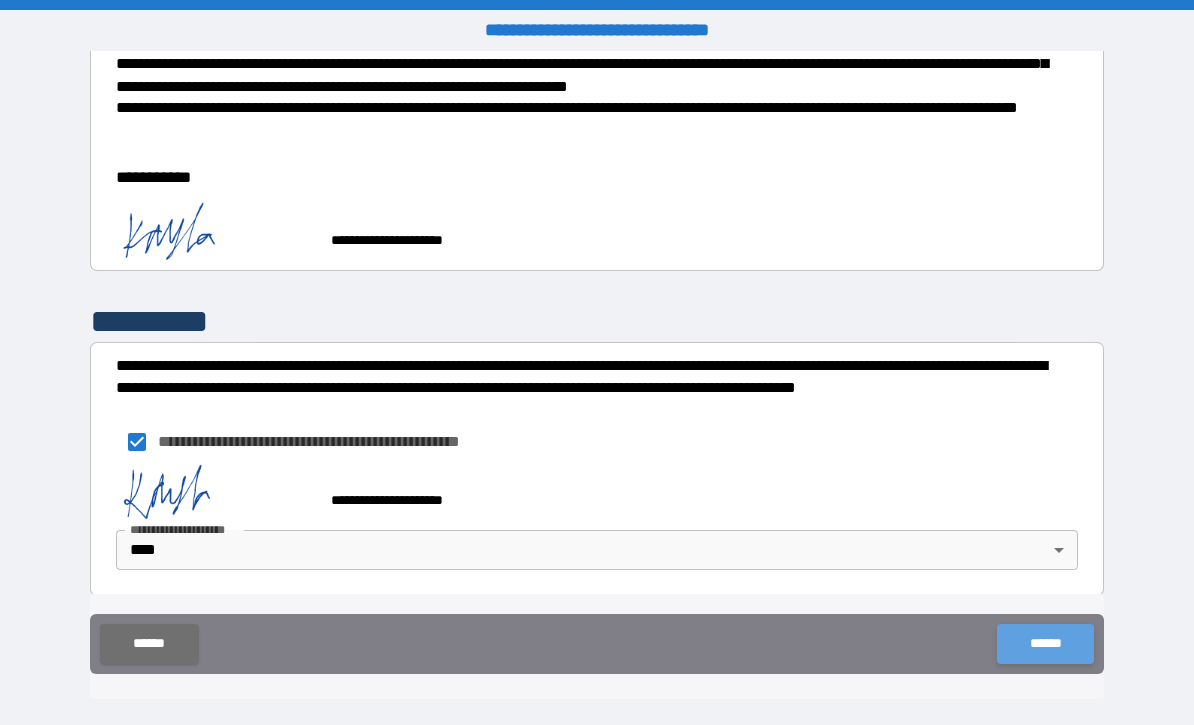 click on "******" at bounding box center [1045, 644] 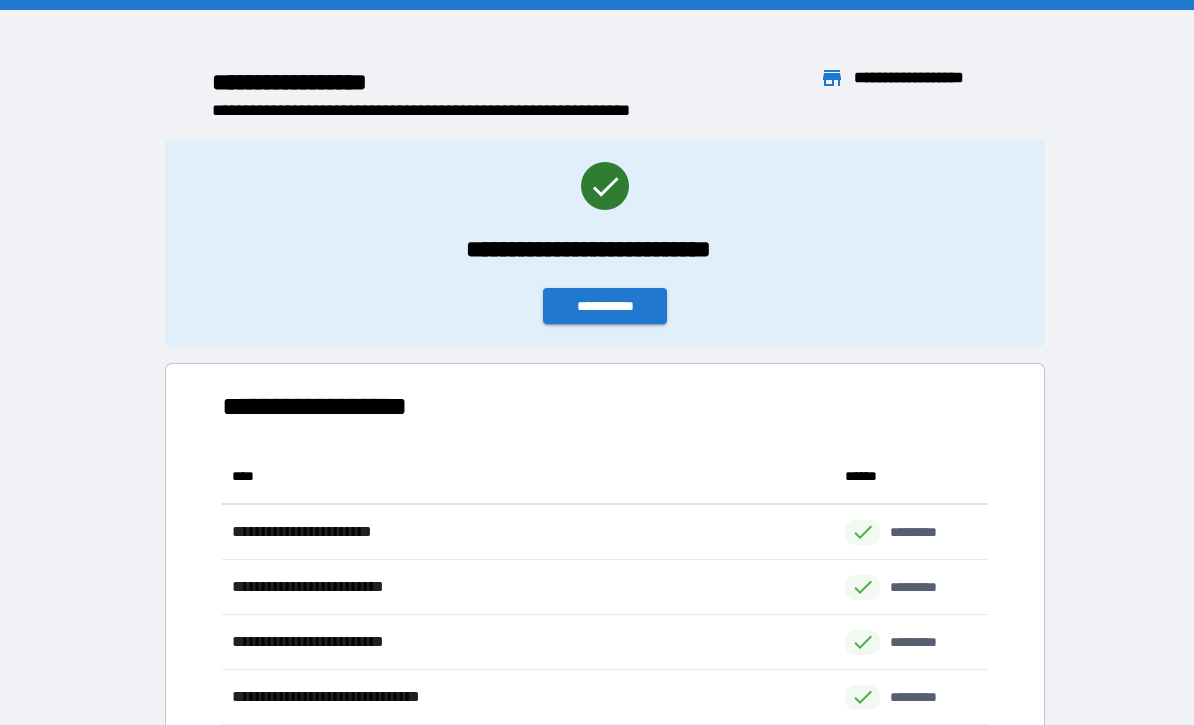scroll, scrollTop: 1, scrollLeft: 1, axis: both 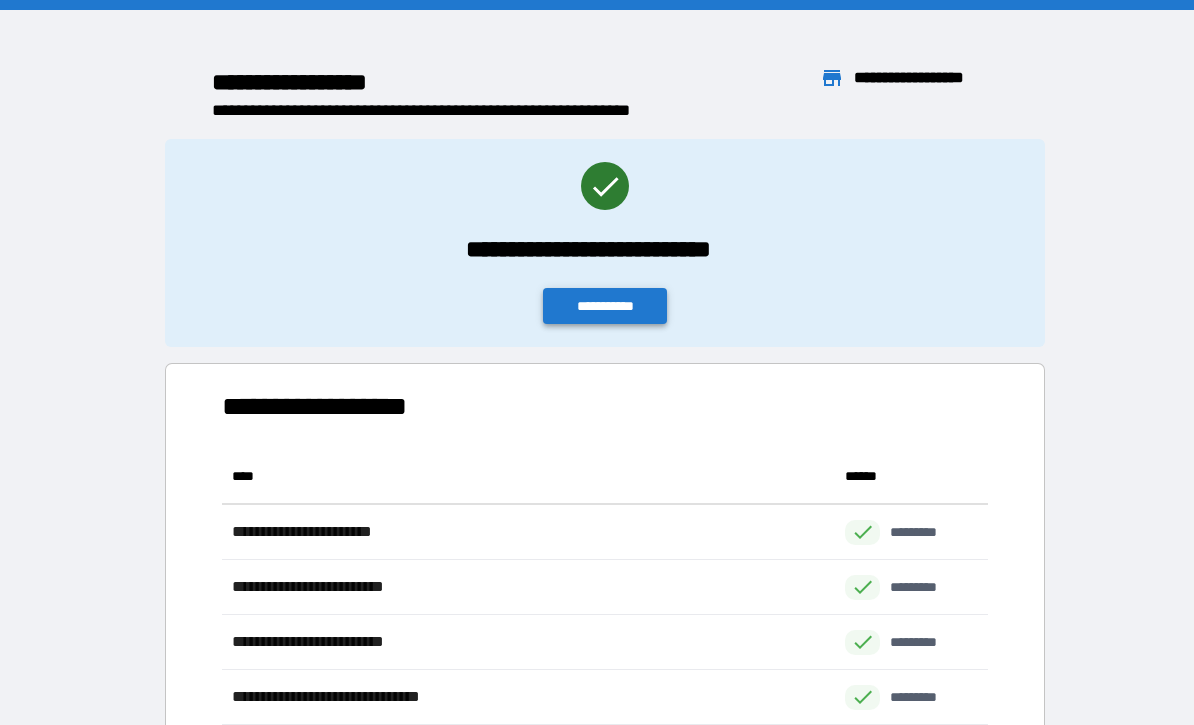 click on "**********" at bounding box center [605, 306] 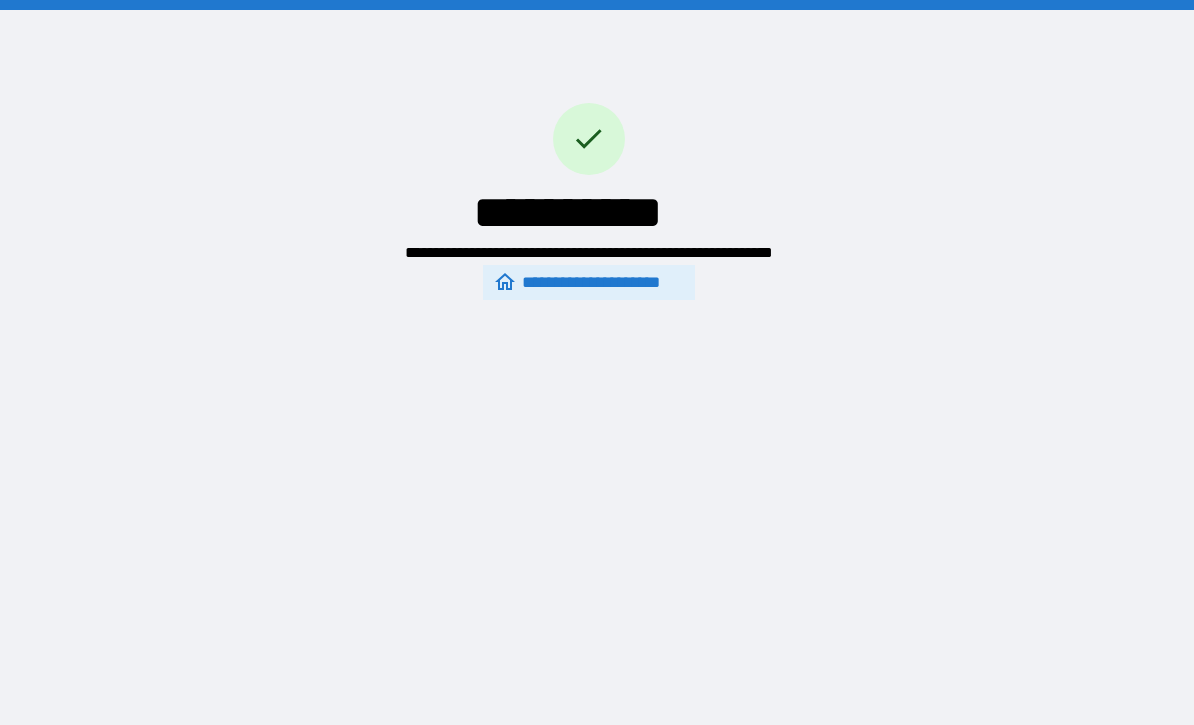 click on "**********" at bounding box center [589, 282] 